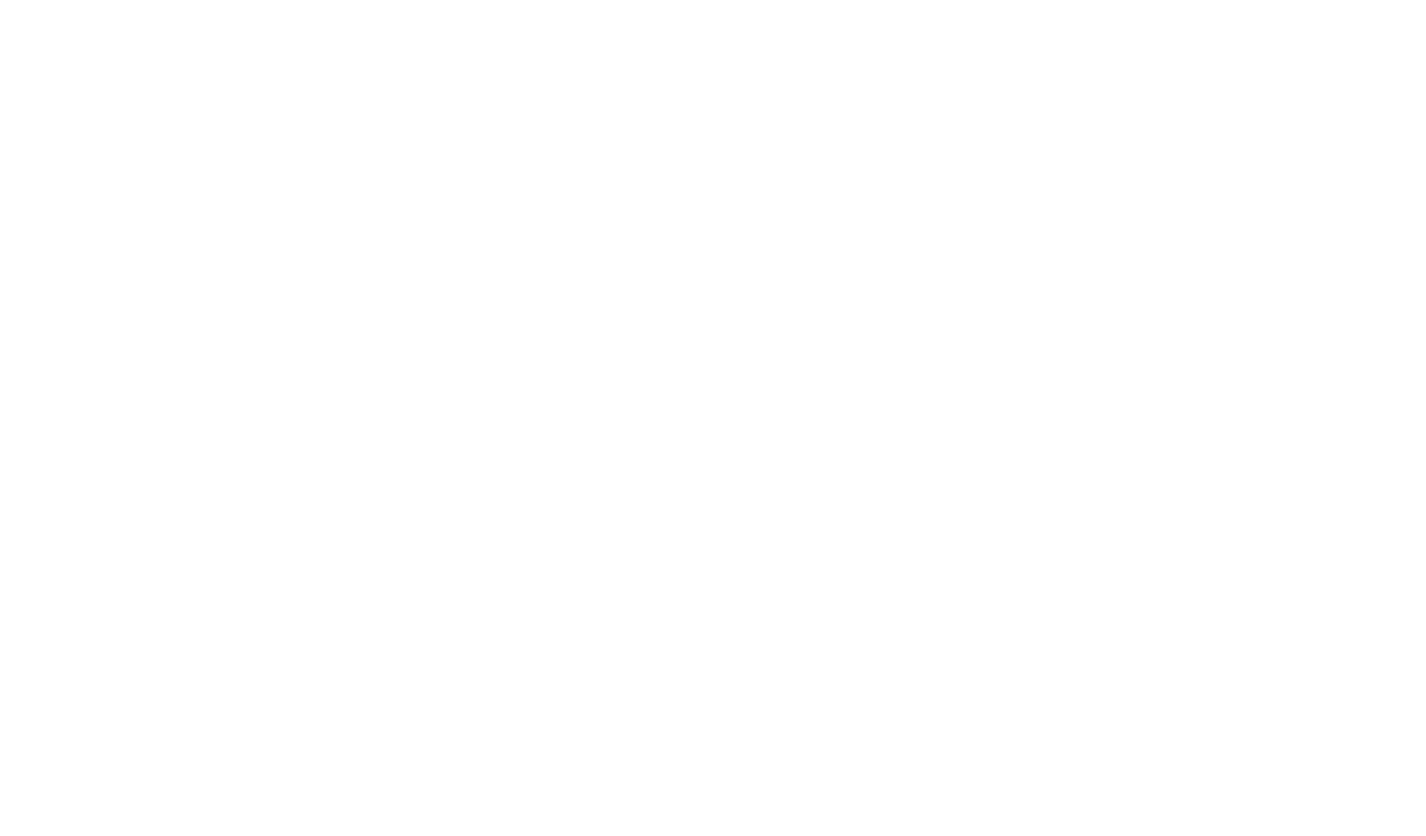 scroll, scrollTop: 0, scrollLeft: 0, axis: both 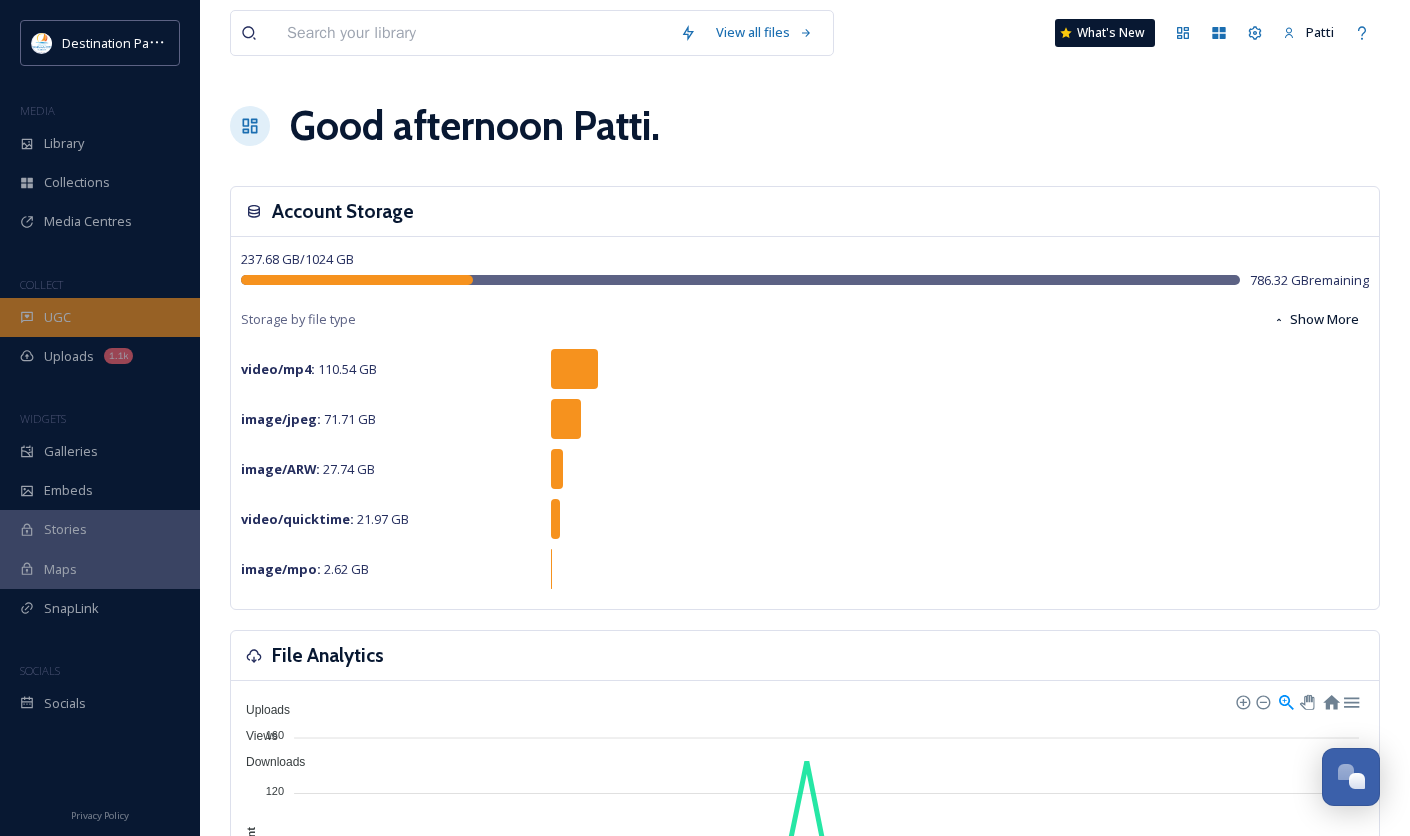 click on "UGC" at bounding box center (100, 317) 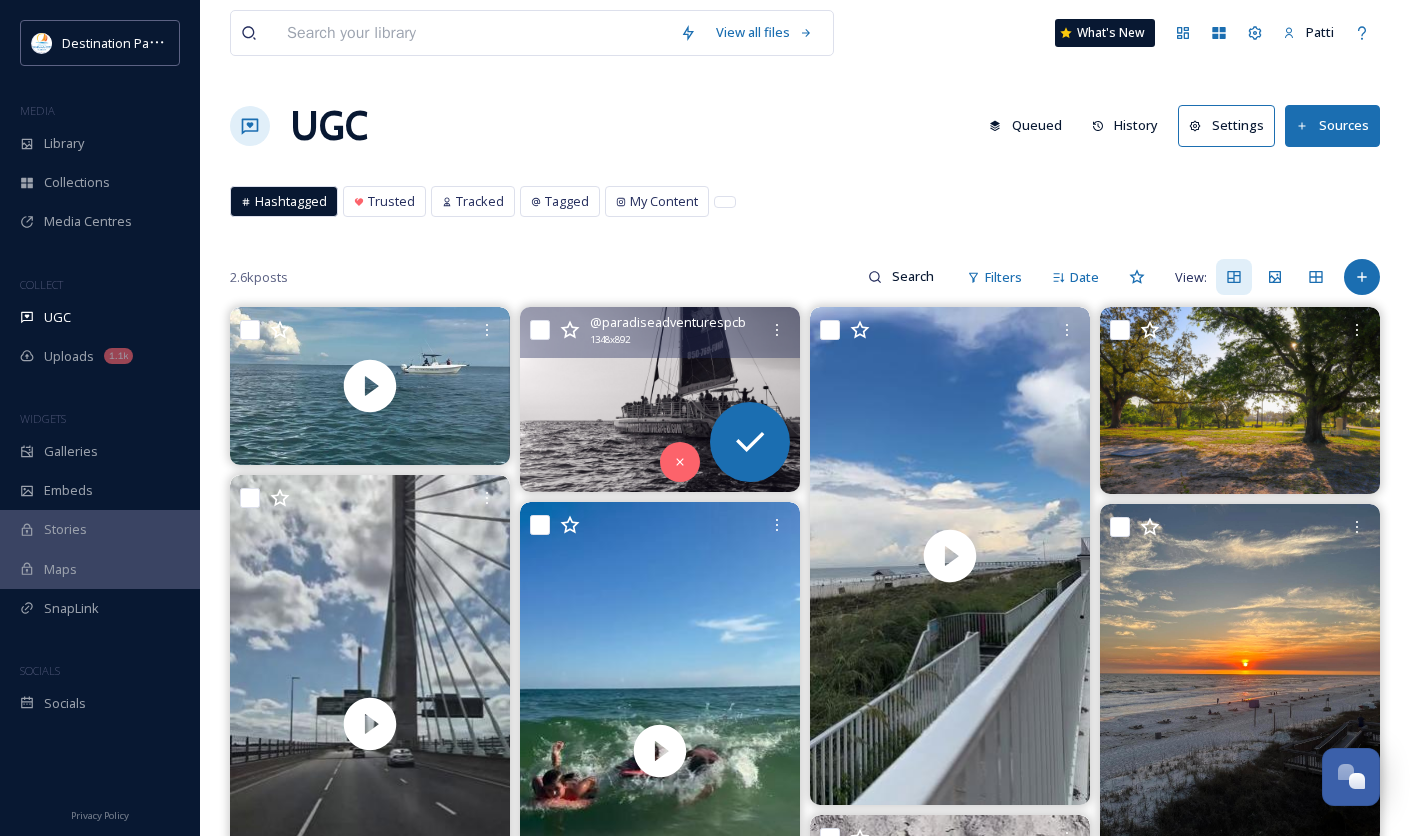 click at bounding box center (660, 399) 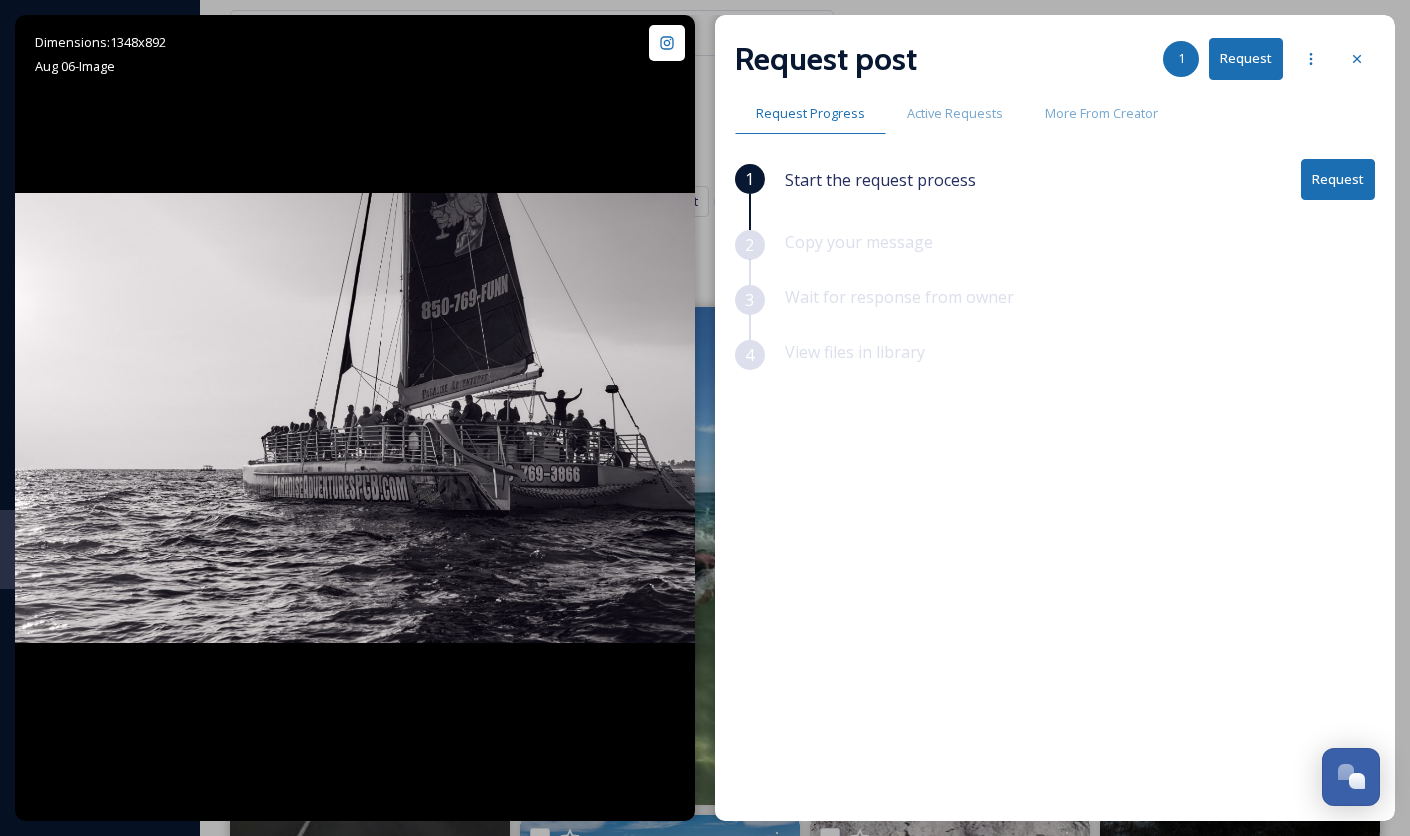click at bounding box center (1357, 59) 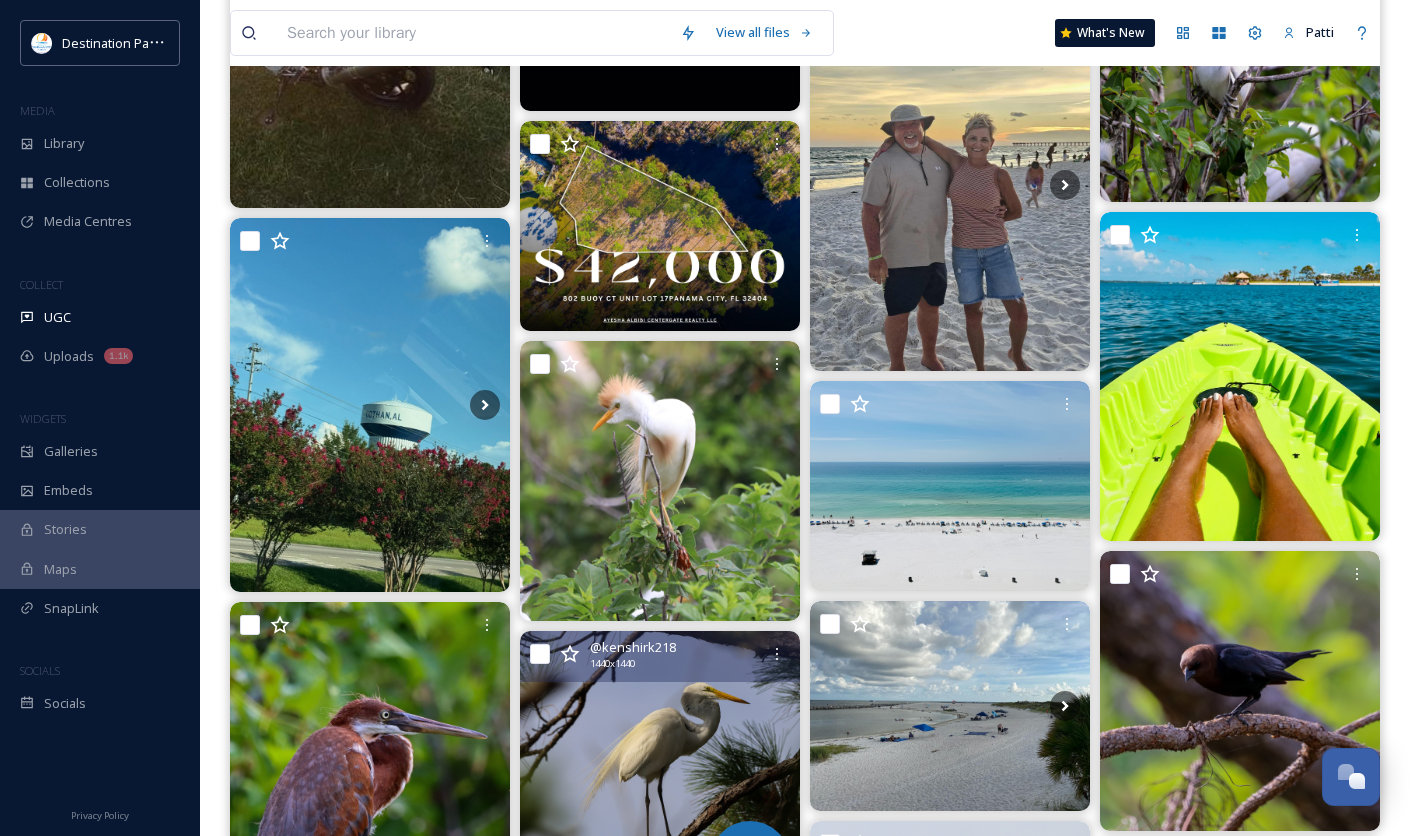 scroll, scrollTop: 2111, scrollLeft: 0, axis: vertical 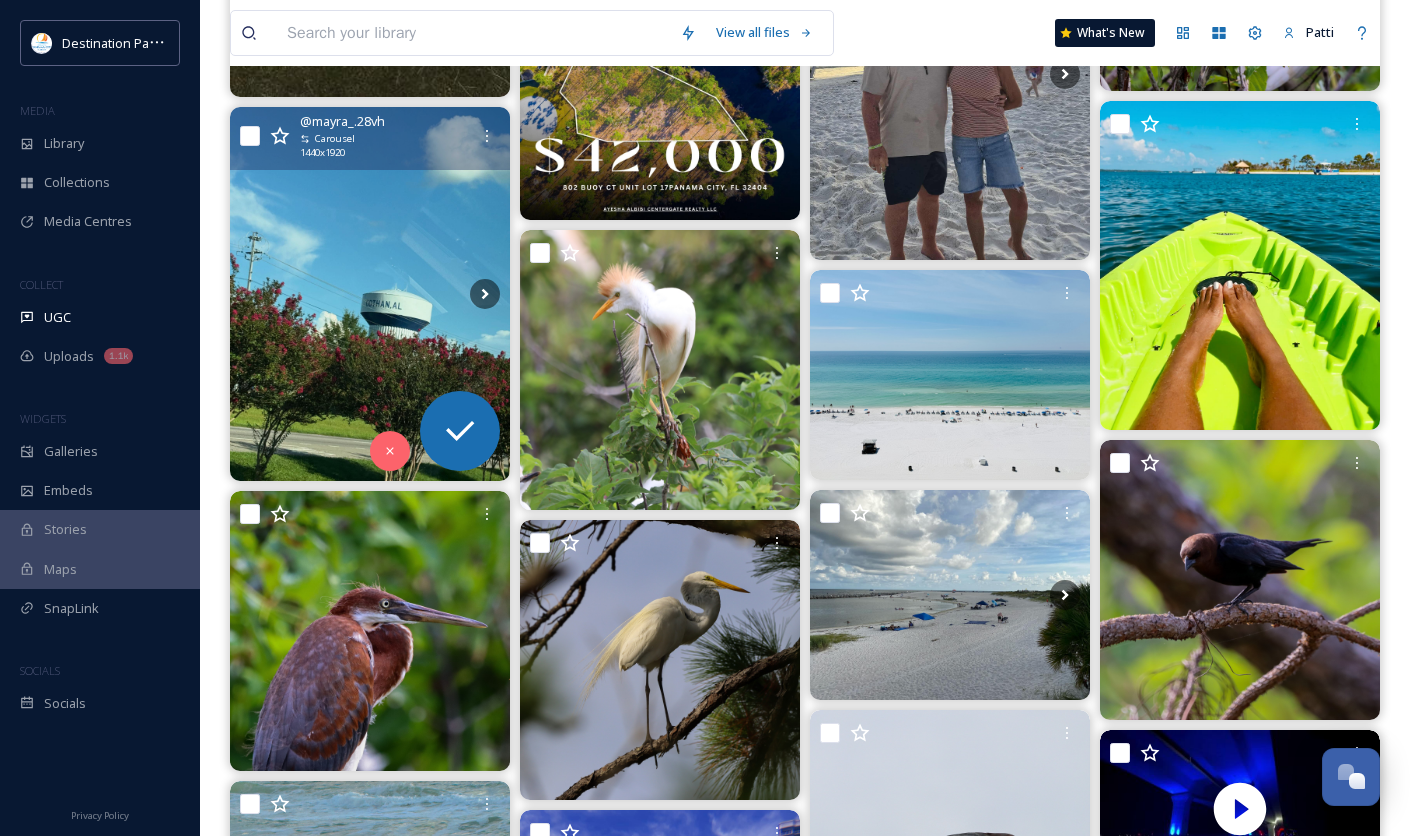 click at bounding box center (370, 293) 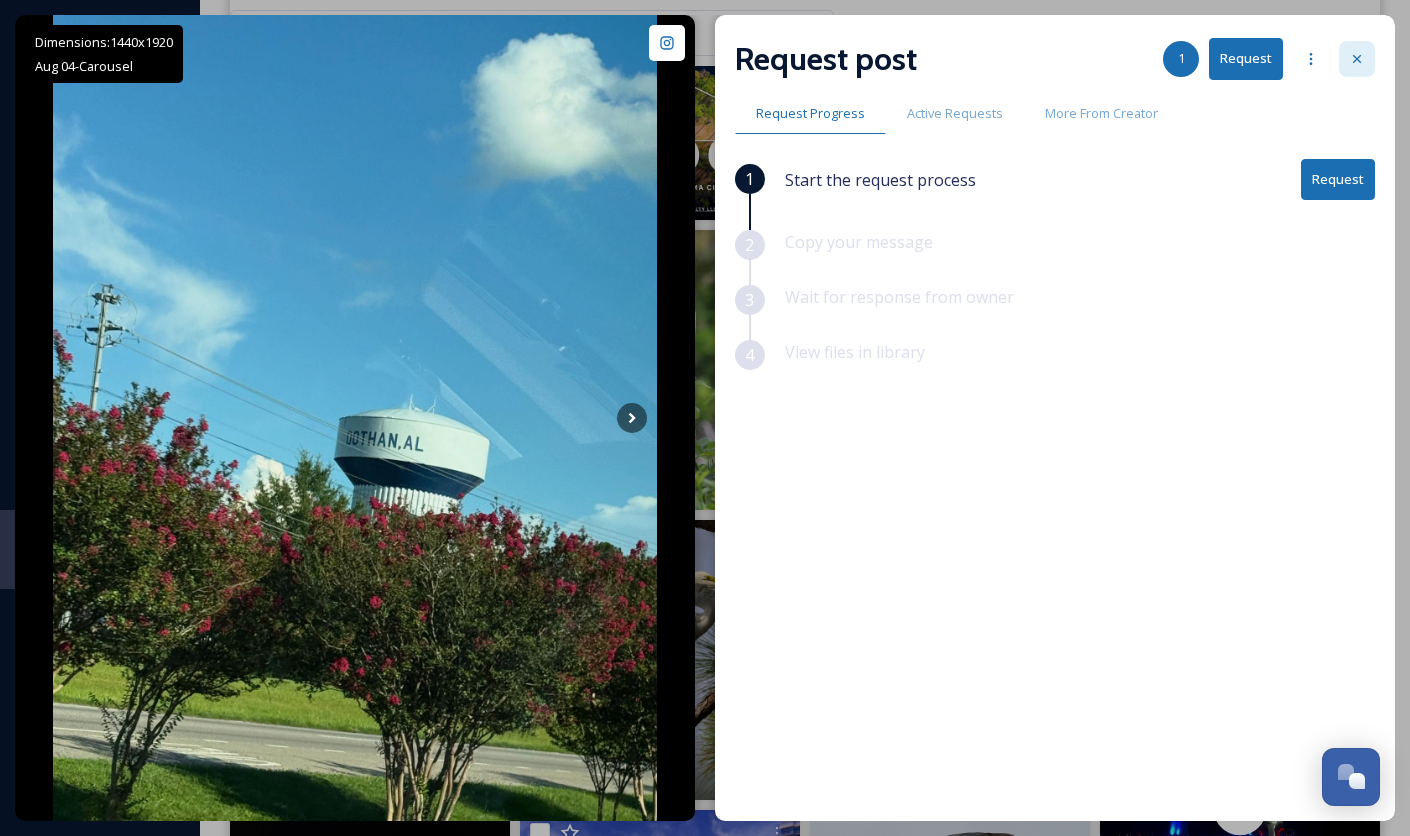 click at bounding box center (1357, 59) 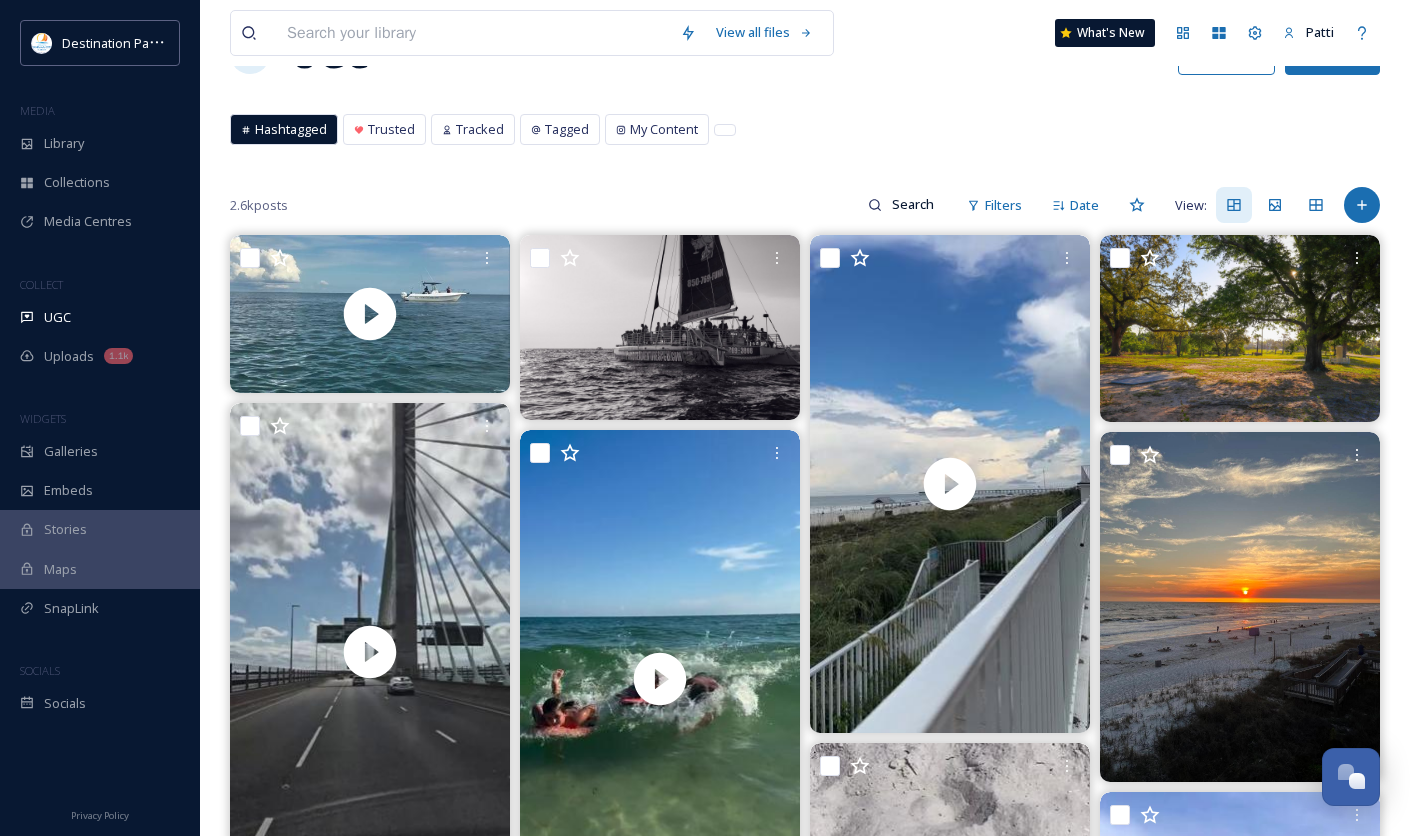 scroll, scrollTop: 111, scrollLeft: 0, axis: vertical 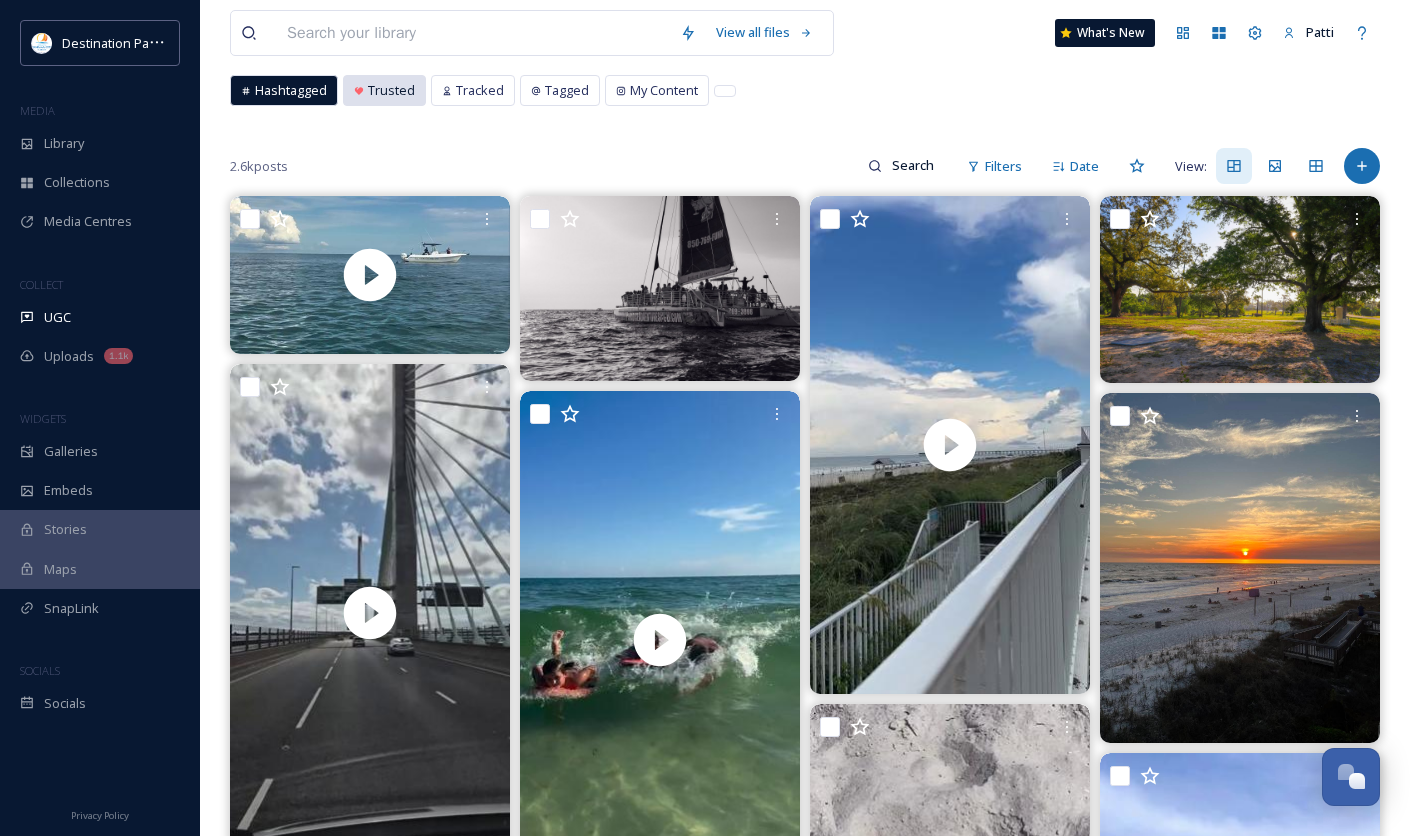 click on "Trusted" at bounding box center (391, 90) 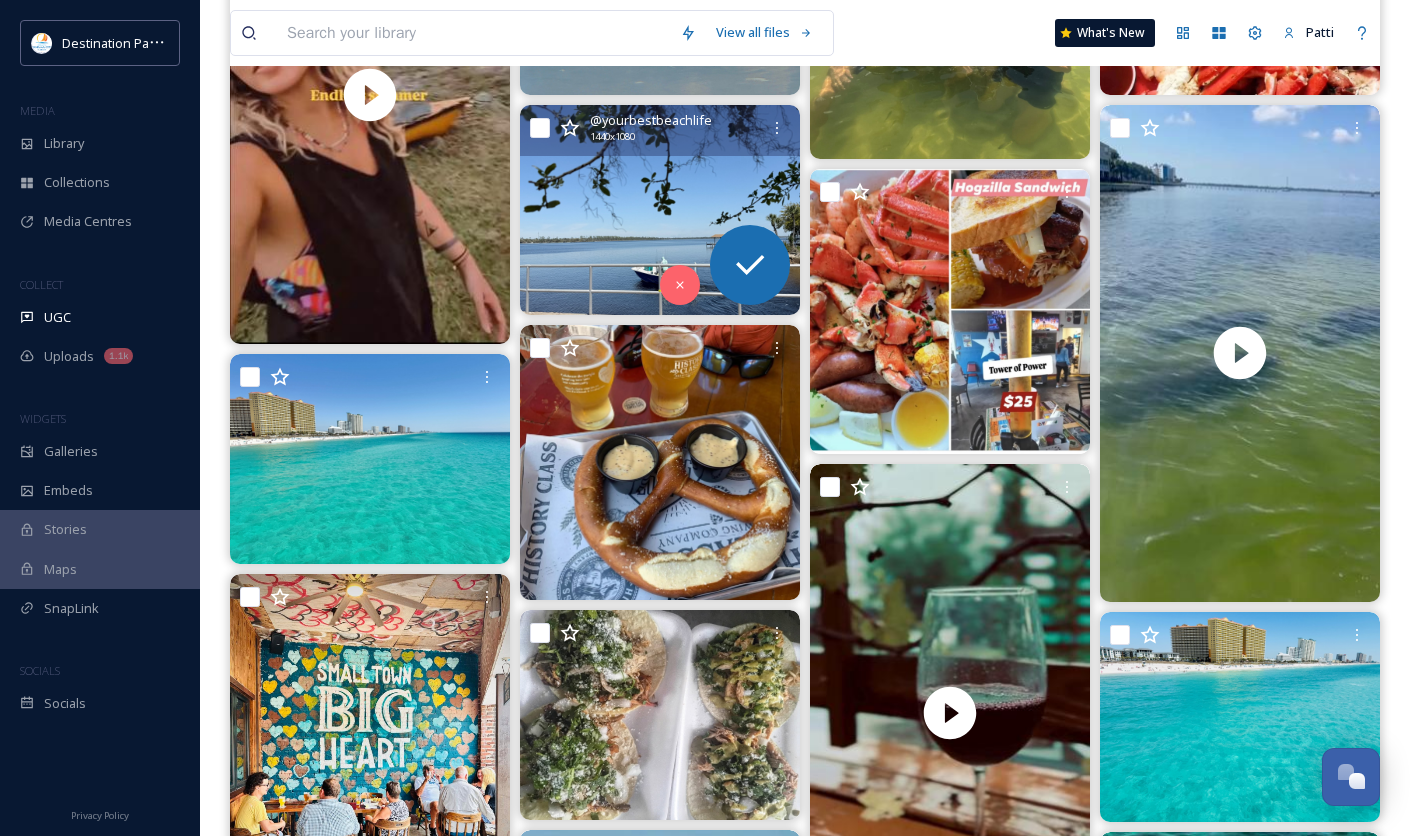 scroll, scrollTop: 888, scrollLeft: 0, axis: vertical 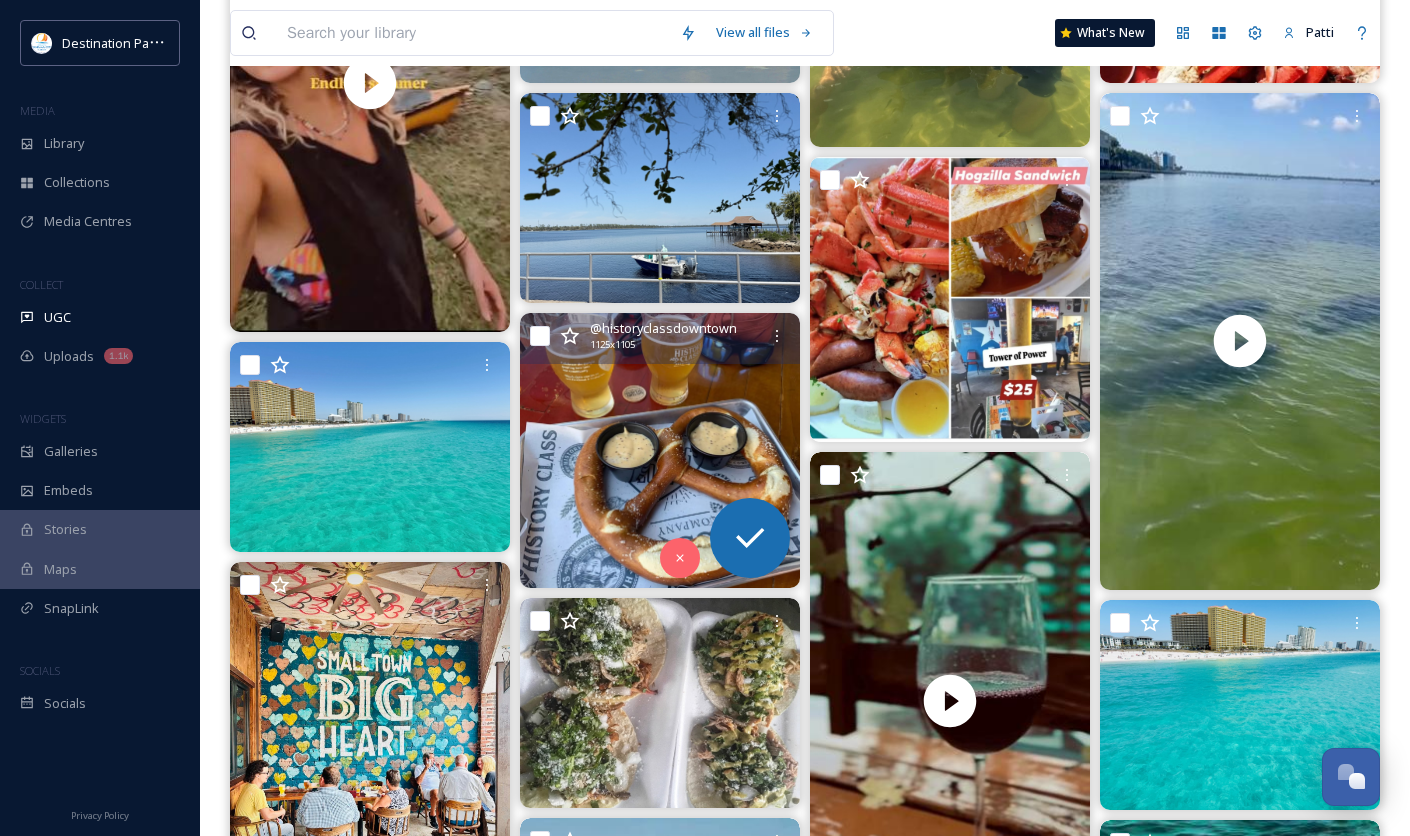 click at bounding box center [660, 450] 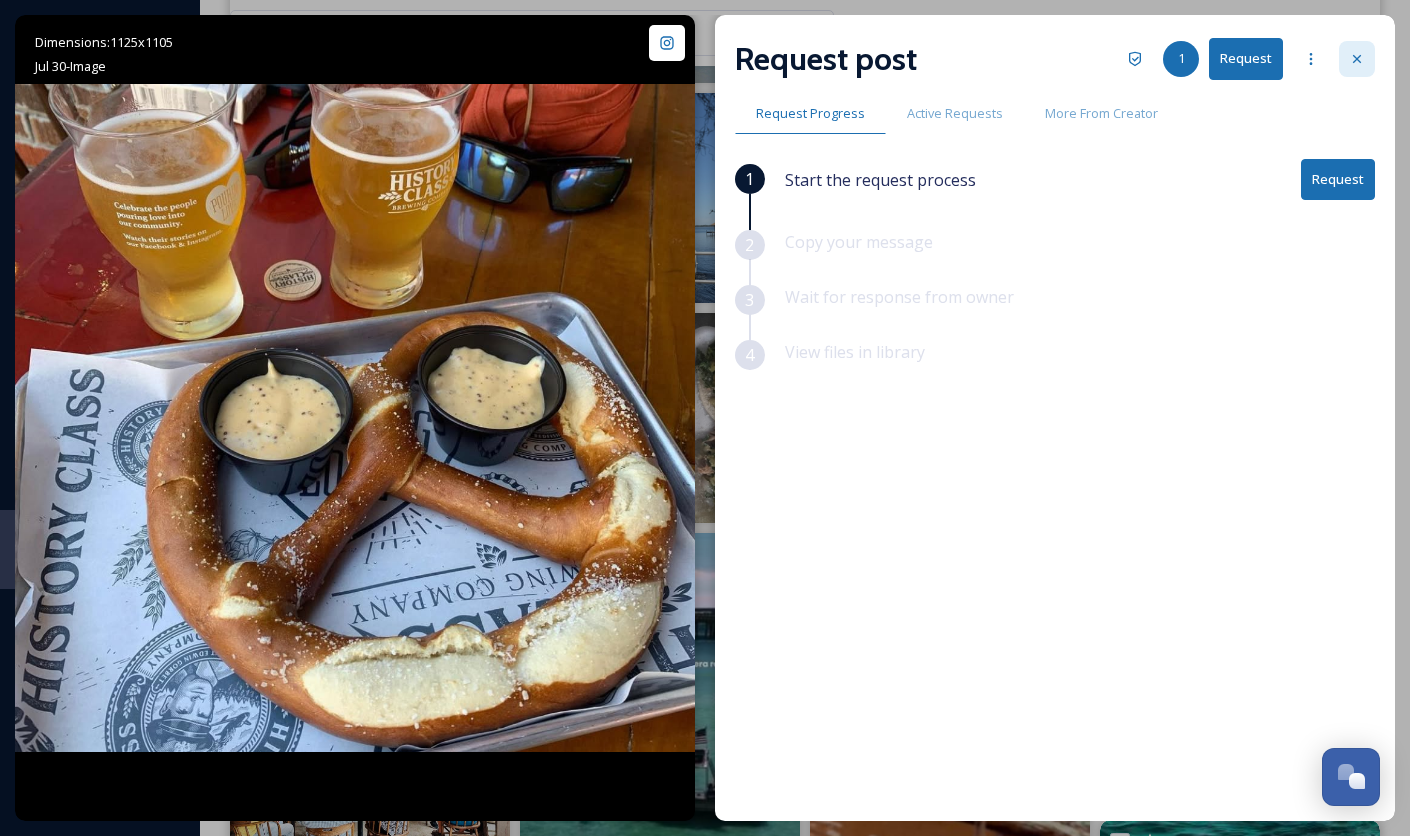 click 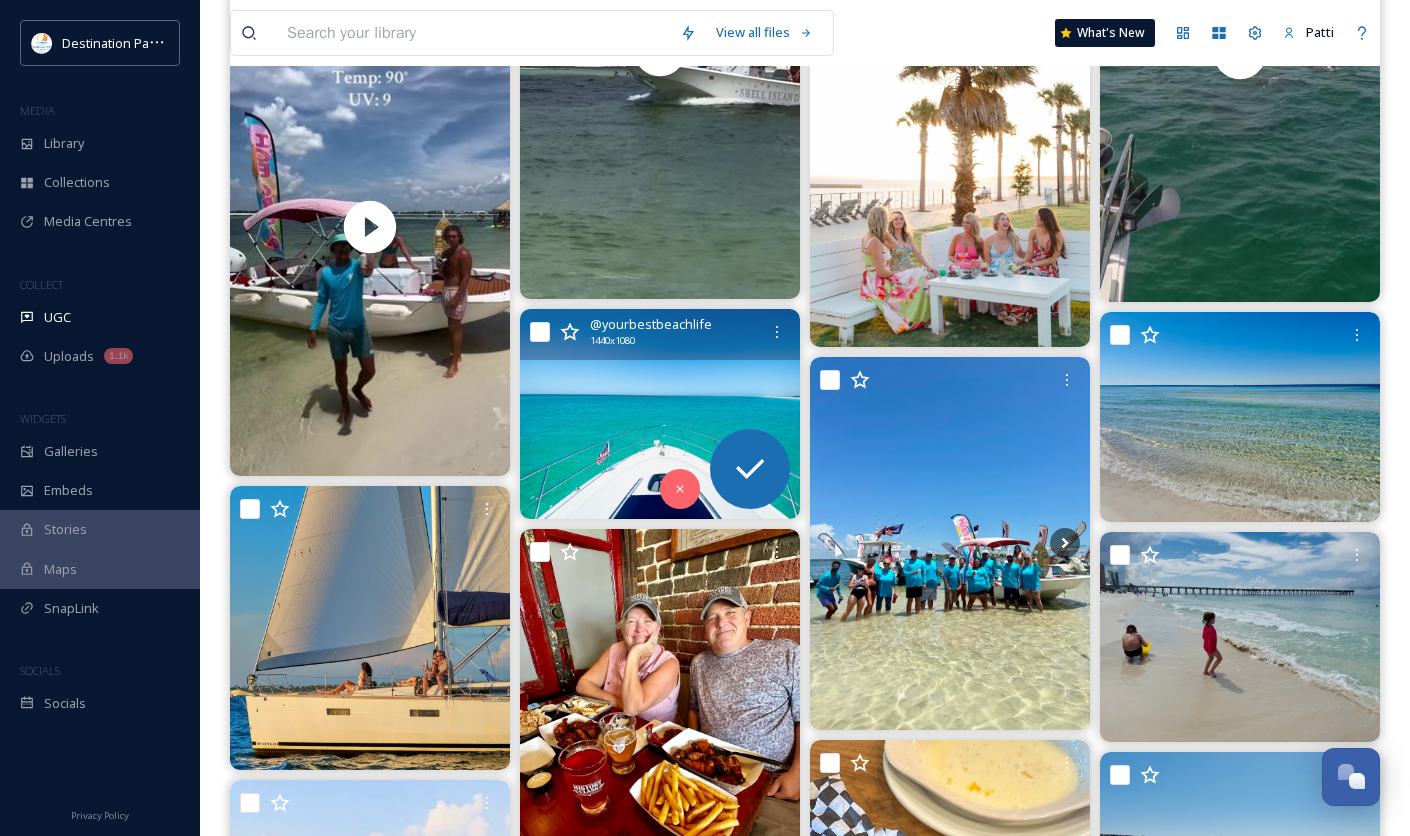 scroll, scrollTop: 2333, scrollLeft: 0, axis: vertical 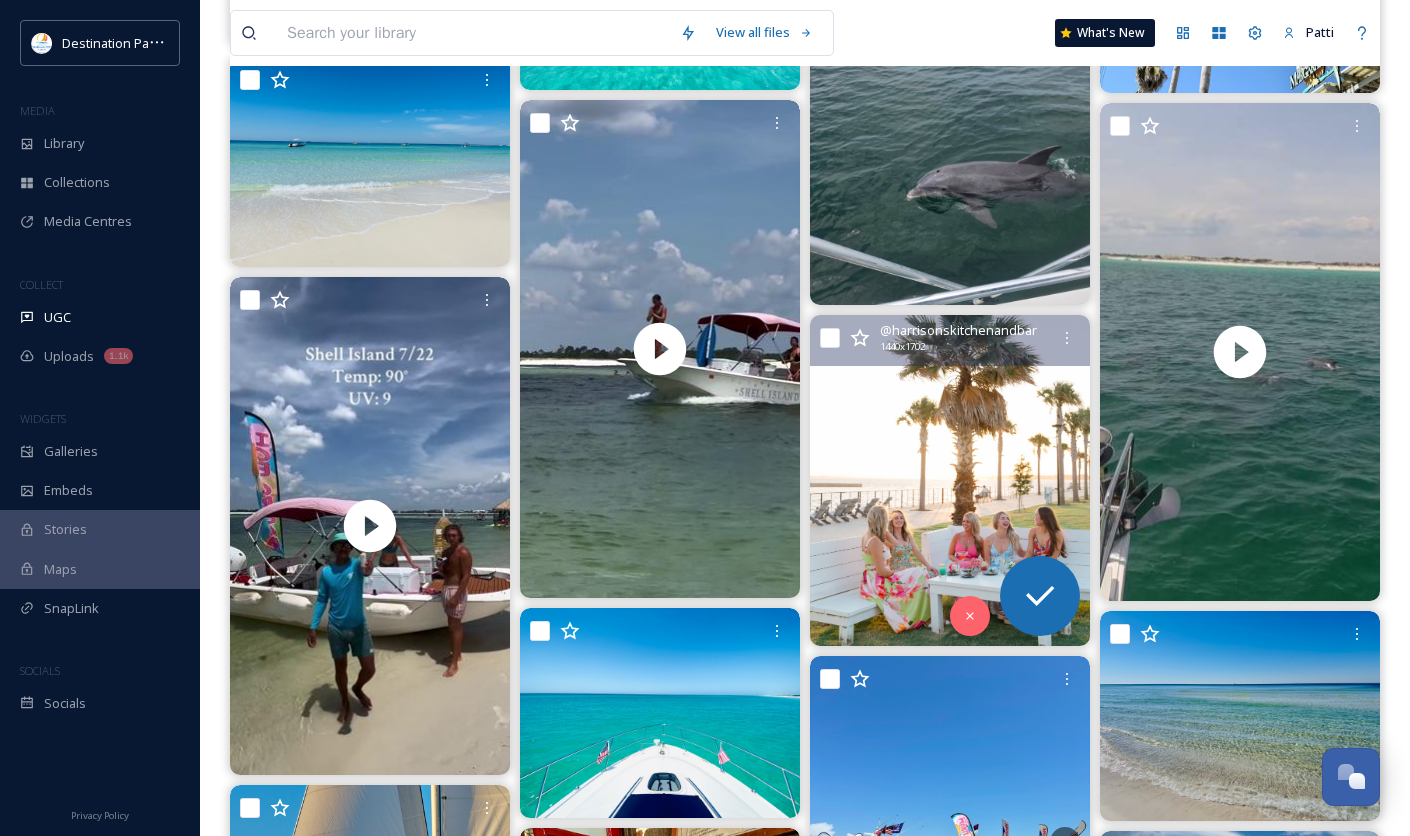 click at bounding box center [950, 480] 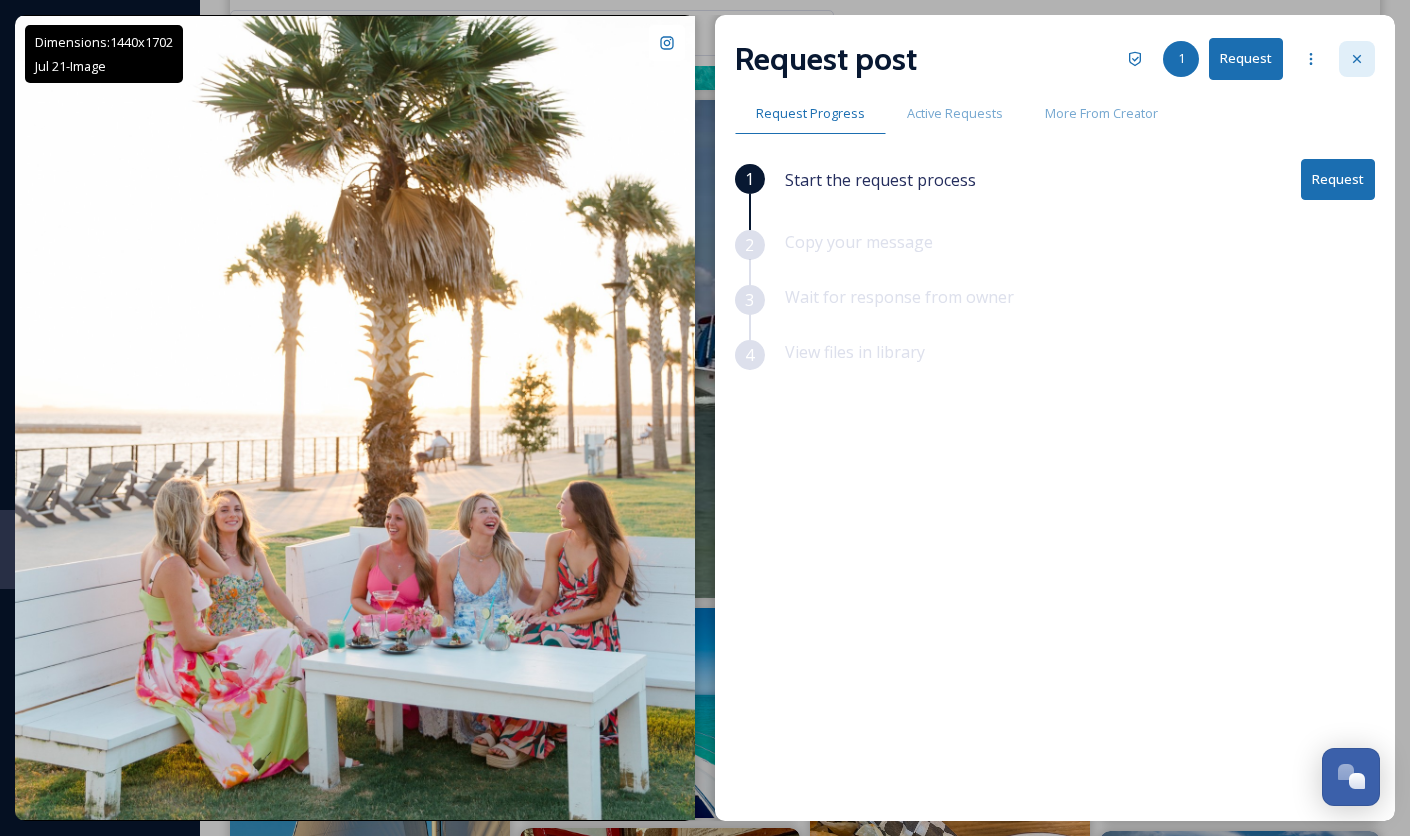 click at bounding box center [1357, 59] 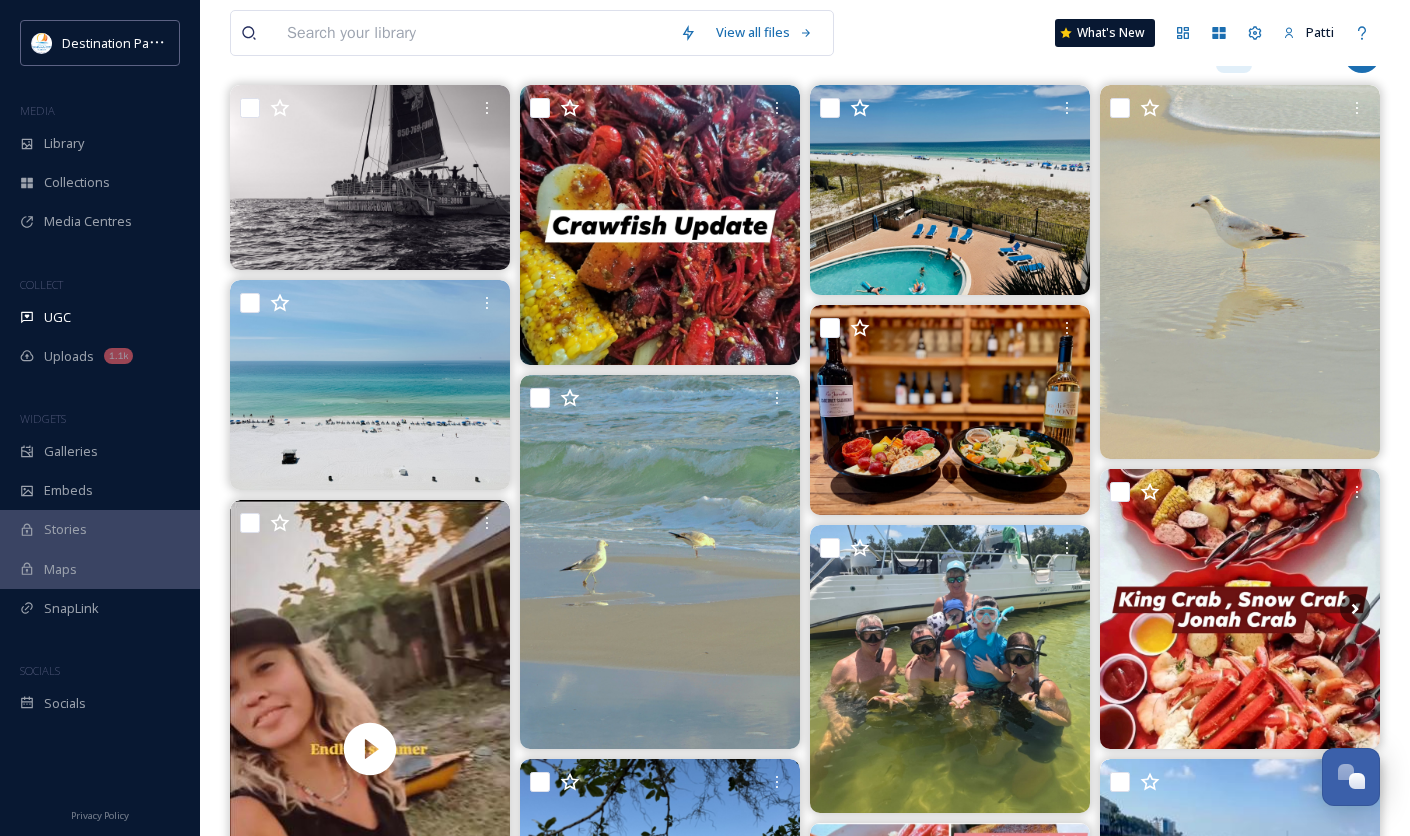 scroll, scrollTop: 0, scrollLeft: 0, axis: both 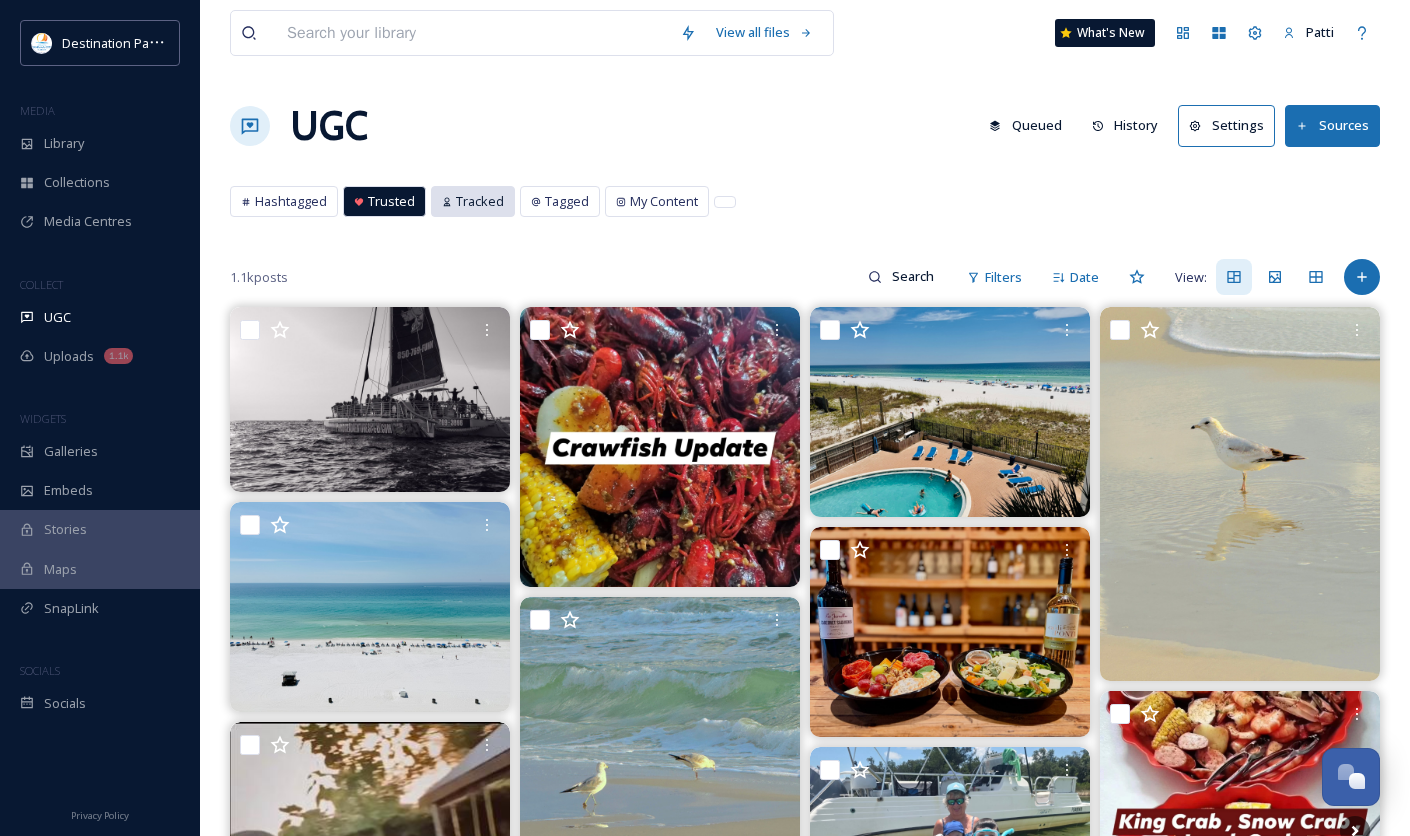 click on "Tracked" at bounding box center [473, 201] 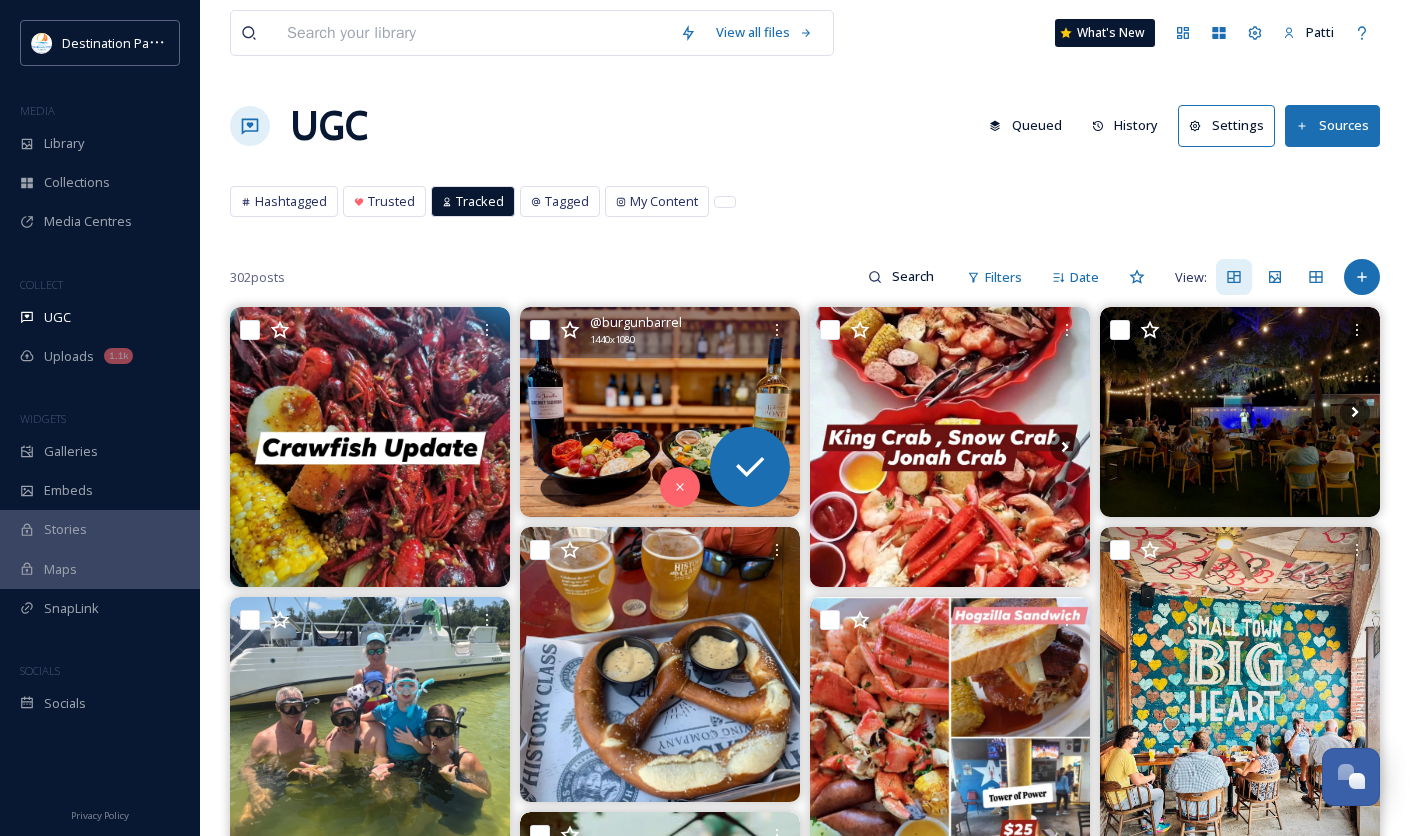 click at bounding box center [660, 412] 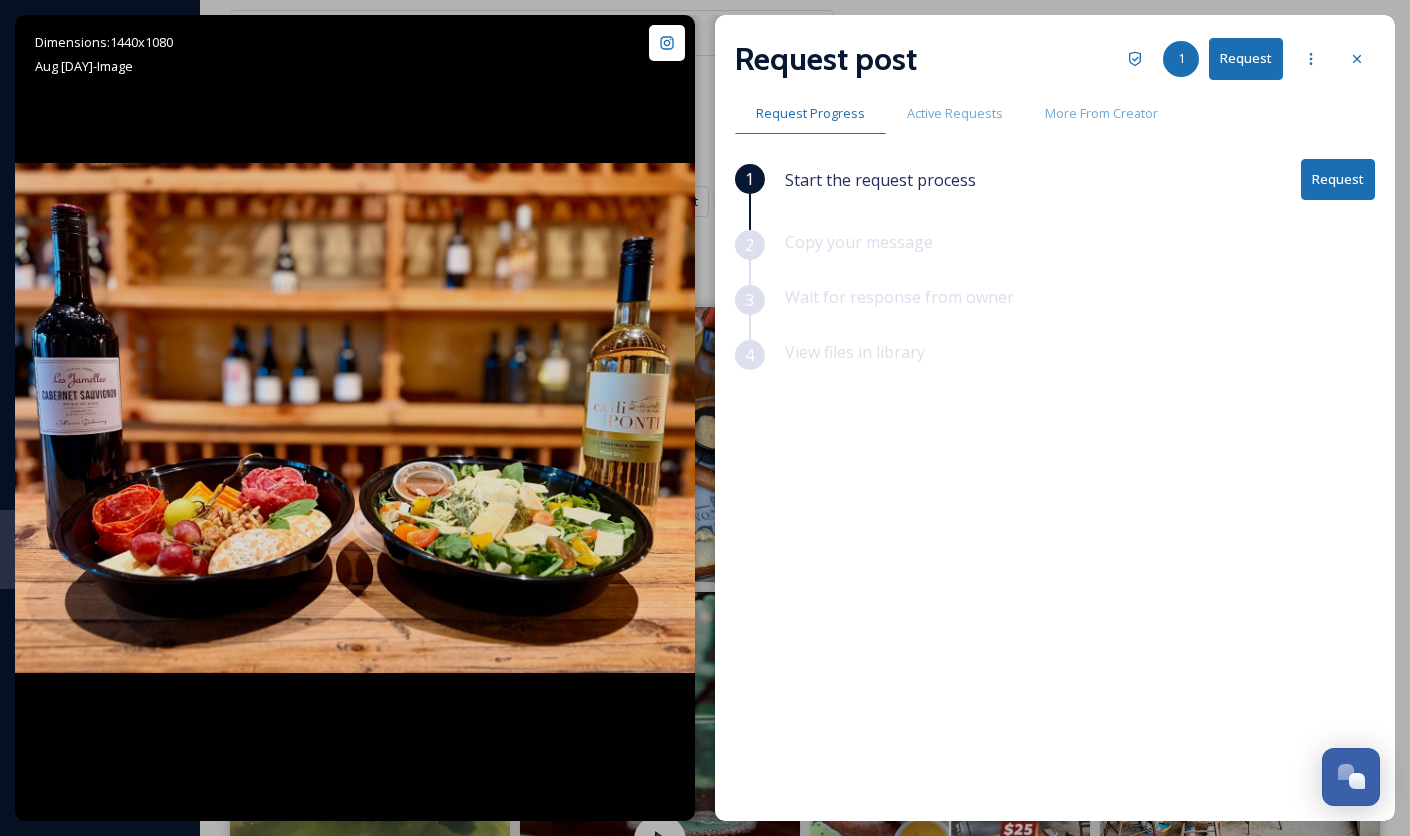 click on "Request" at bounding box center (1246, 58) 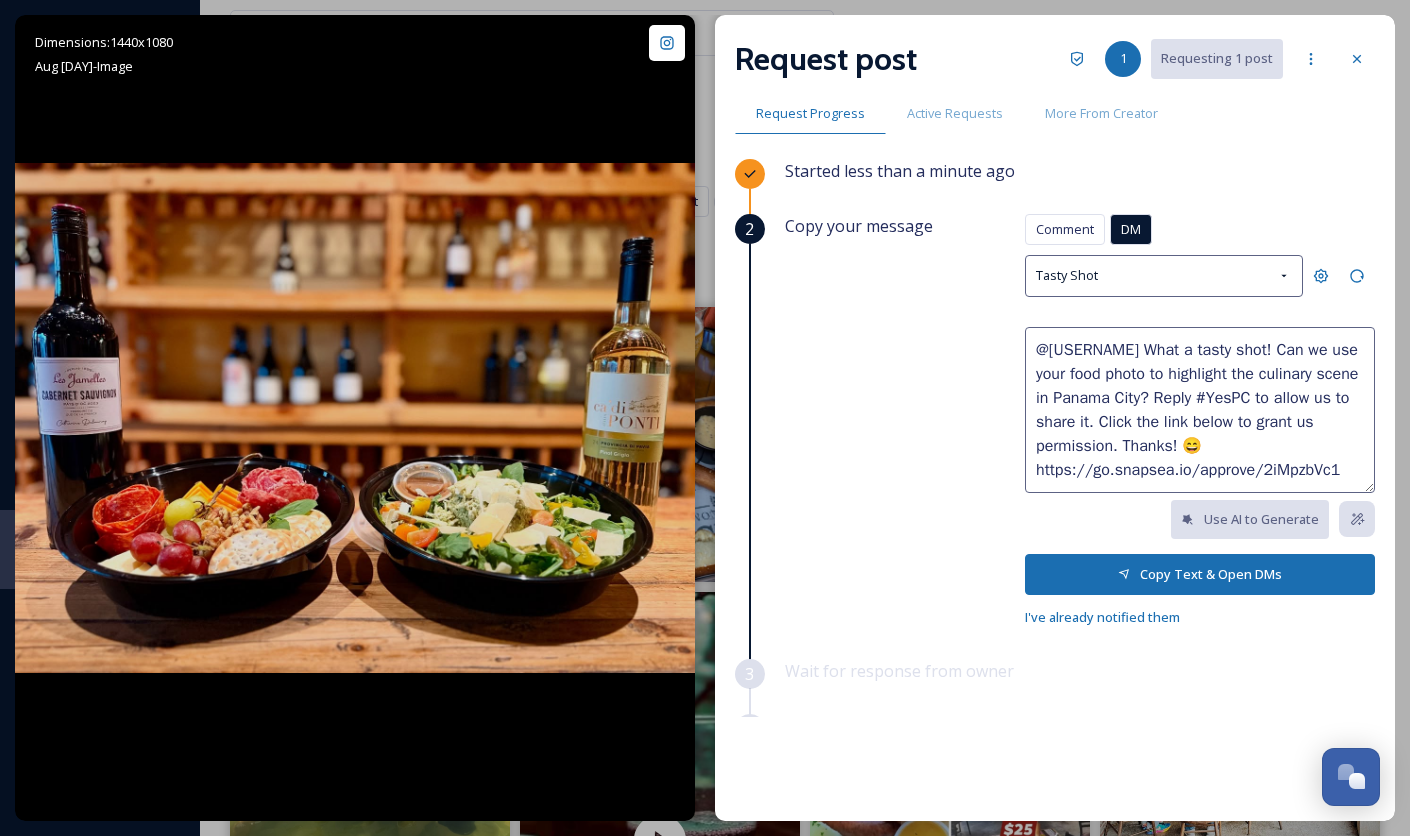 click on "@[USERNAME] What a tasty shot! Can we use your food photo to highlight the culinary scene in Panama City? Reply #YesPC to allow us to share it. Click the link below to grant us permission. Thanks! 😄
https://go.snapsea.io/approve/2iMpzbVc1" at bounding box center [1200, 410] 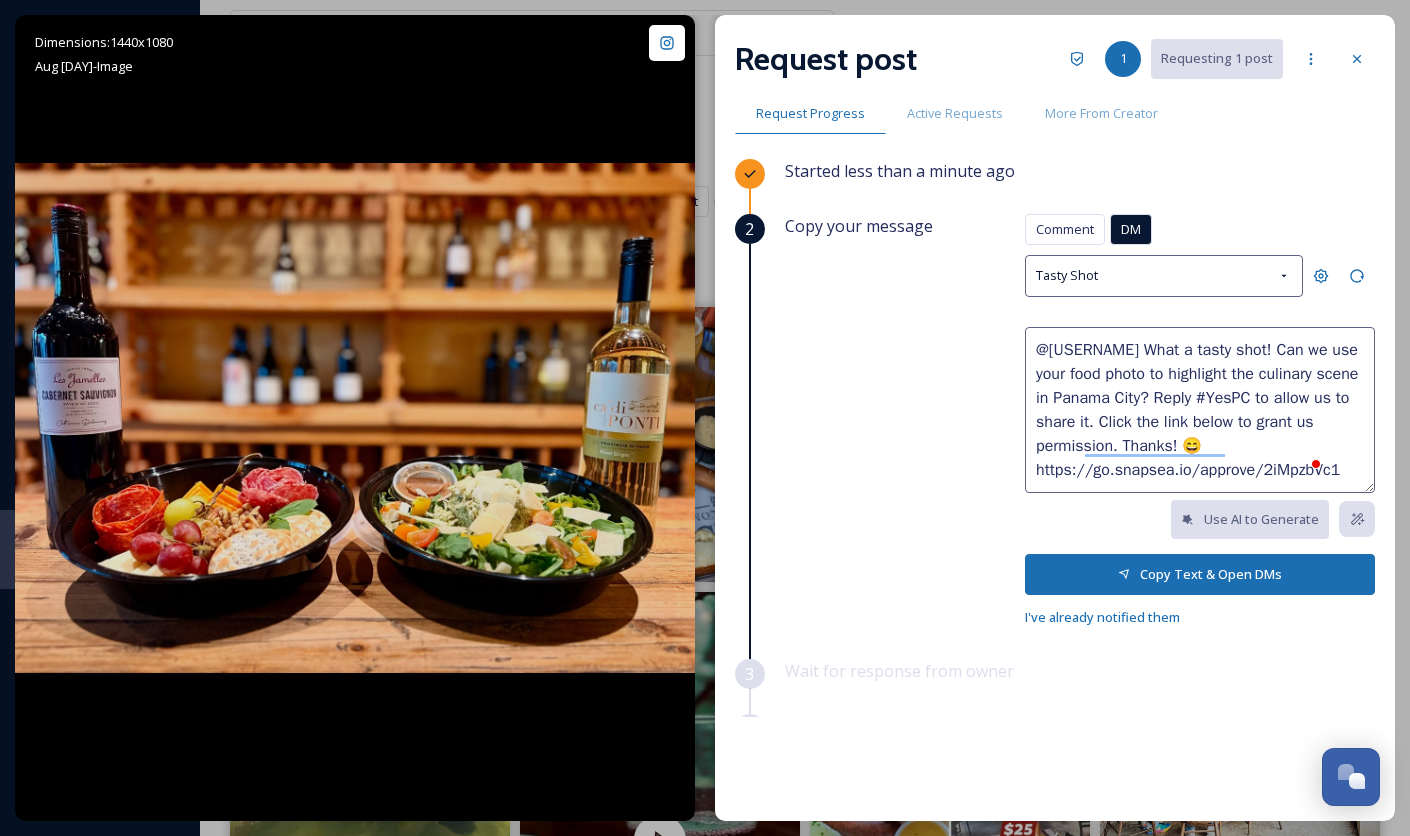 click 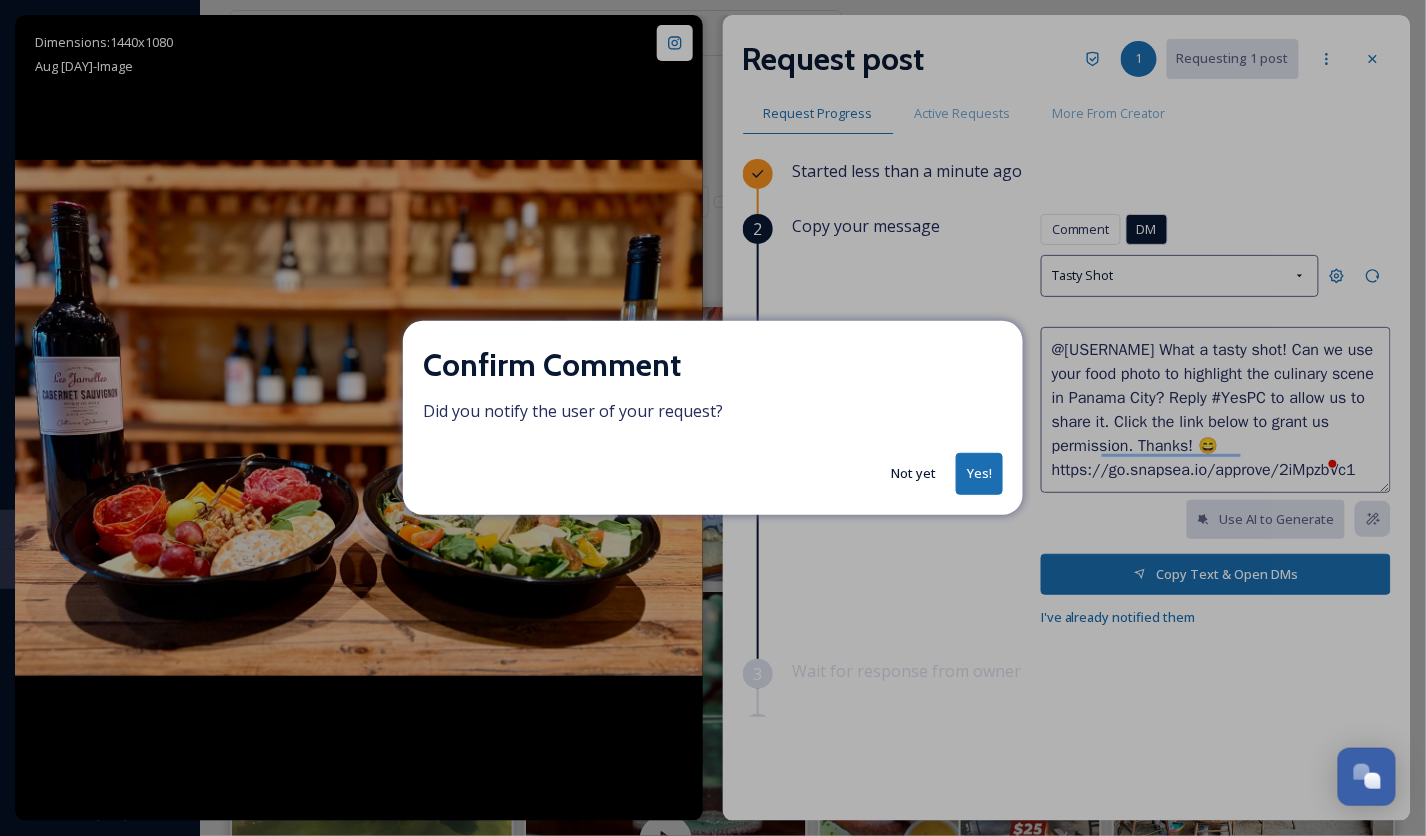 click on "Yes!" at bounding box center (979, 473) 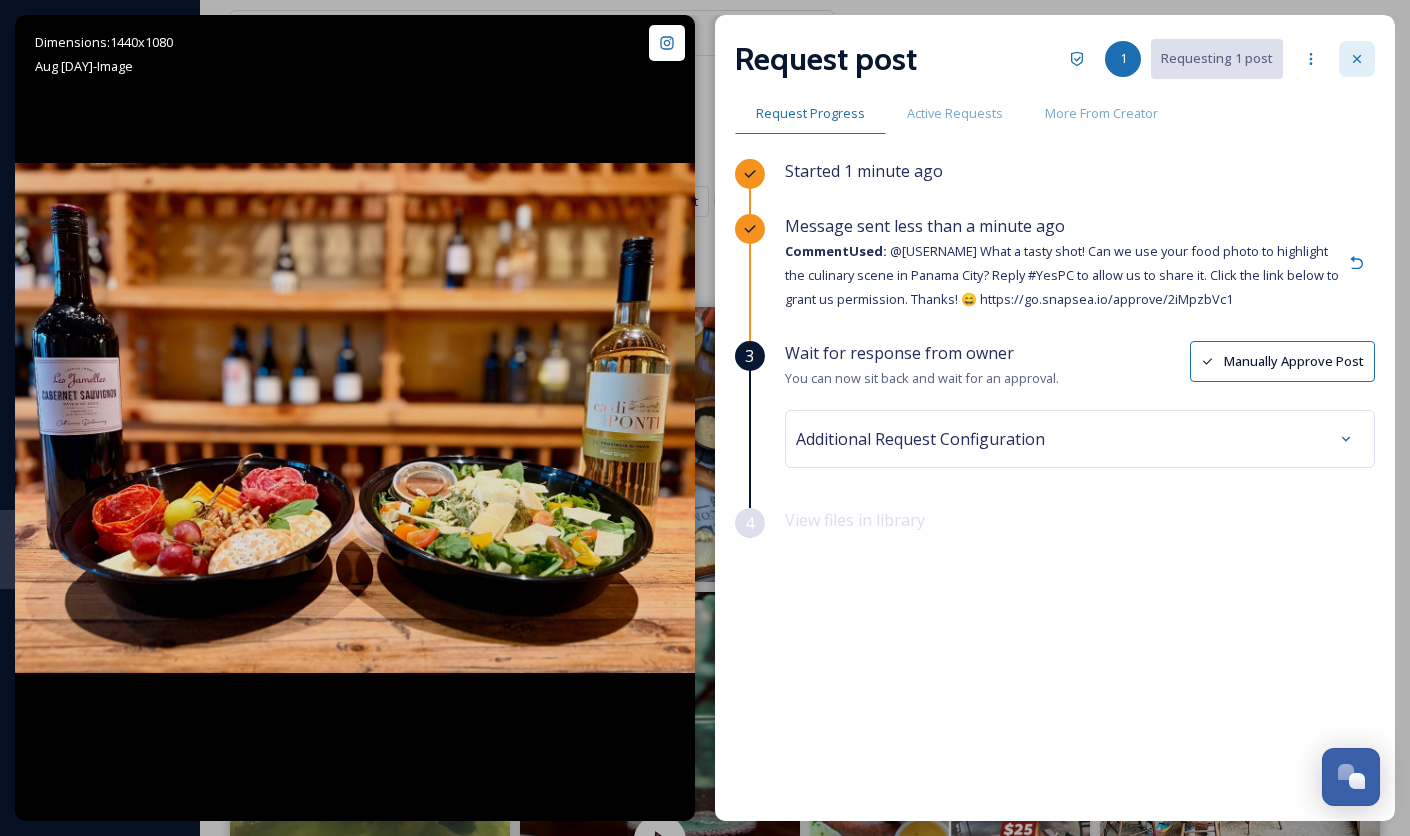 click 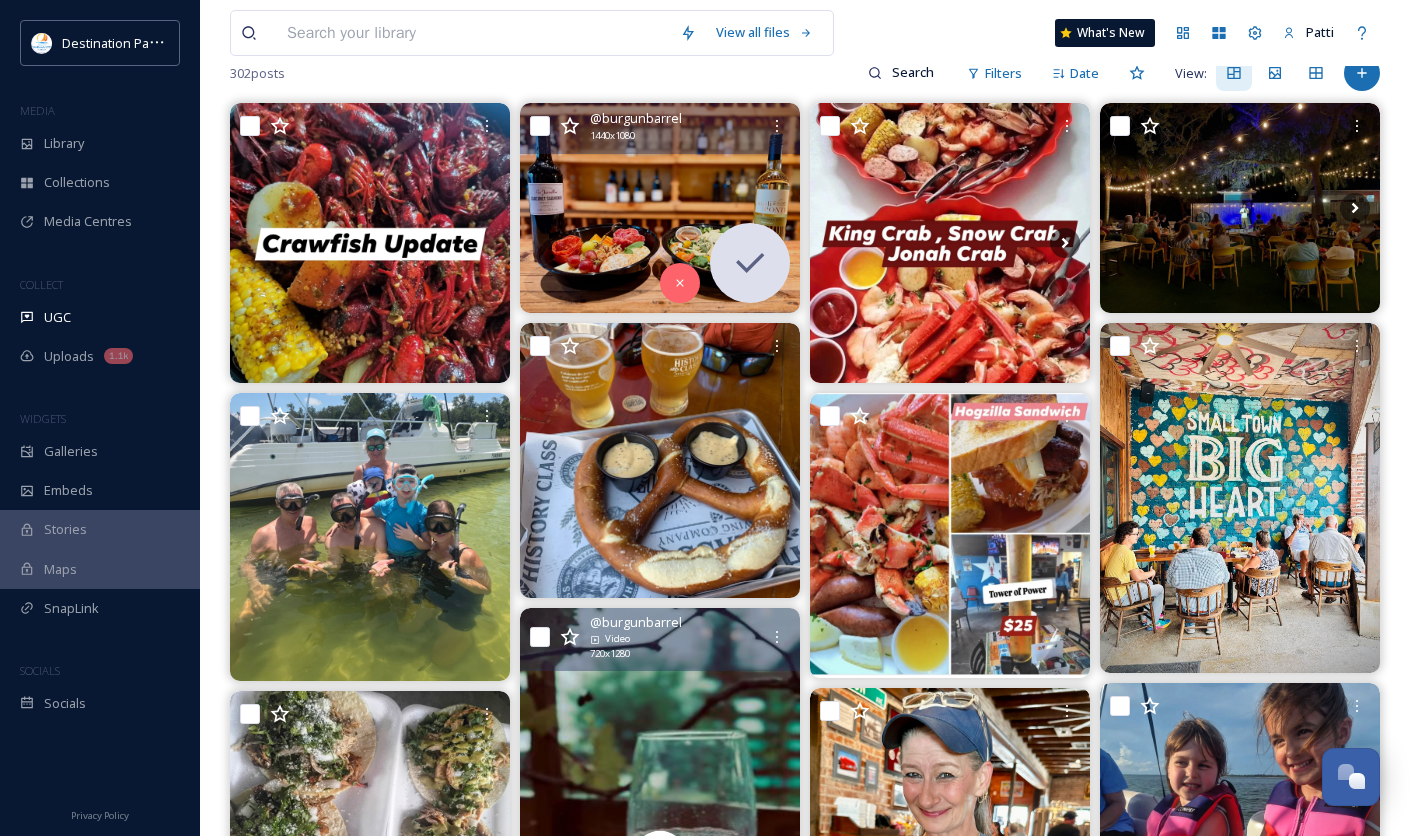 scroll, scrollTop: 222, scrollLeft: 0, axis: vertical 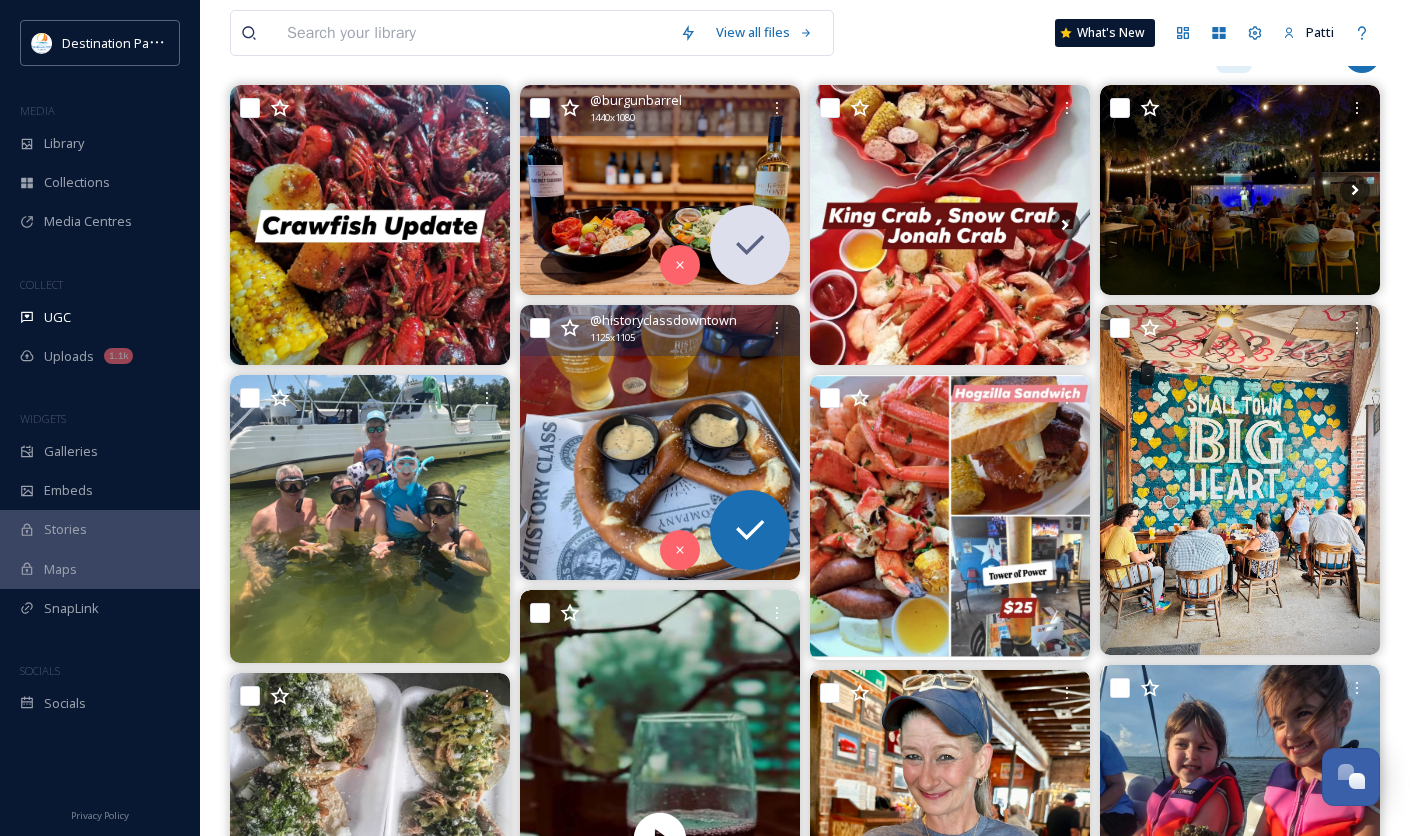 click at bounding box center [660, 442] 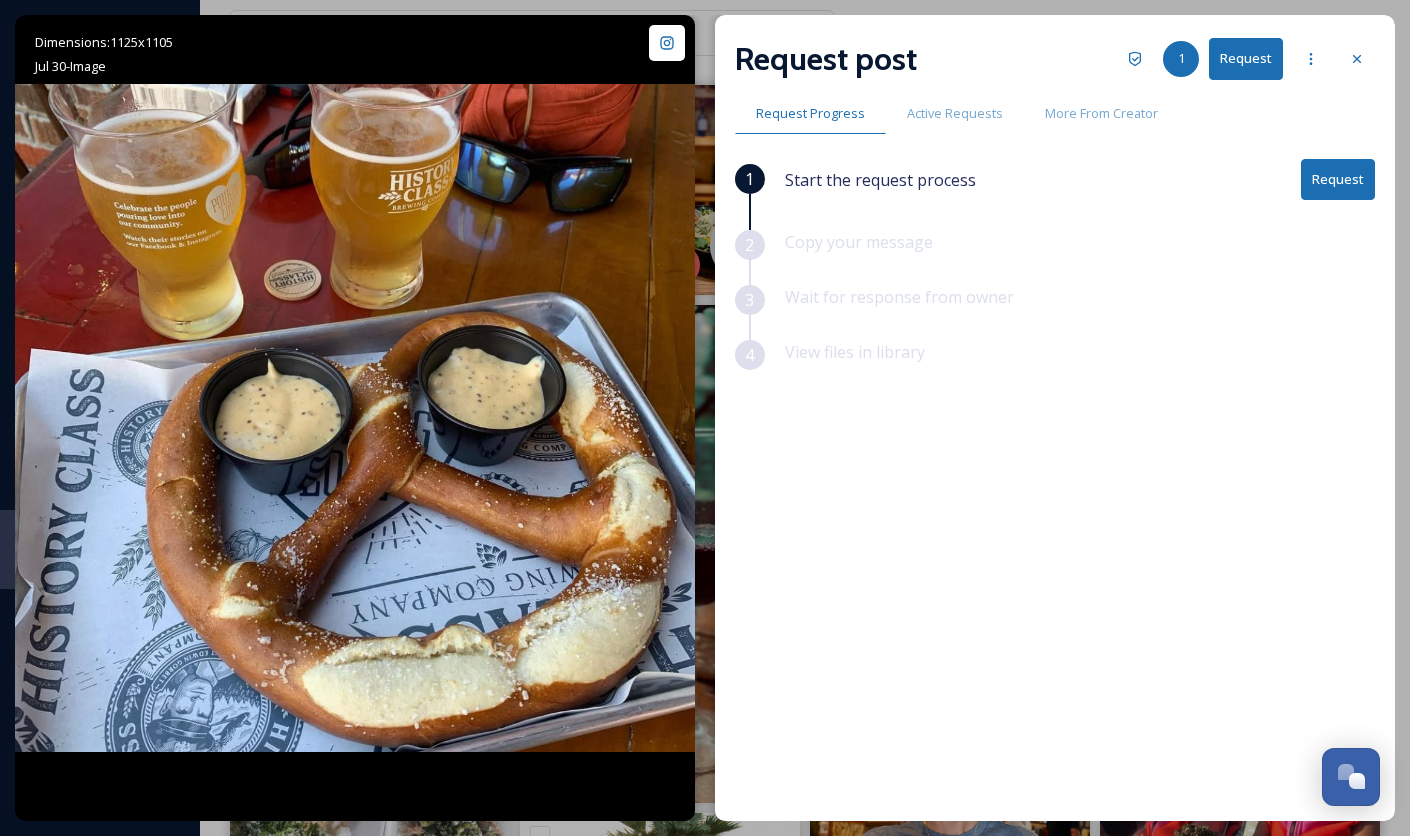 click on "Request" at bounding box center [1338, 179] 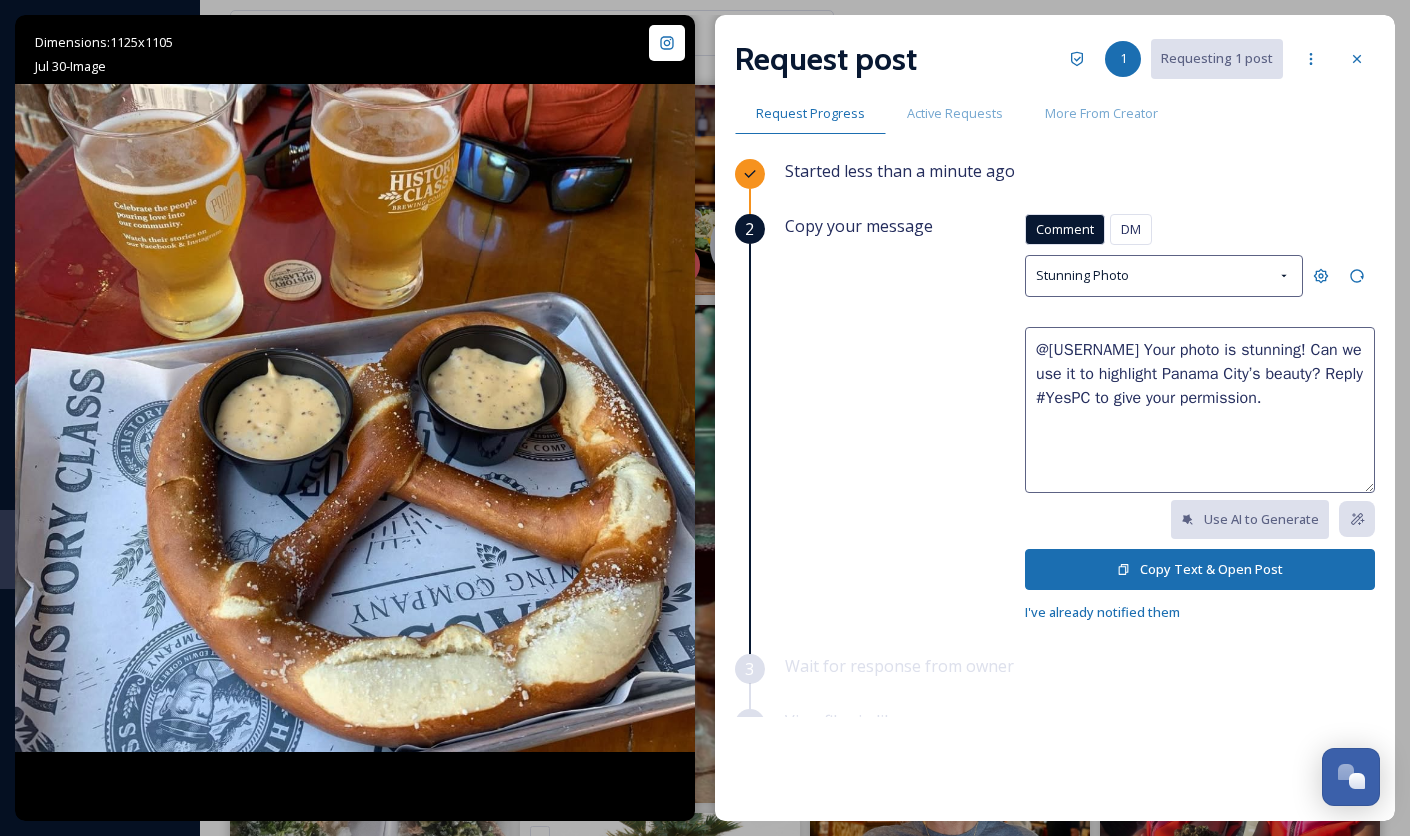 click on "@[USERNAME] Your photo is stunning! Can we use it to highlight Panama City’s beauty? Reply #YesPC to give your permission." at bounding box center (1200, 410) 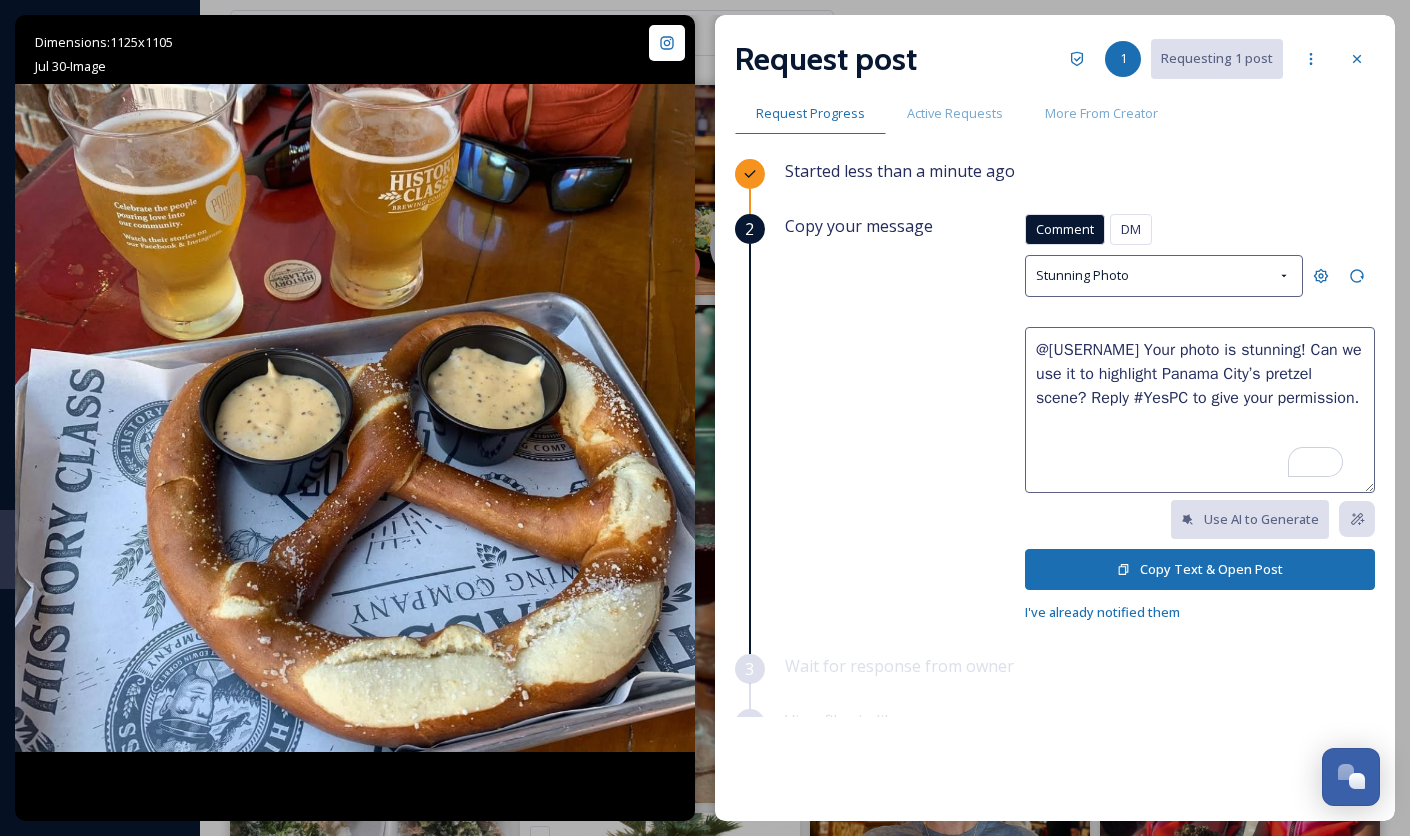 type on "@[USERNAME] Your photo is stunning! Can we use it to highlight Panama City’s pretzel scene? Reply #YesPC to give your permission." 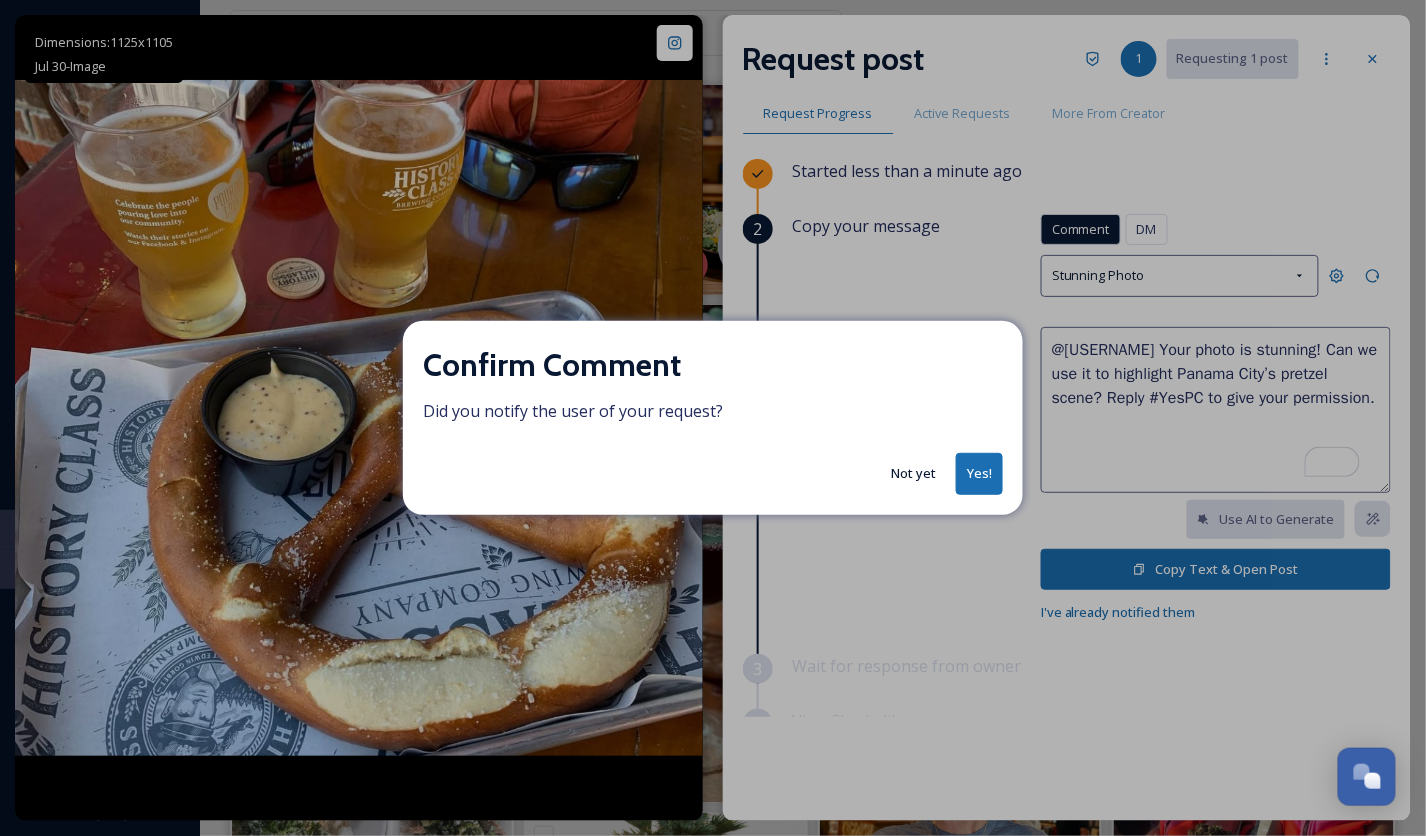 click on "Yes!" at bounding box center [979, 473] 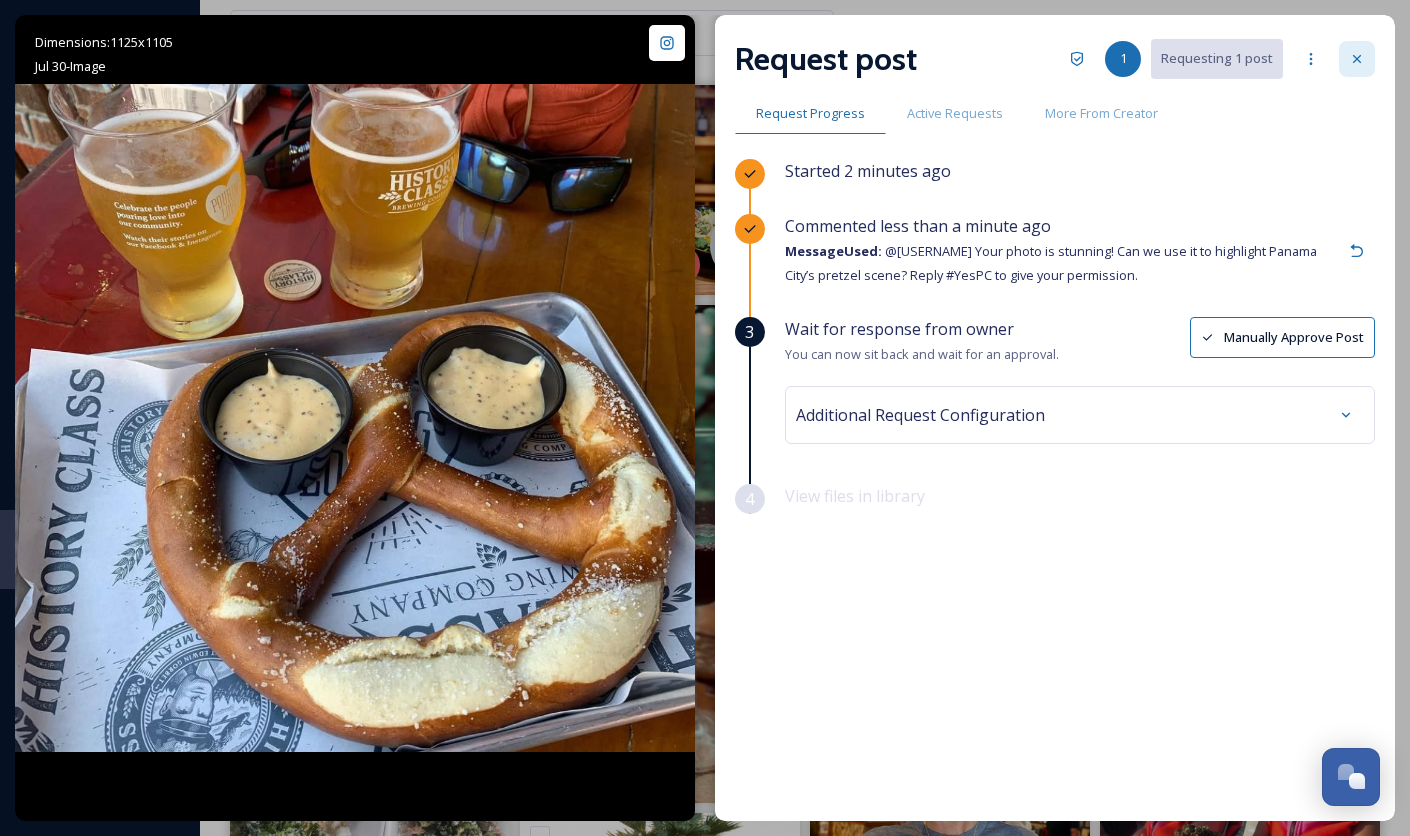 click at bounding box center (1357, 59) 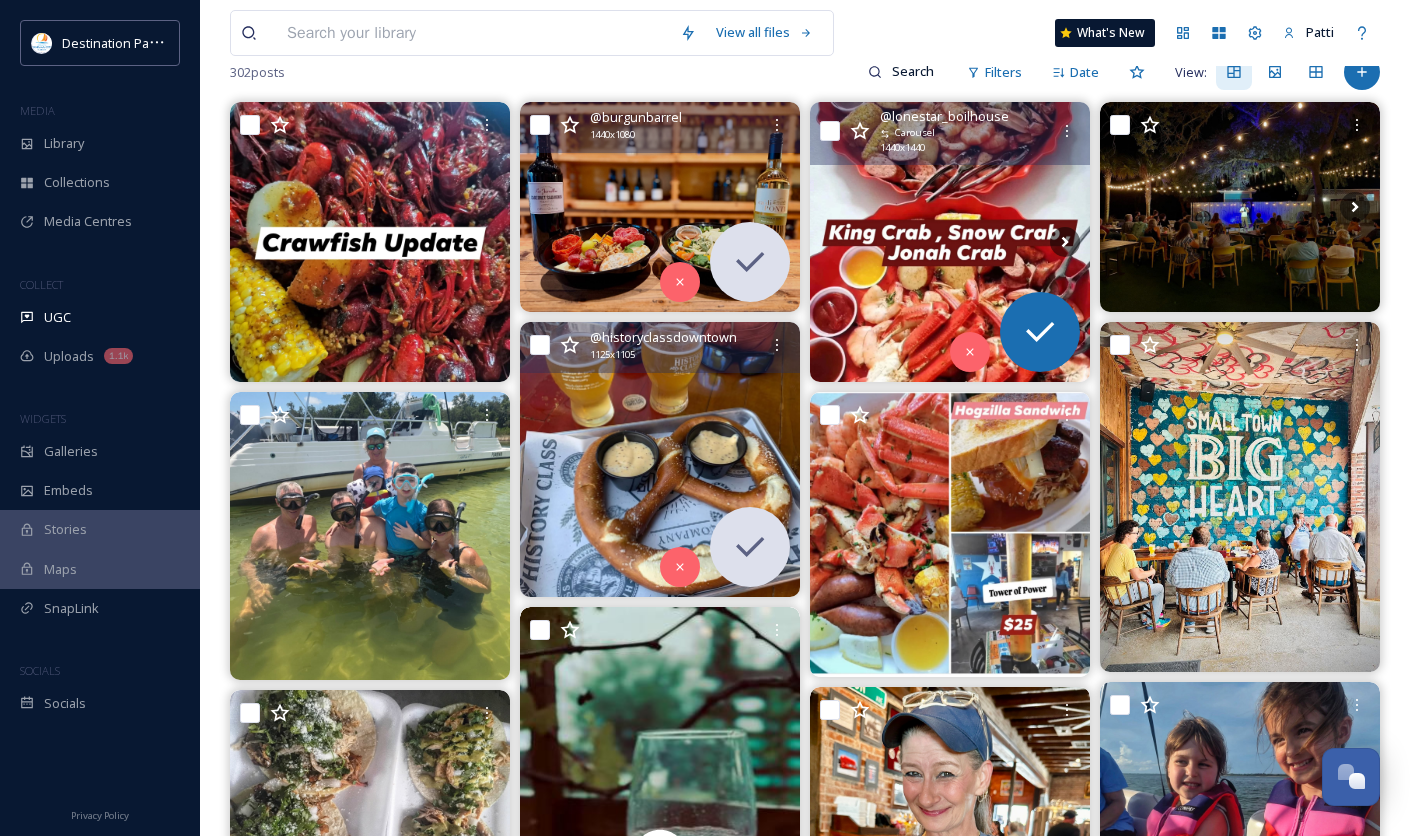 scroll, scrollTop: 0, scrollLeft: 0, axis: both 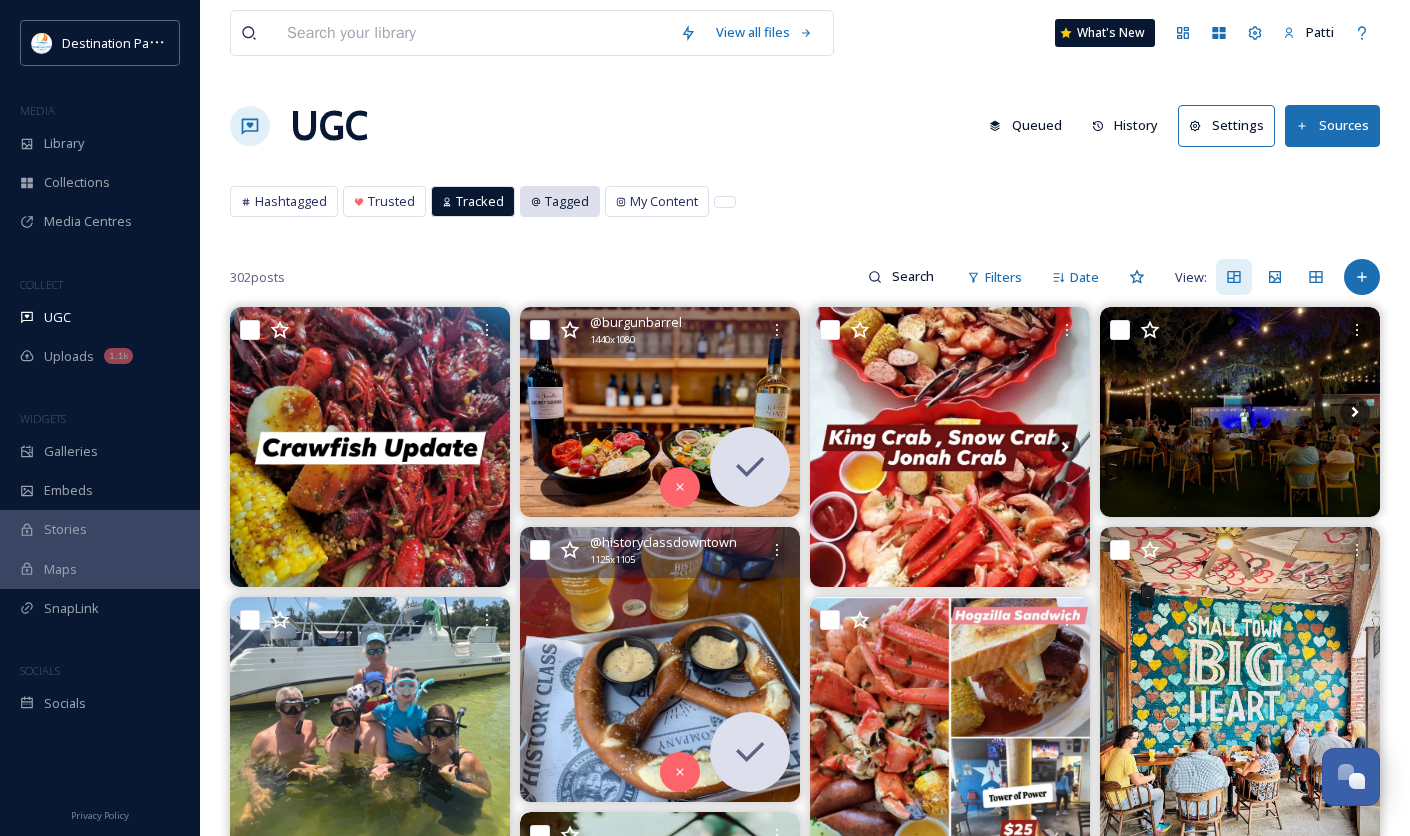 click on "Tagged" at bounding box center (567, 201) 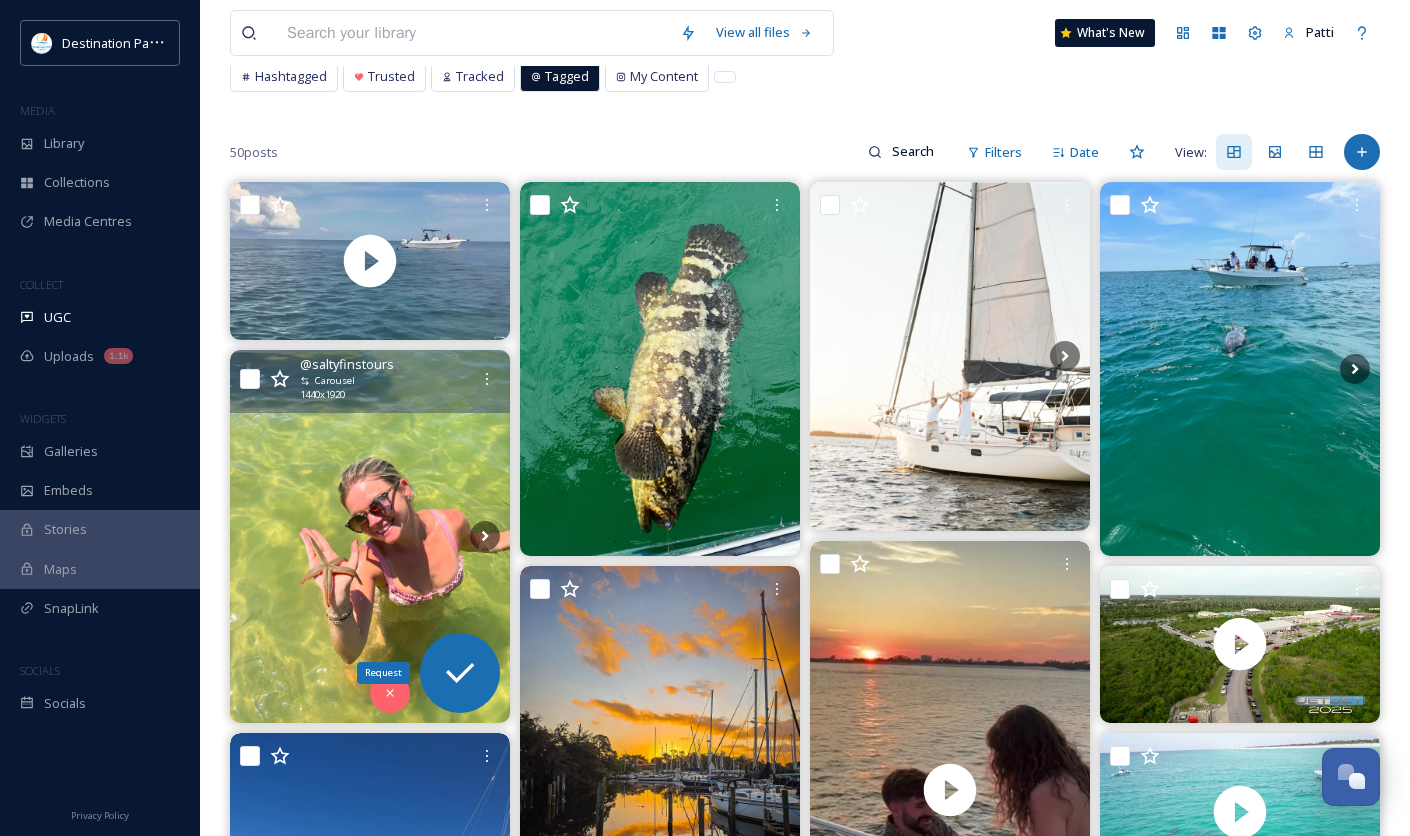 scroll, scrollTop: 222, scrollLeft: 0, axis: vertical 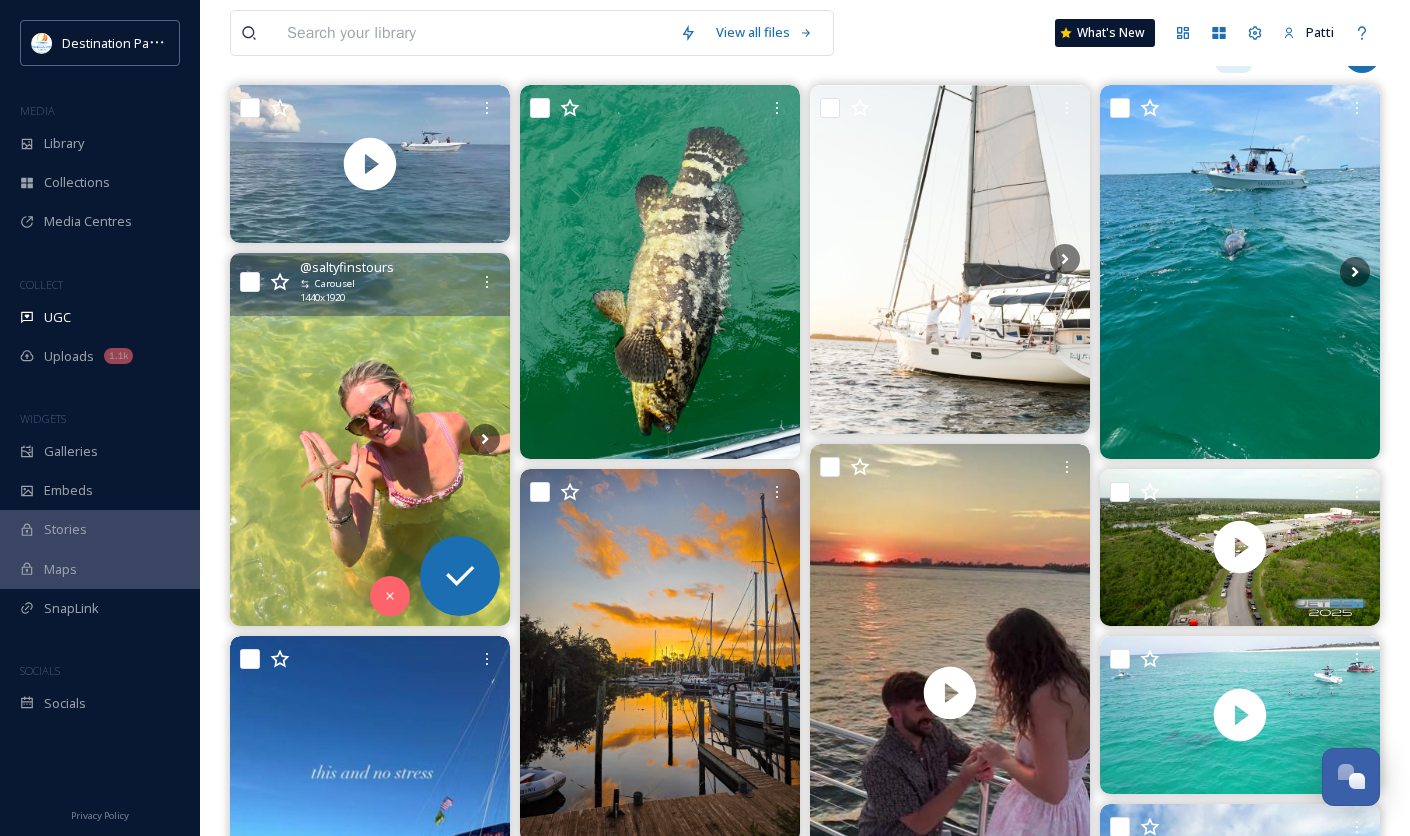 click at bounding box center (370, 439) 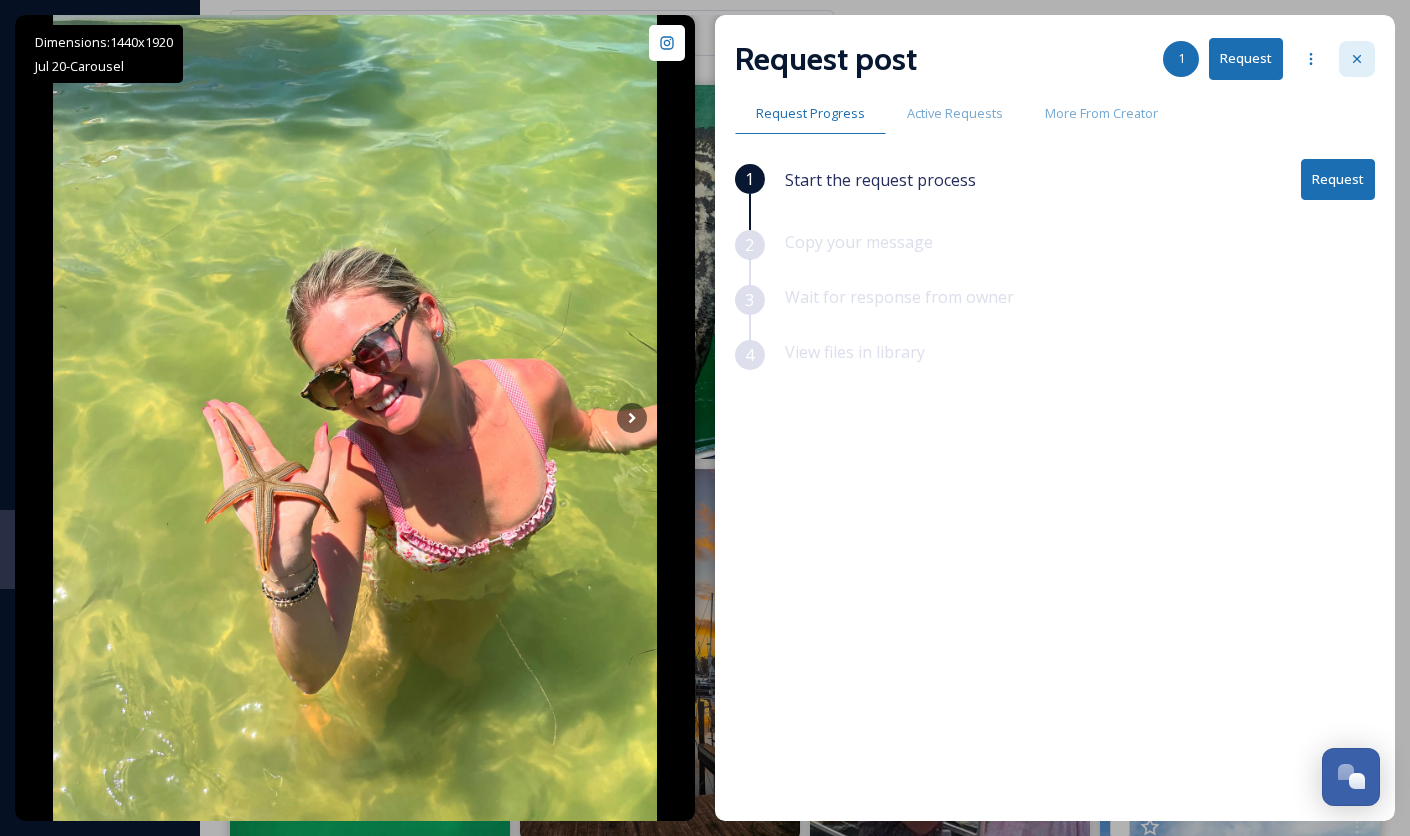 click 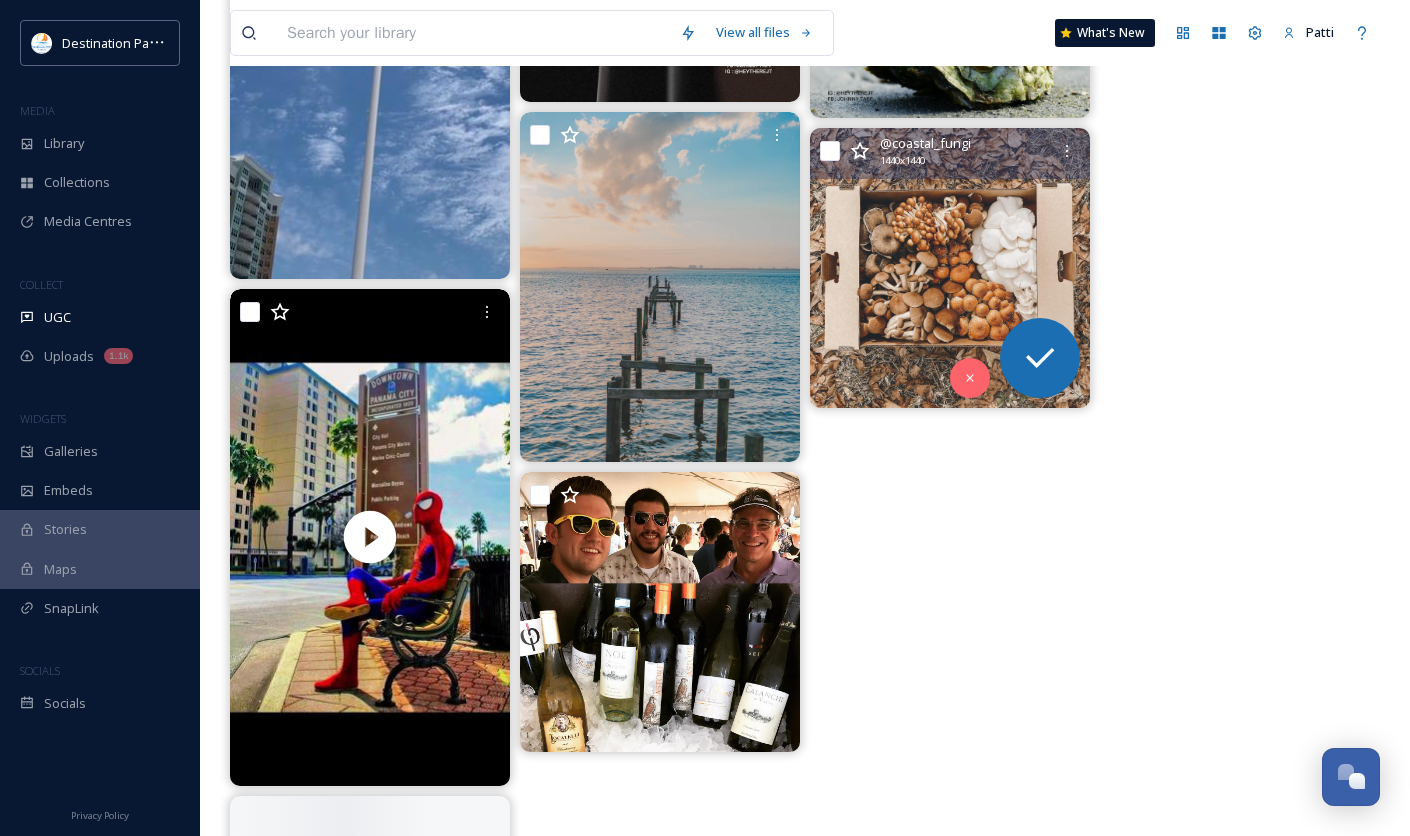 scroll, scrollTop: 4222, scrollLeft: 0, axis: vertical 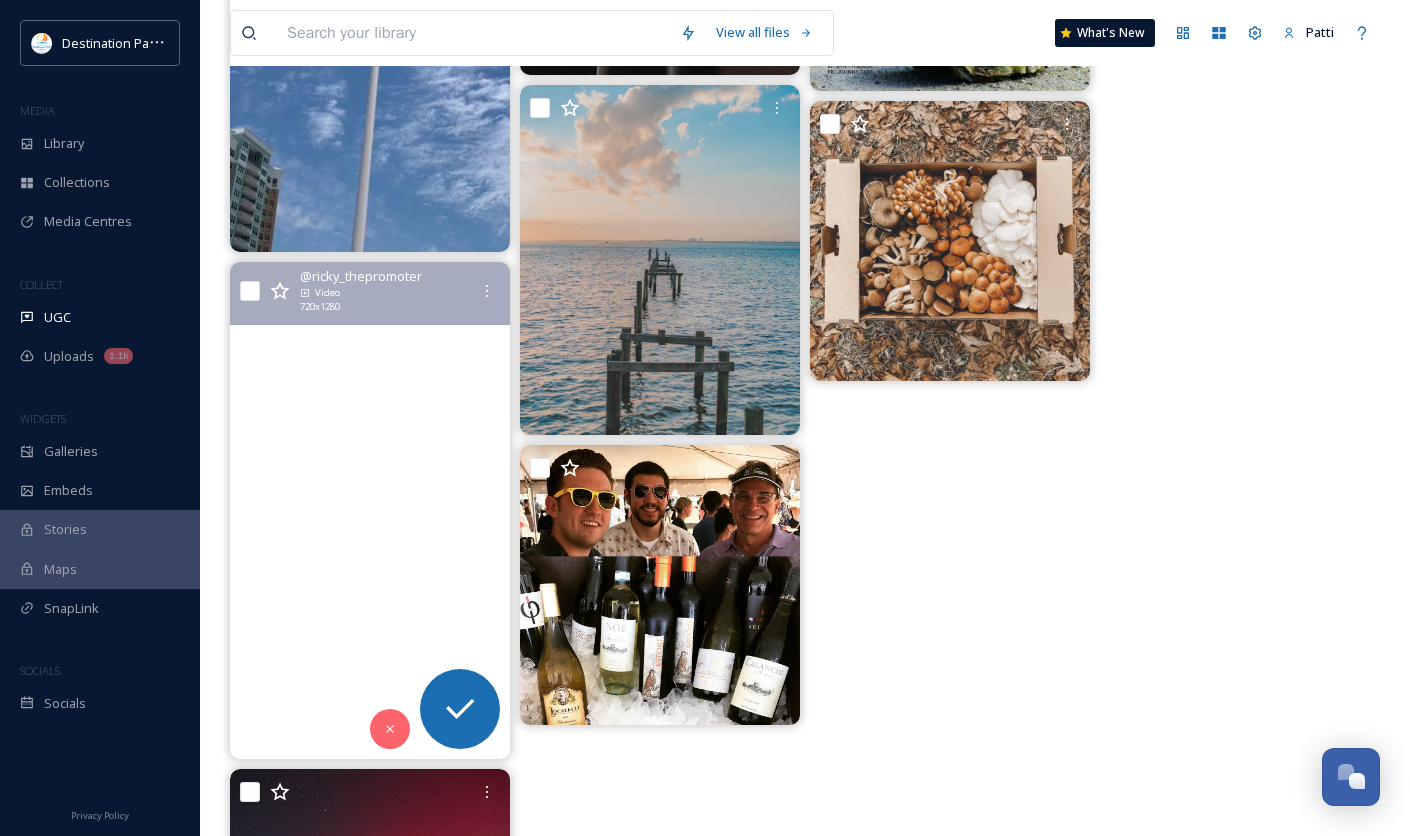 click at bounding box center (370, 511) 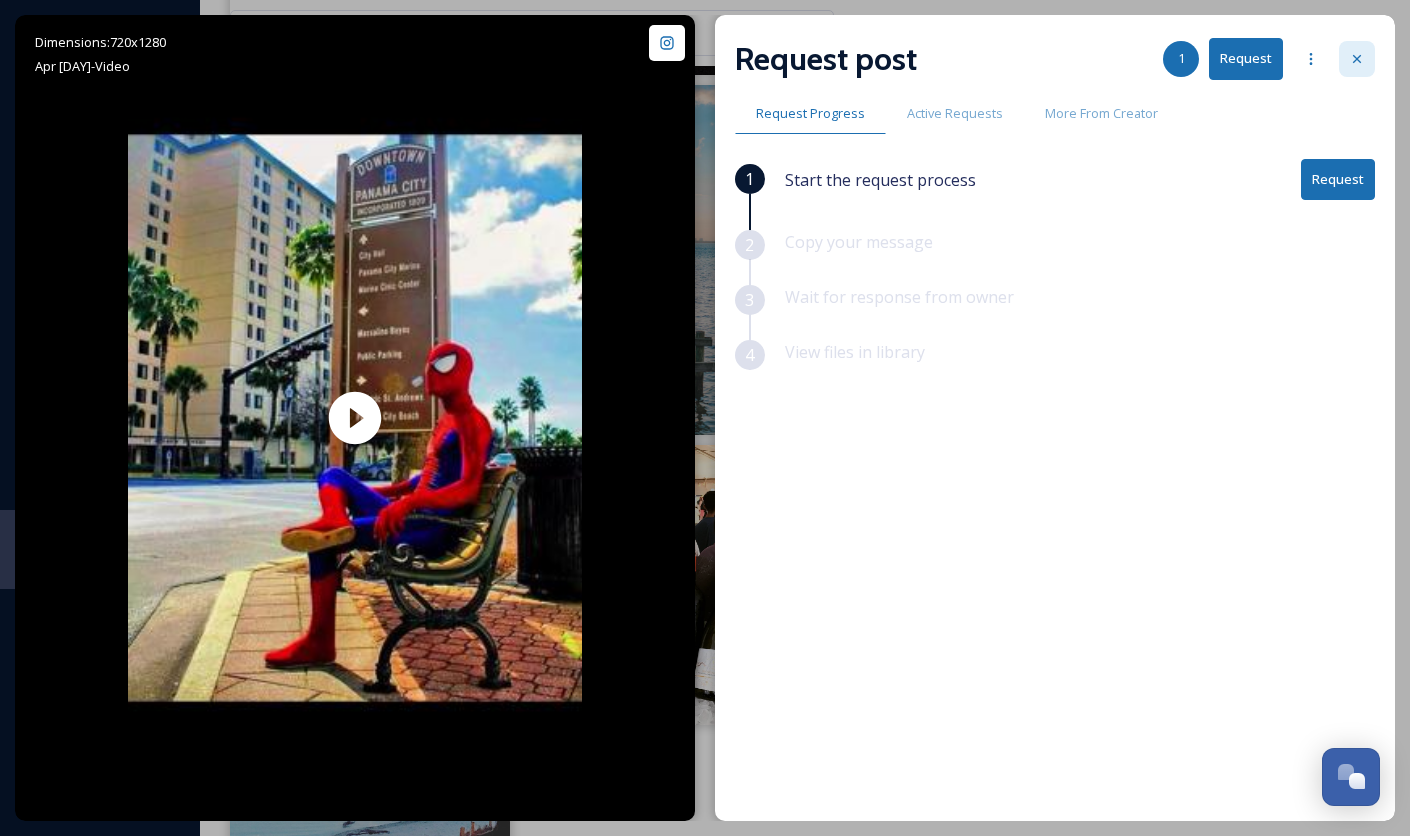 click 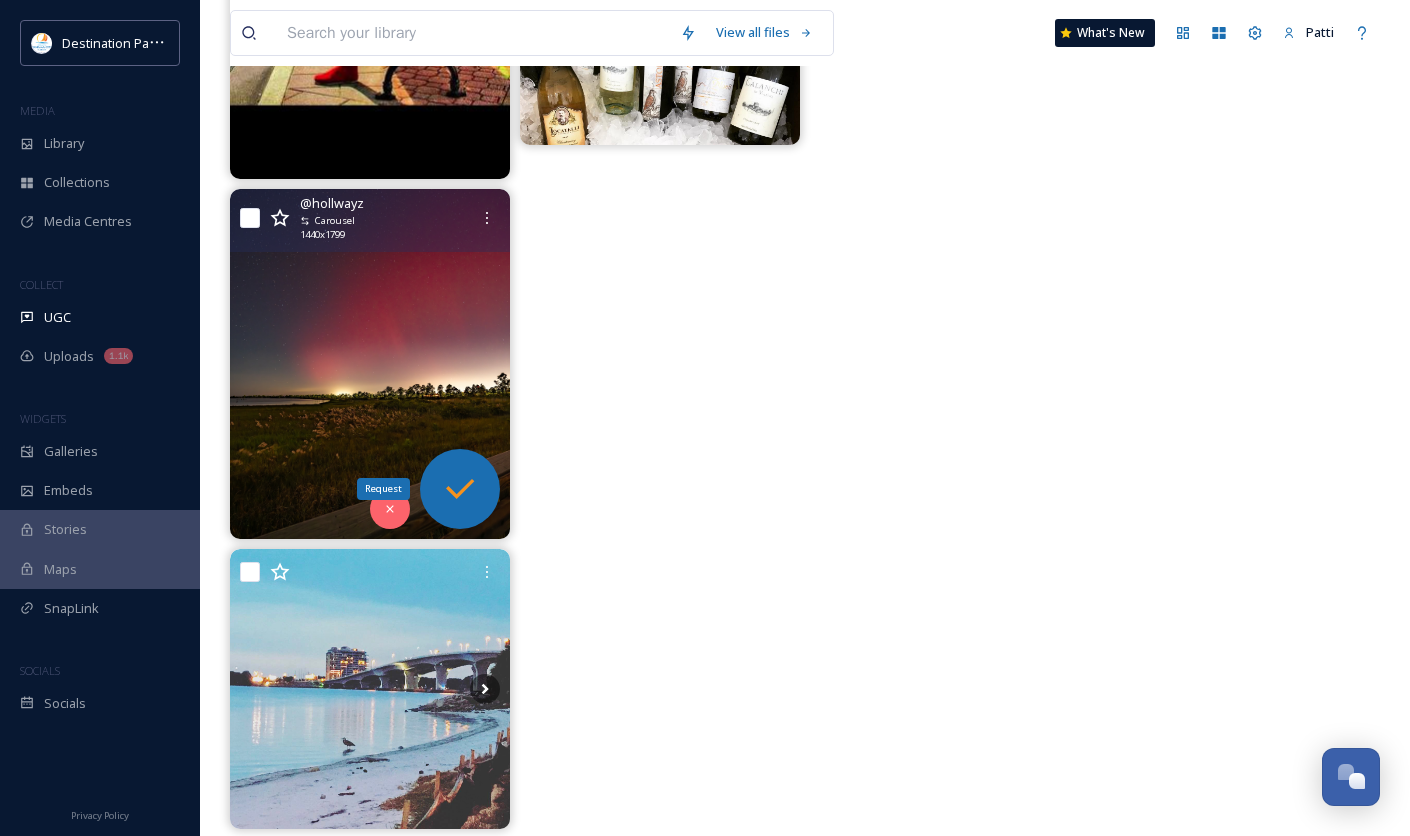 scroll, scrollTop: 4818, scrollLeft: 0, axis: vertical 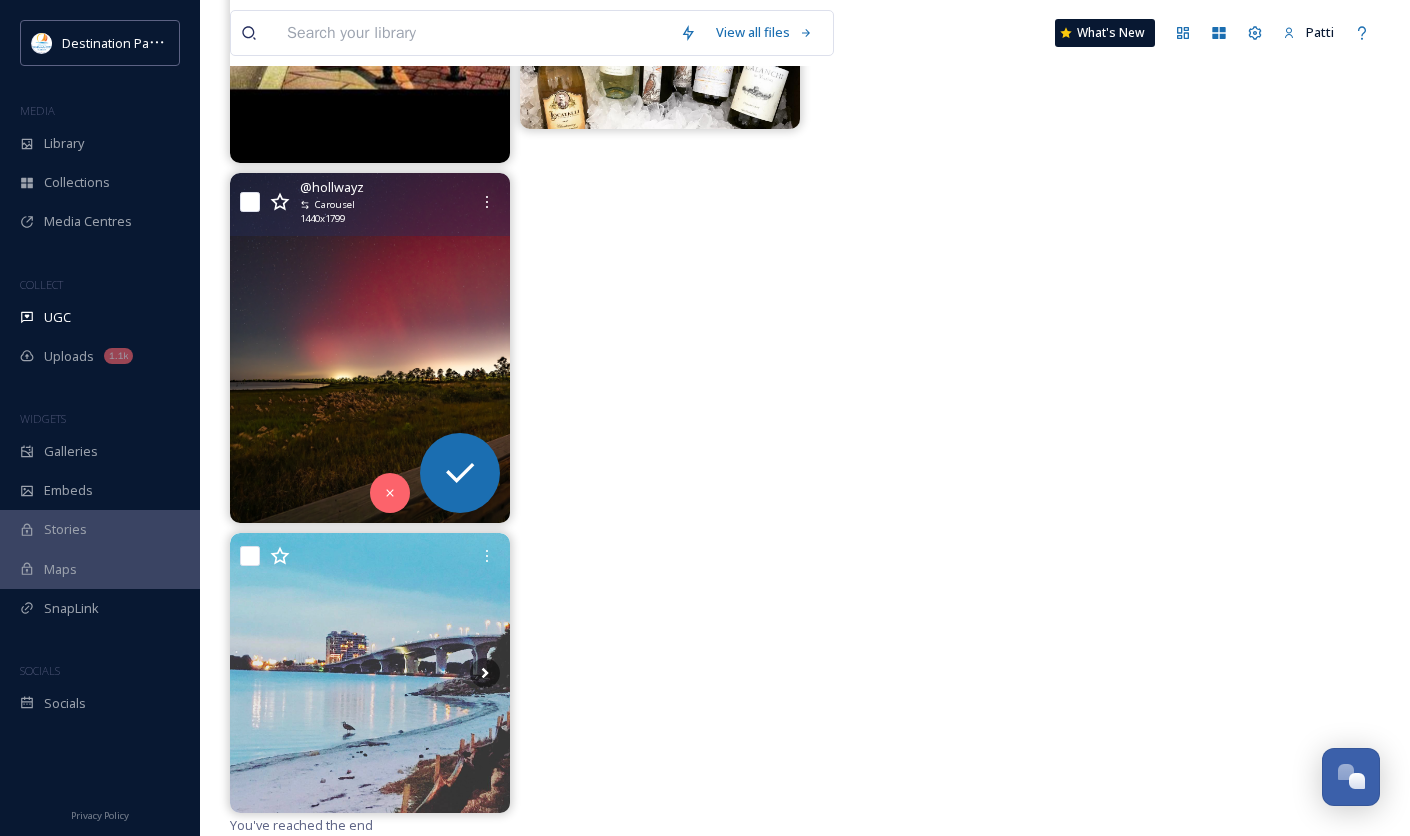click at bounding box center (370, 348) 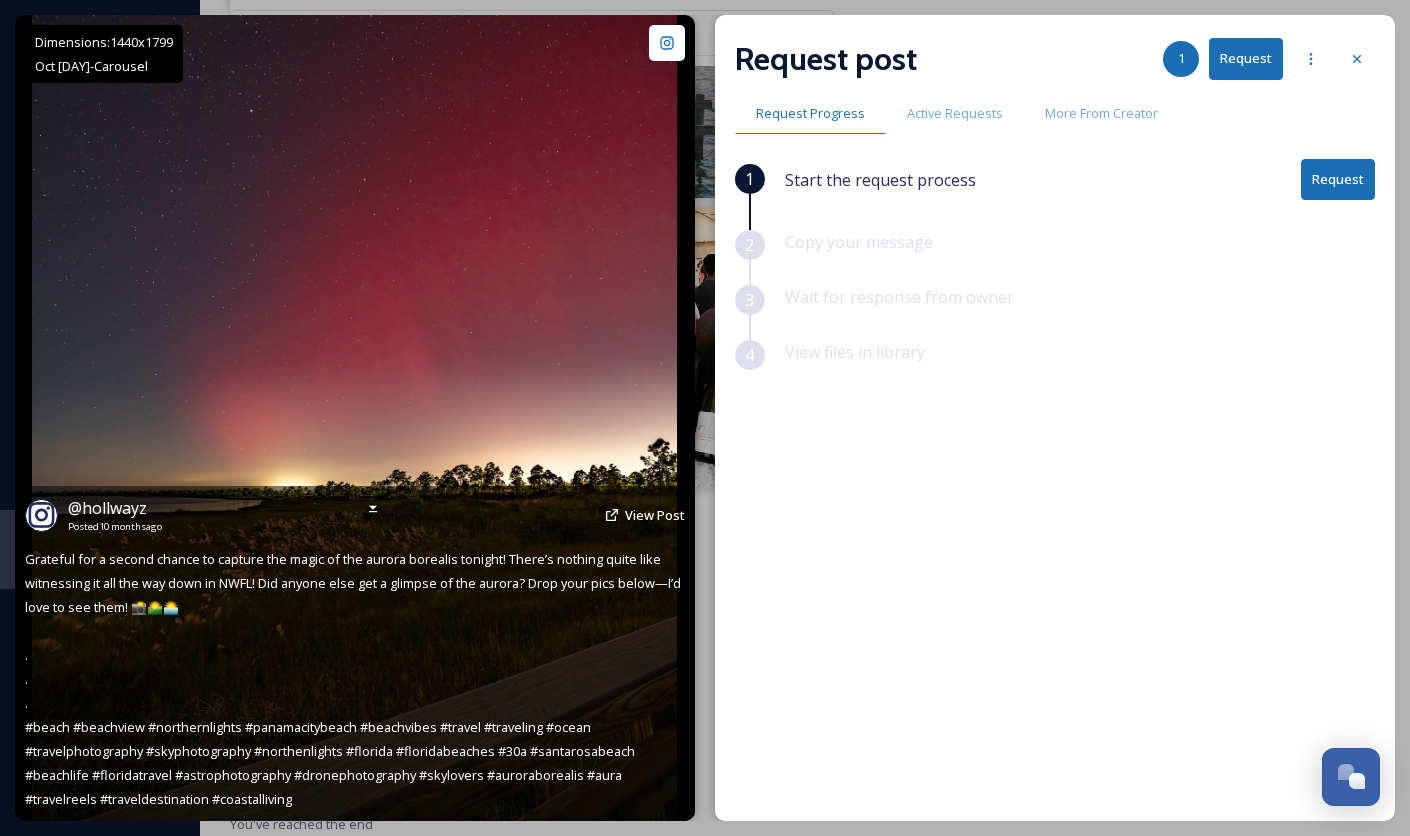 scroll, scrollTop: 4458, scrollLeft: 0, axis: vertical 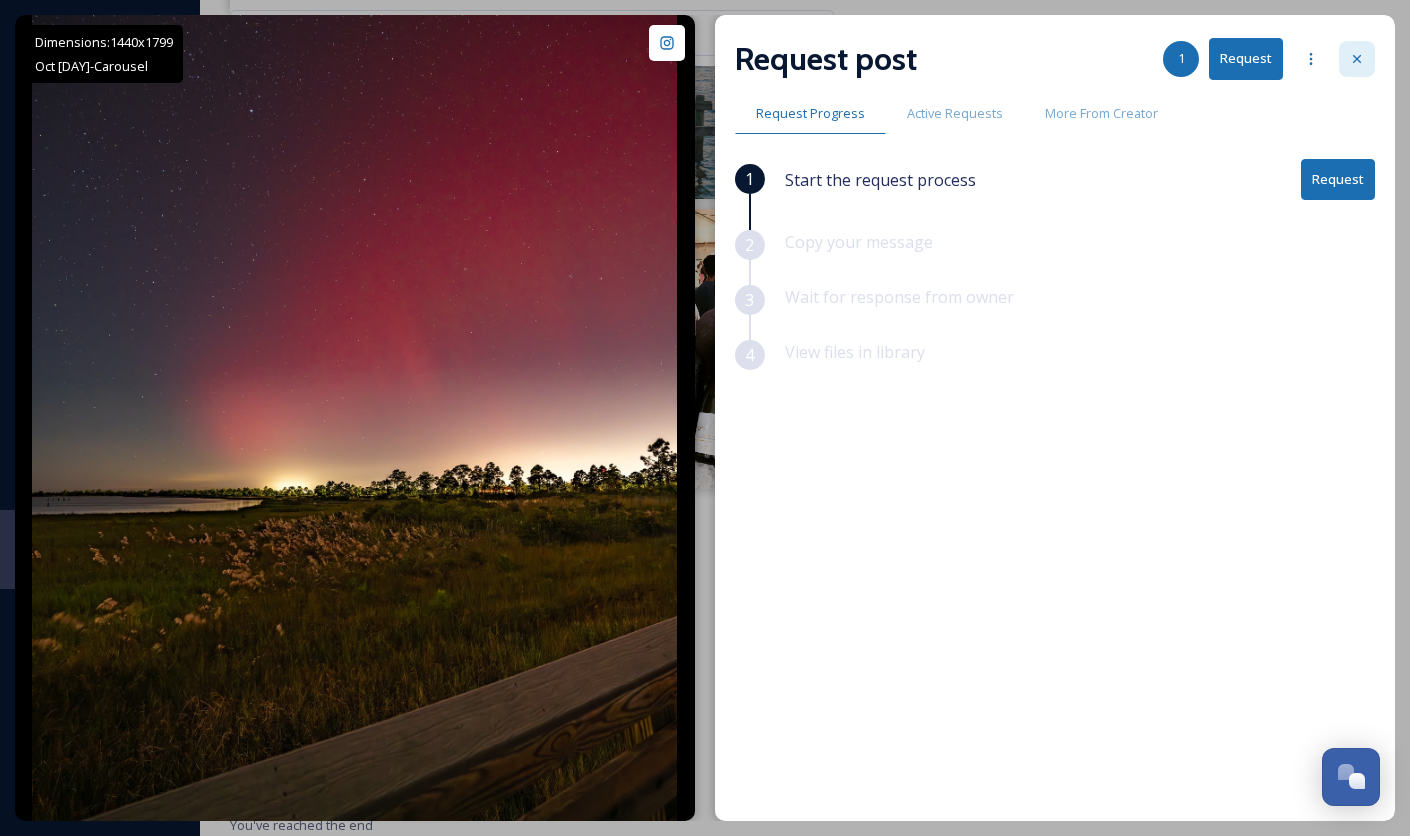 click 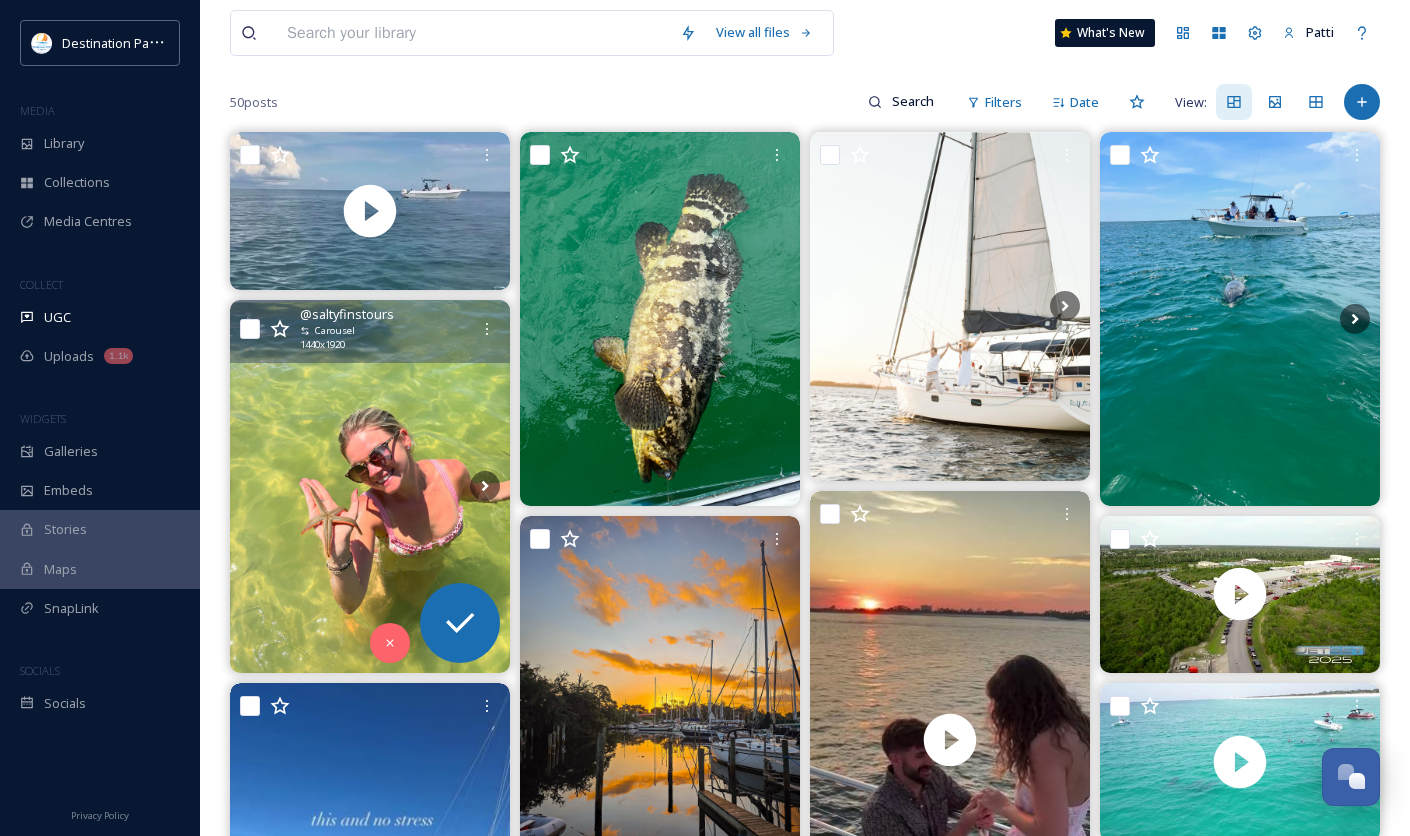scroll, scrollTop: 0, scrollLeft: 0, axis: both 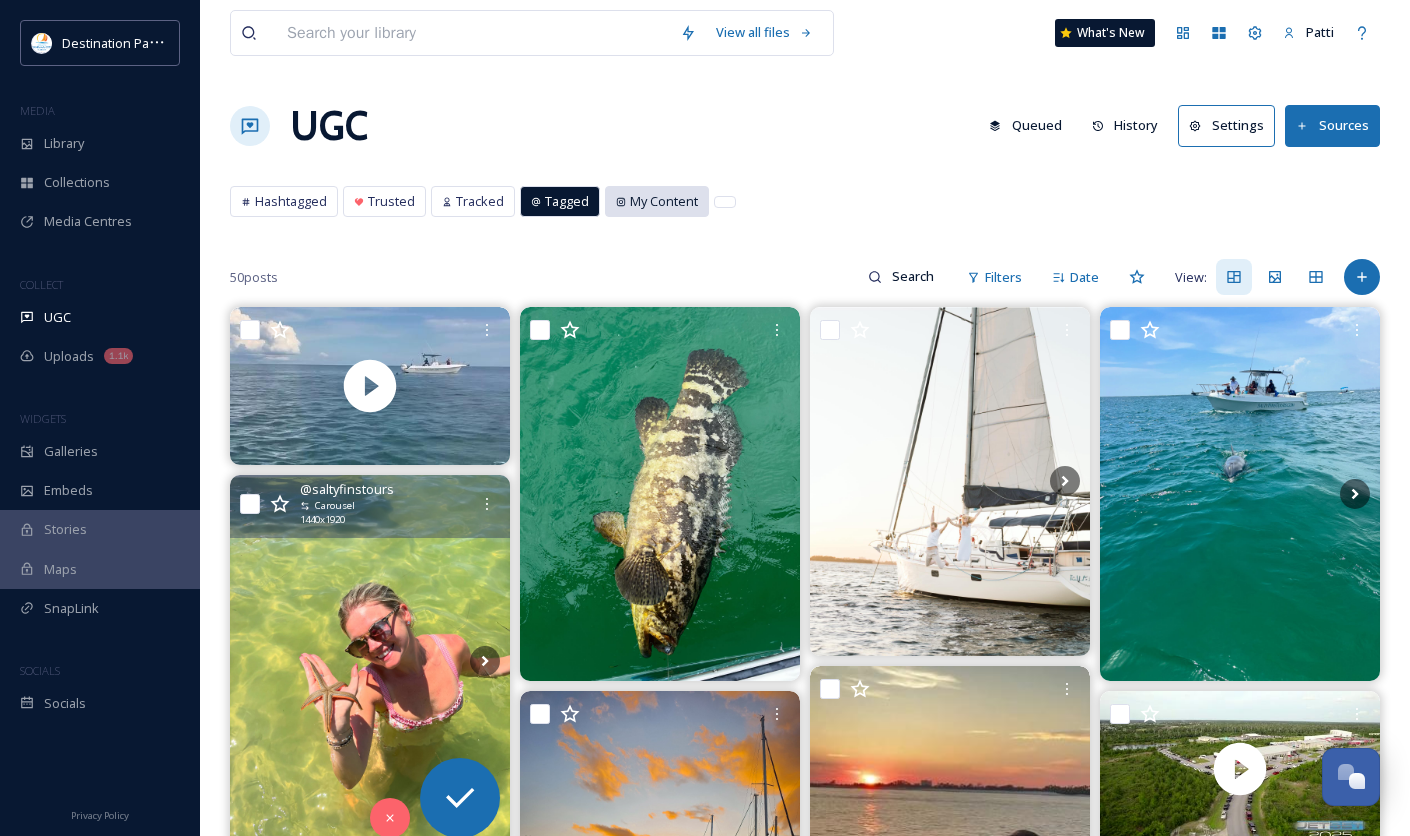 click on "My Content" at bounding box center (664, 201) 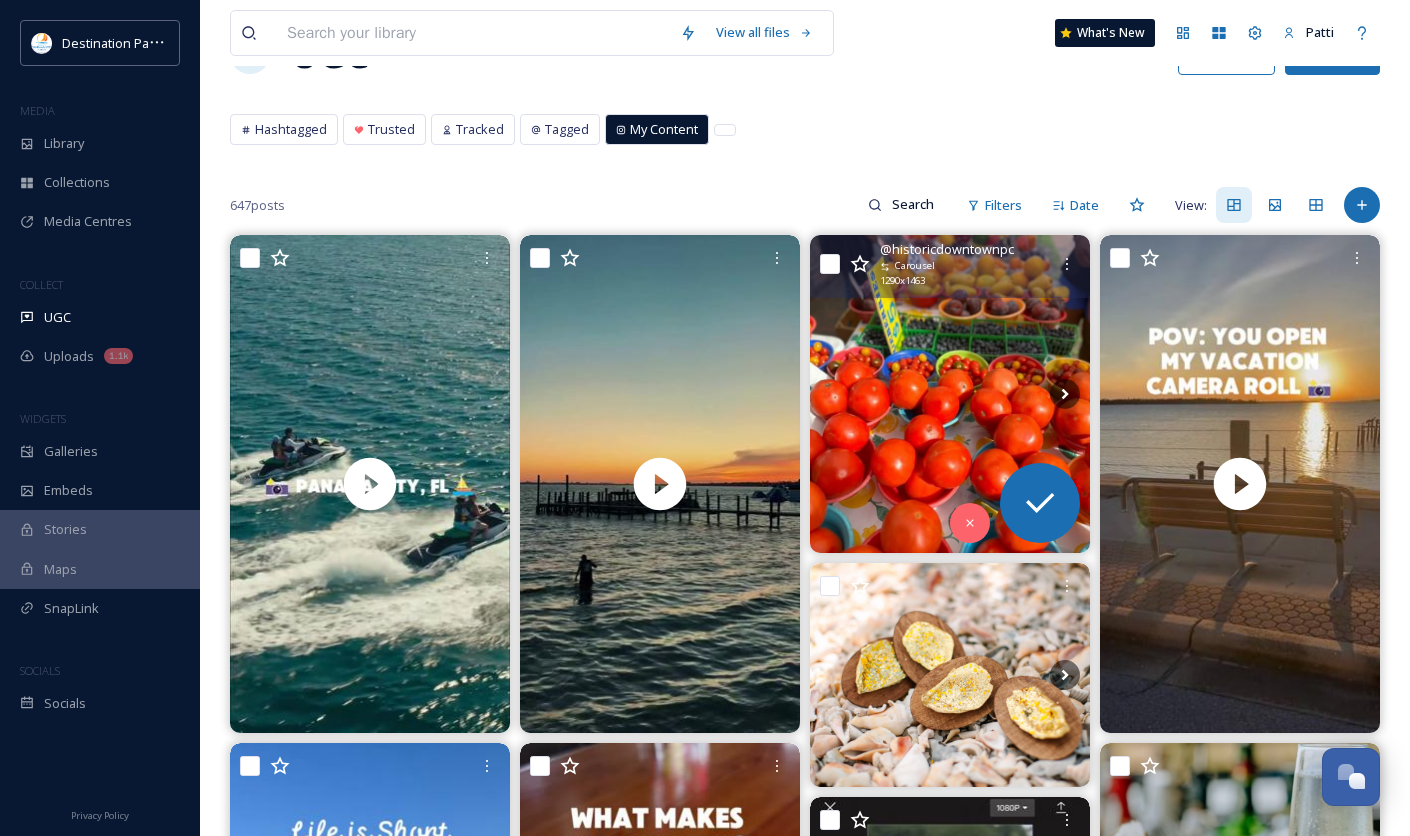 scroll, scrollTop: 111, scrollLeft: 0, axis: vertical 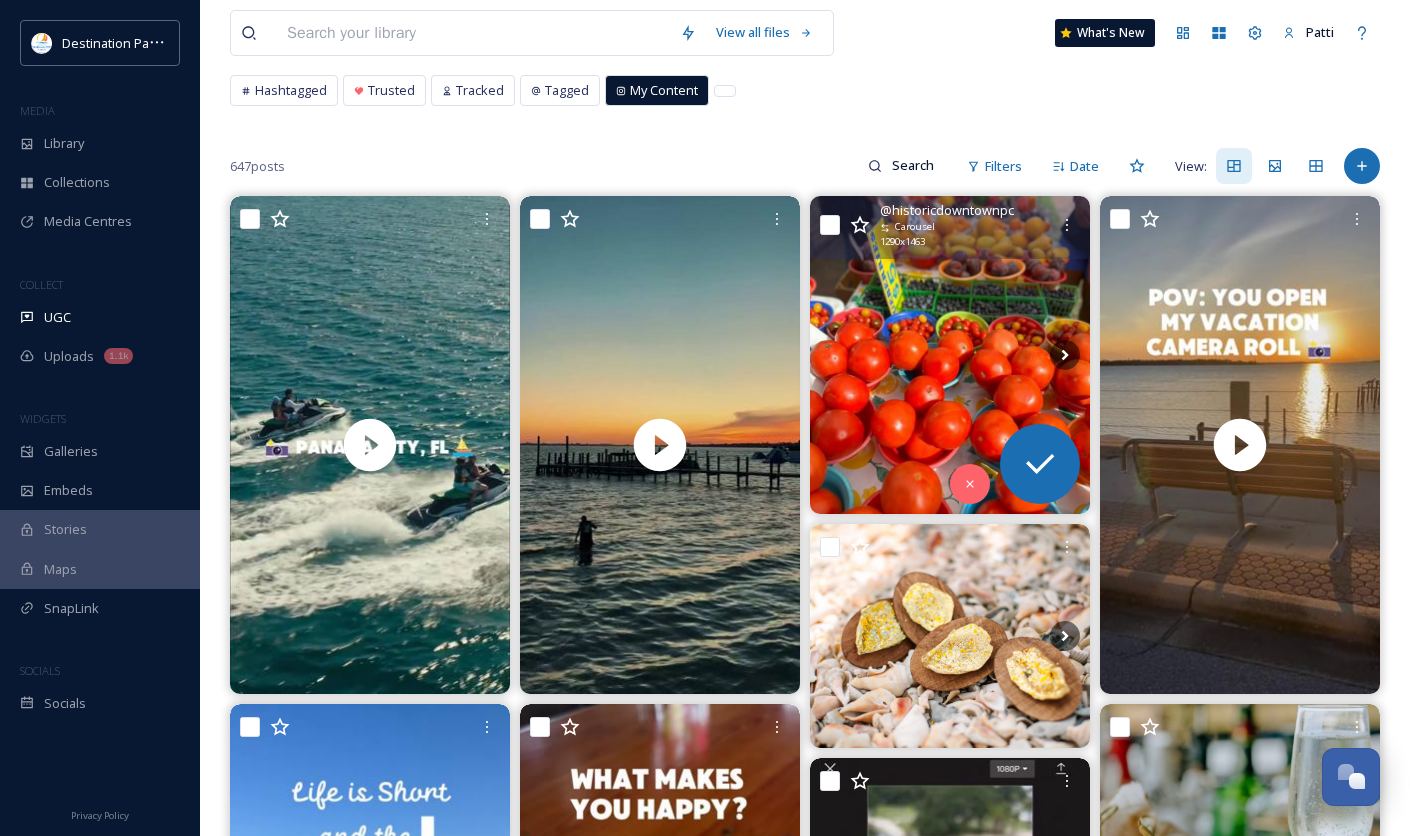 click at bounding box center (950, 355) 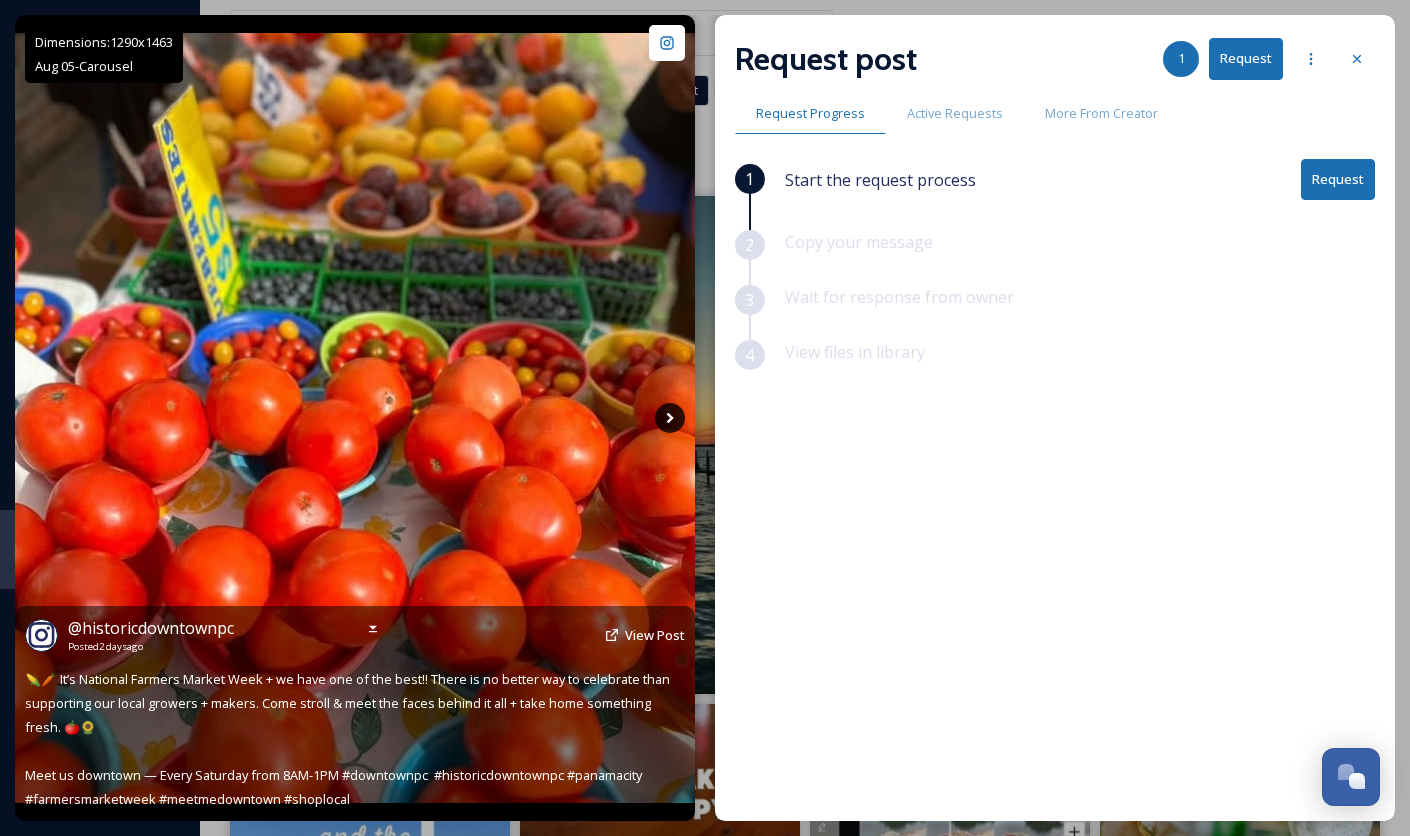 click 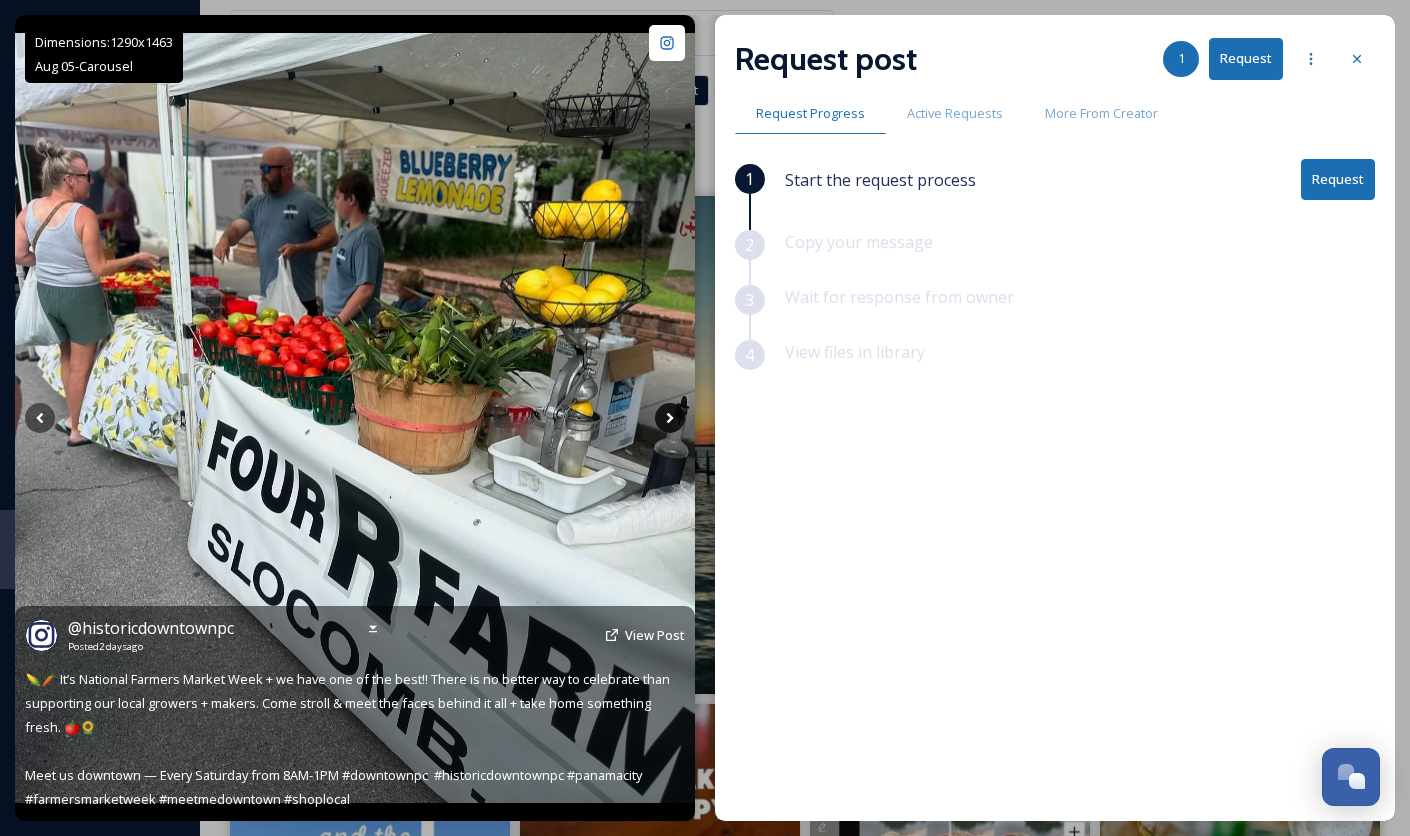 click 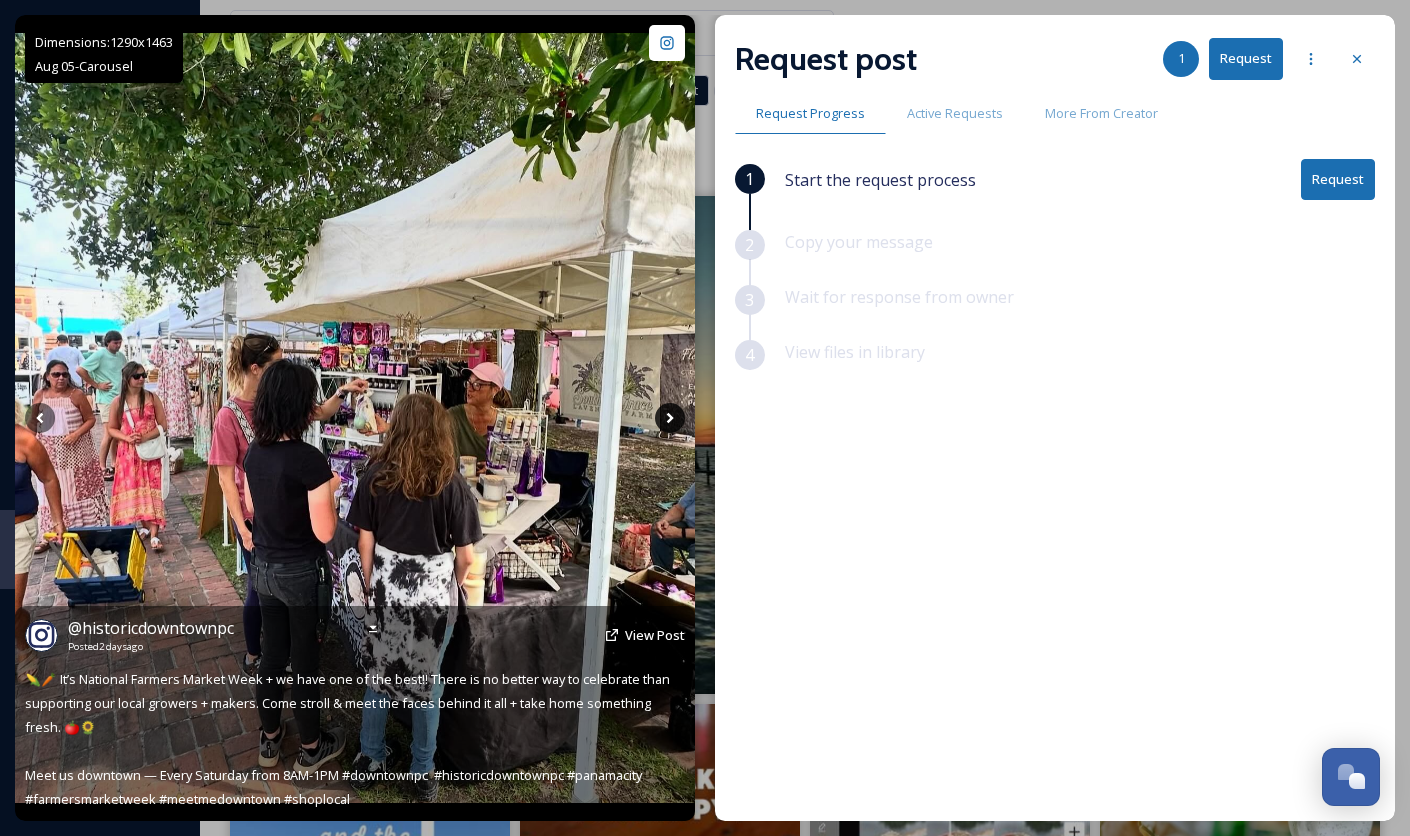 click 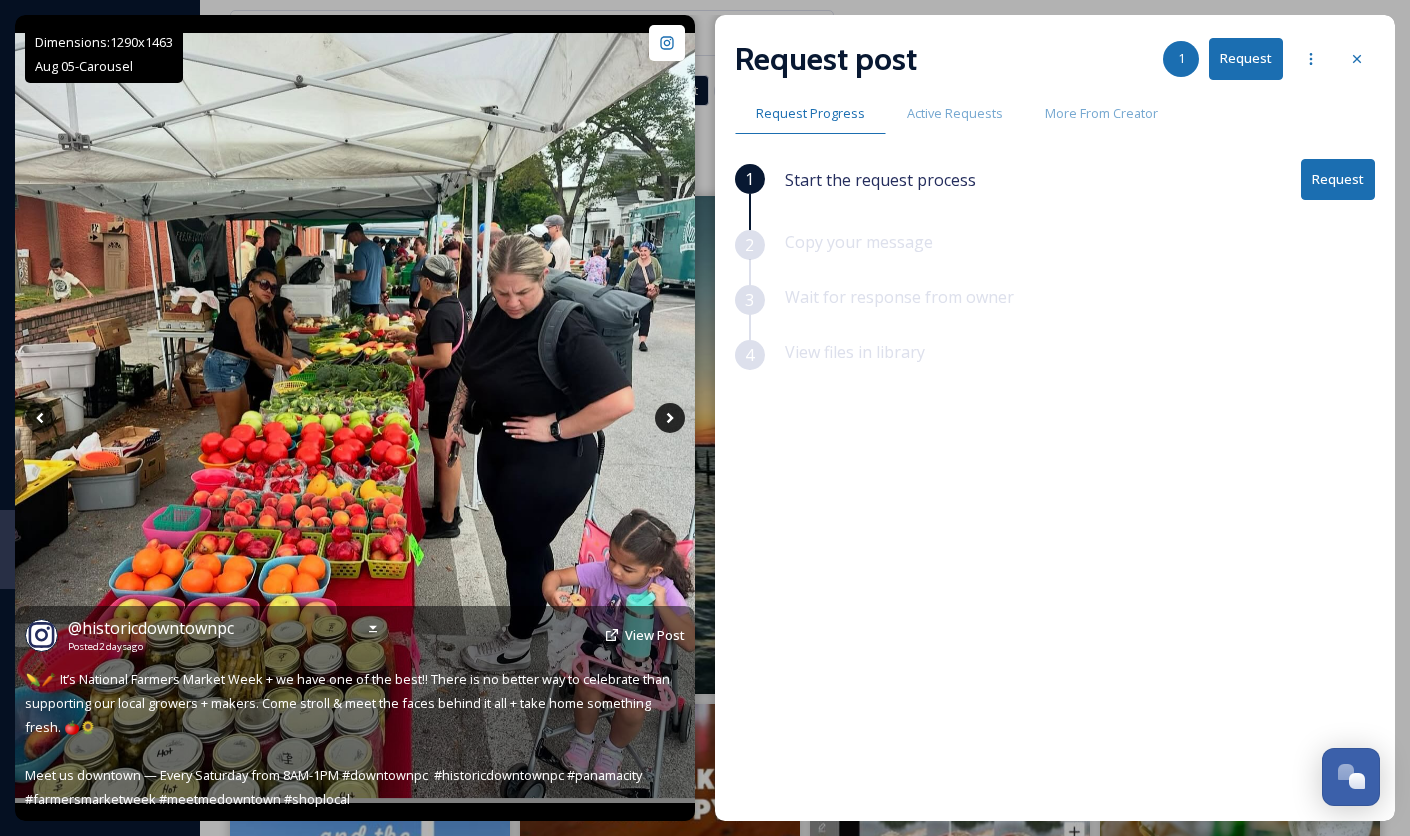 click 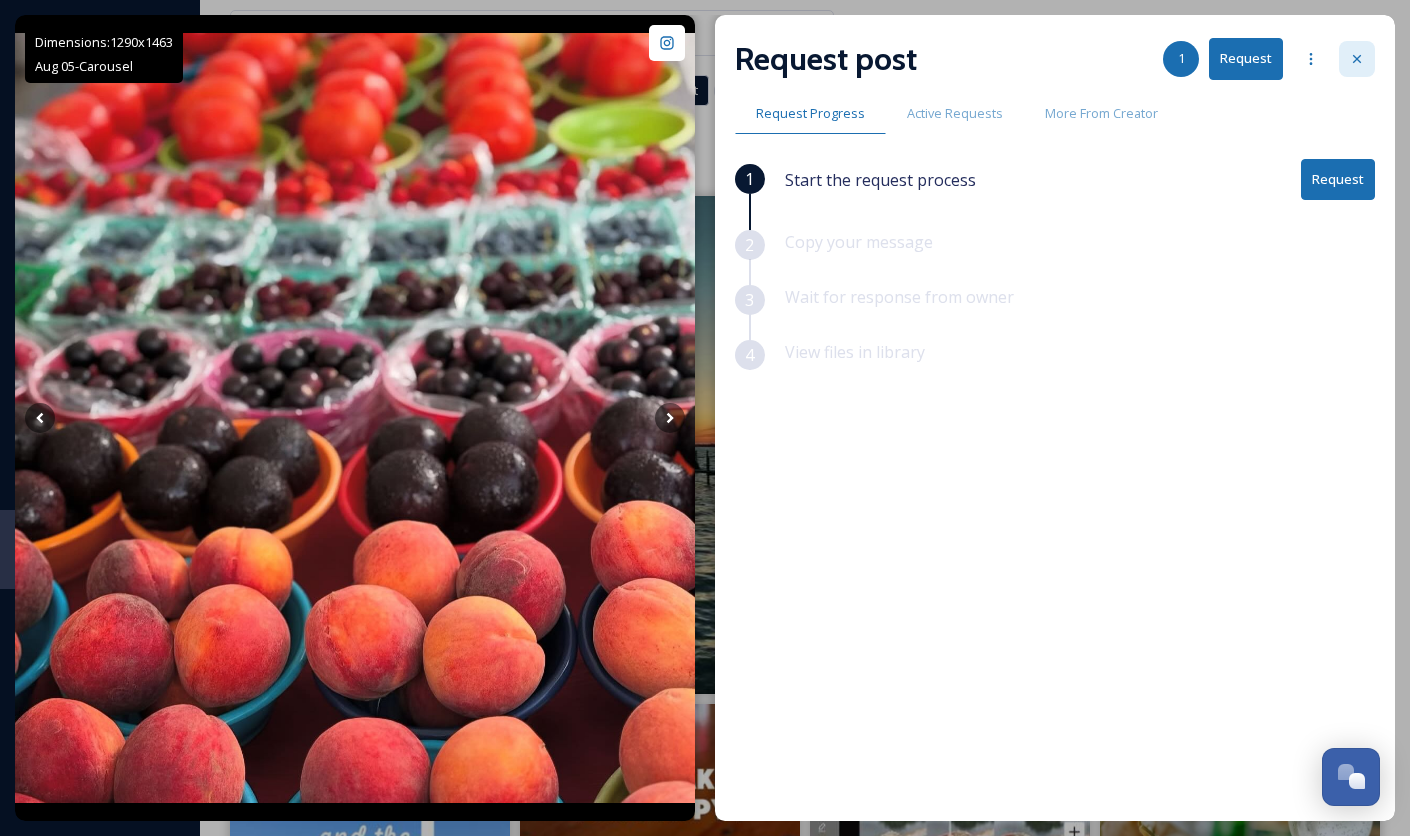 click 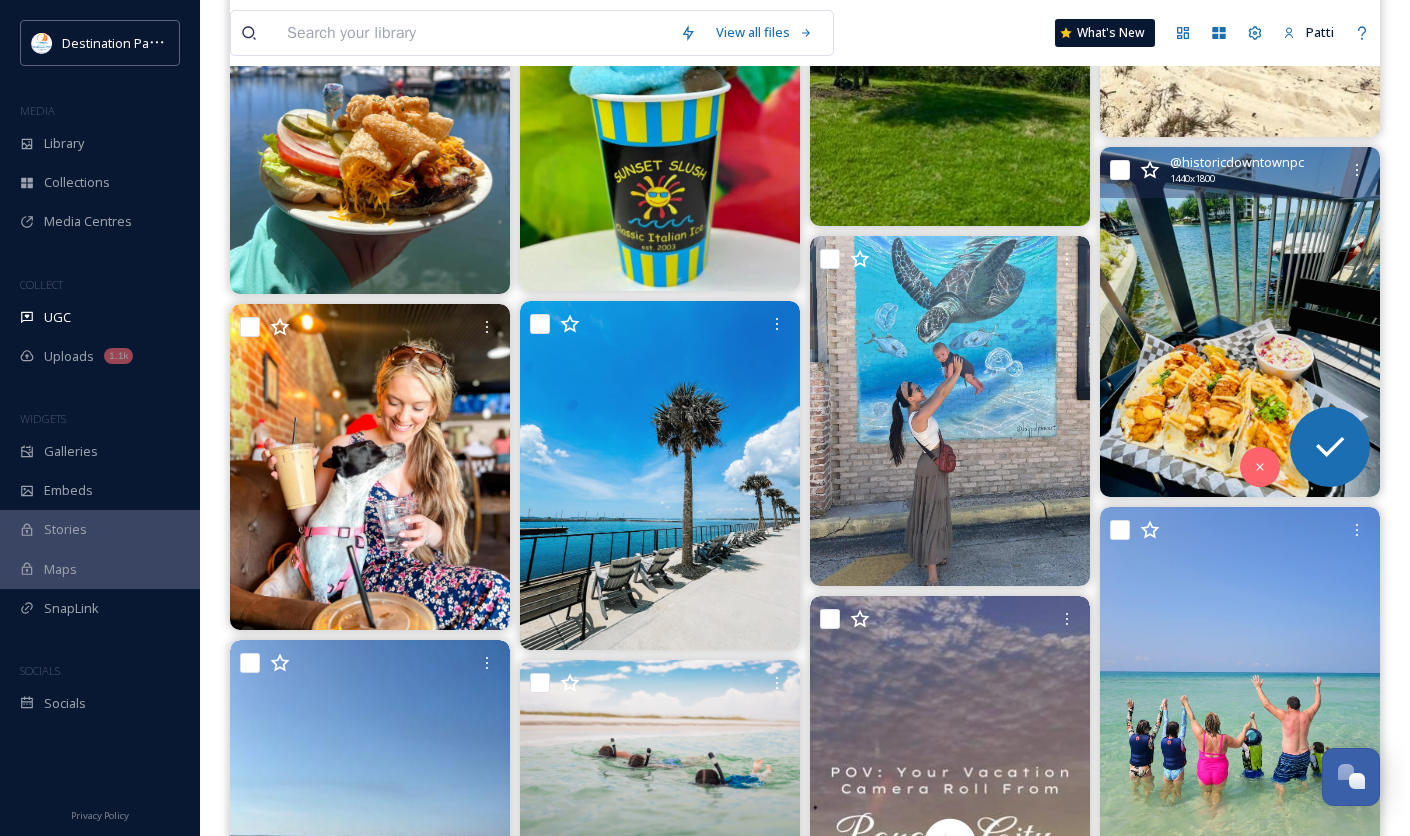 scroll, scrollTop: 4000, scrollLeft: 0, axis: vertical 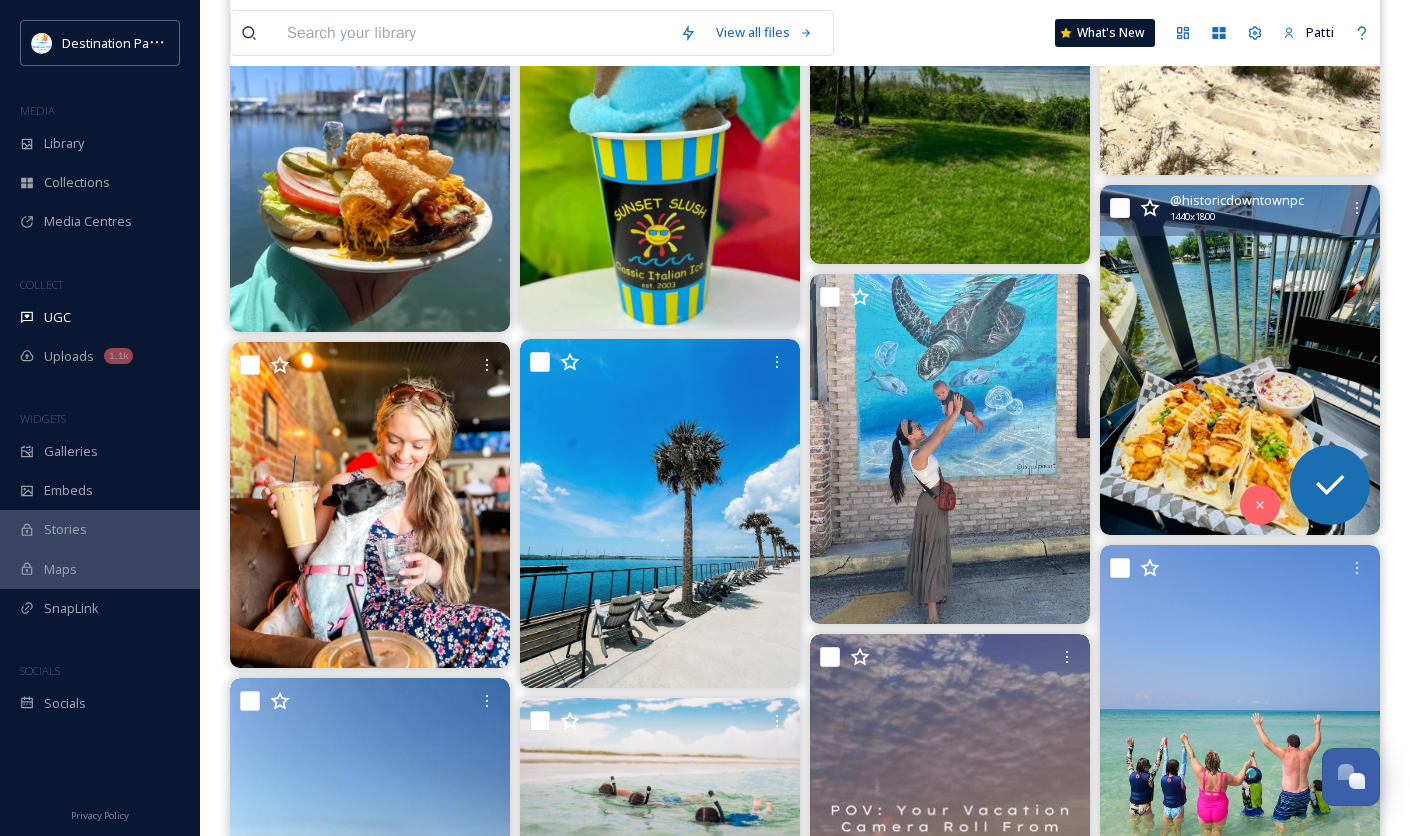 click at bounding box center (1240, 360) 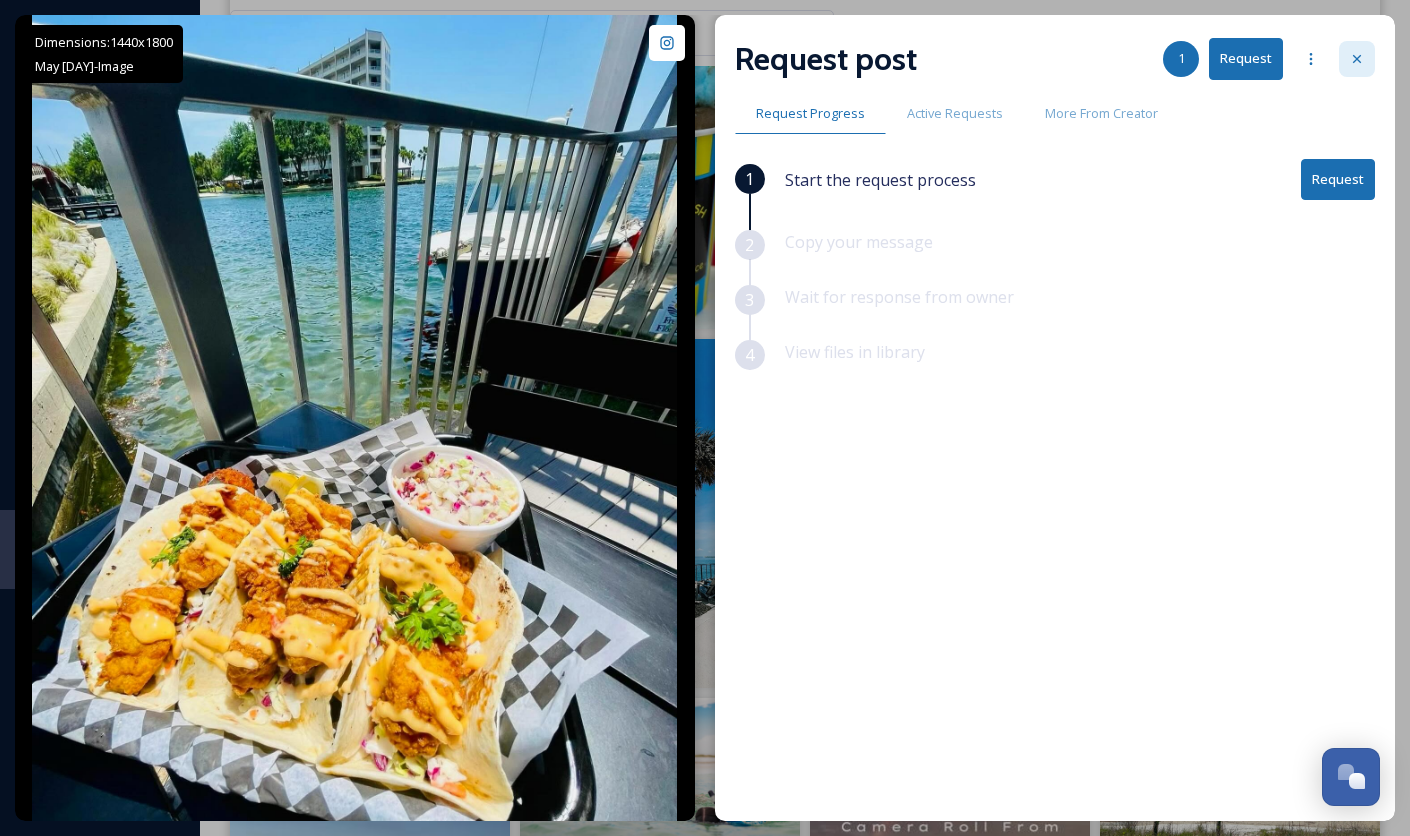 click 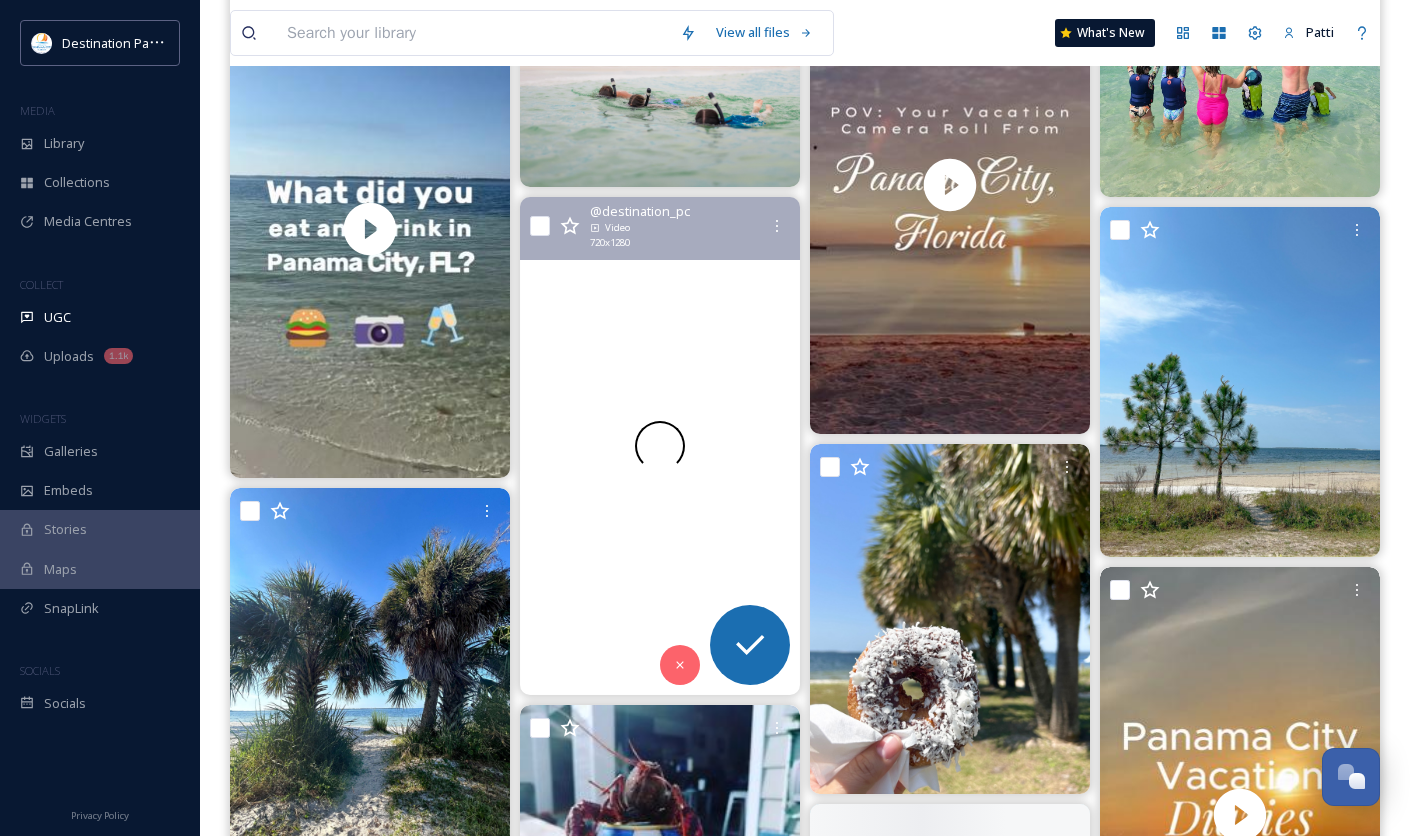scroll, scrollTop: 5000, scrollLeft: 0, axis: vertical 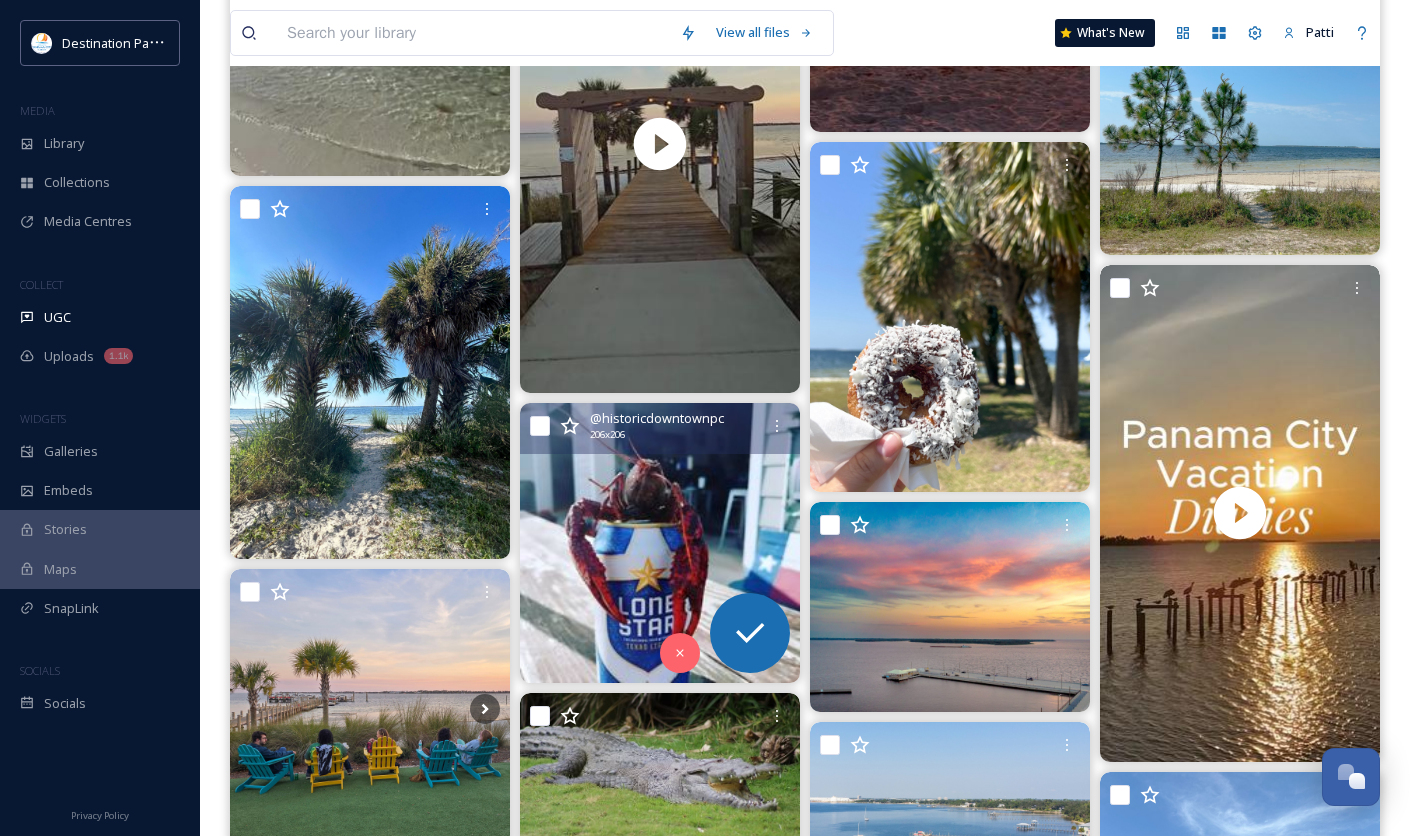 click at bounding box center [660, 543] 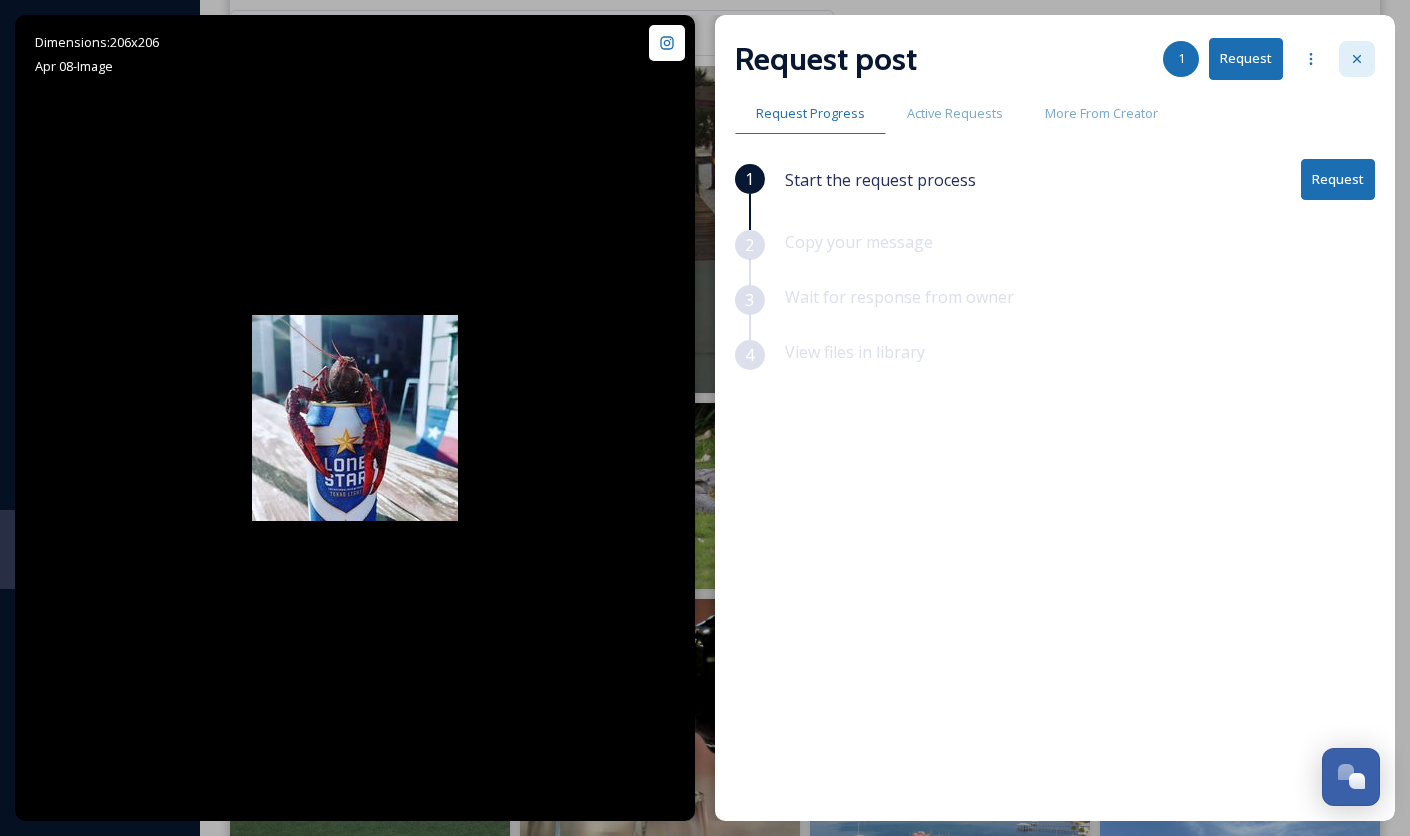 click 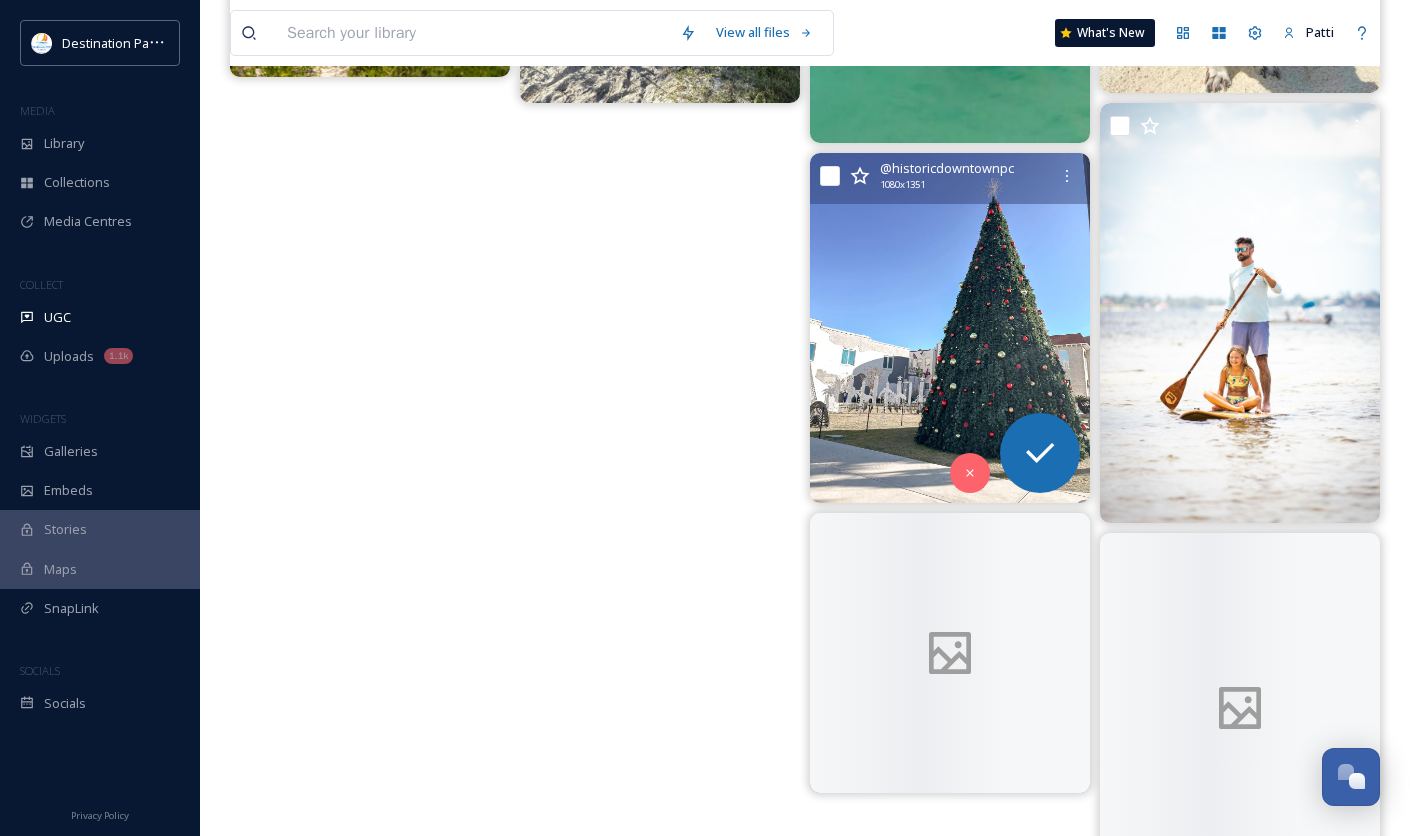 scroll, scrollTop: 9188, scrollLeft: 0, axis: vertical 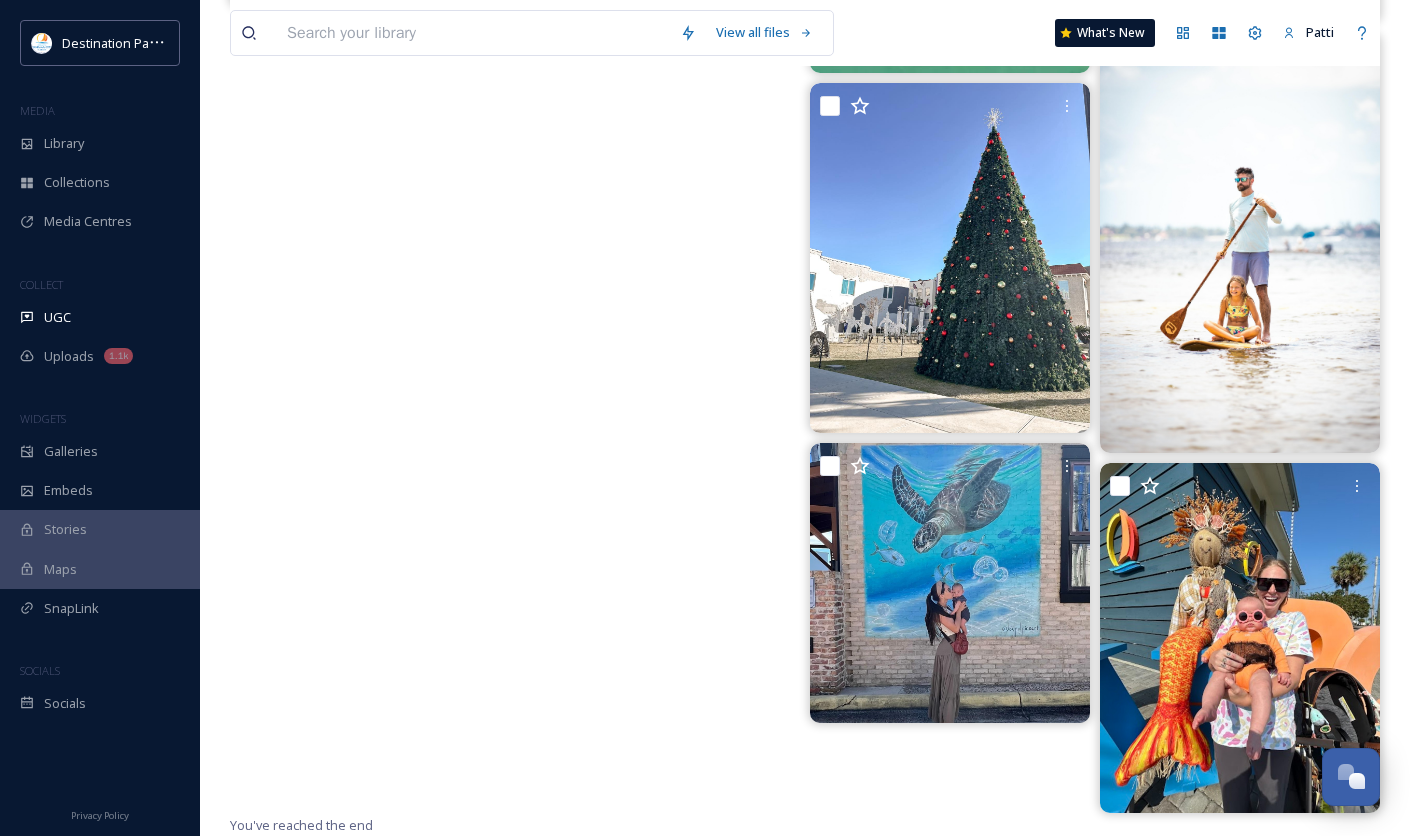 click on "@[USERNAME] Video [WIDTH]  x  [HEIGHT]" at bounding box center (660, -4034) 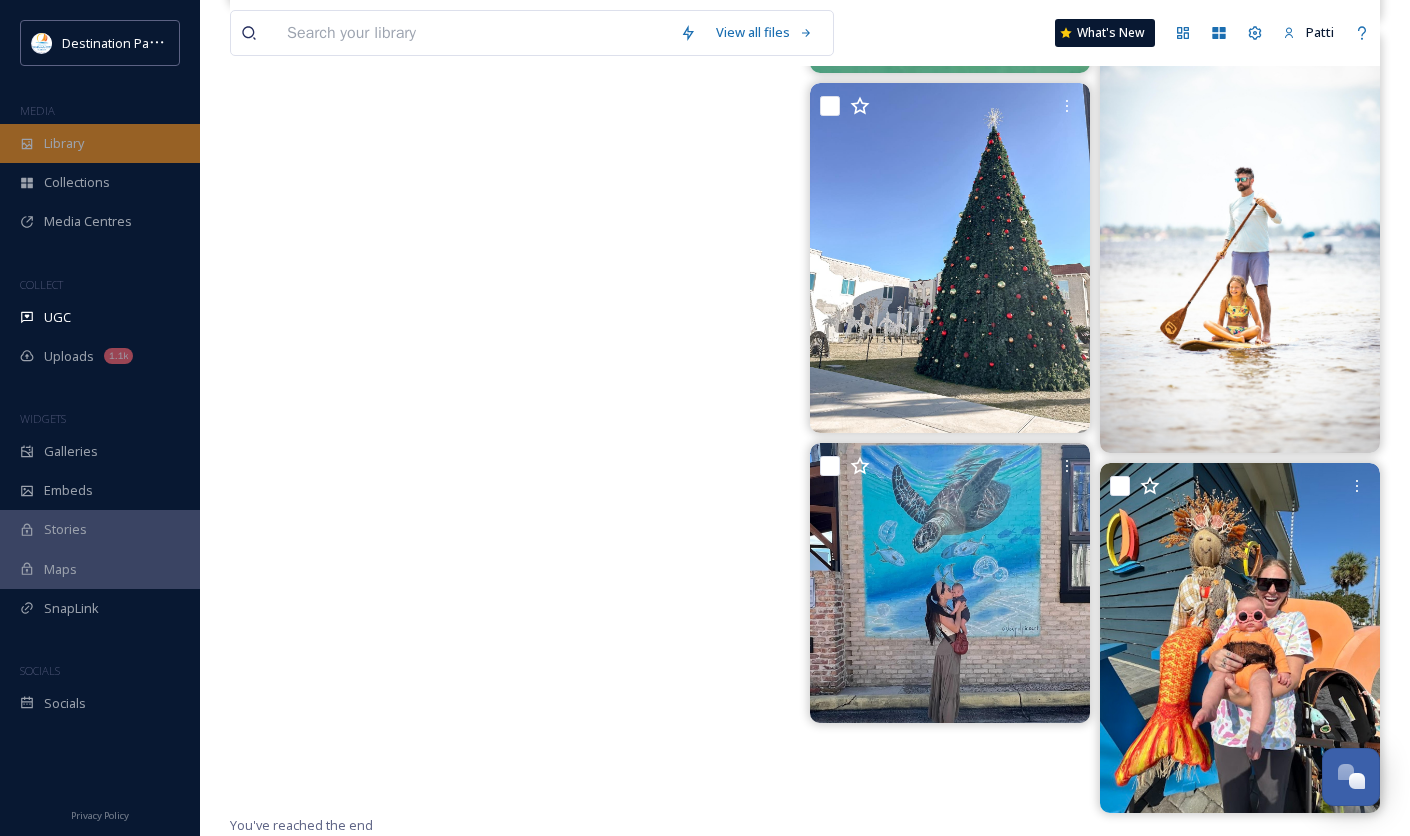 click on "Library" at bounding box center [64, 143] 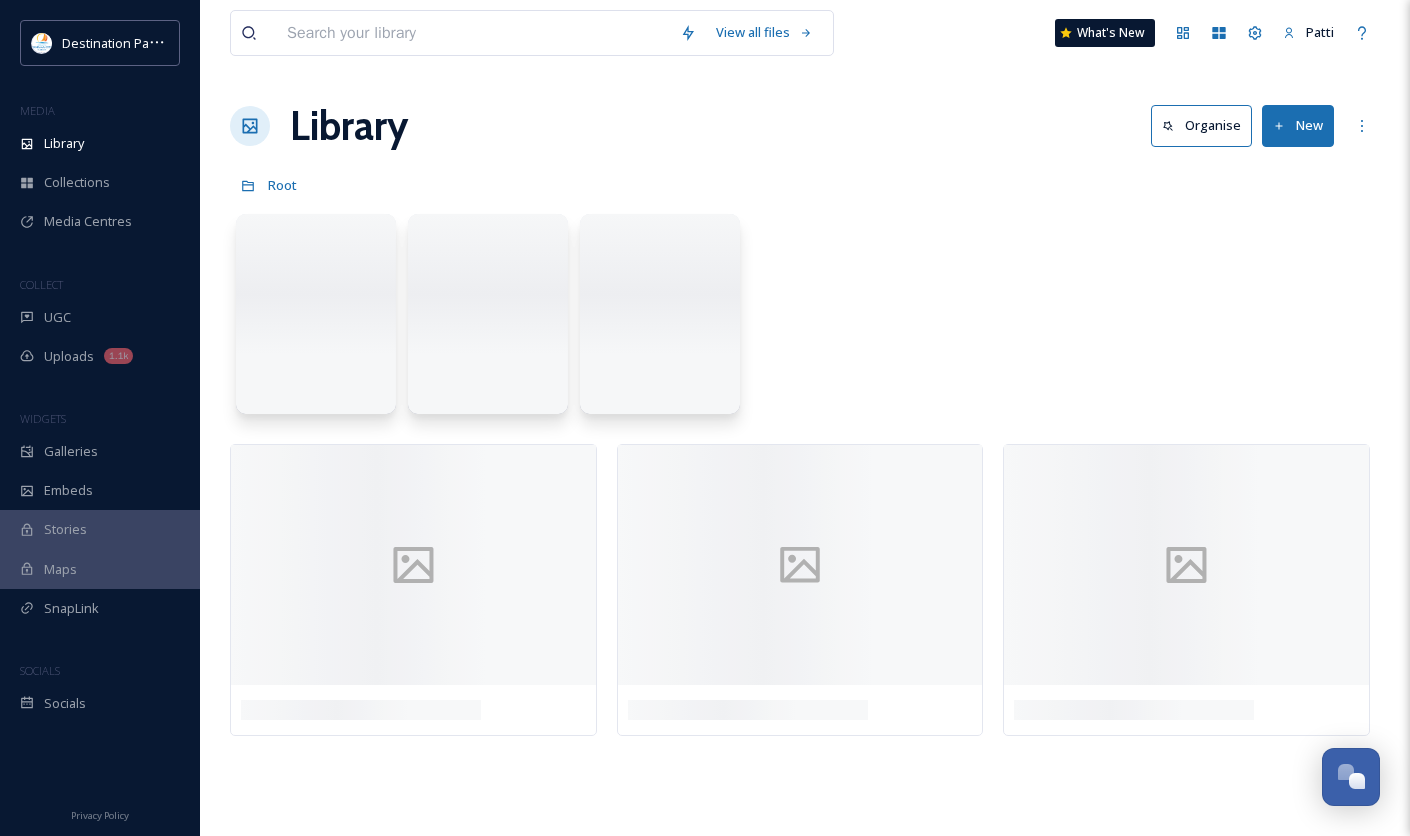 scroll, scrollTop: 0, scrollLeft: 0, axis: both 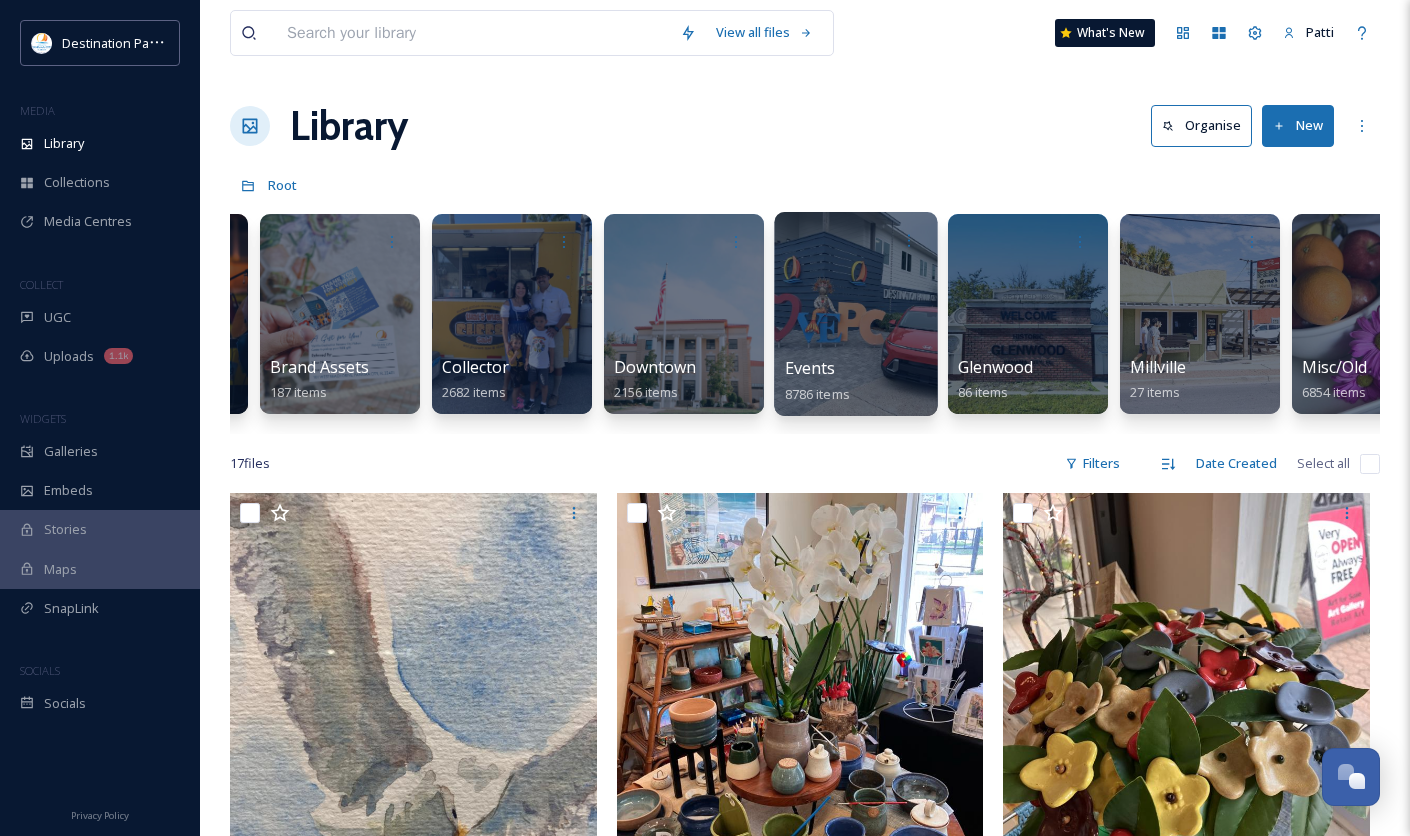 click on "8786   items" at bounding box center [817, 393] 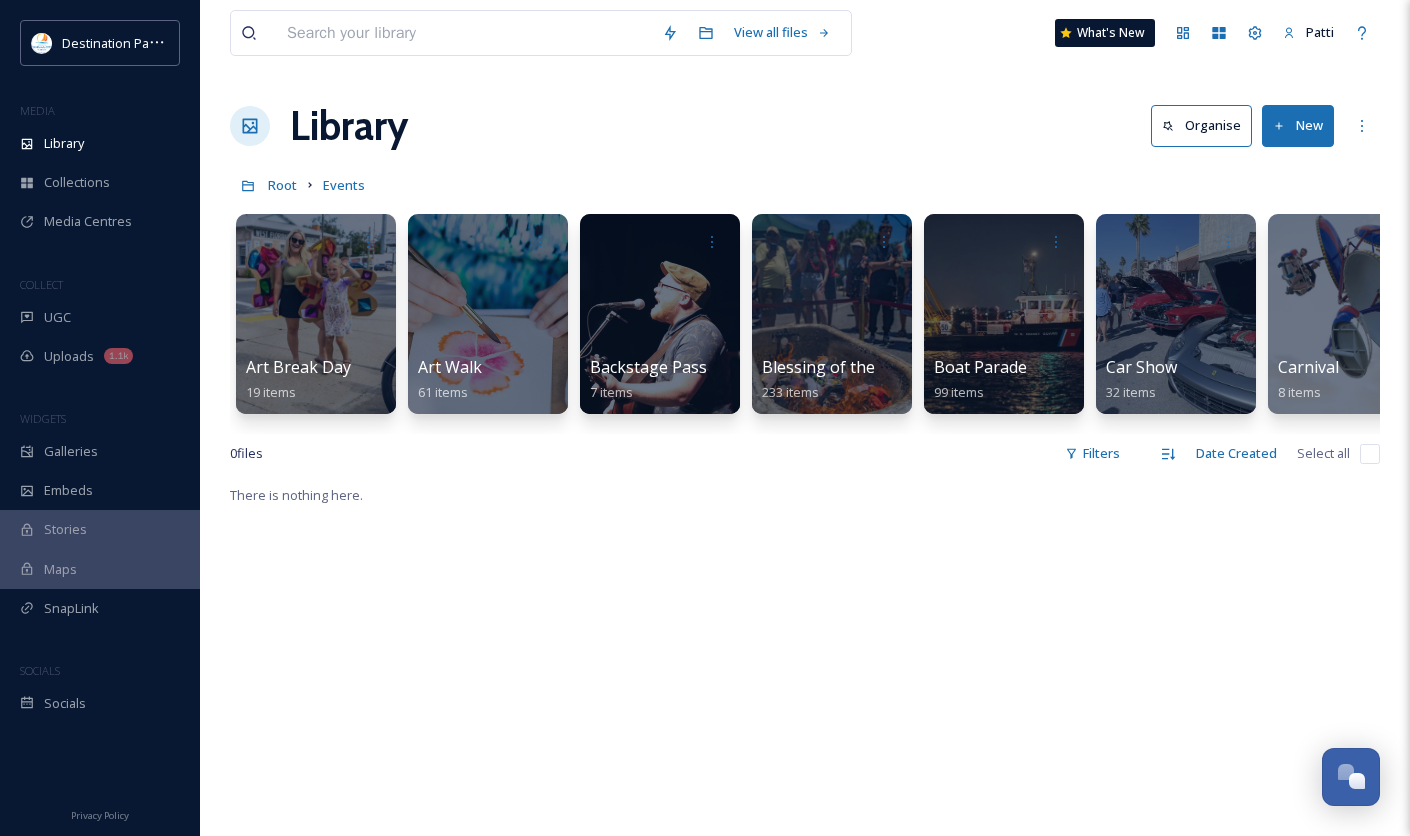 drag, startPoint x: 392, startPoint y: 428, endPoint x: 474, endPoint y: 433, distance: 82.1523 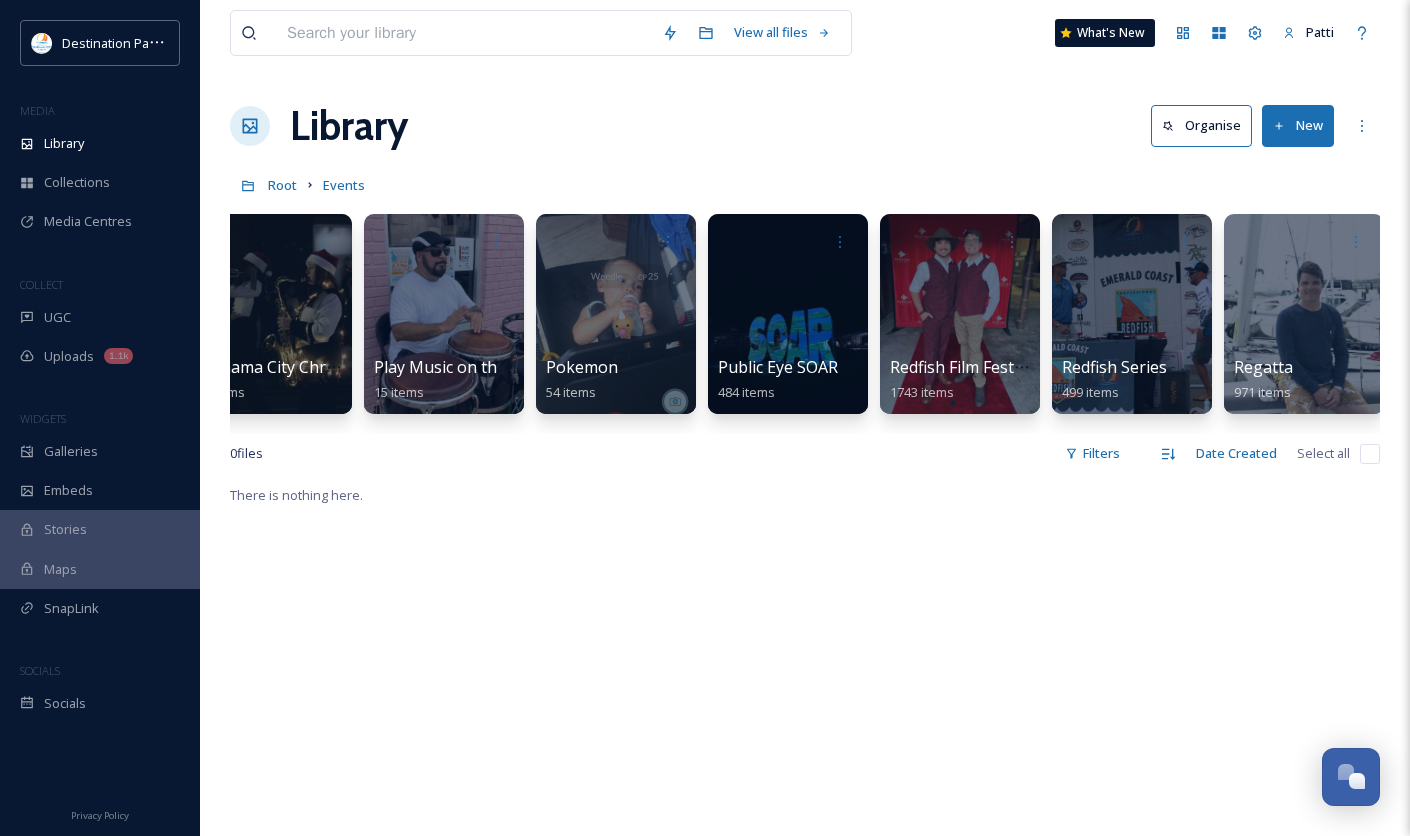 scroll, scrollTop: 0, scrollLeft: 4164, axis: horizontal 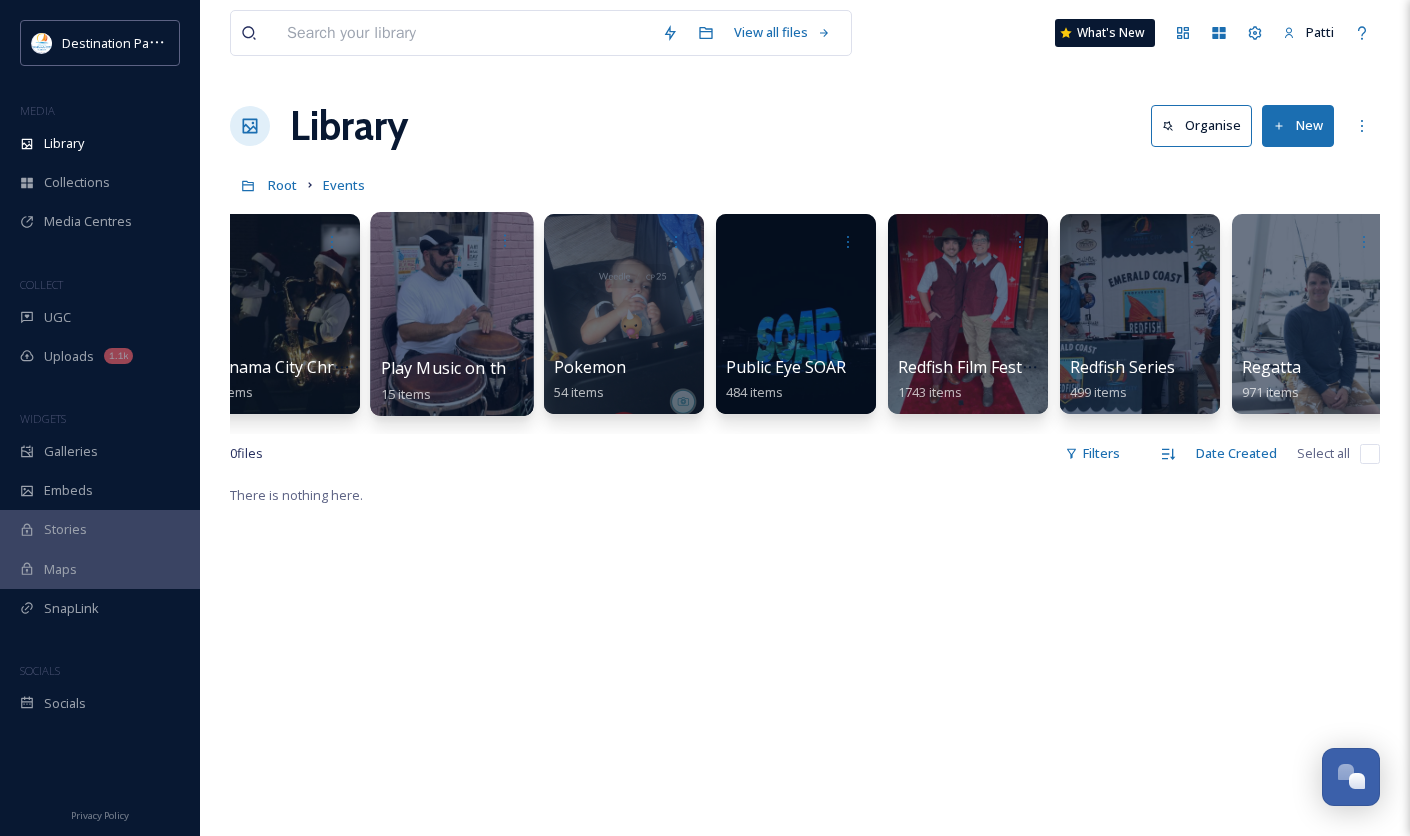 click at bounding box center (451, 314) 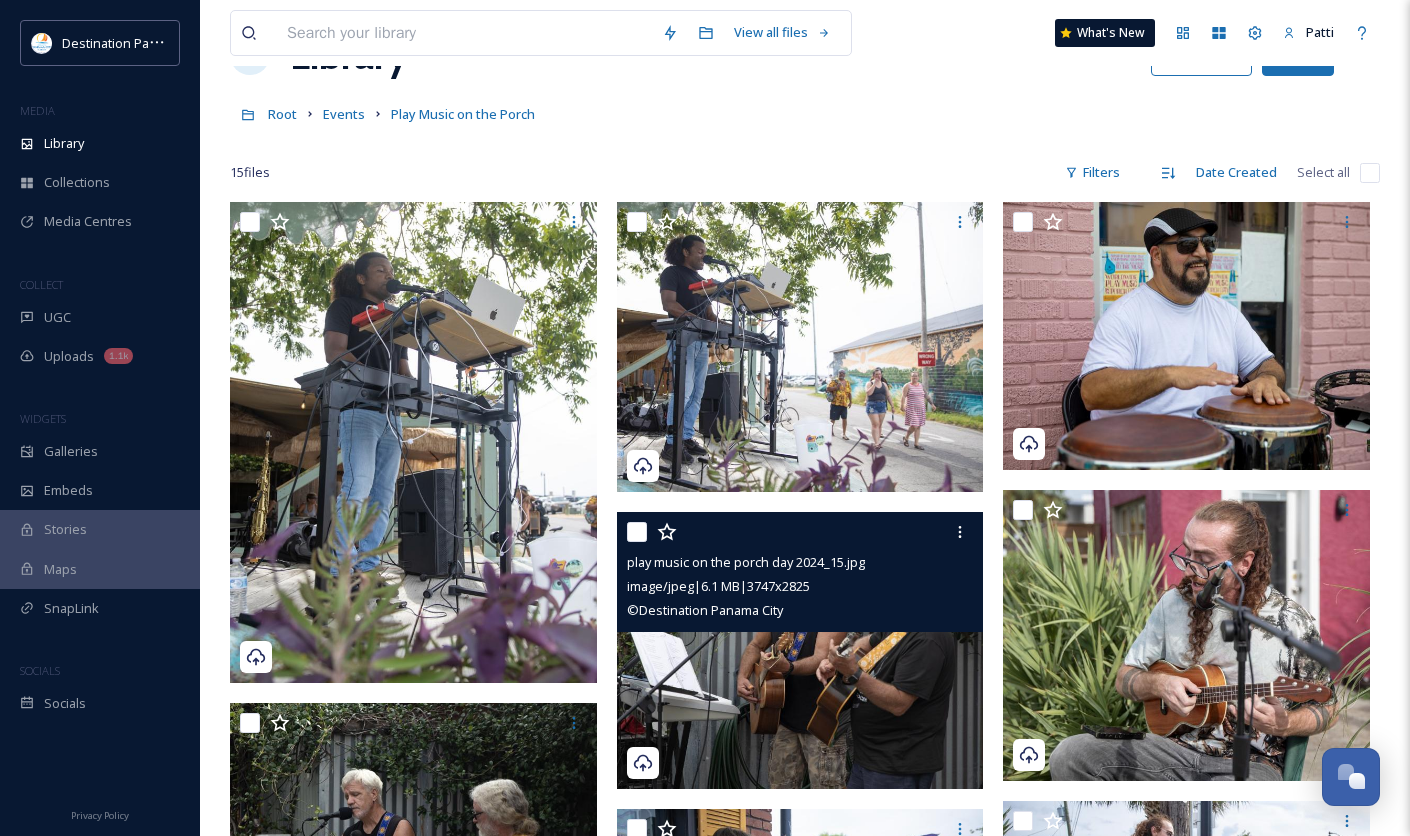 scroll, scrollTop: 111, scrollLeft: 0, axis: vertical 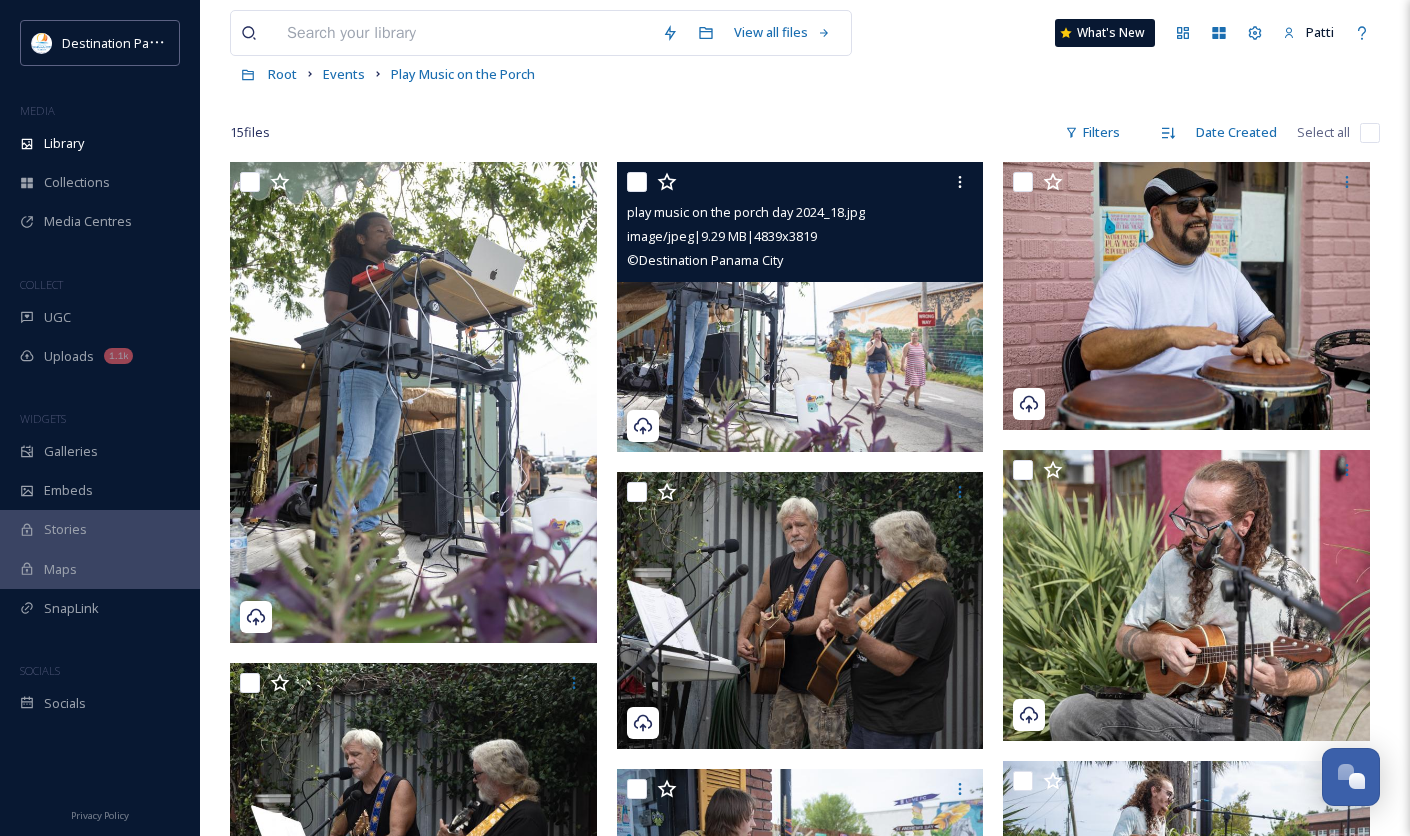click at bounding box center (800, 306) 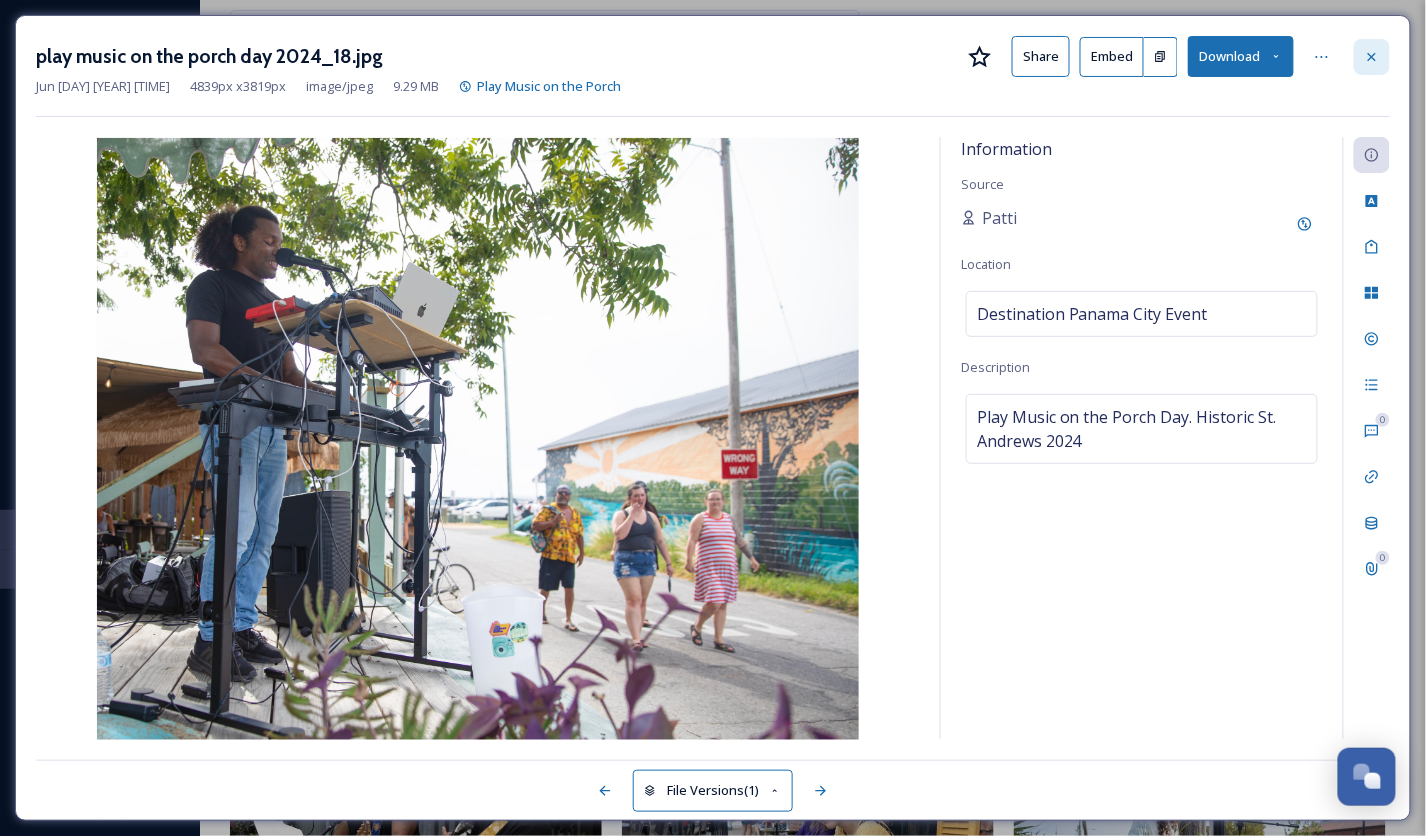 click at bounding box center [1372, 57] 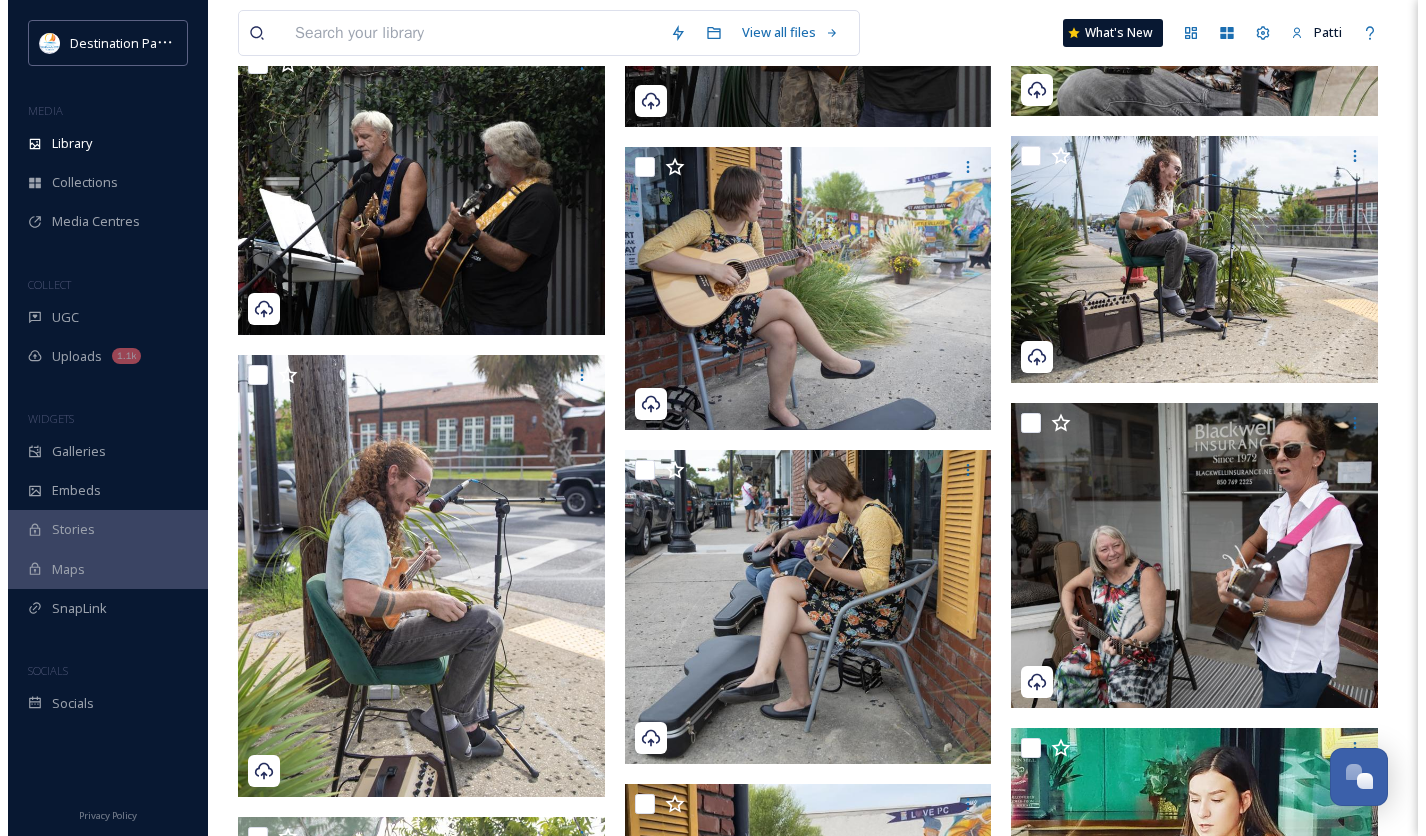 scroll, scrollTop: 777, scrollLeft: 0, axis: vertical 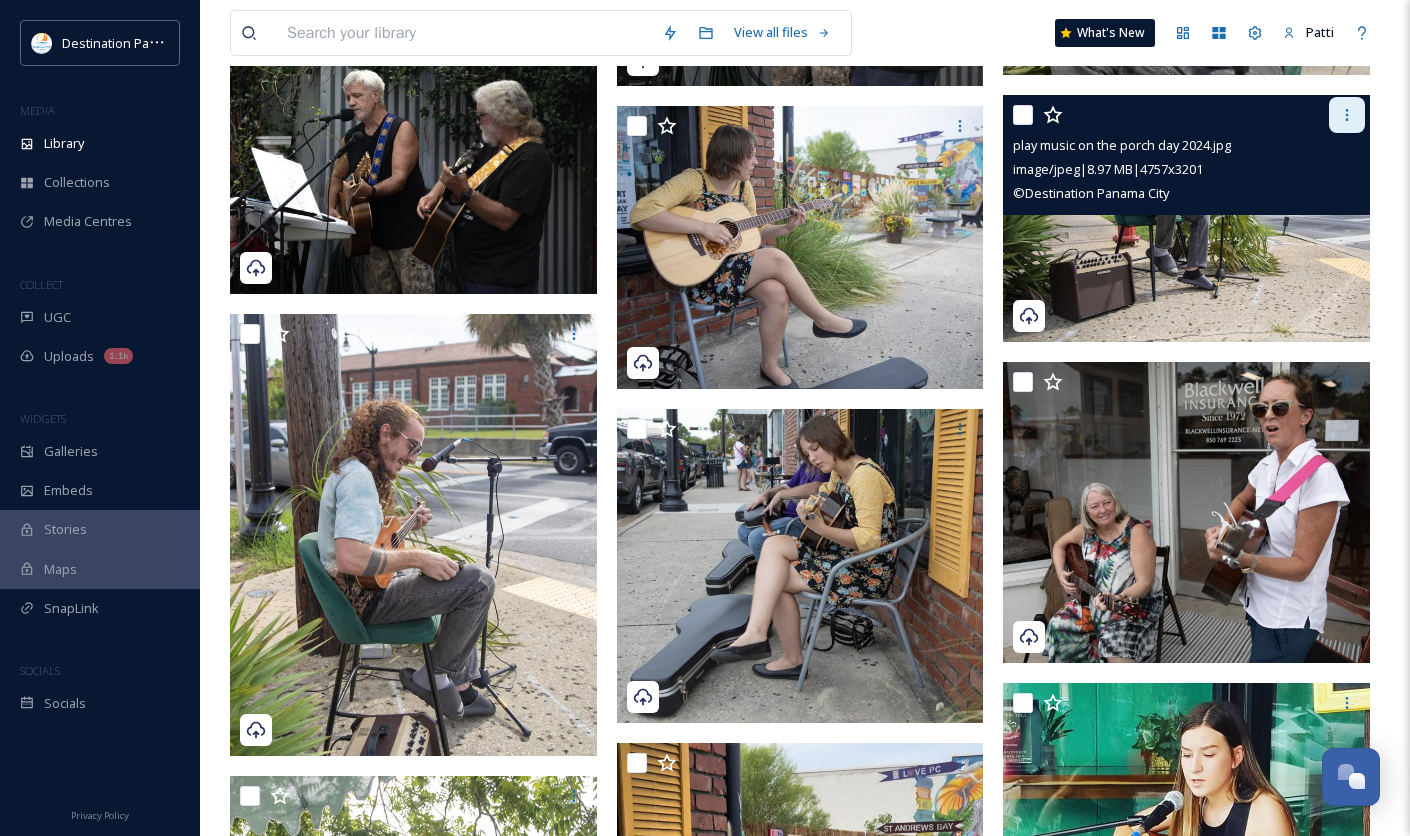 click at bounding box center (1347, 115) 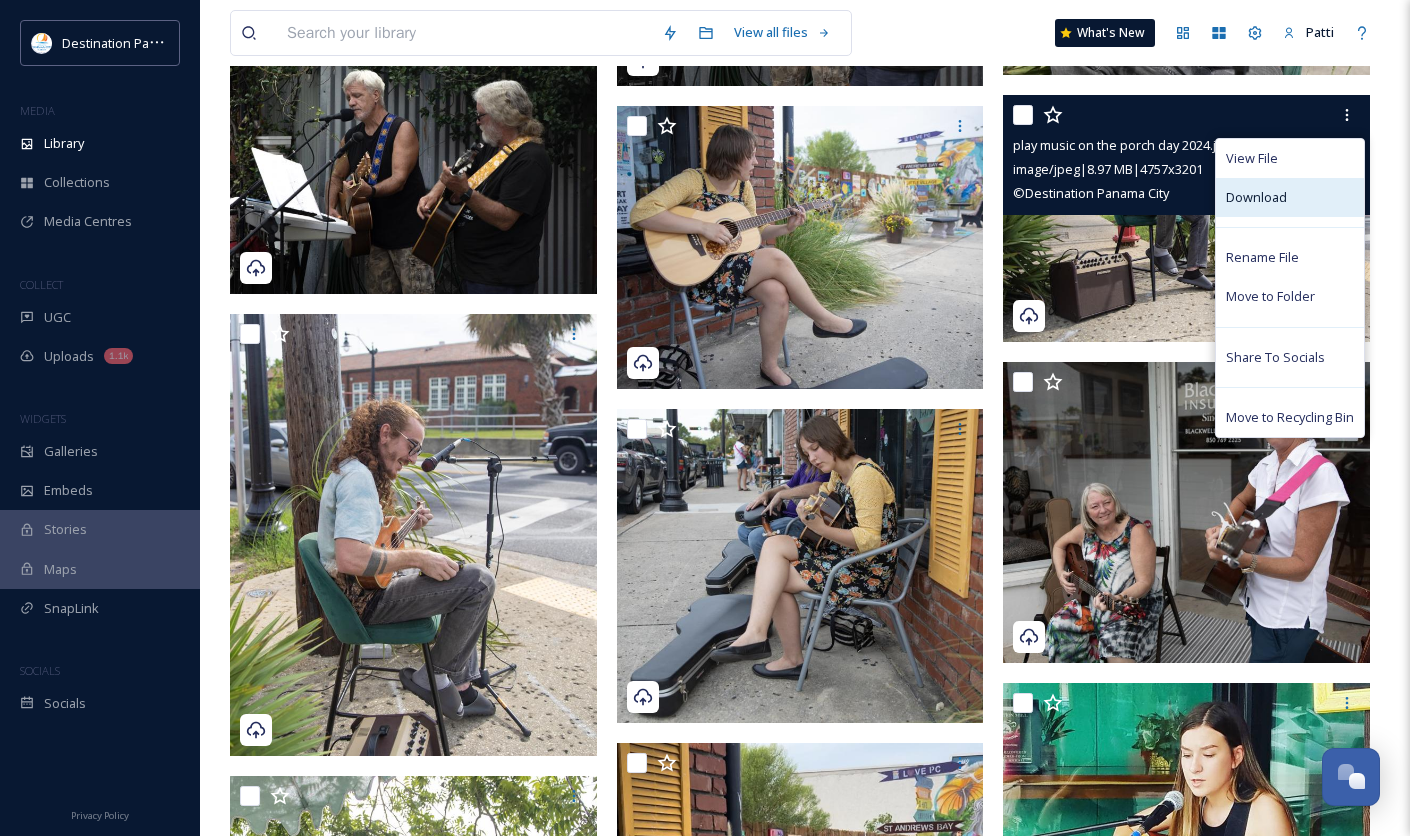 click on "Download" at bounding box center (1290, 197) 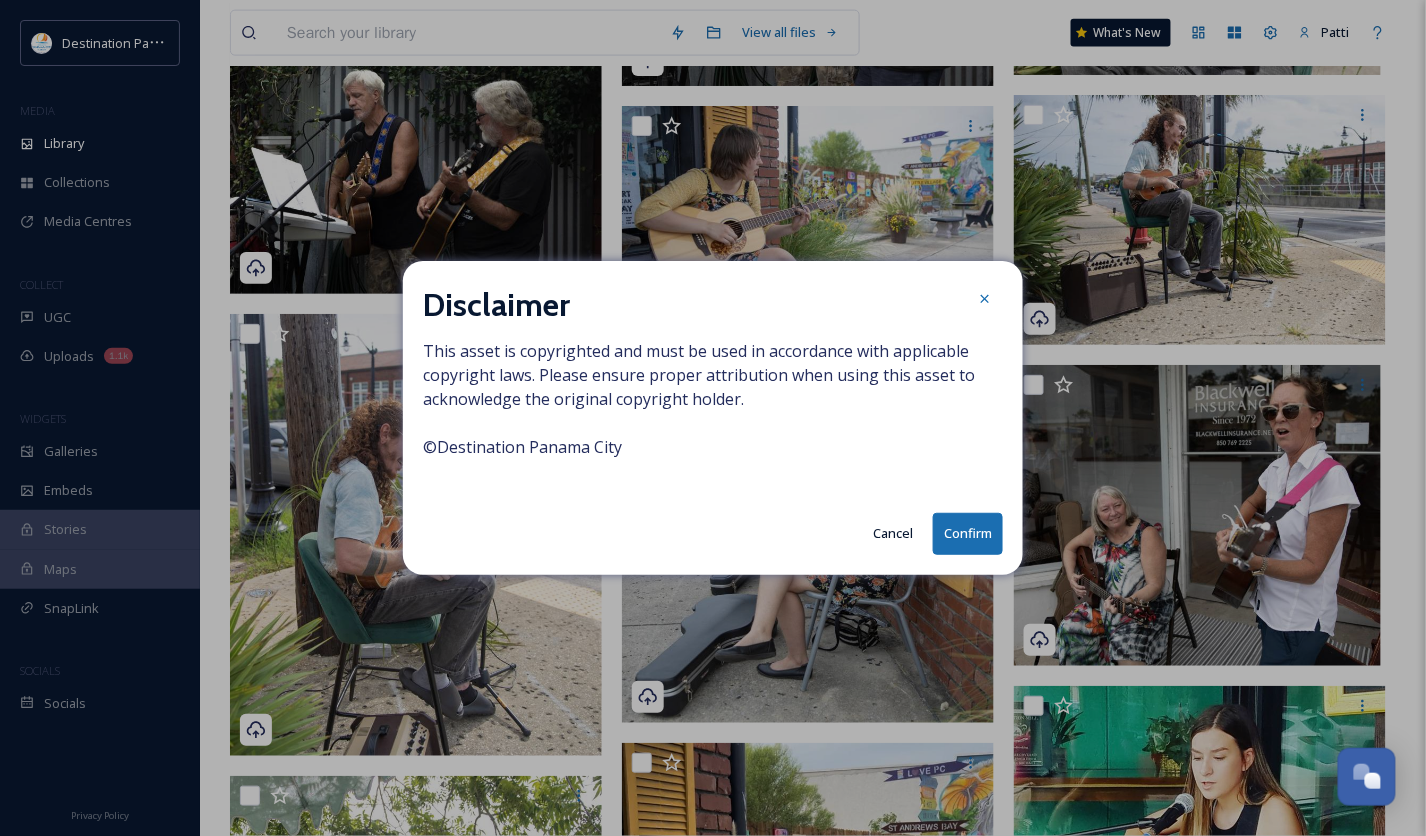 click on "Confirm" at bounding box center [968, 533] 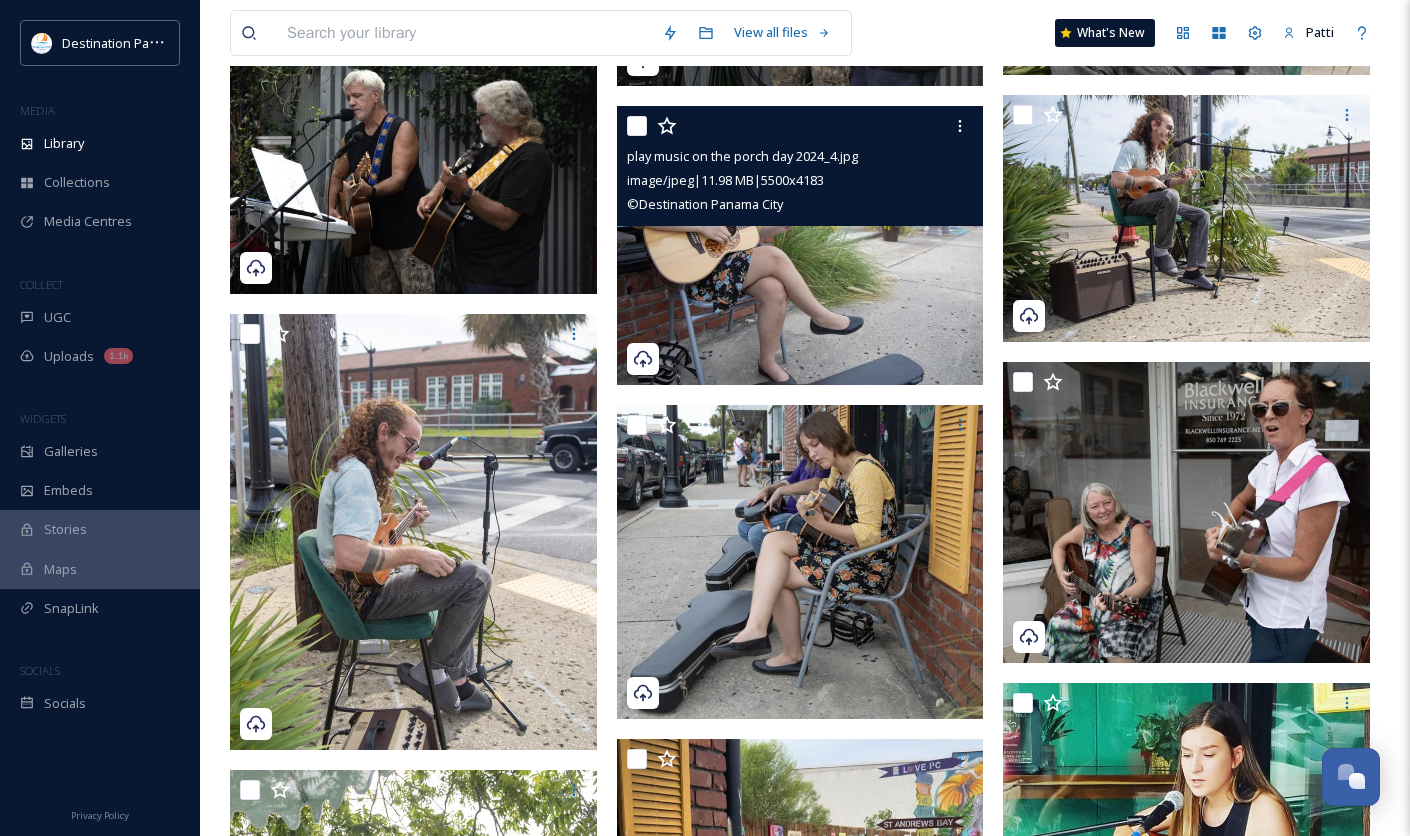 click at bounding box center [800, 245] 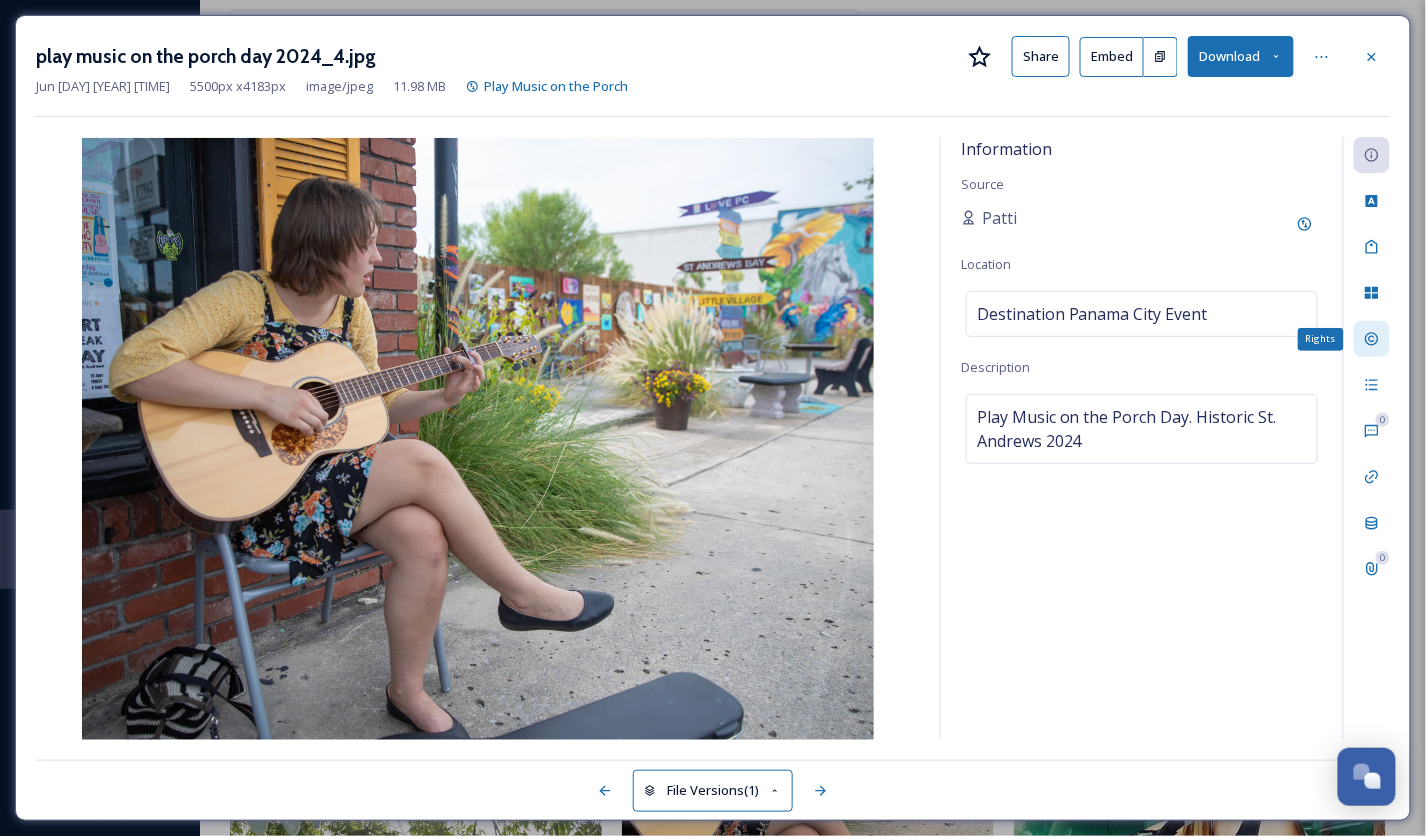 click on "Rights" at bounding box center (1372, 339) 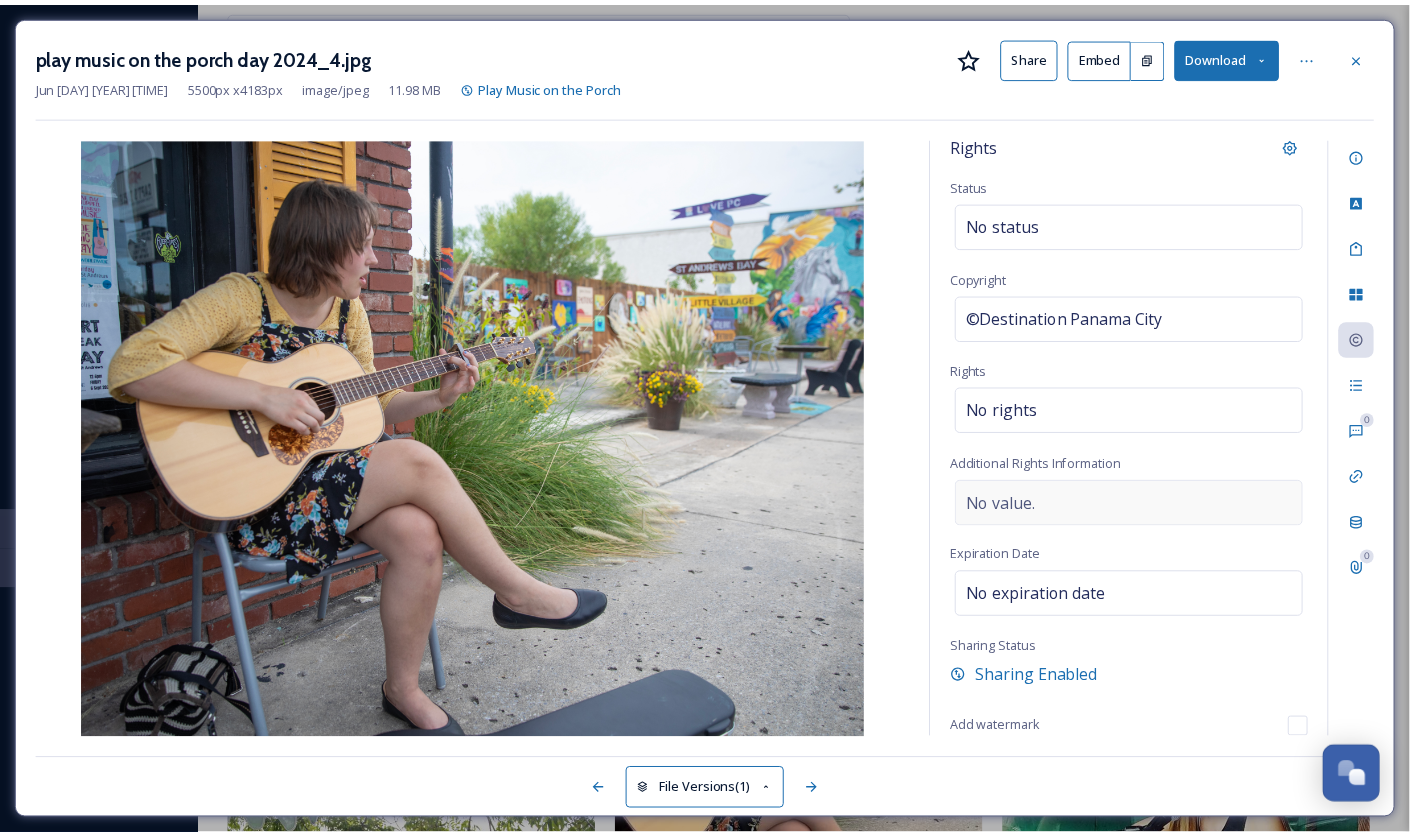 scroll, scrollTop: 0, scrollLeft: 0, axis: both 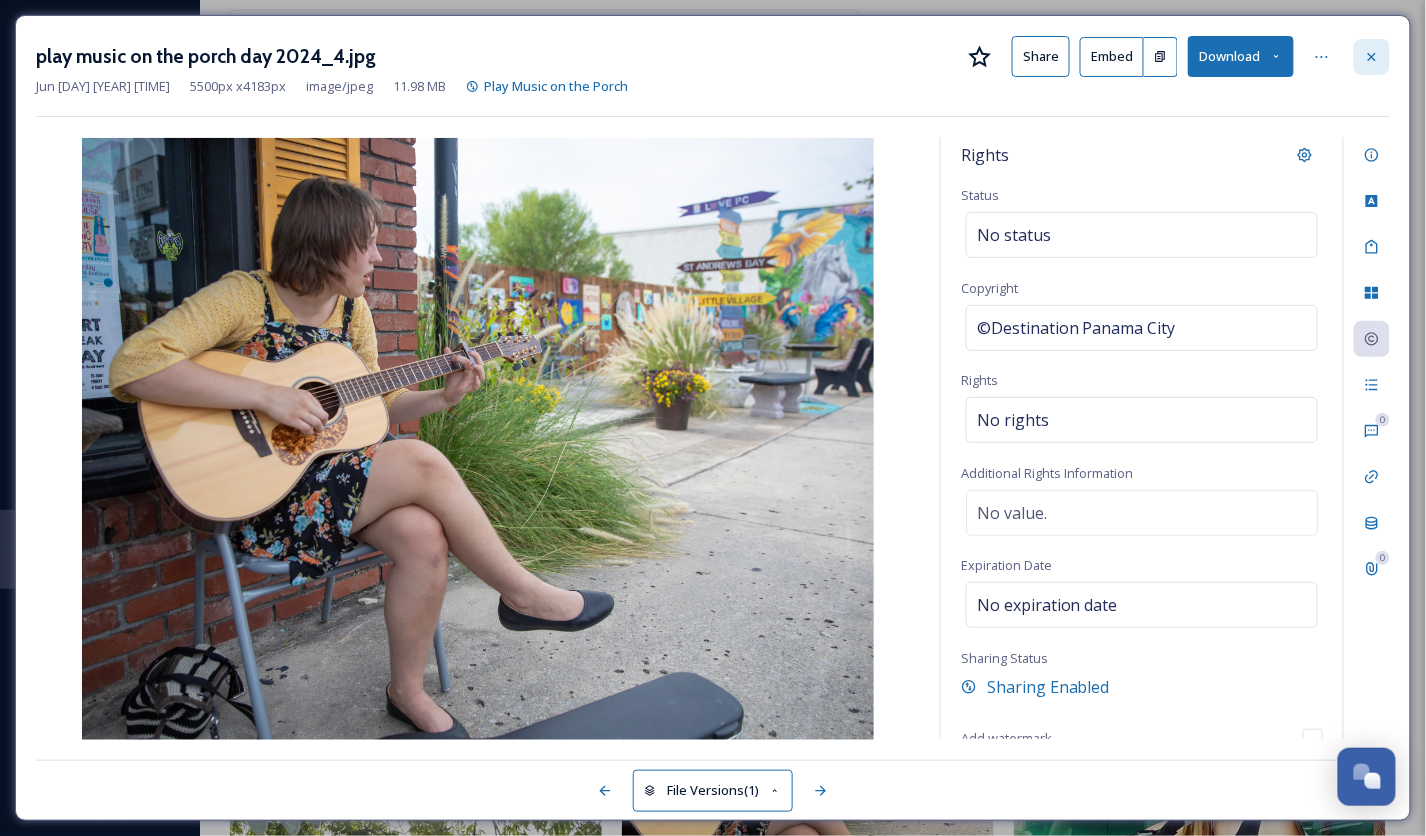 click at bounding box center [1372, 57] 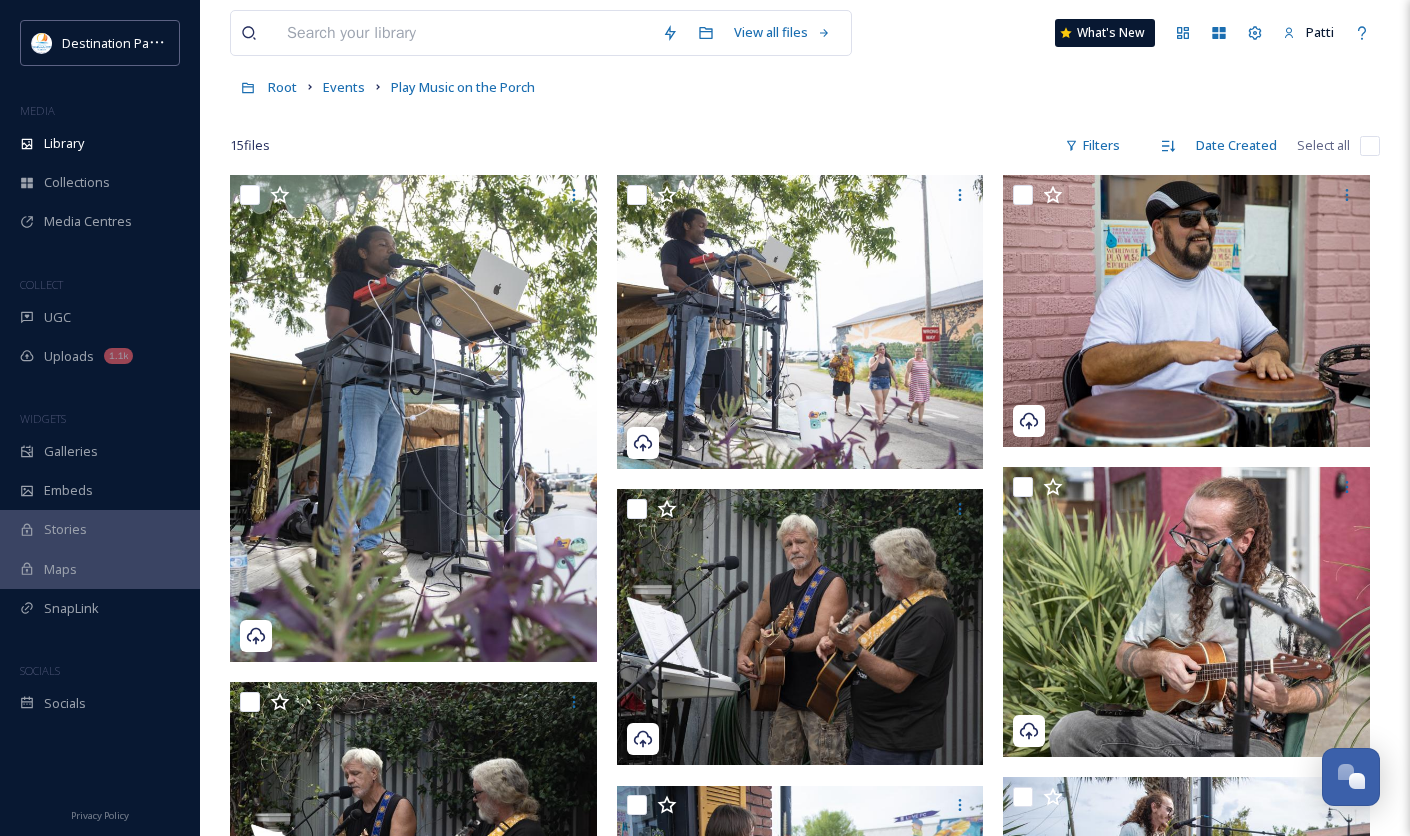 scroll, scrollTop: 32, scrollLeft: 0, axis: vertical 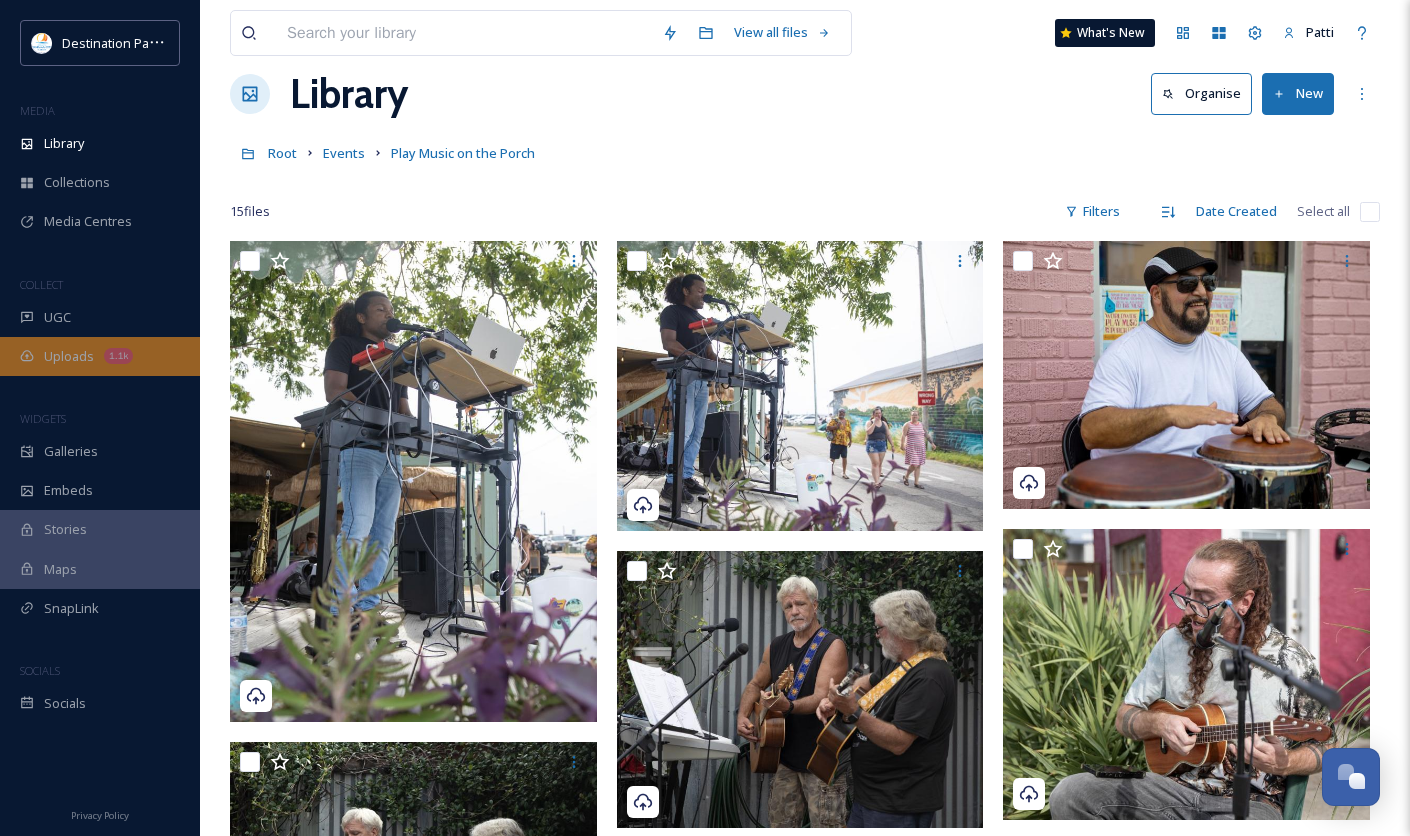 click on "Uploads" at bounding box center (69, 356) 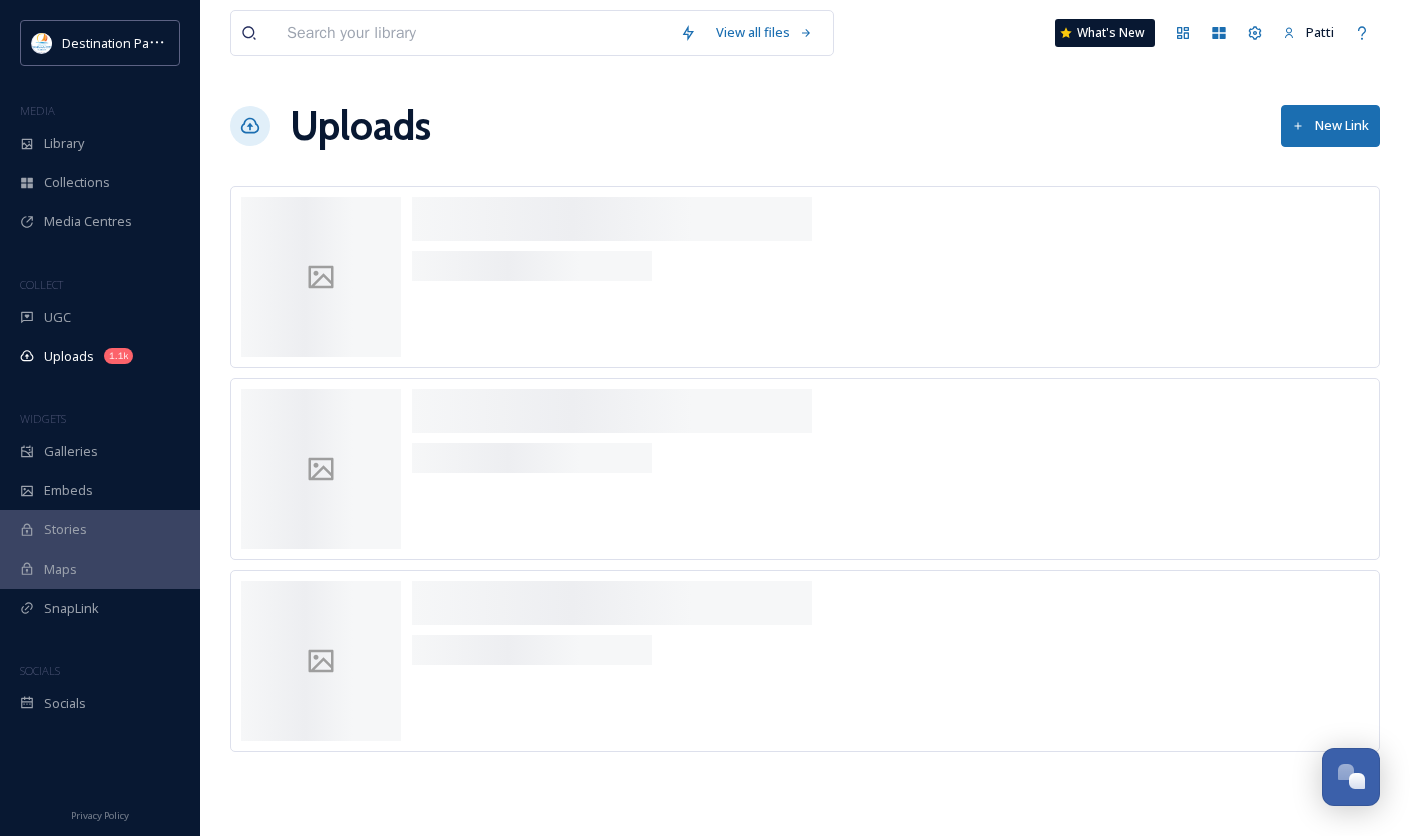 scroll, scrollTop: 0, scrollLeft: 0, axis: both 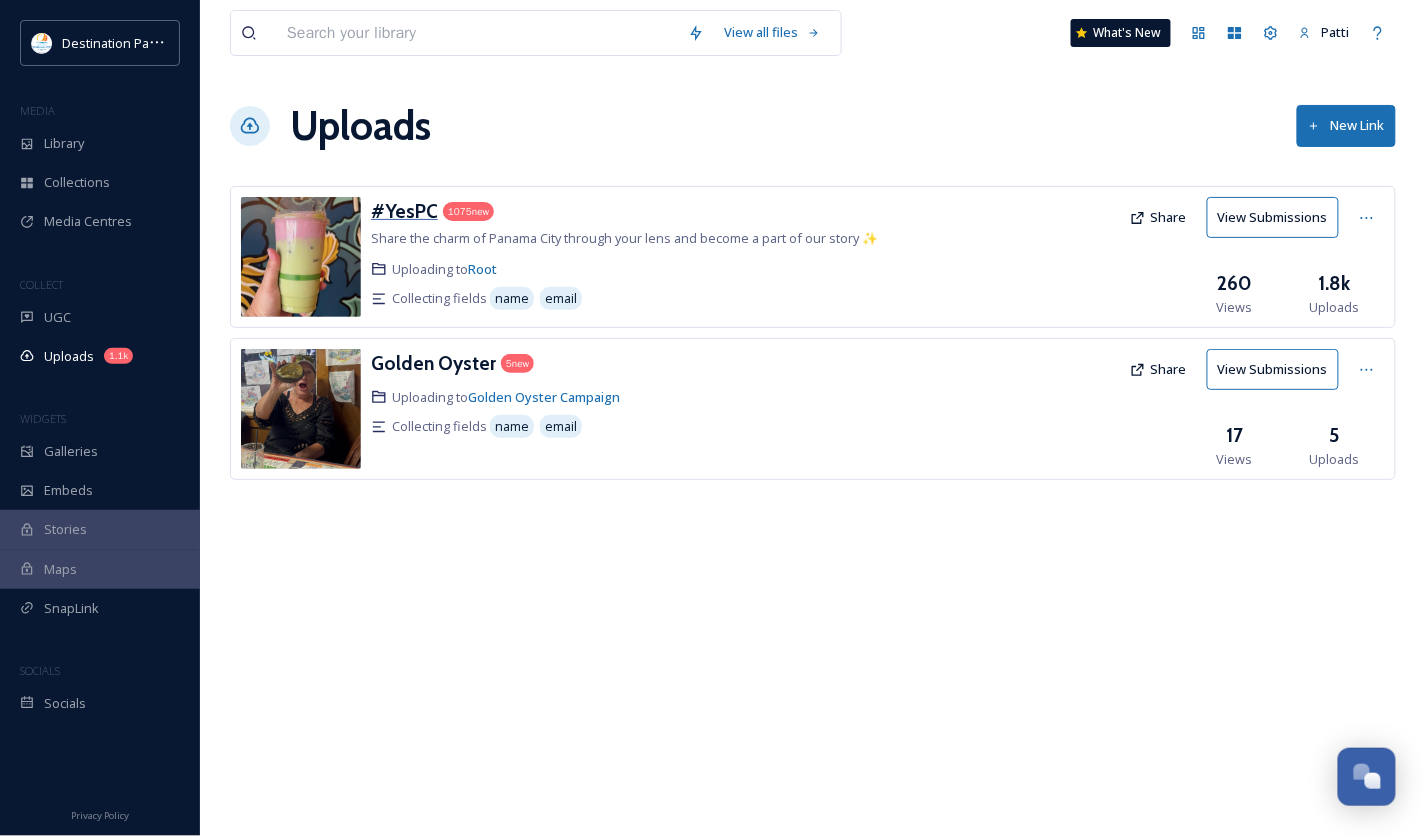 click on "#YesPC" at bounding box center [404, 211] 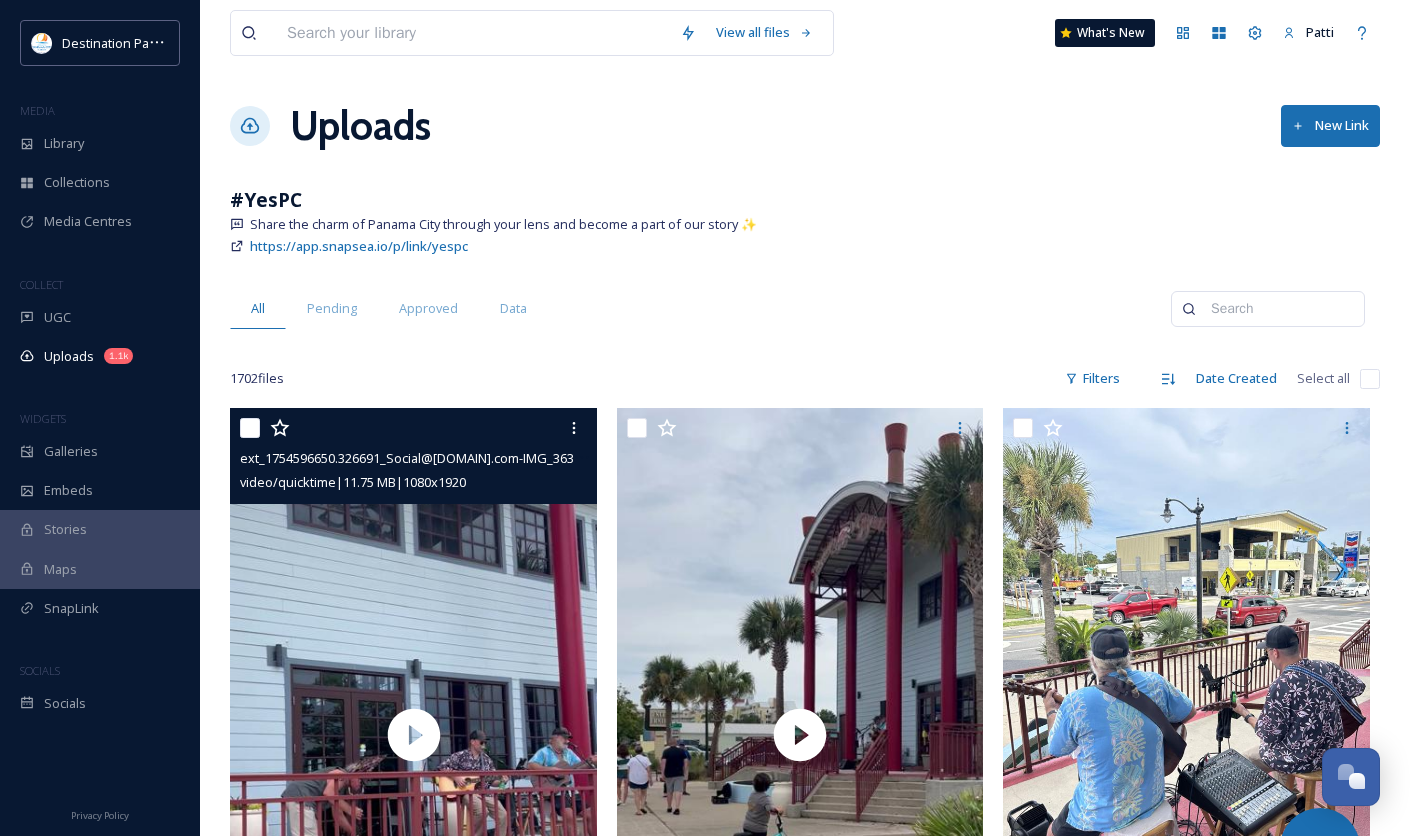 click at bounding box center [250, 428] 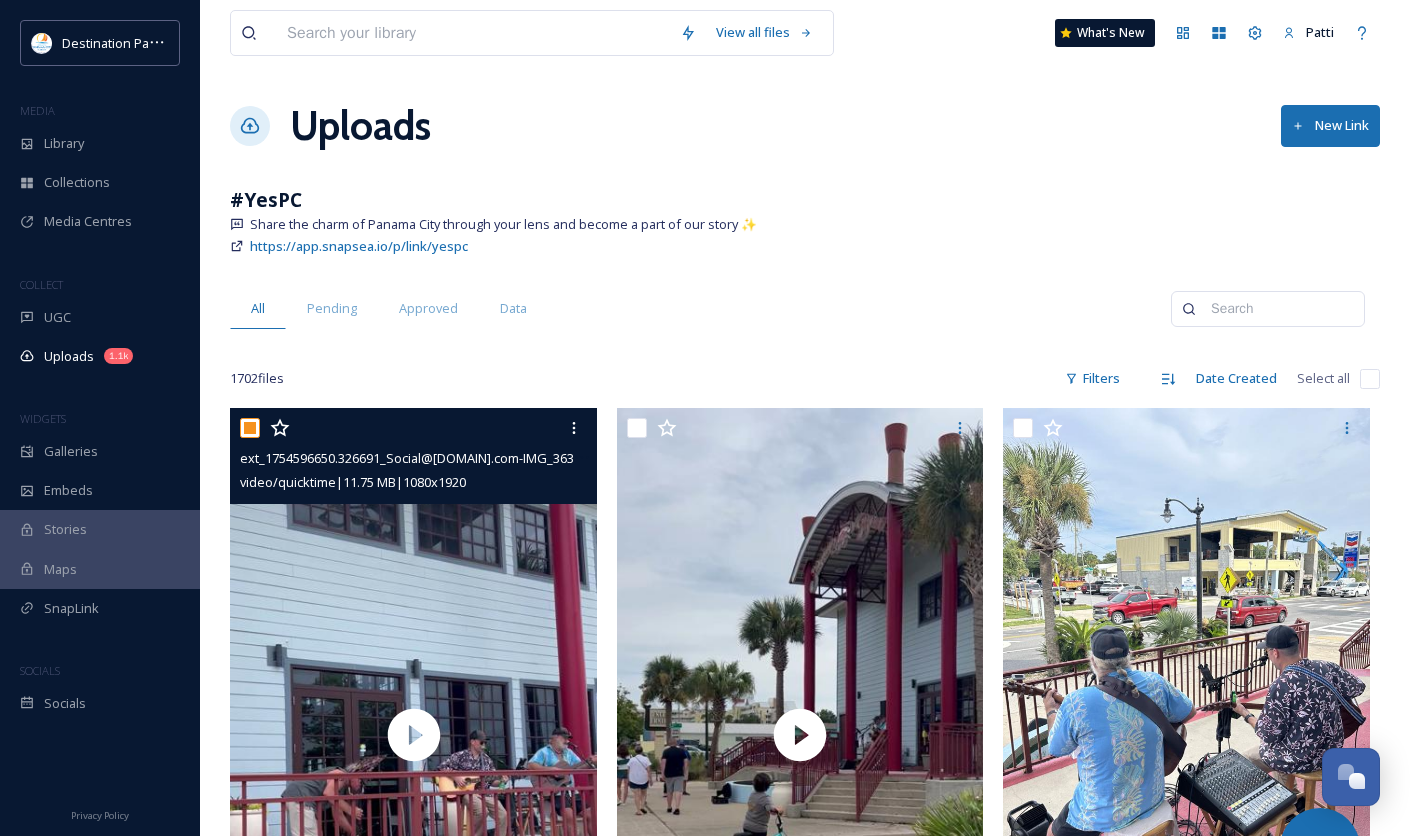 checkbox on "true" 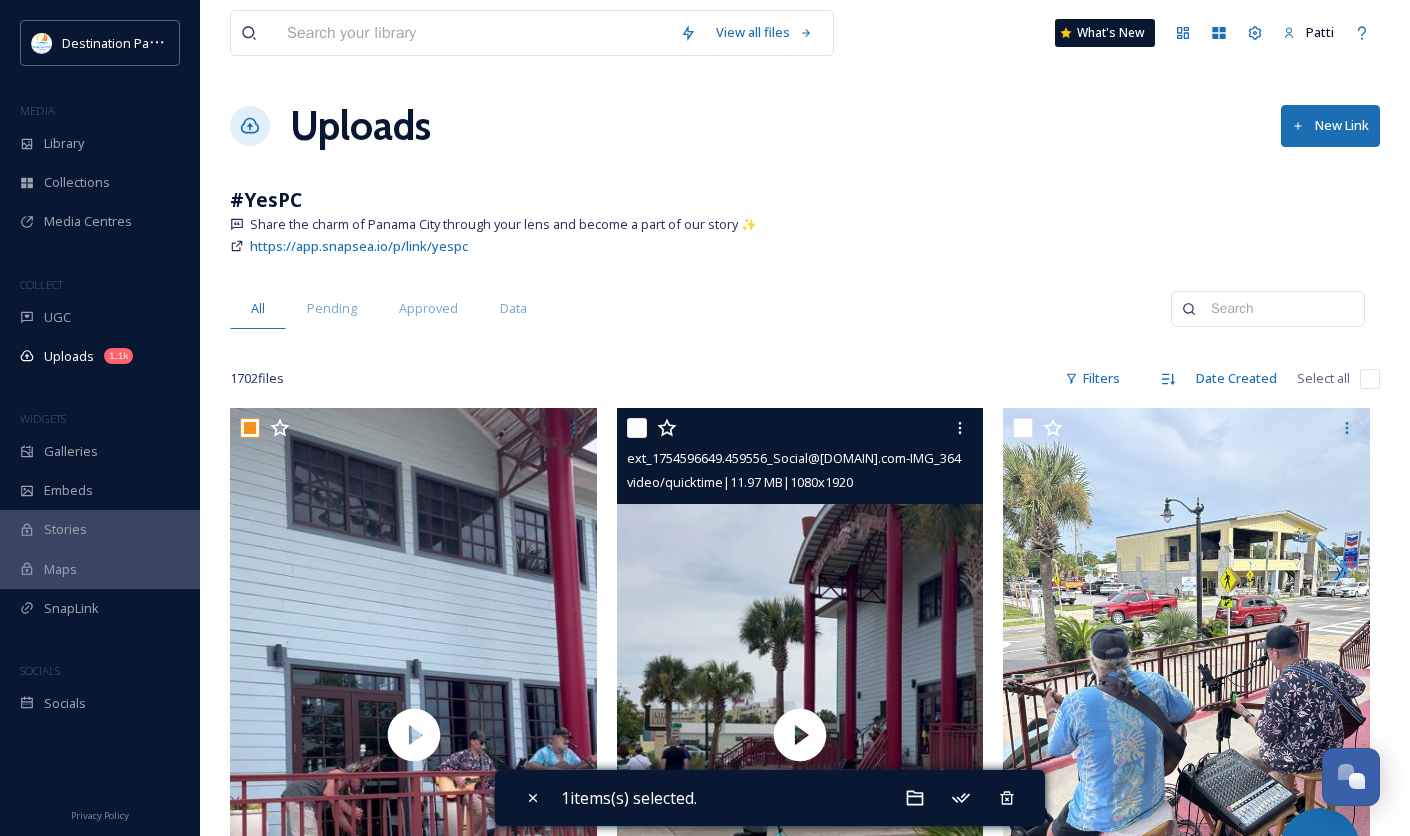 click at bounding box center (637, 428) 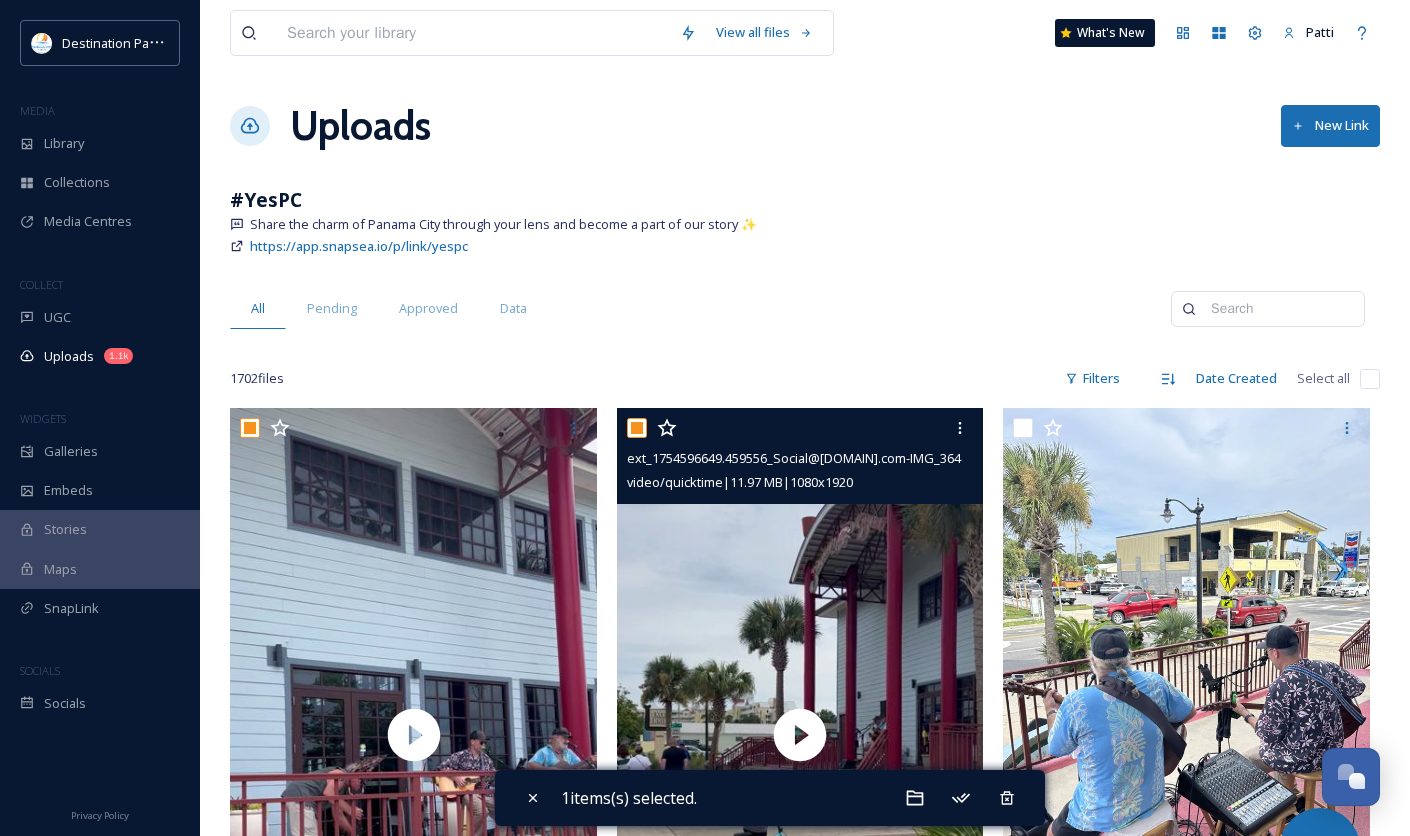 checkbox on "true" 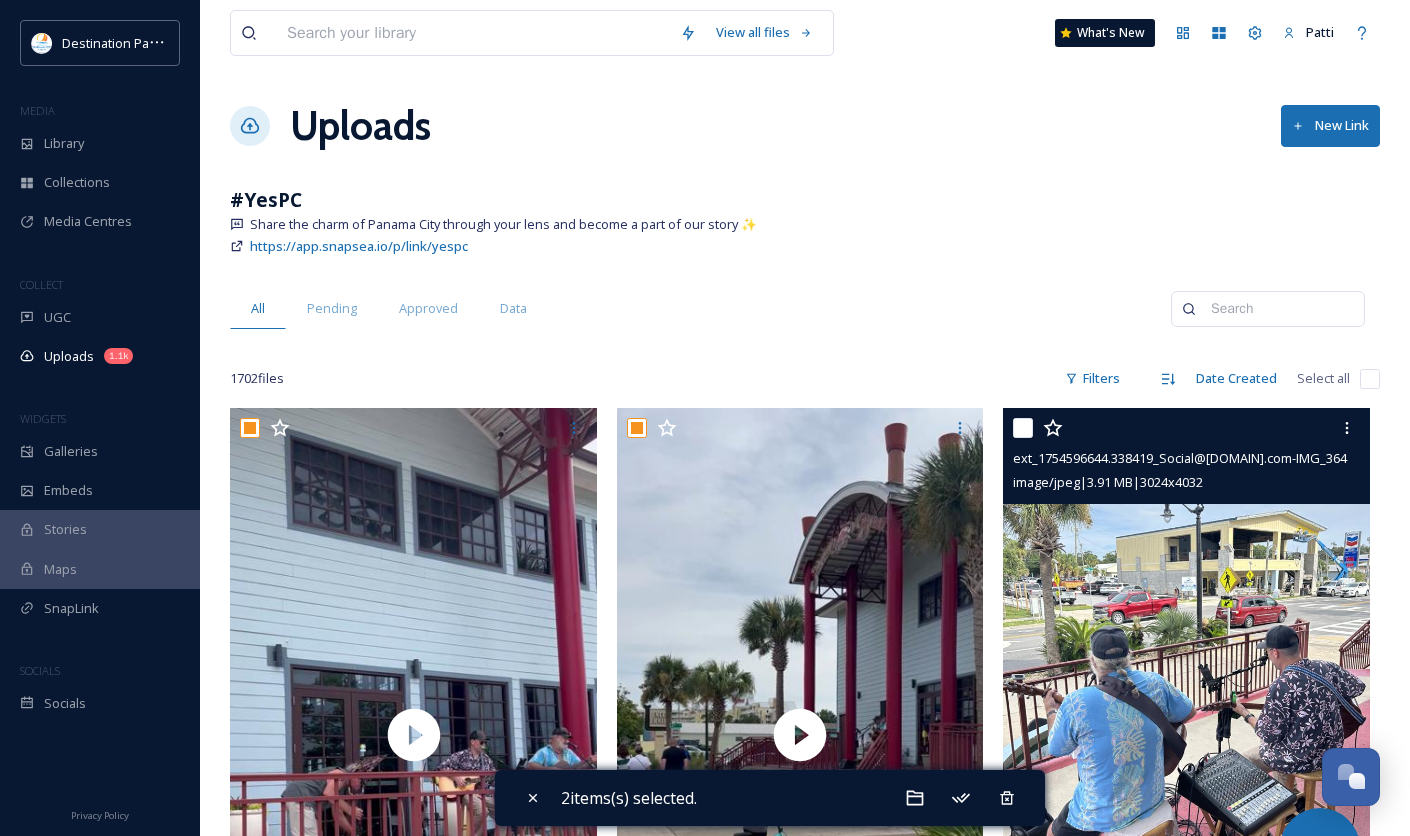 click at bounding box center [1023, 428] 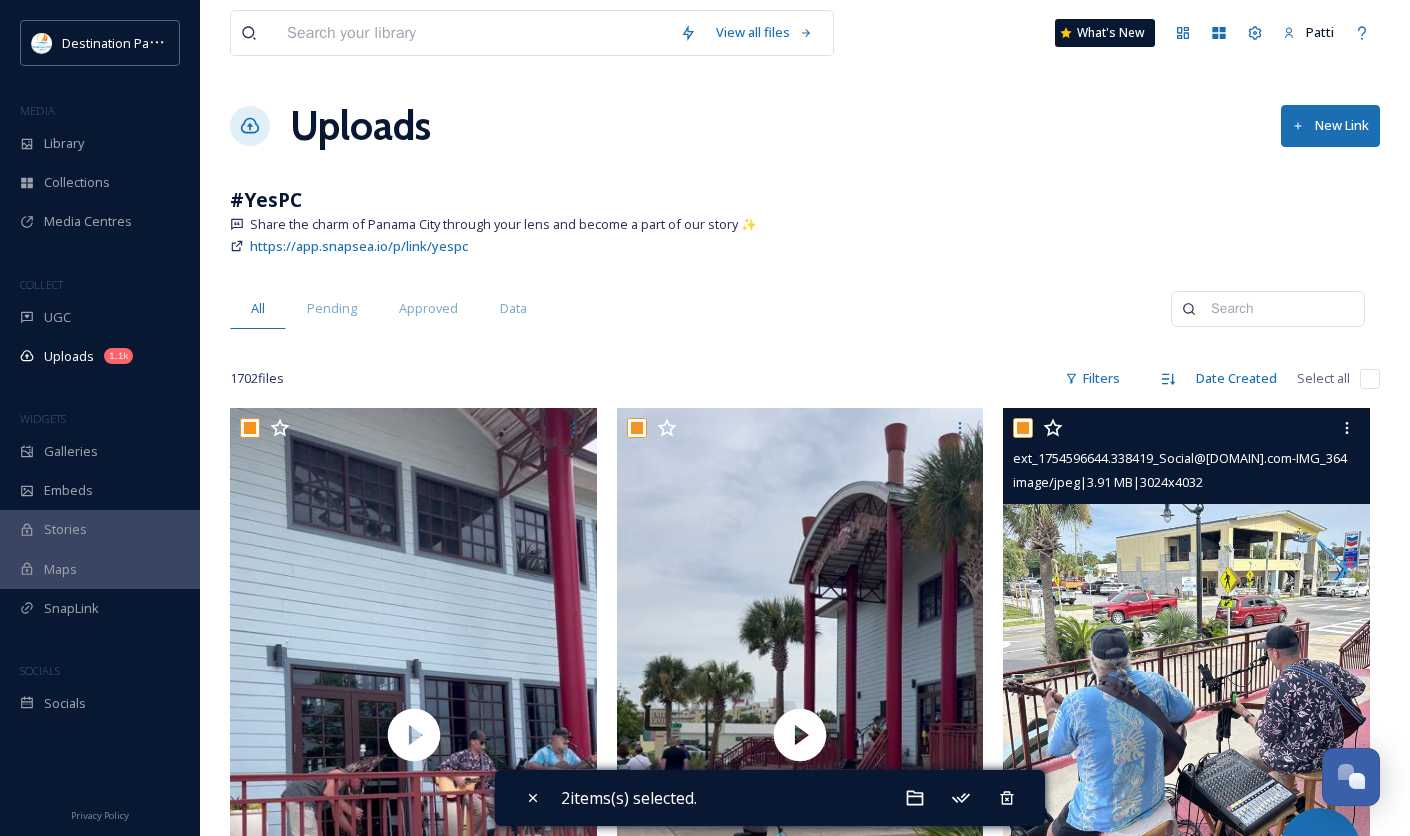 checkbox on "true" 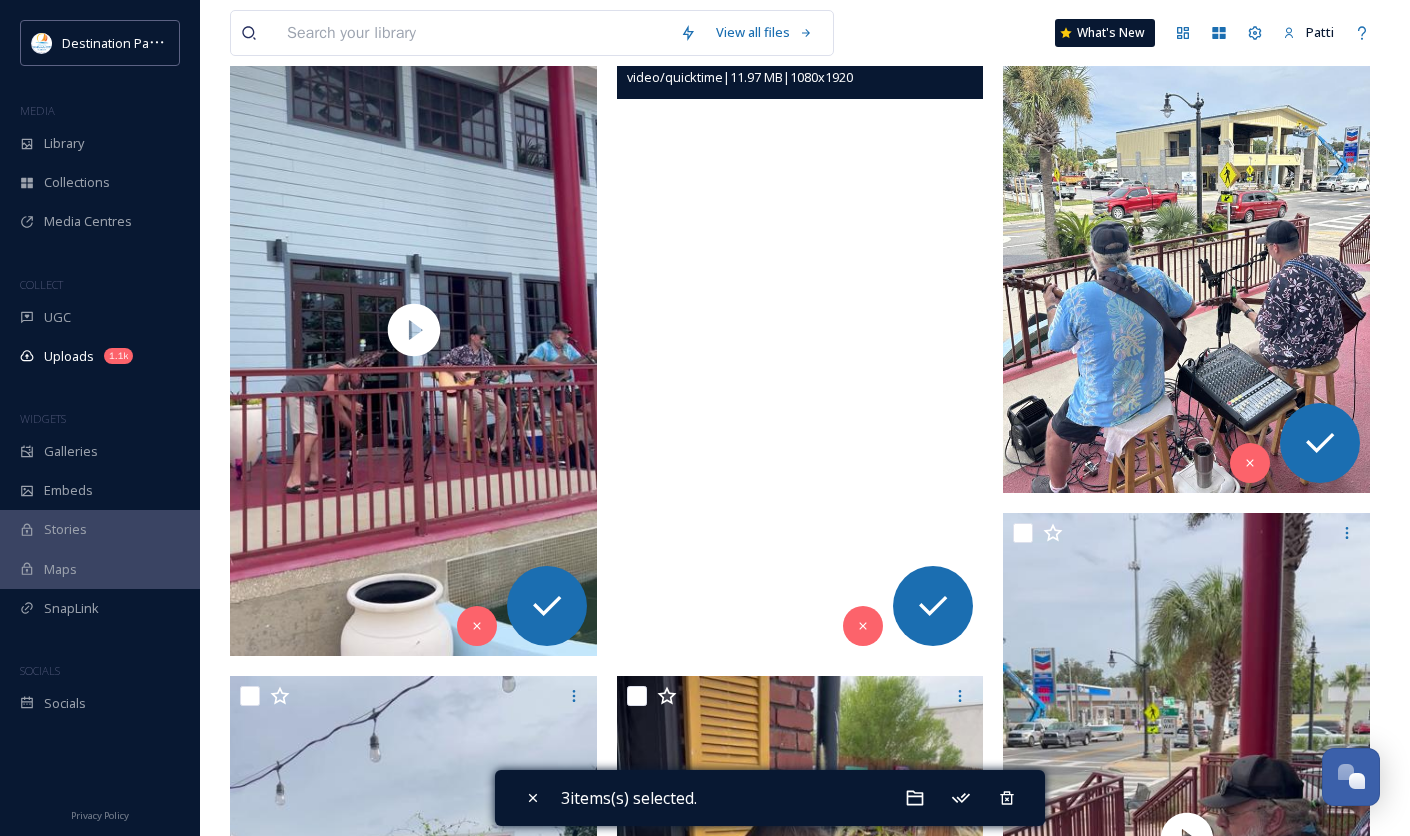 scroll, scrollTop: 444, scrollLeft: 0, axis: vertical 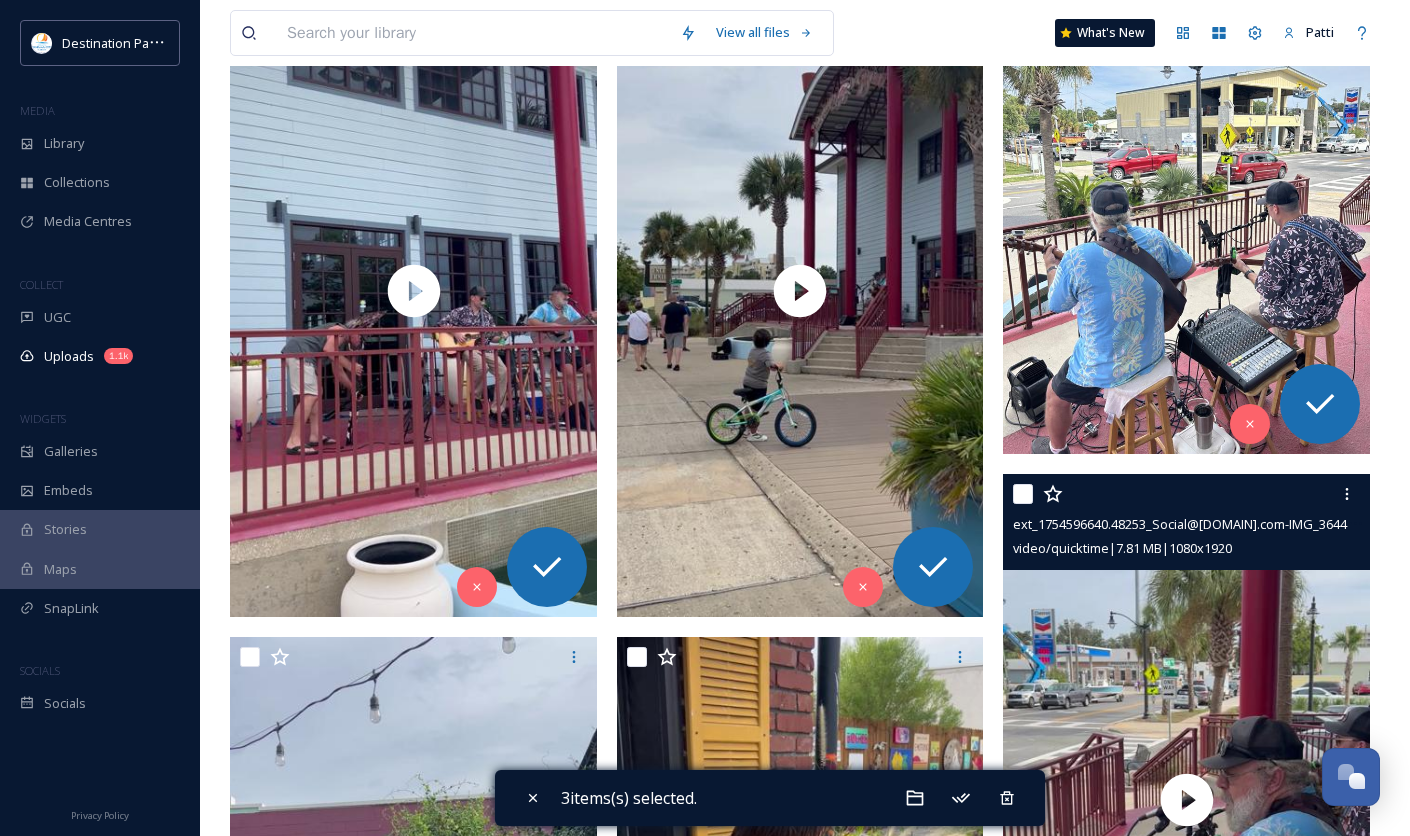 click at bounding box center [1023, 494] 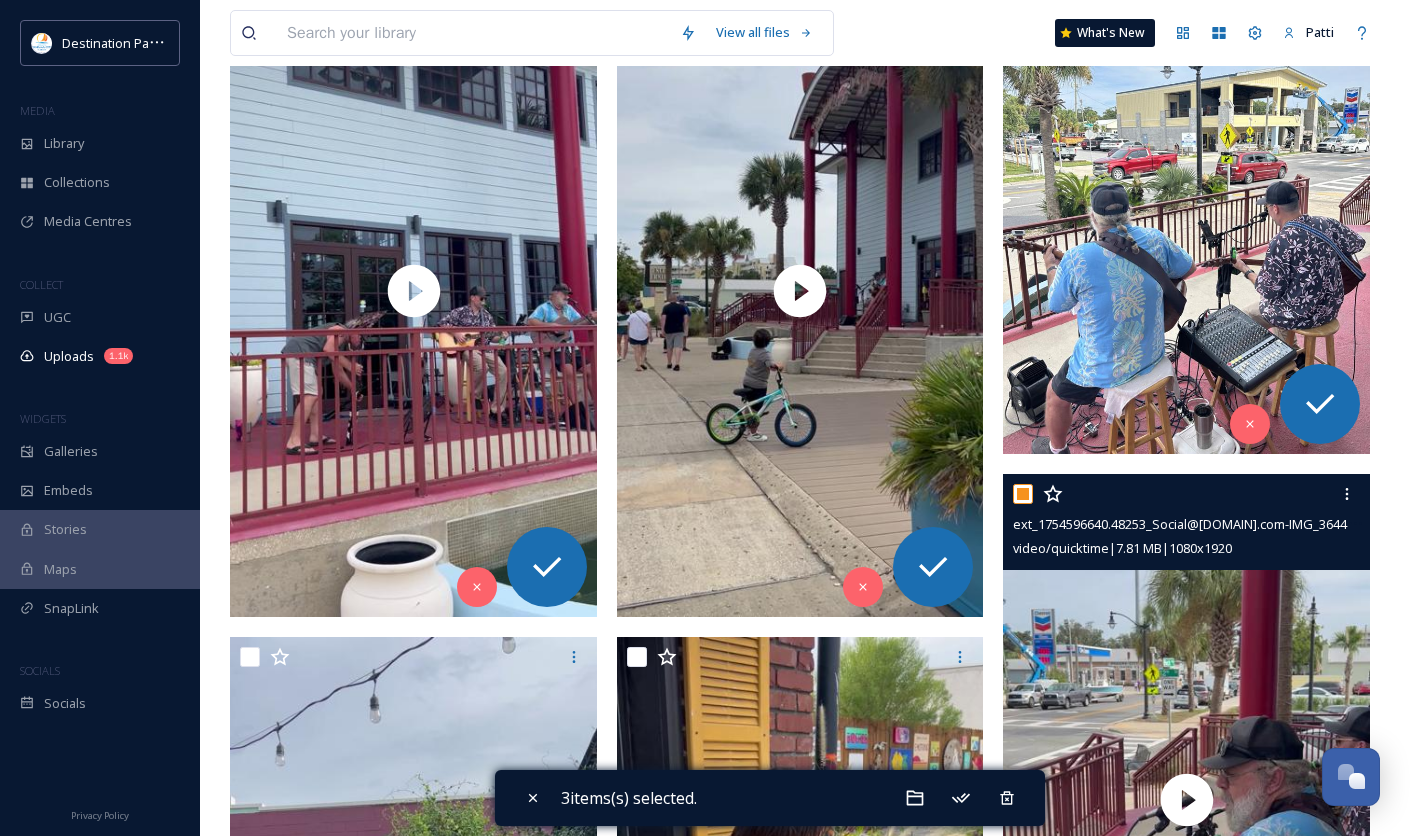 checkbox on "true" 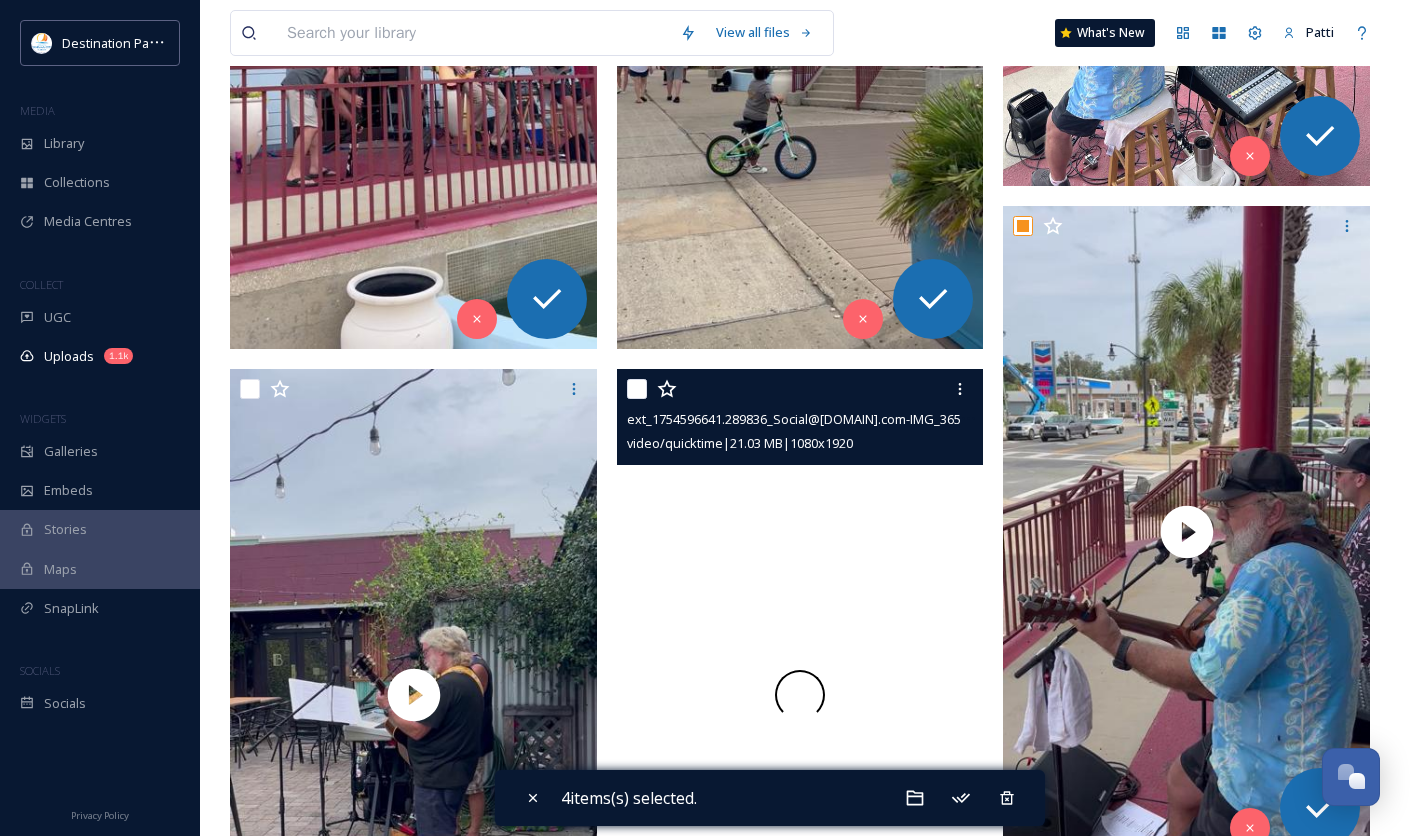 scroll, scrollTop: 777, scrollLeft: 0, axis: vertical 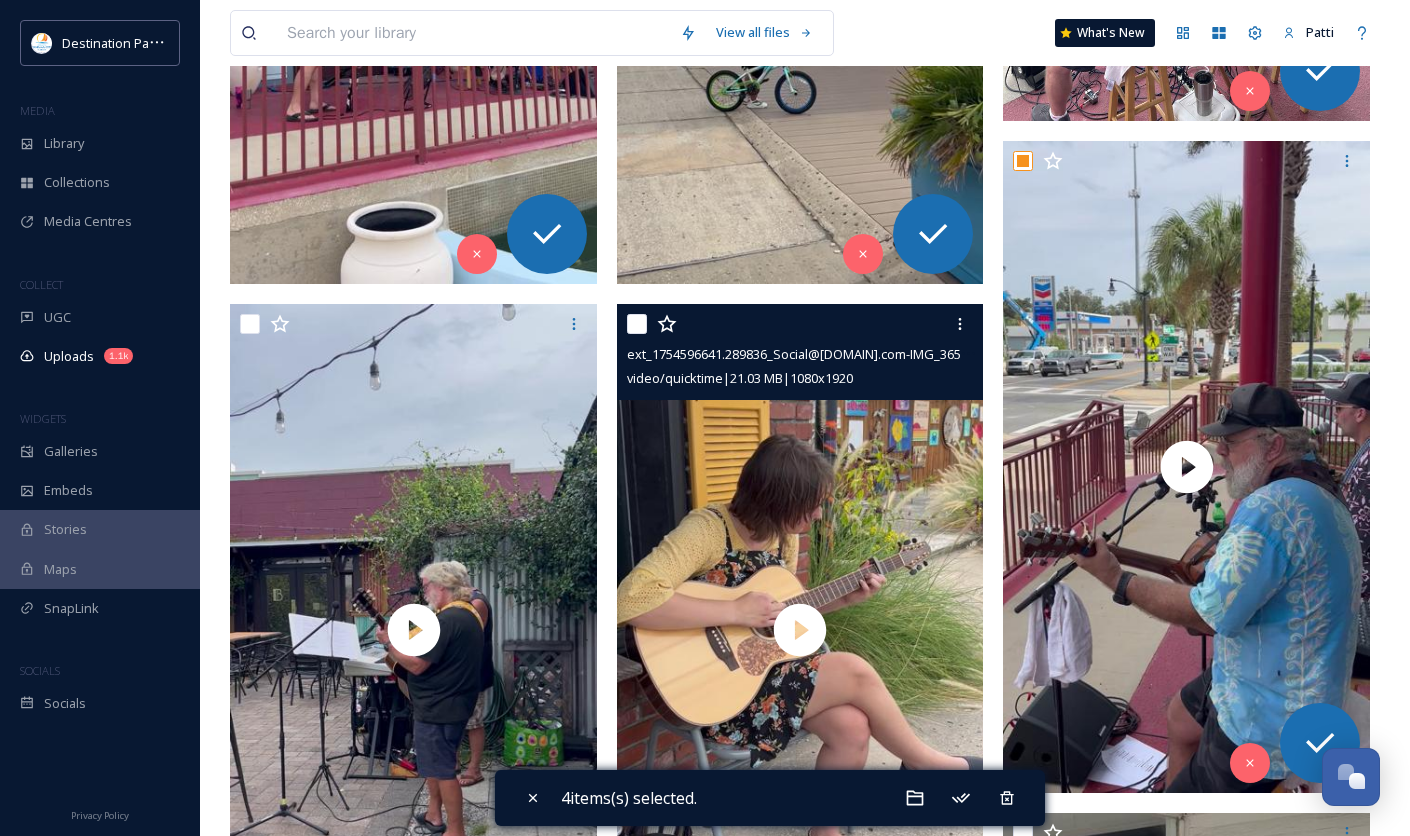 click at bounding box center (637, 324) 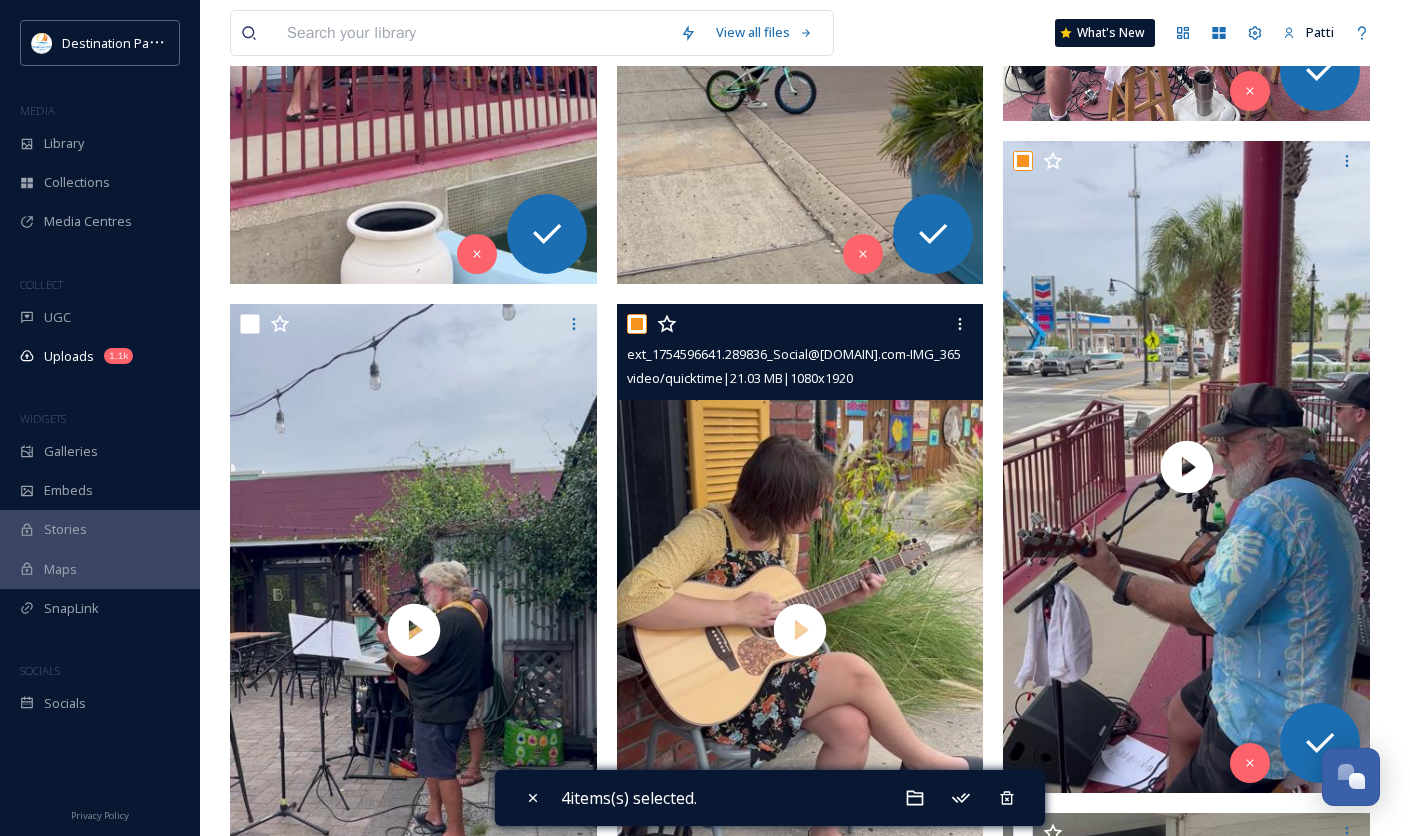 checkbox on "true" 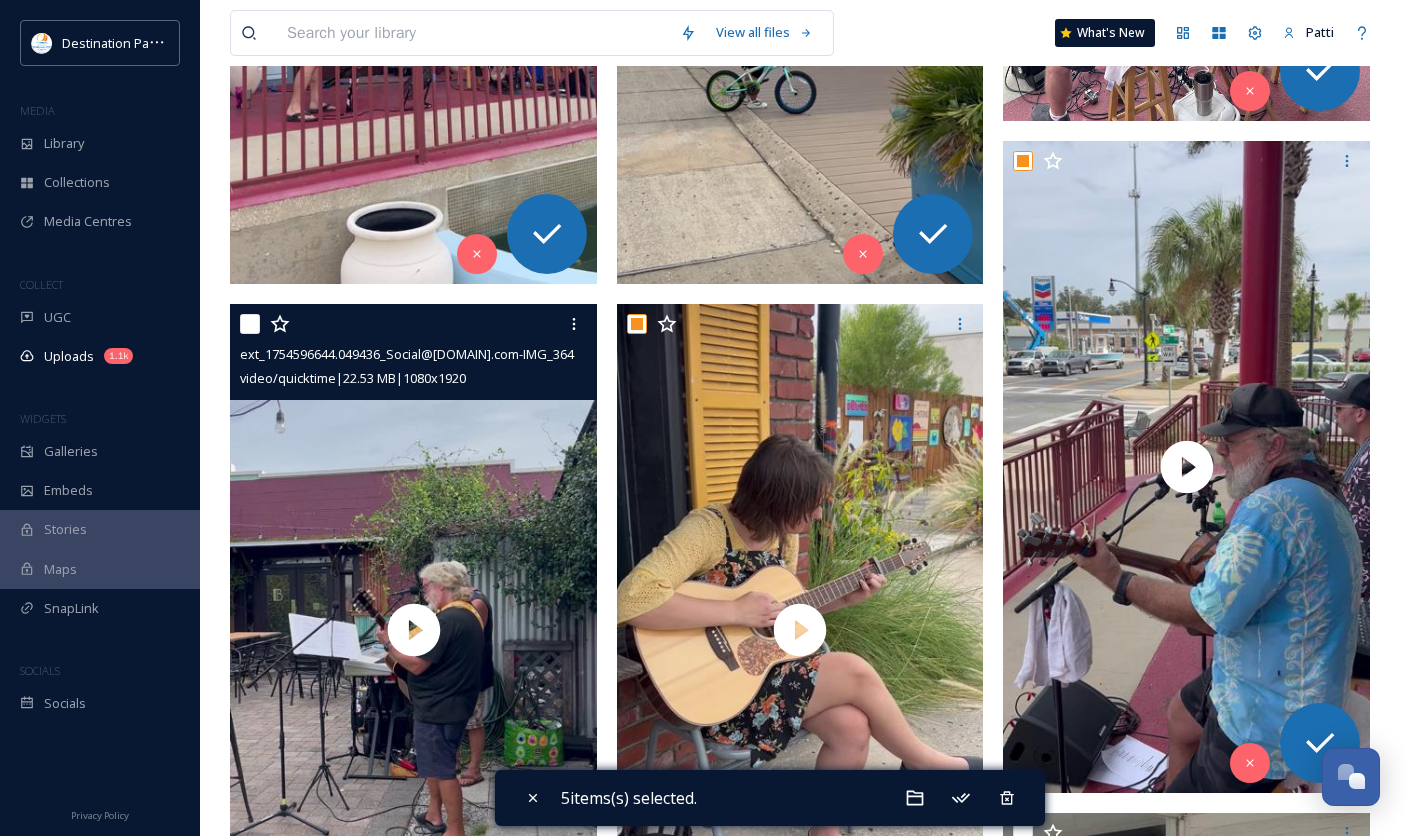 click at bounding box center (416, 324) 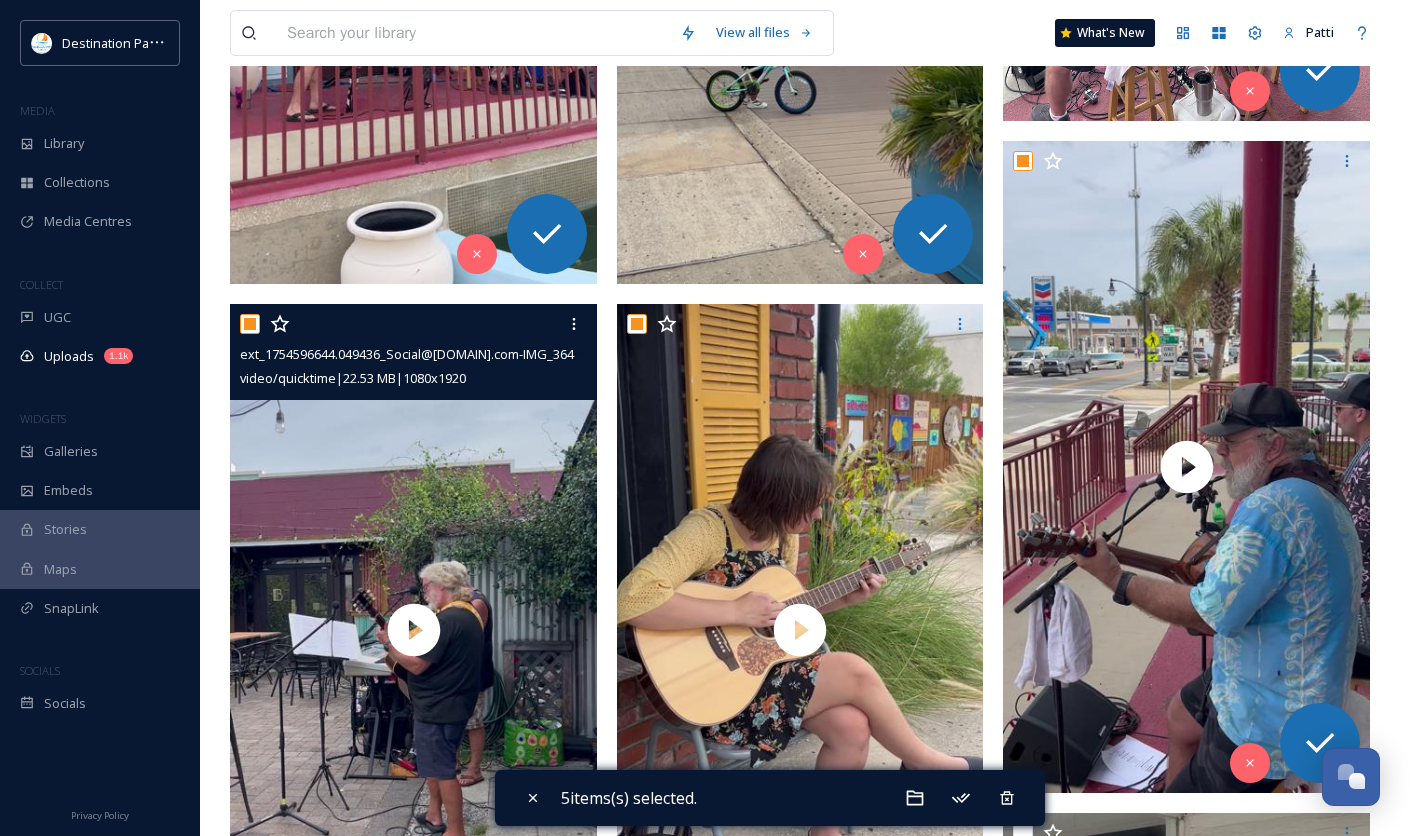 checkbox on "true" 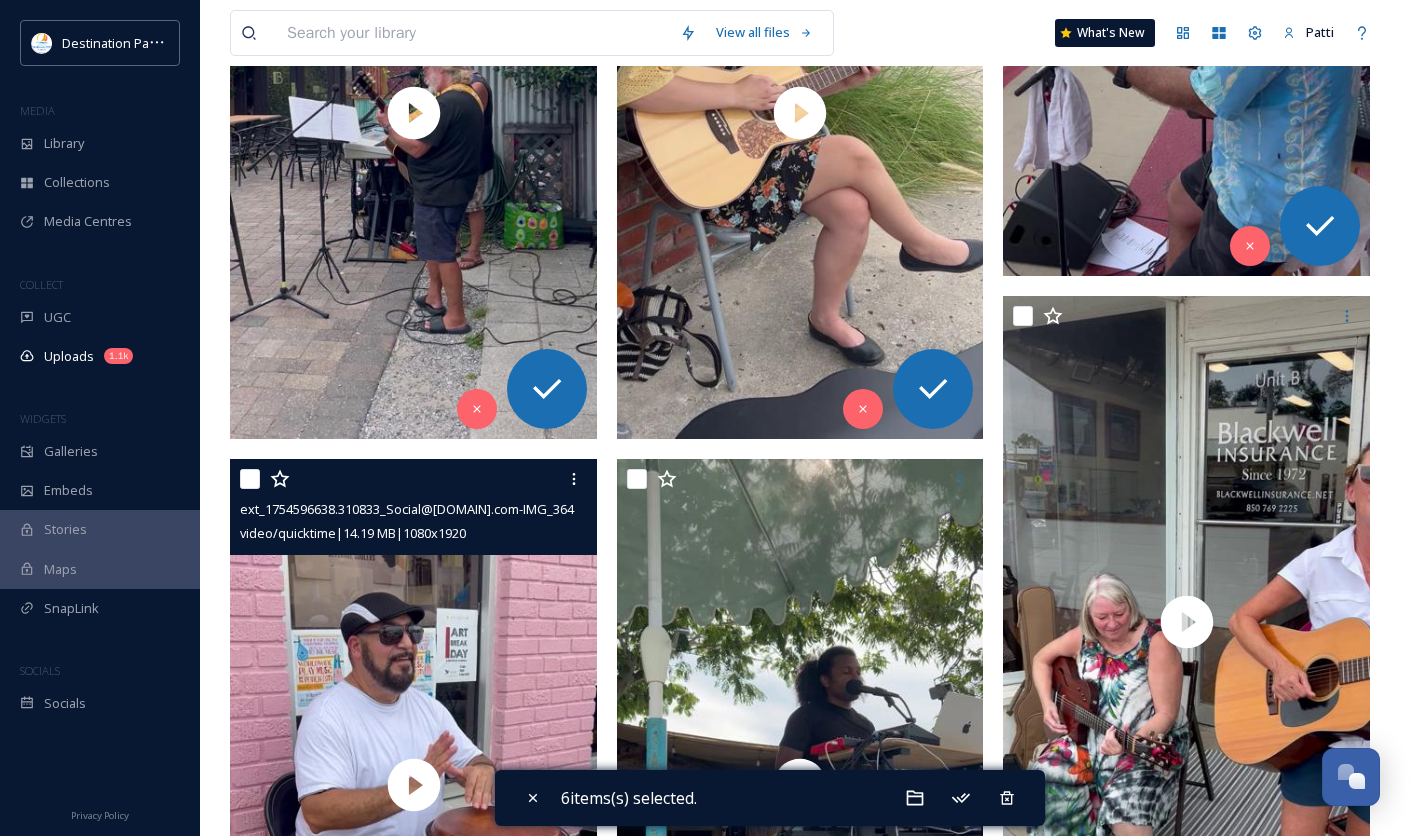 scroll, scrollTop: 1333, scrollLeft: 0, axis: vertical 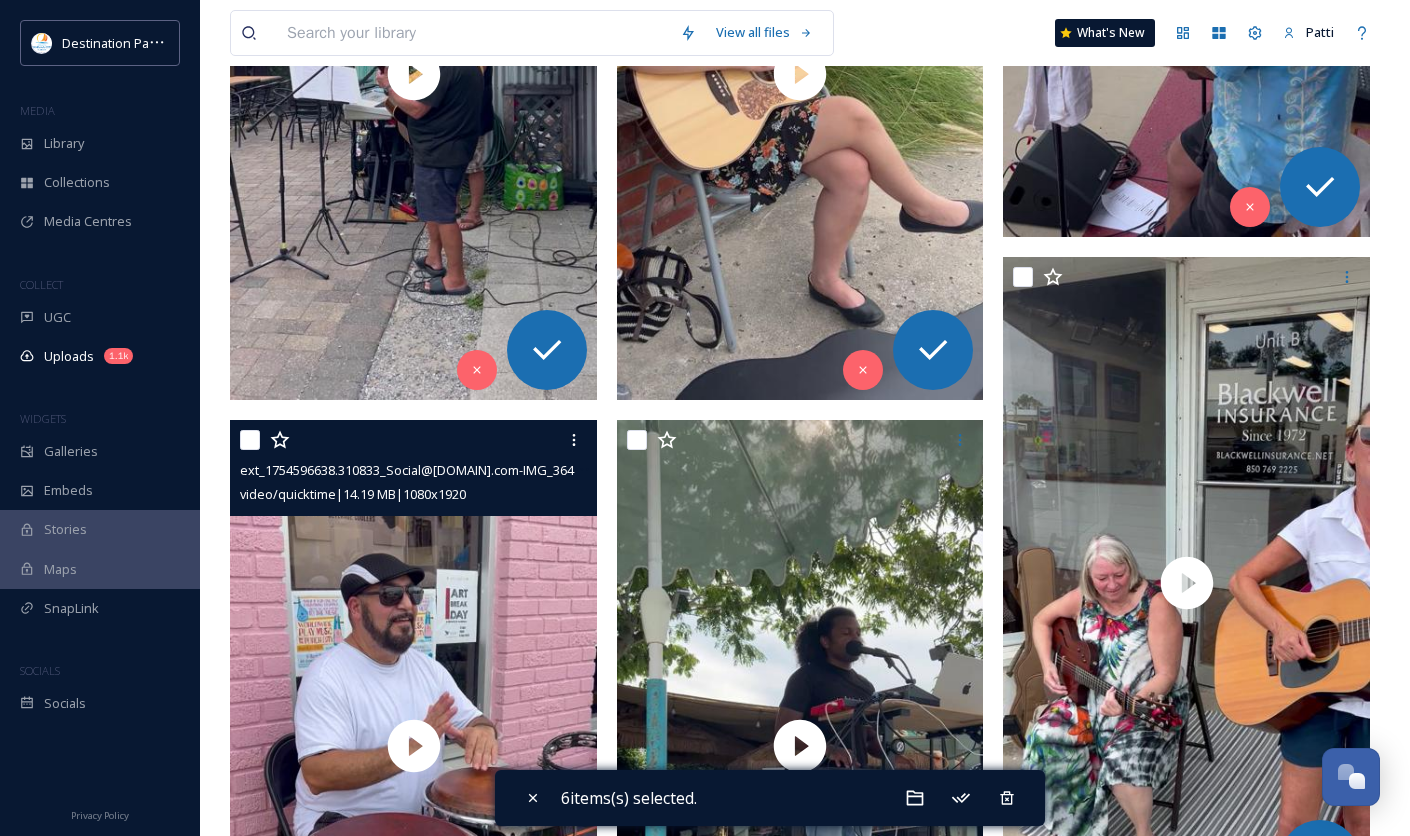 click at bounding box center [250, 440] 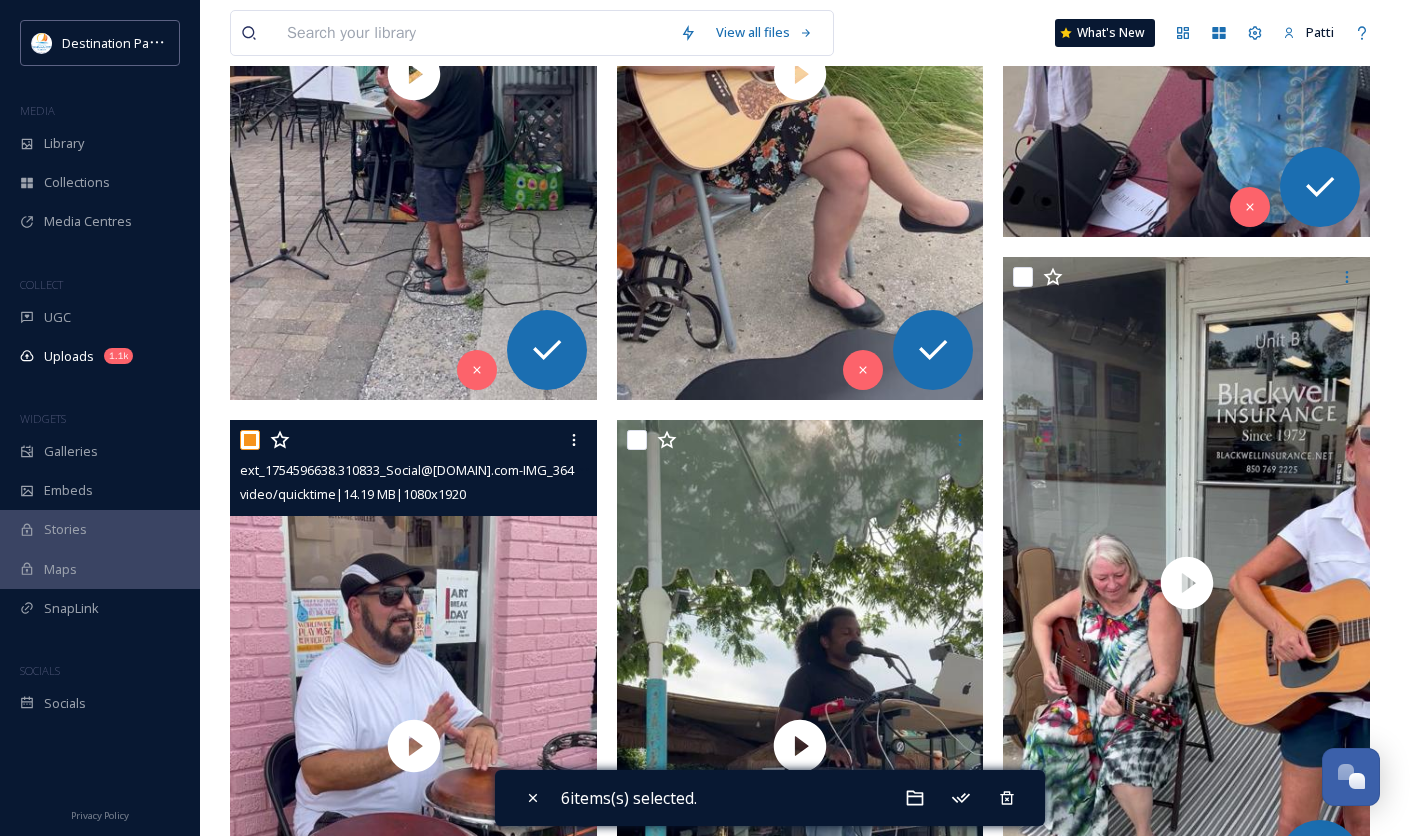 checkbox on "true" 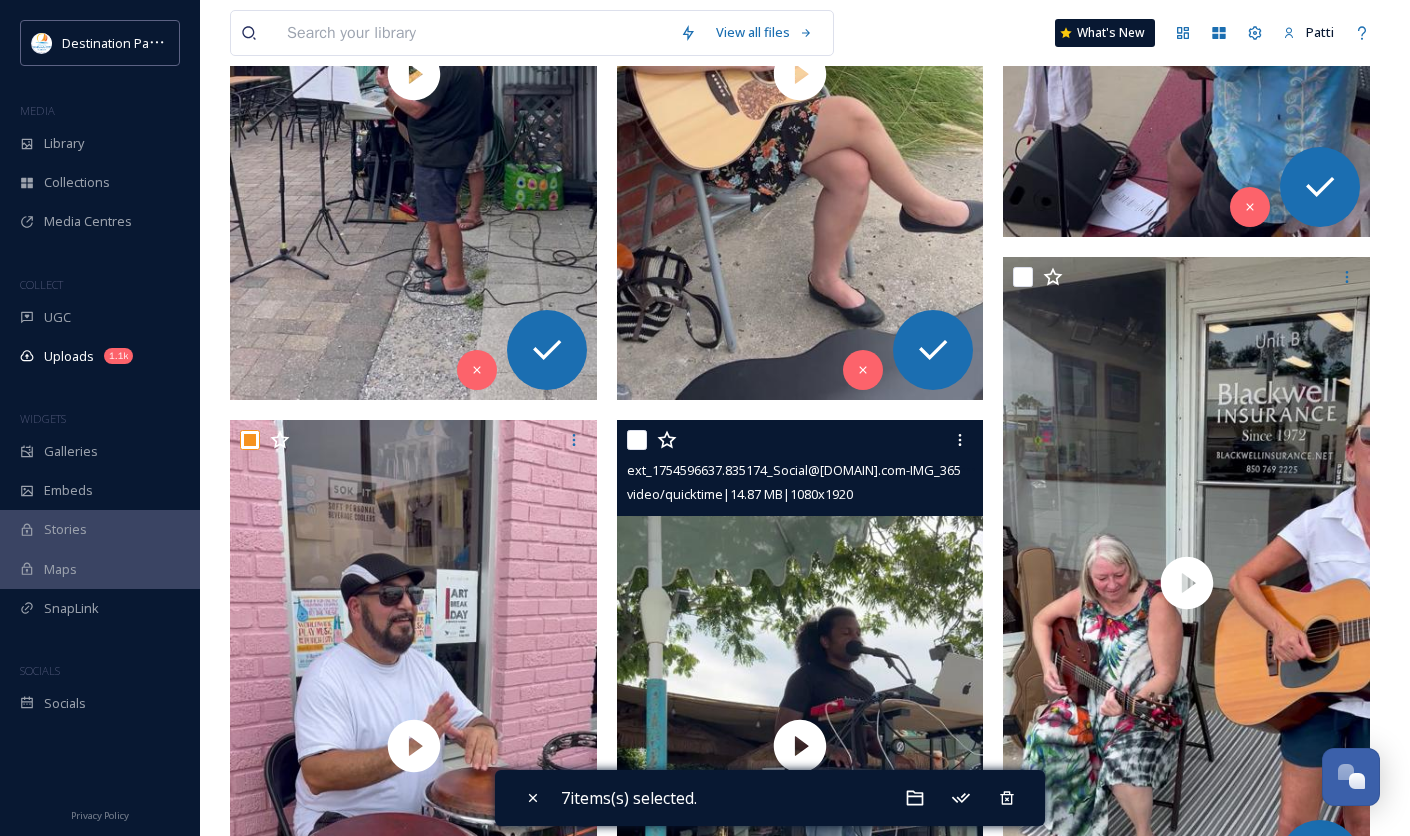 click at bounding box center [637, 440] 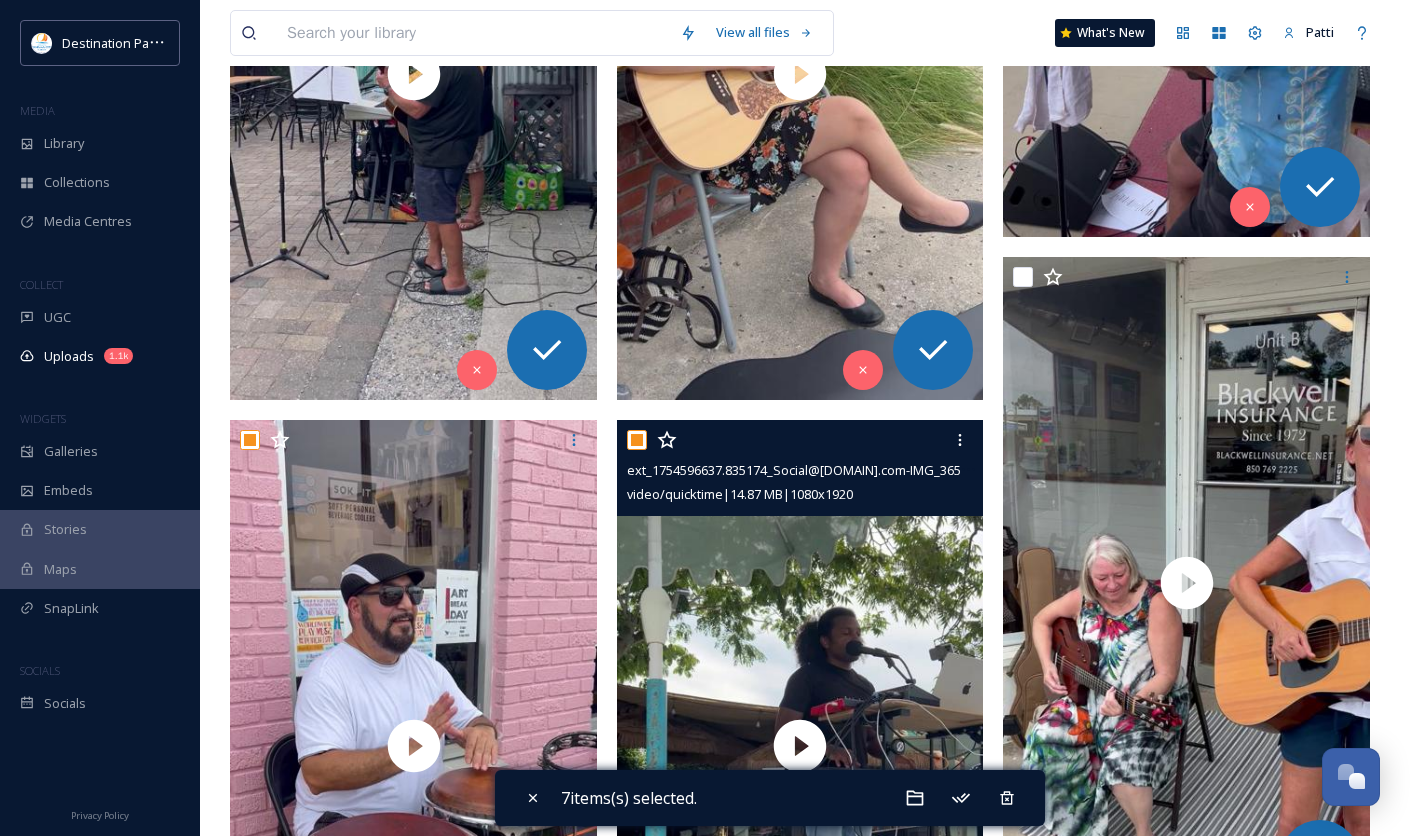 checkbox on "true" 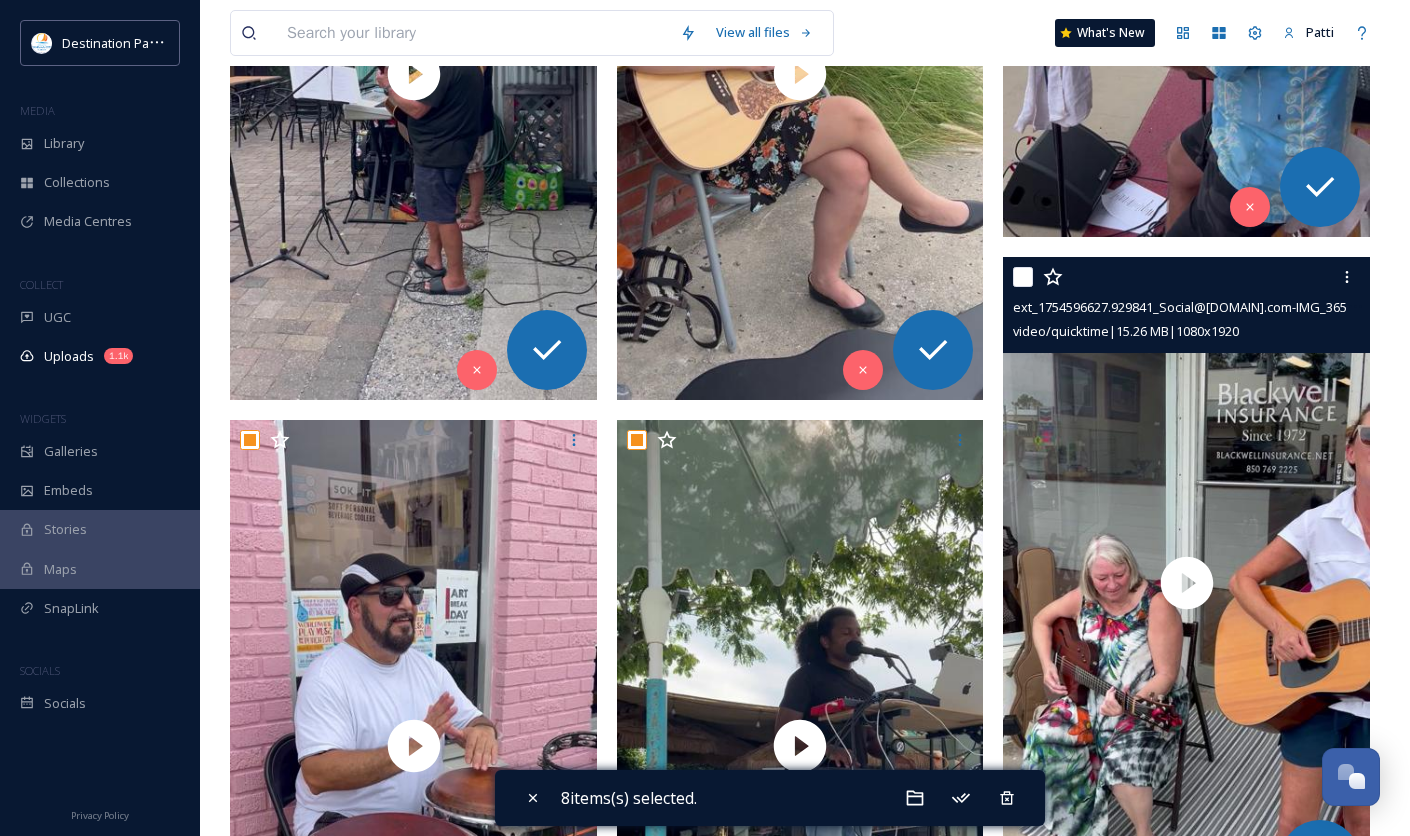 click at bounding box center (1023, 277) 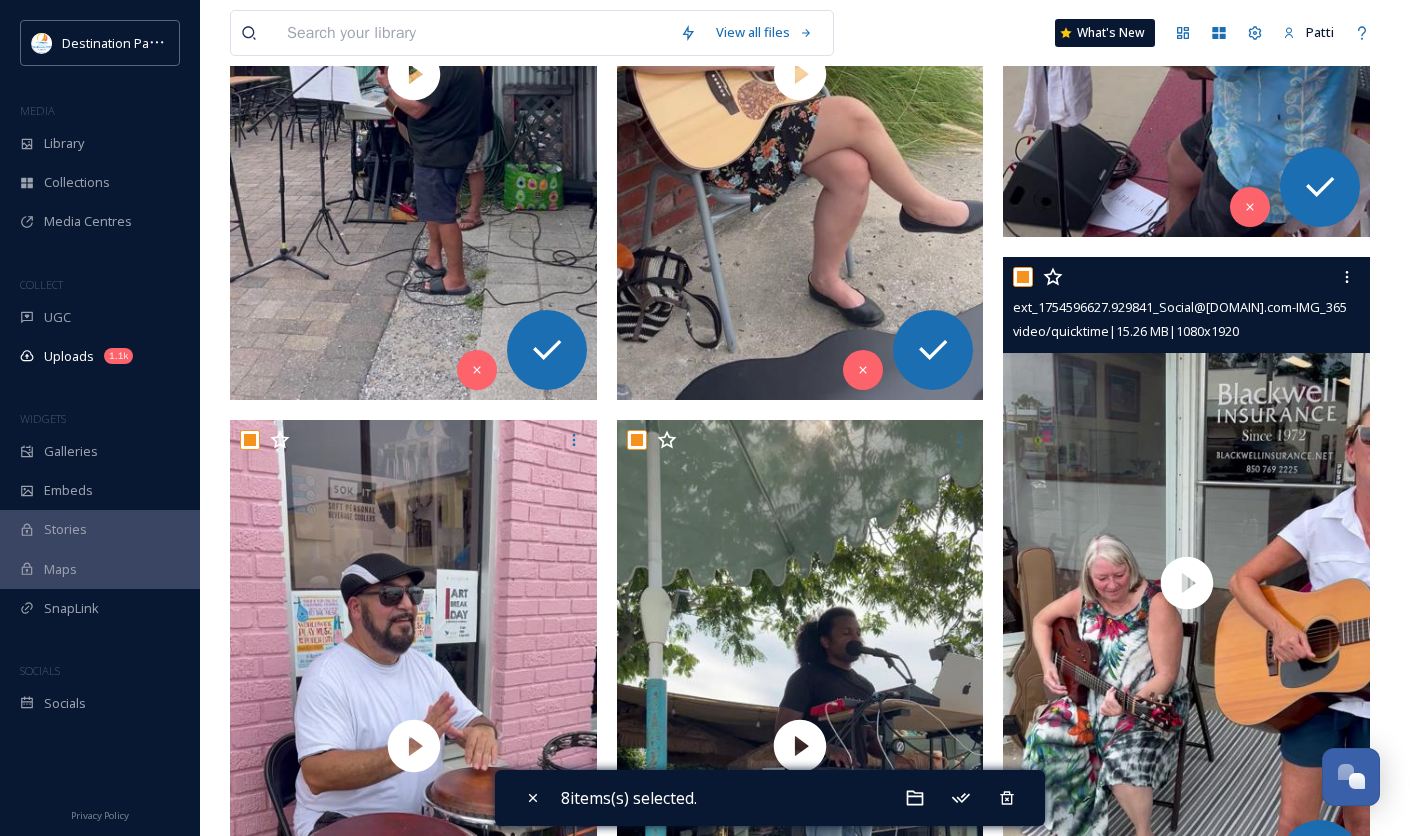 checkbox on "true" 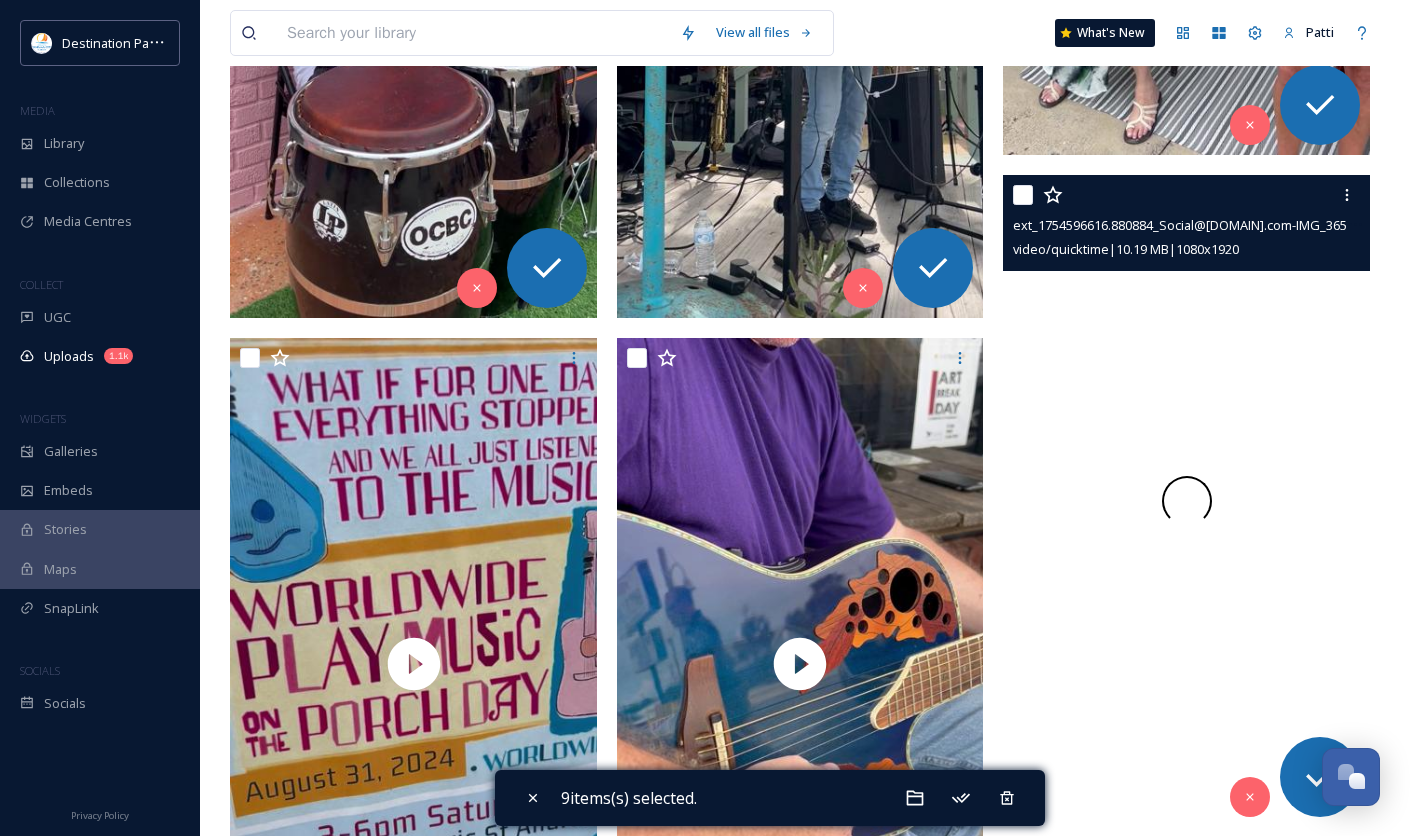 scroll, scrollTop: 2111, scrollLeft: 0, axis: vertical 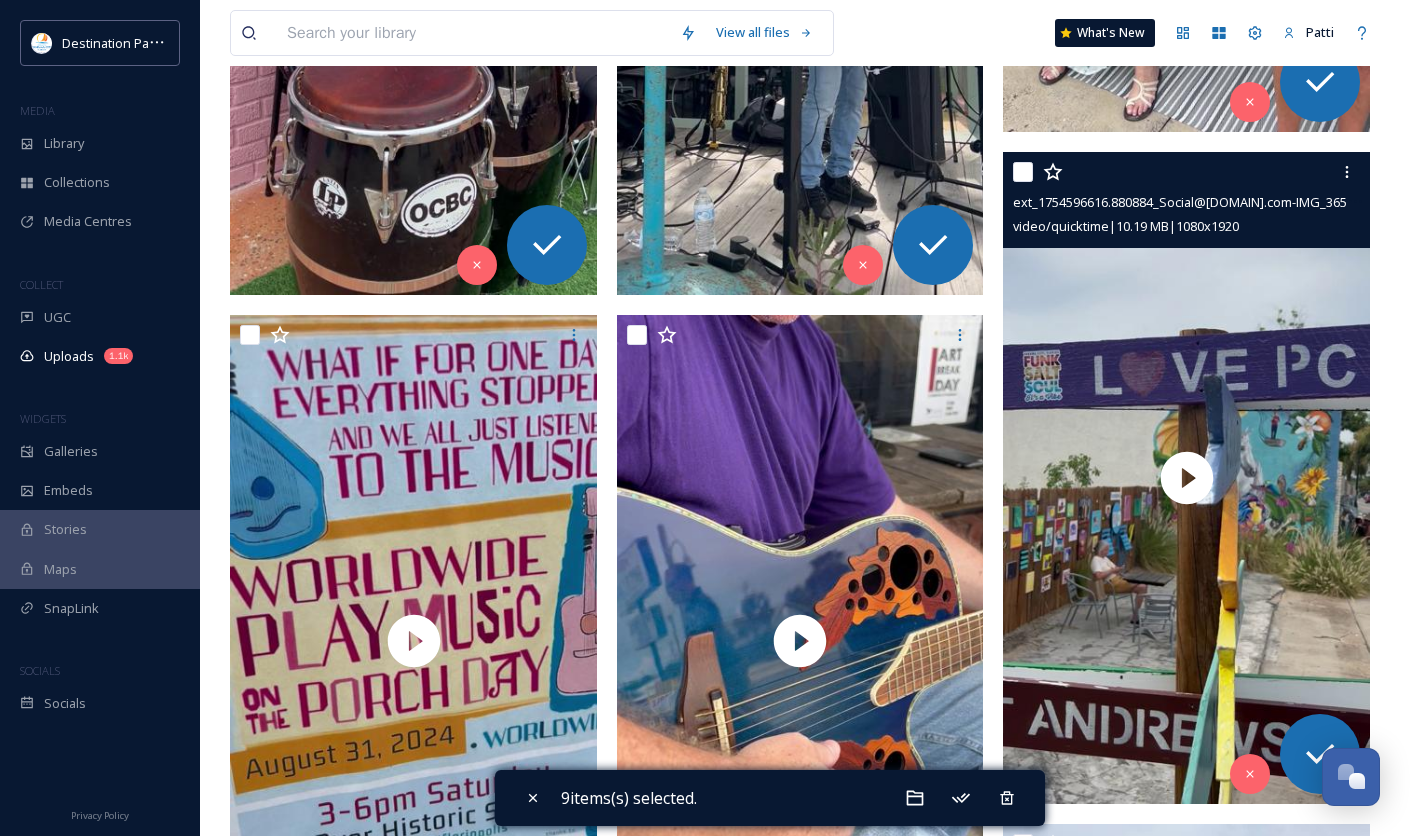 click at bounding box center [1023, 172] 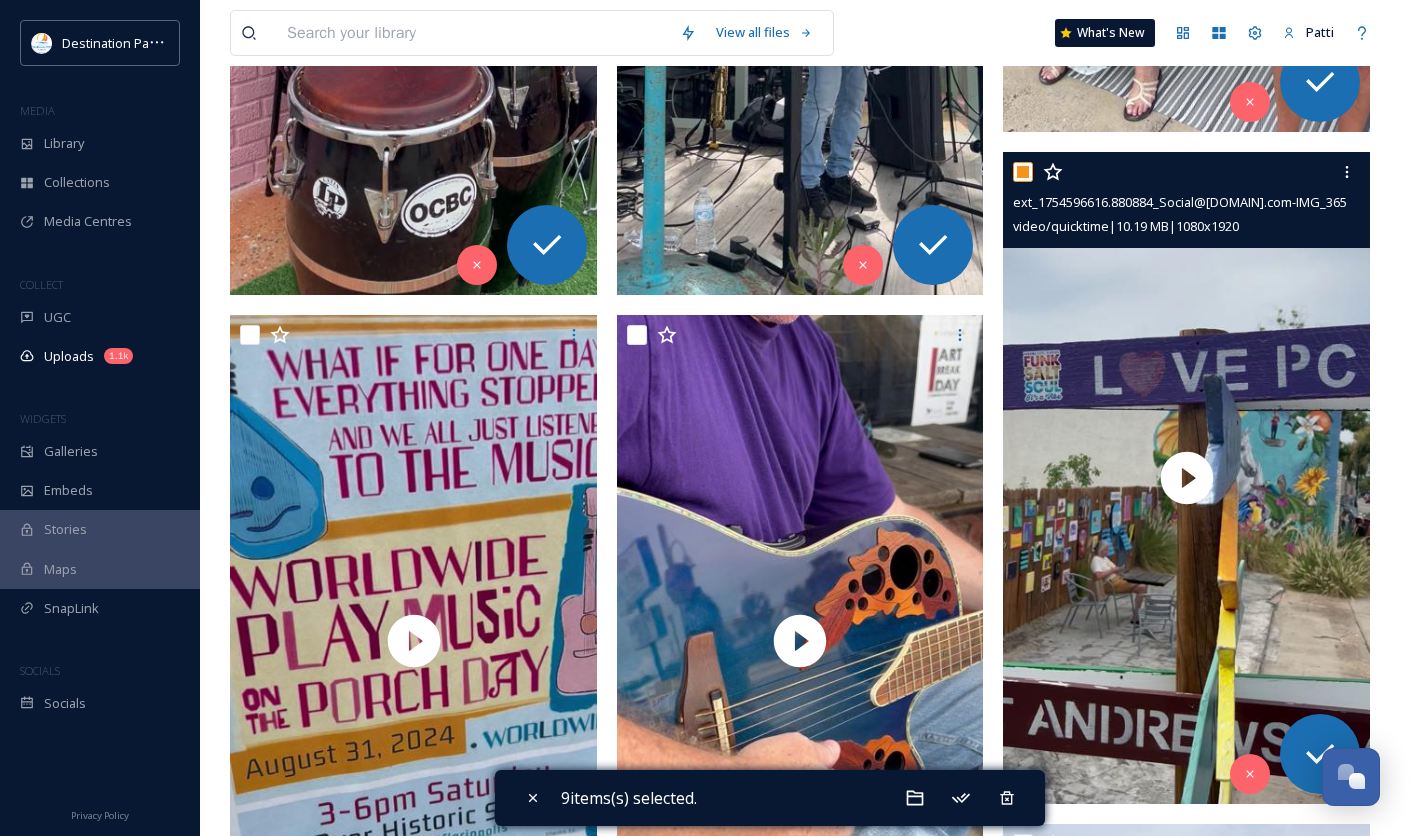 checkbox on "true" 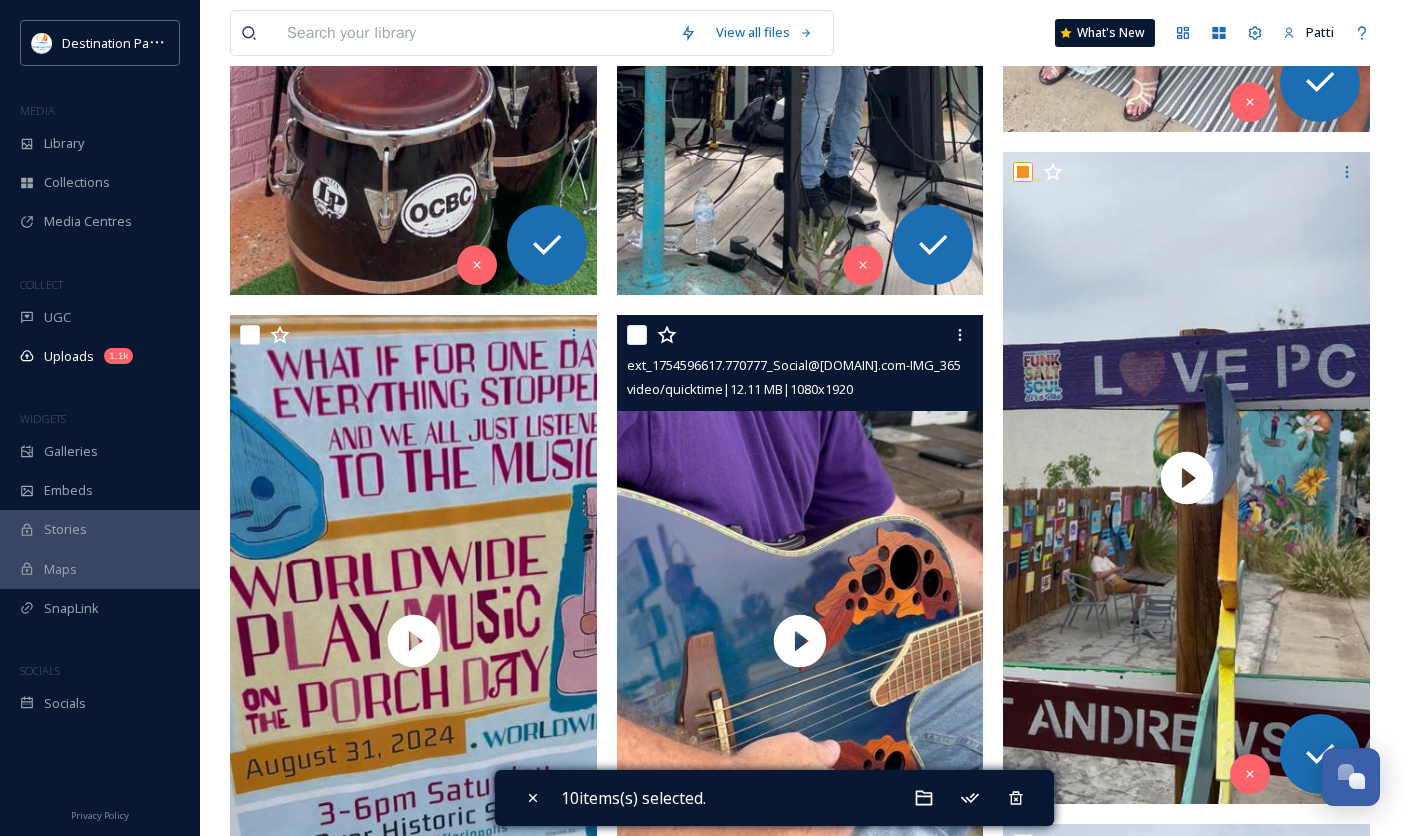 click at bounding box center [637, 335] 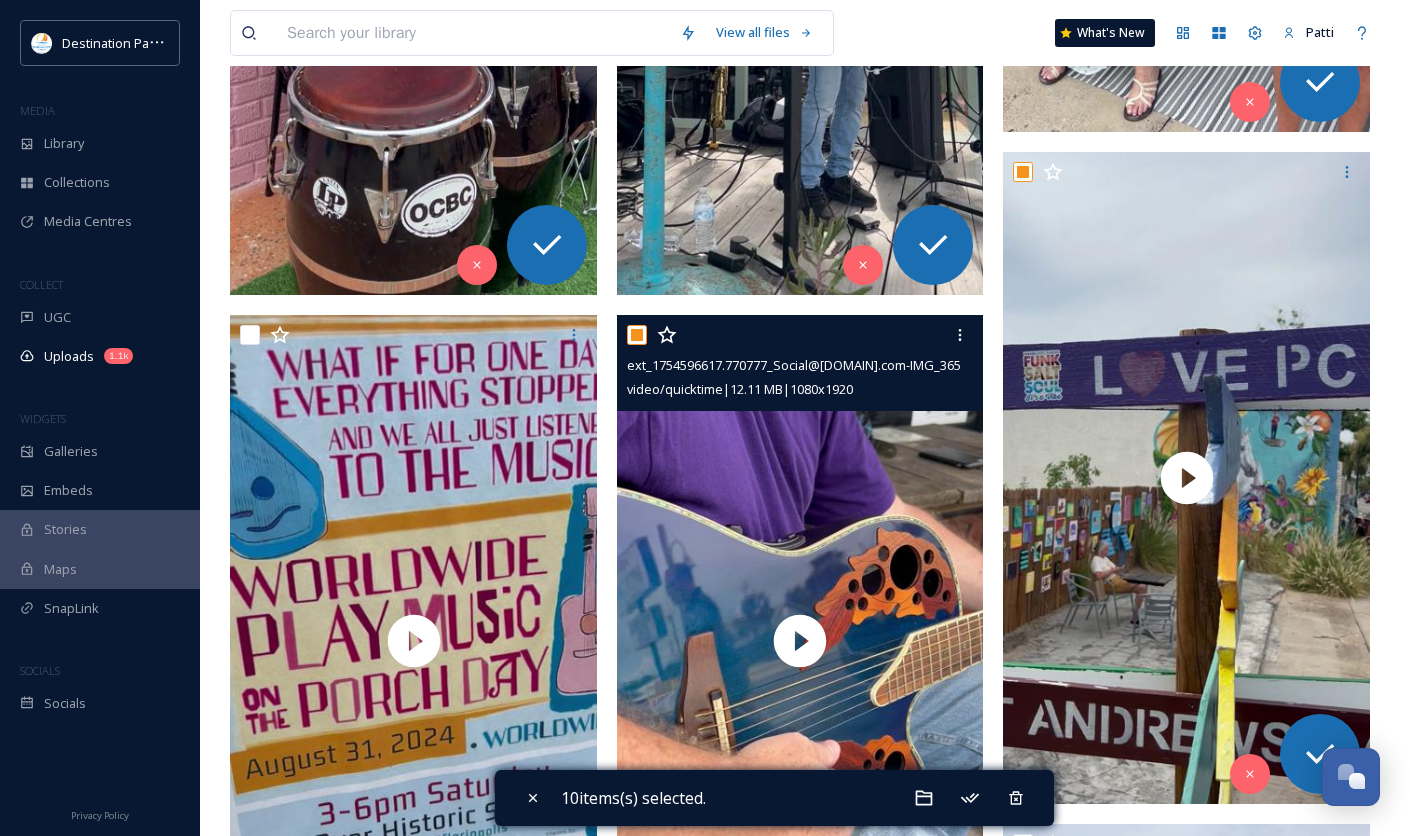 checkbox on "true" 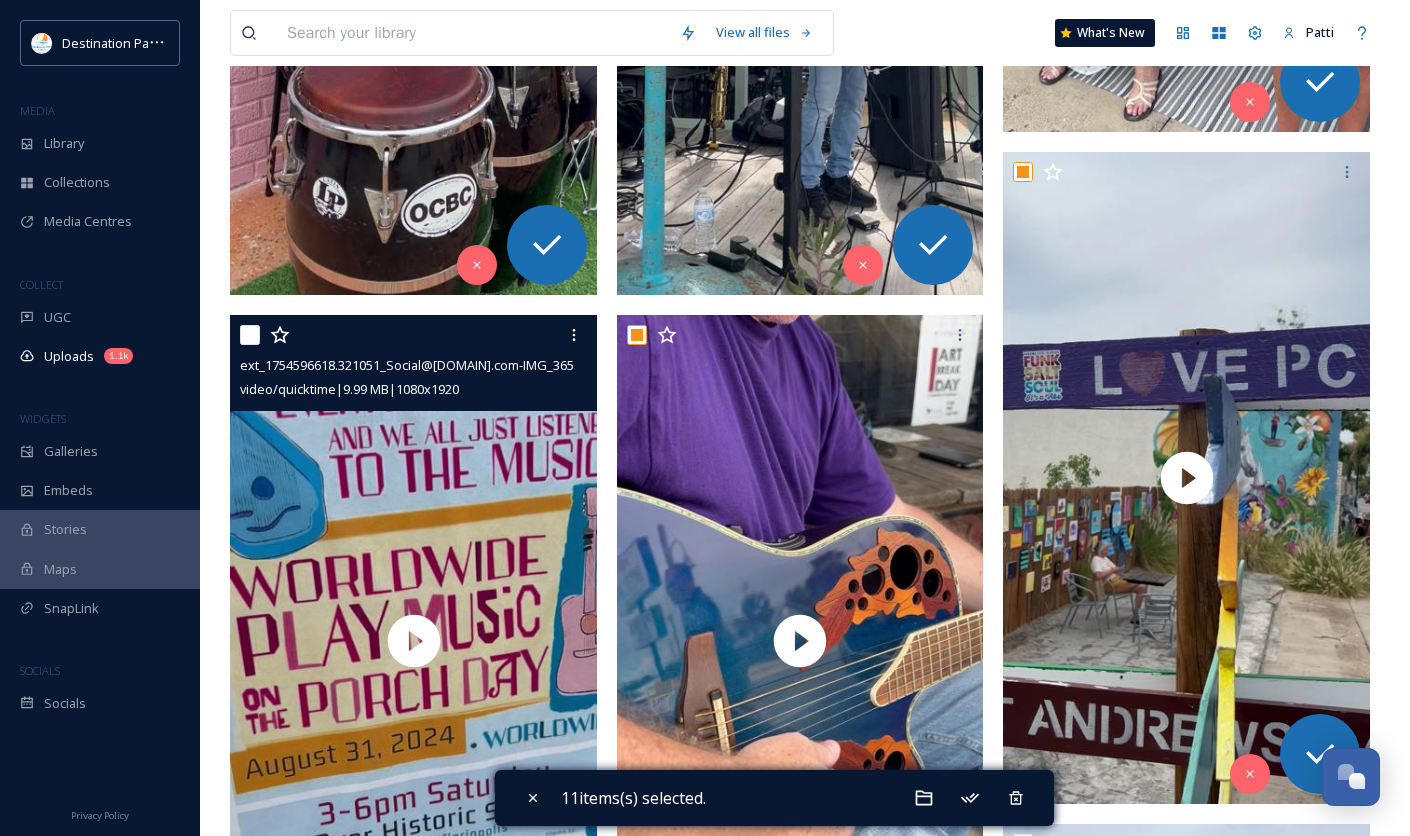 click at bounding box center (250, 335) 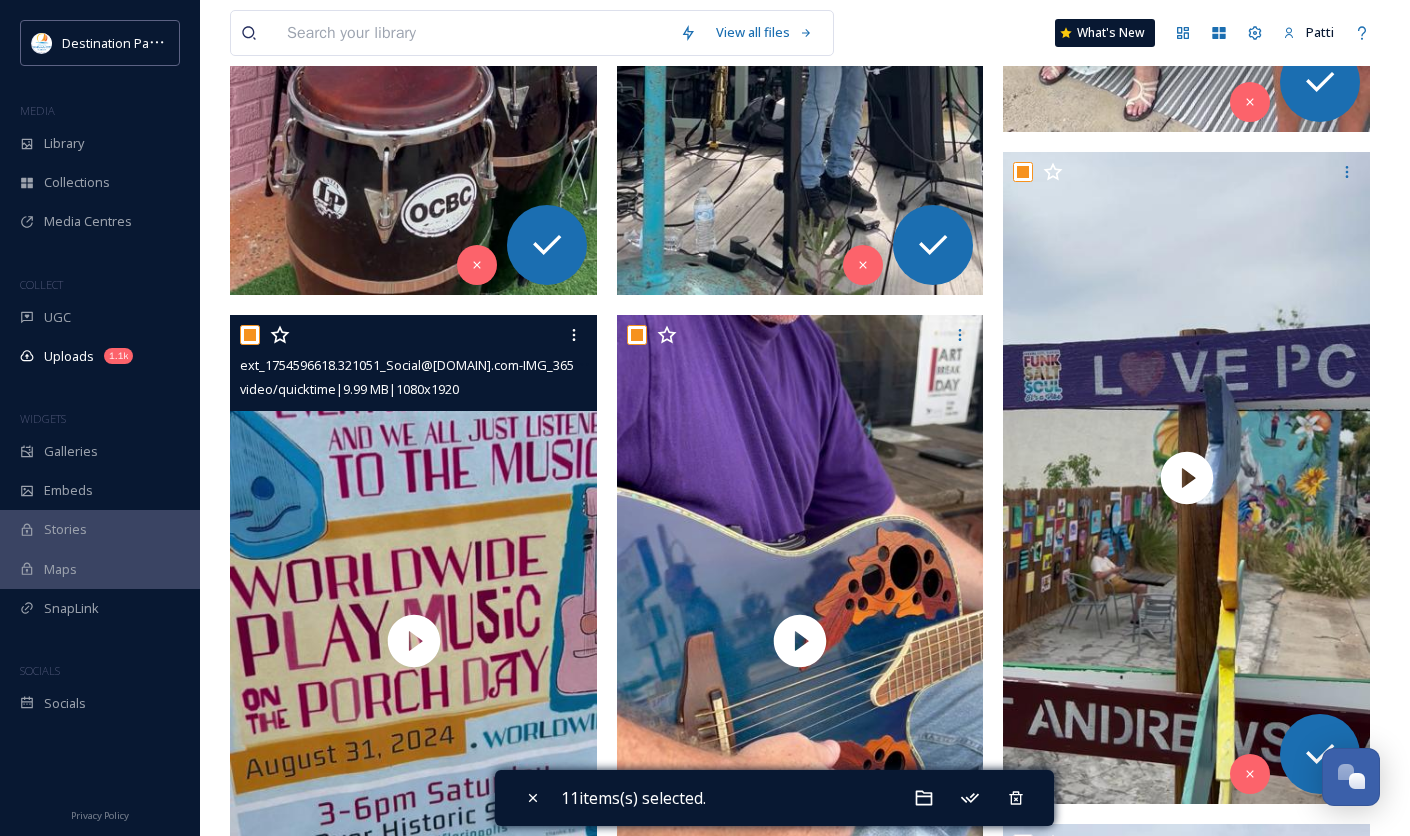 checkbox on "true" 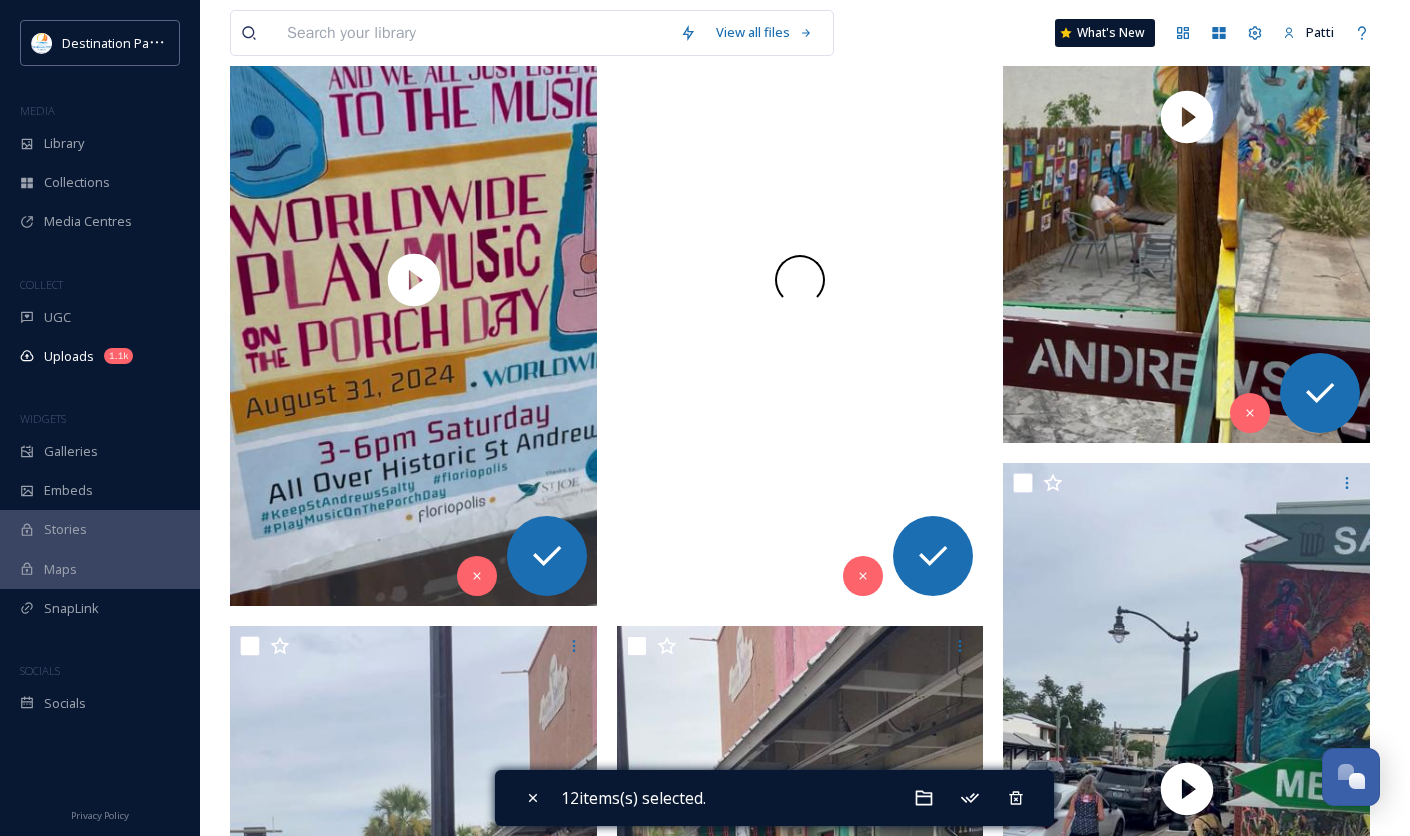 scroll, scrollTop: 2666, scrollLeft: 0, axis: vertical 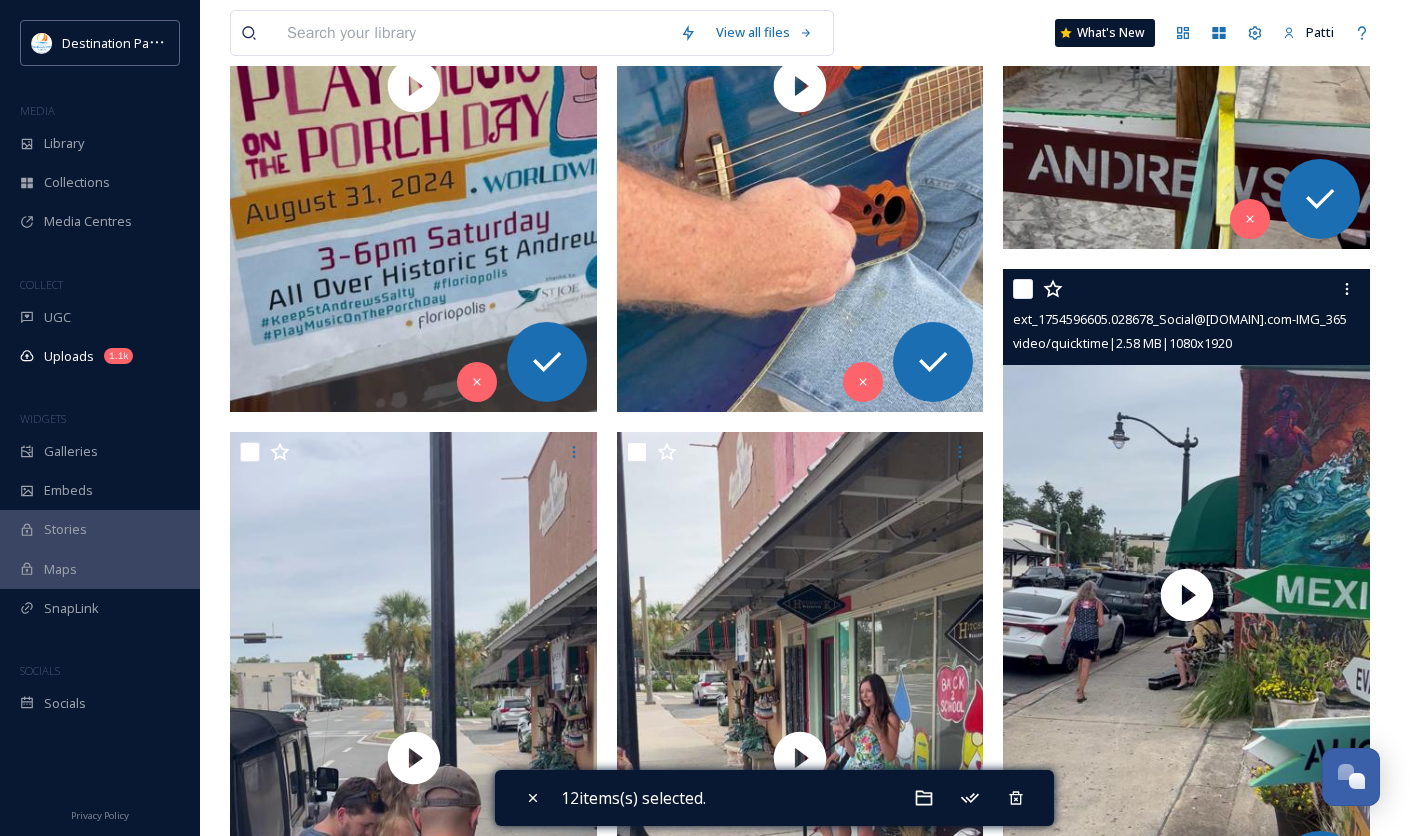 click at bounding box center (1023, 289) 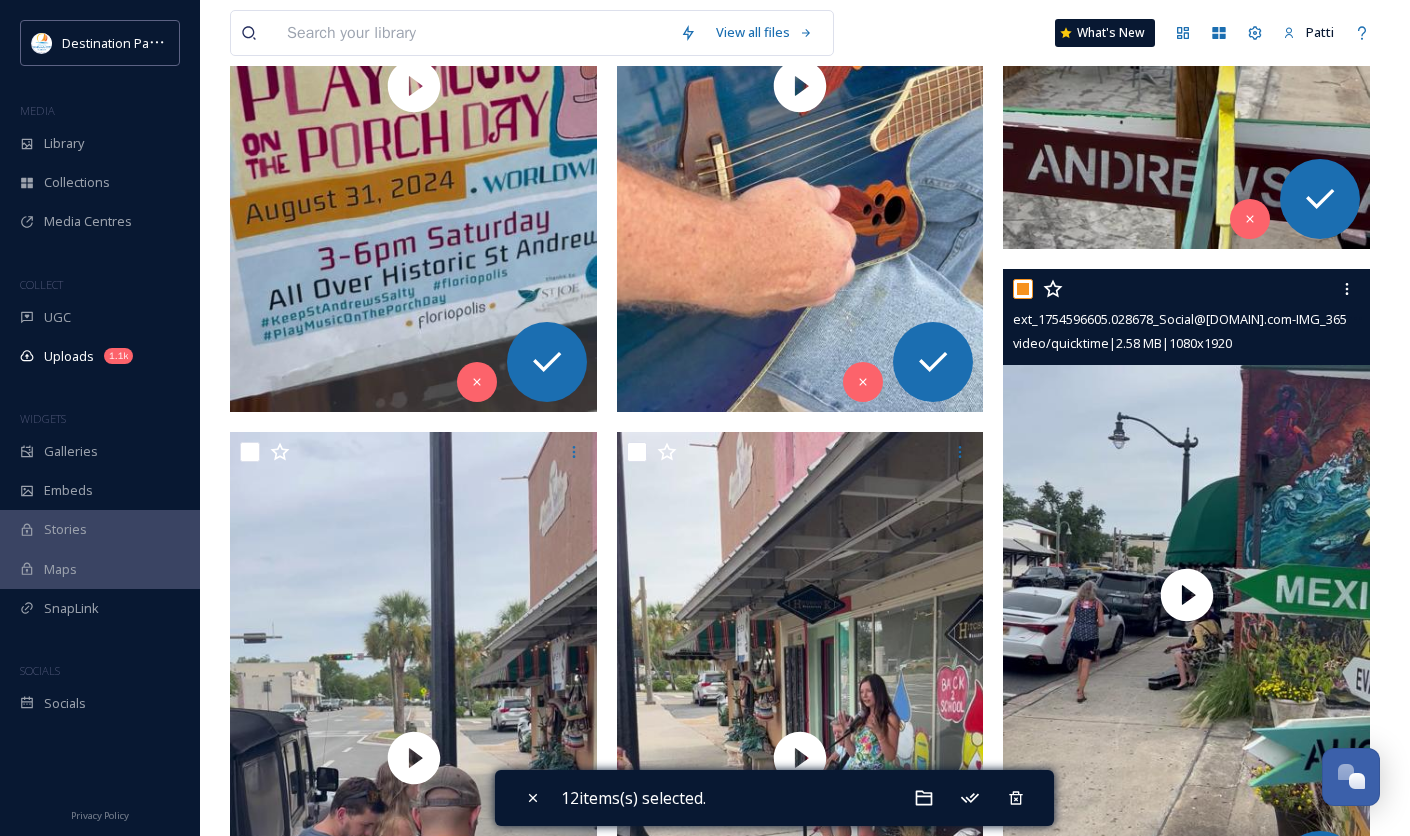 checkbox on "true" 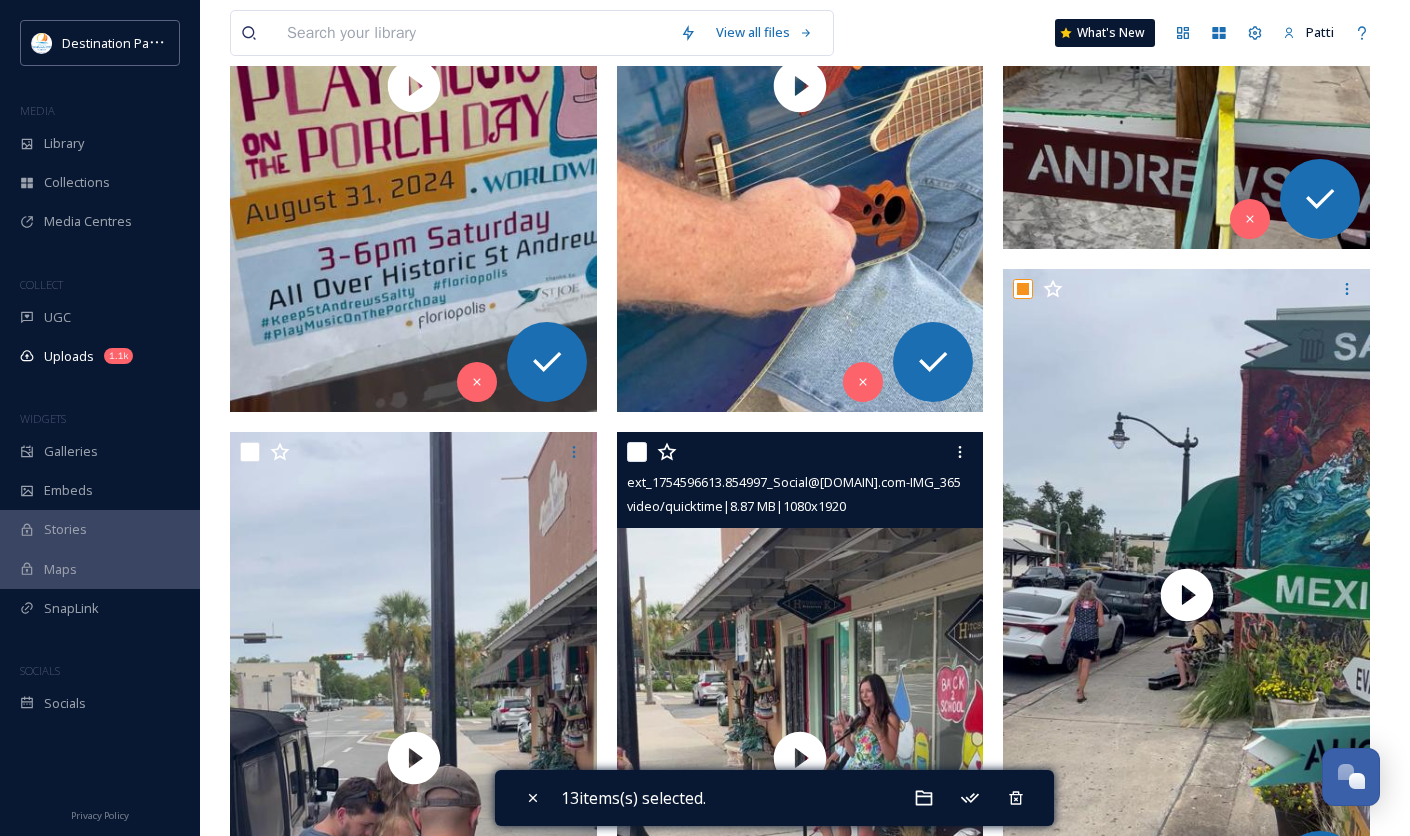 click at bounding box center [637, 452] 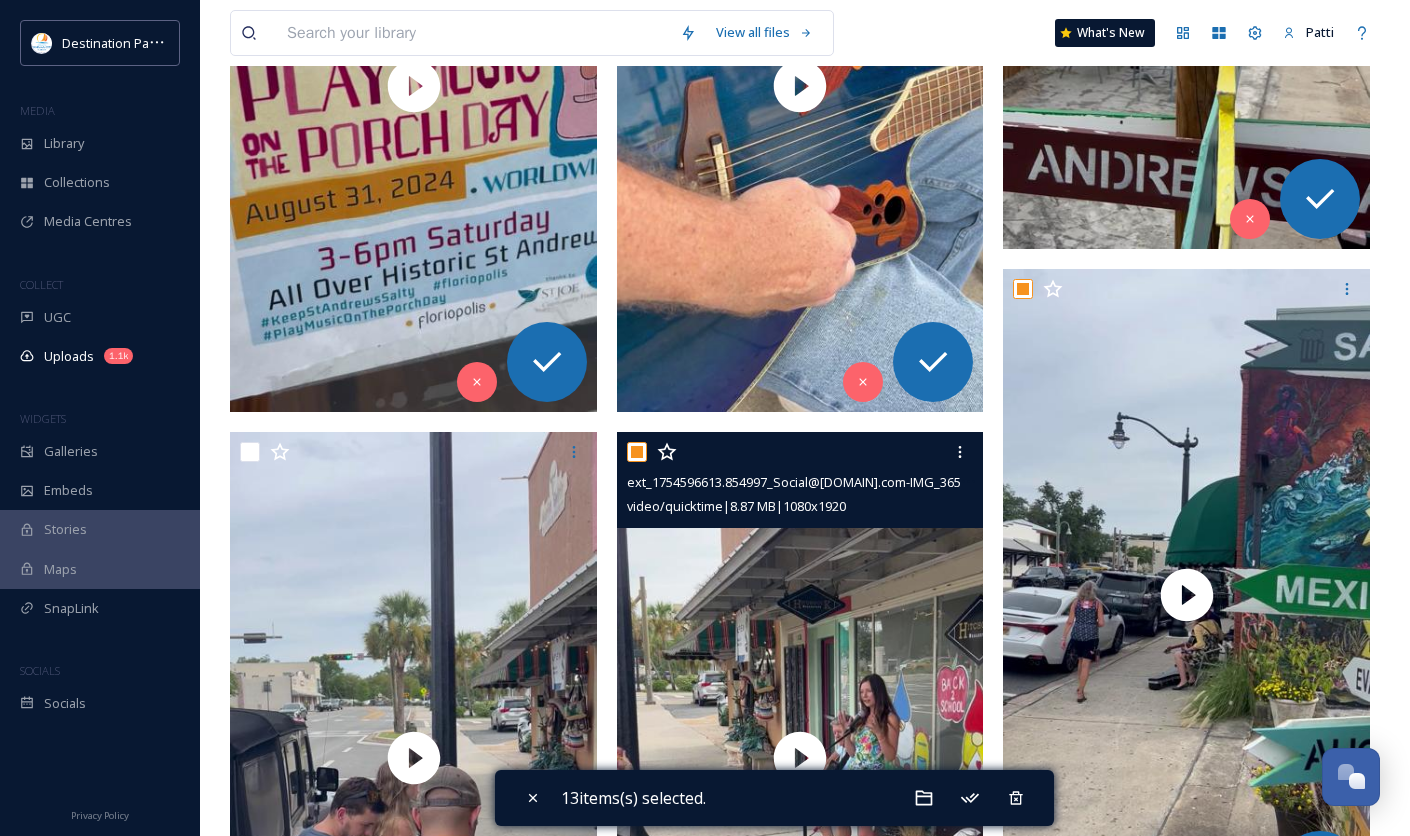checkbox on "true" 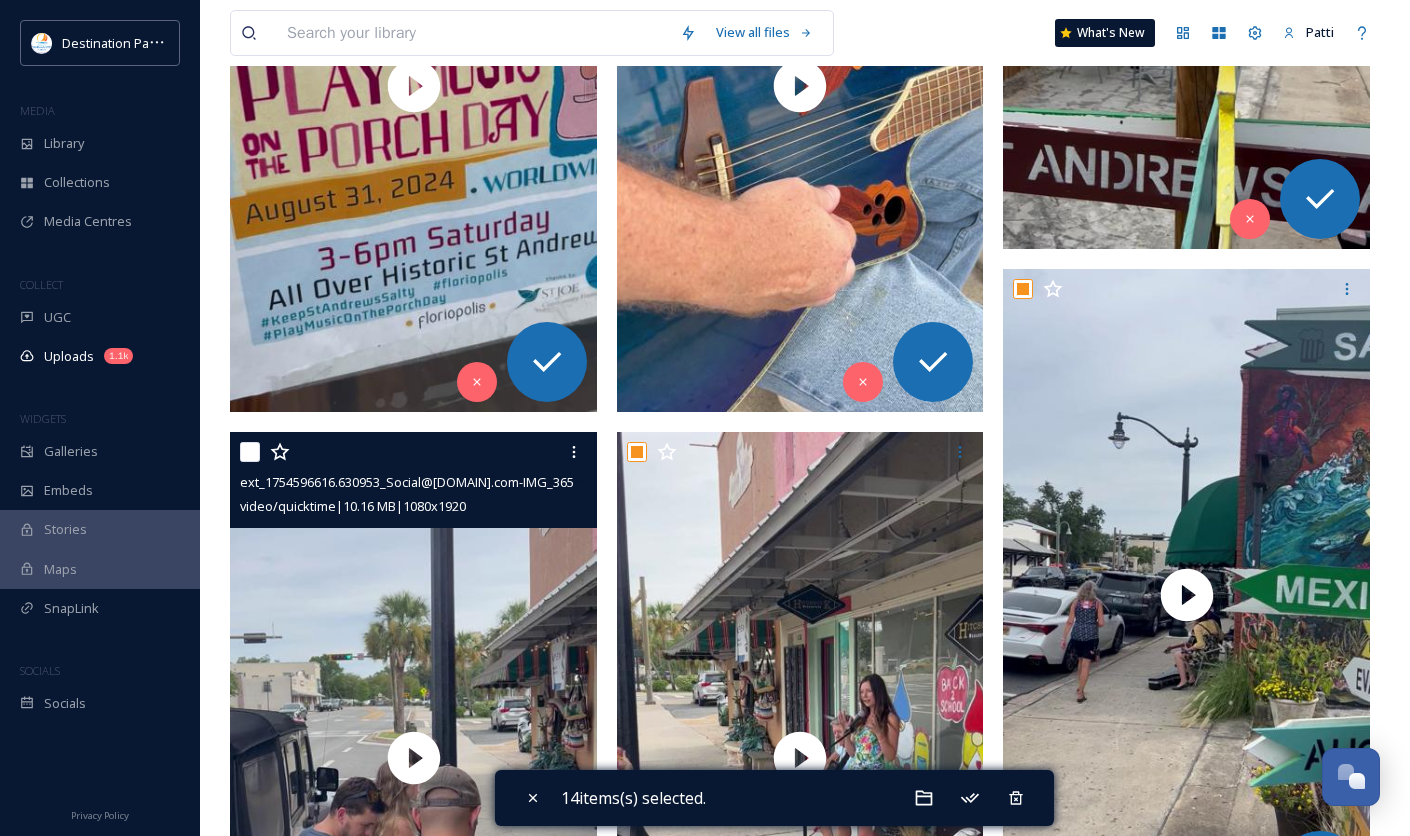 click at bounding box center (250, 452) 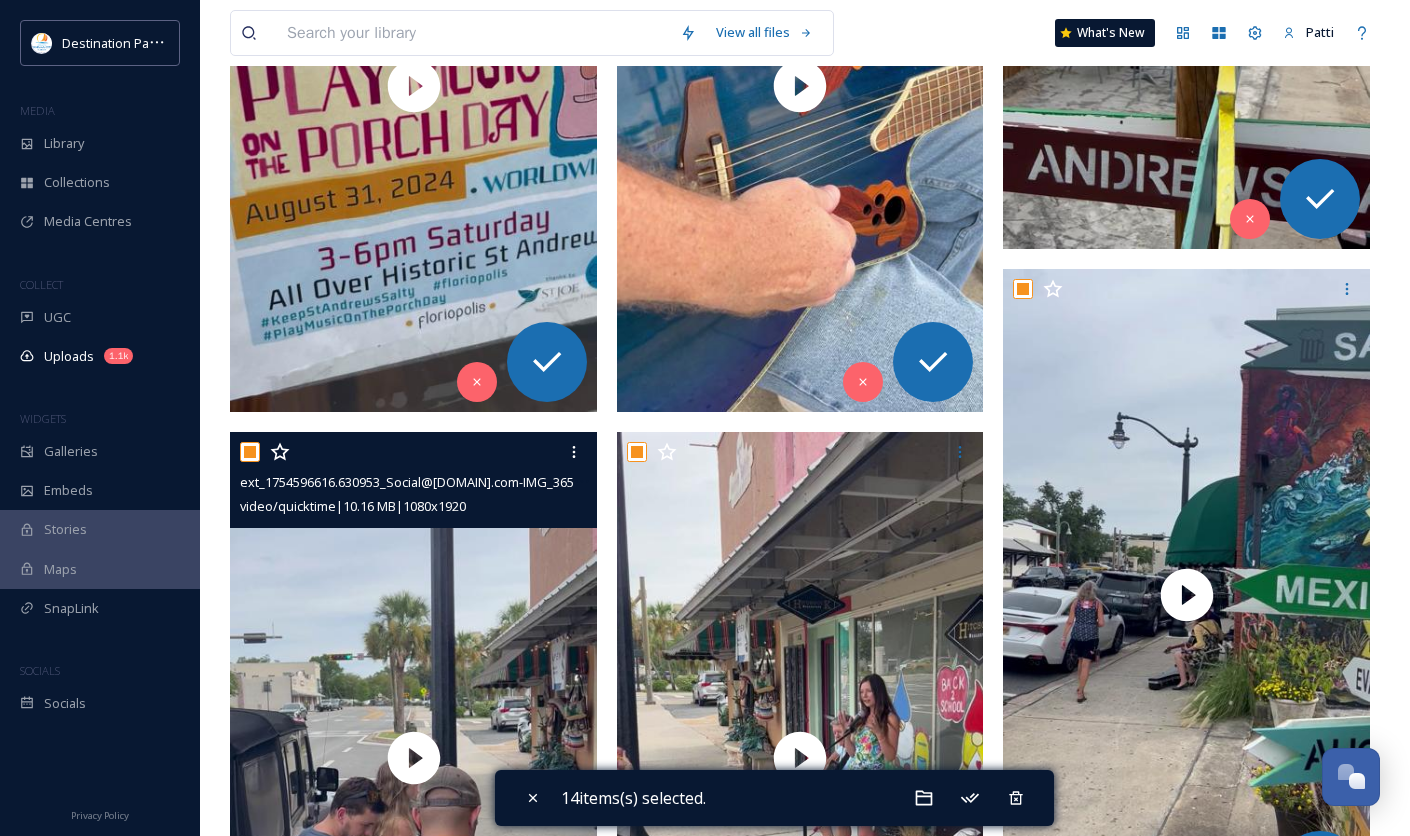 checkbox on "true" 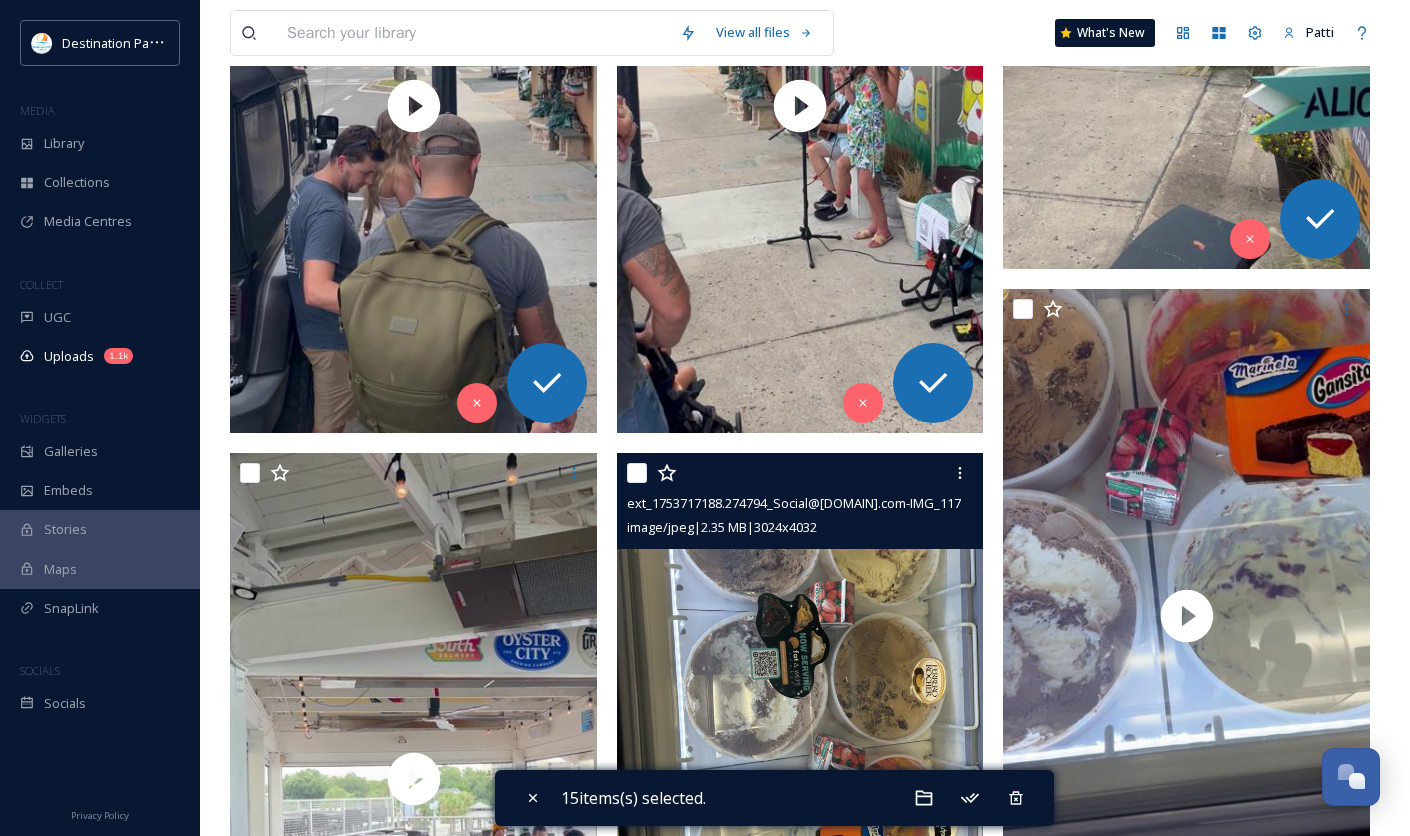 scroll, scrollTop: 3111, scrollLeft: 0, axis: vertical 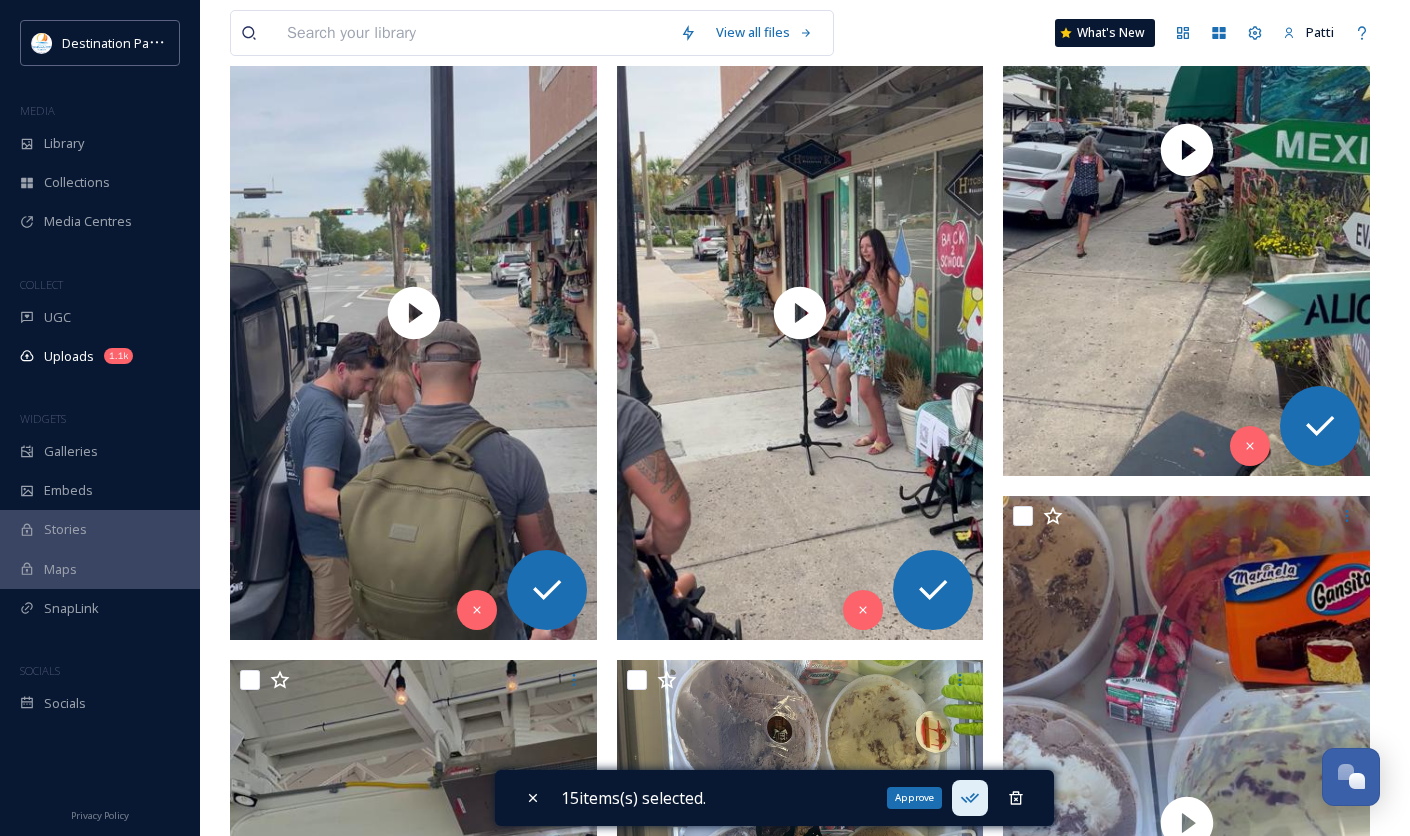 click 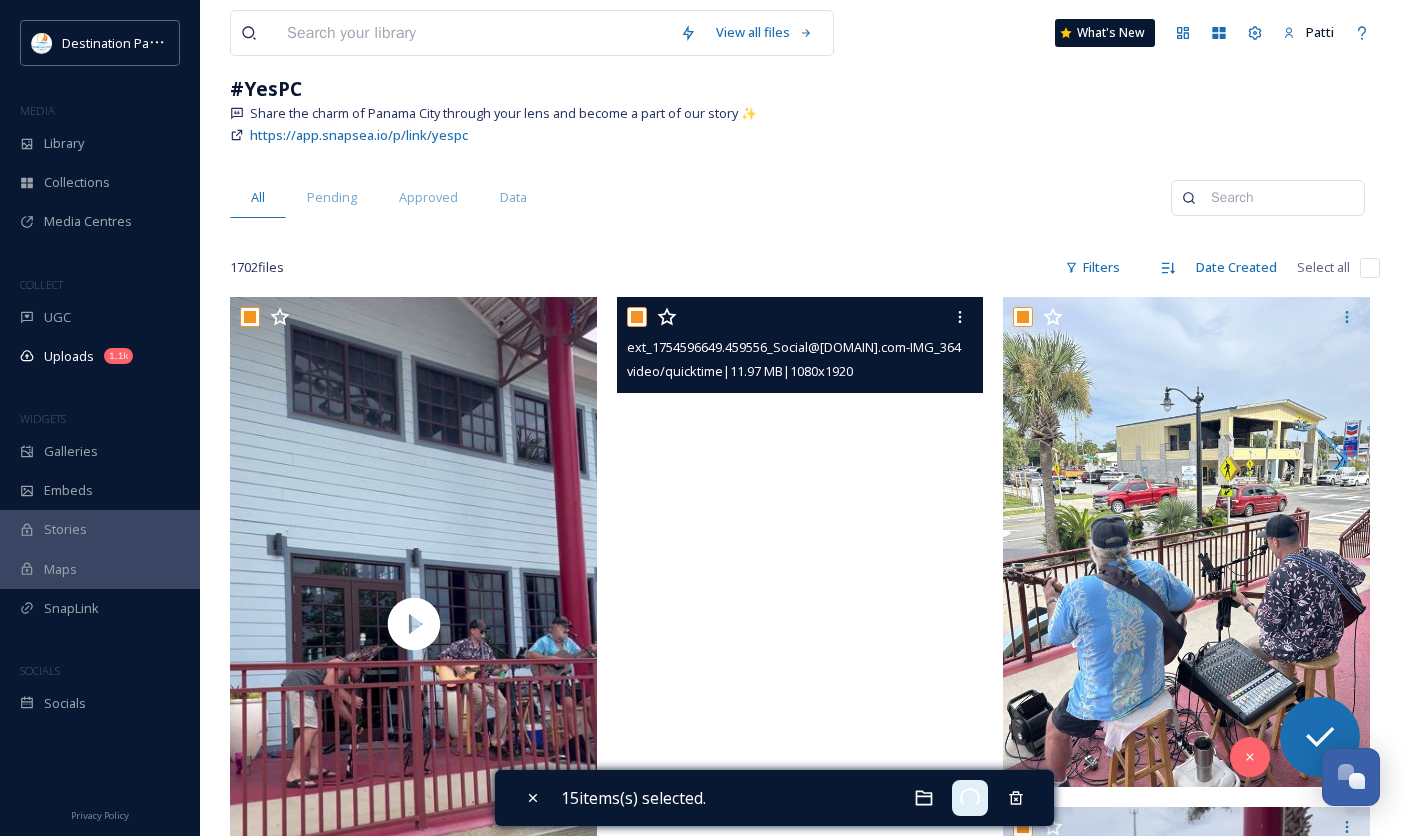 scroll, scrollTop: 0, scrollLeft: 0, axis: both 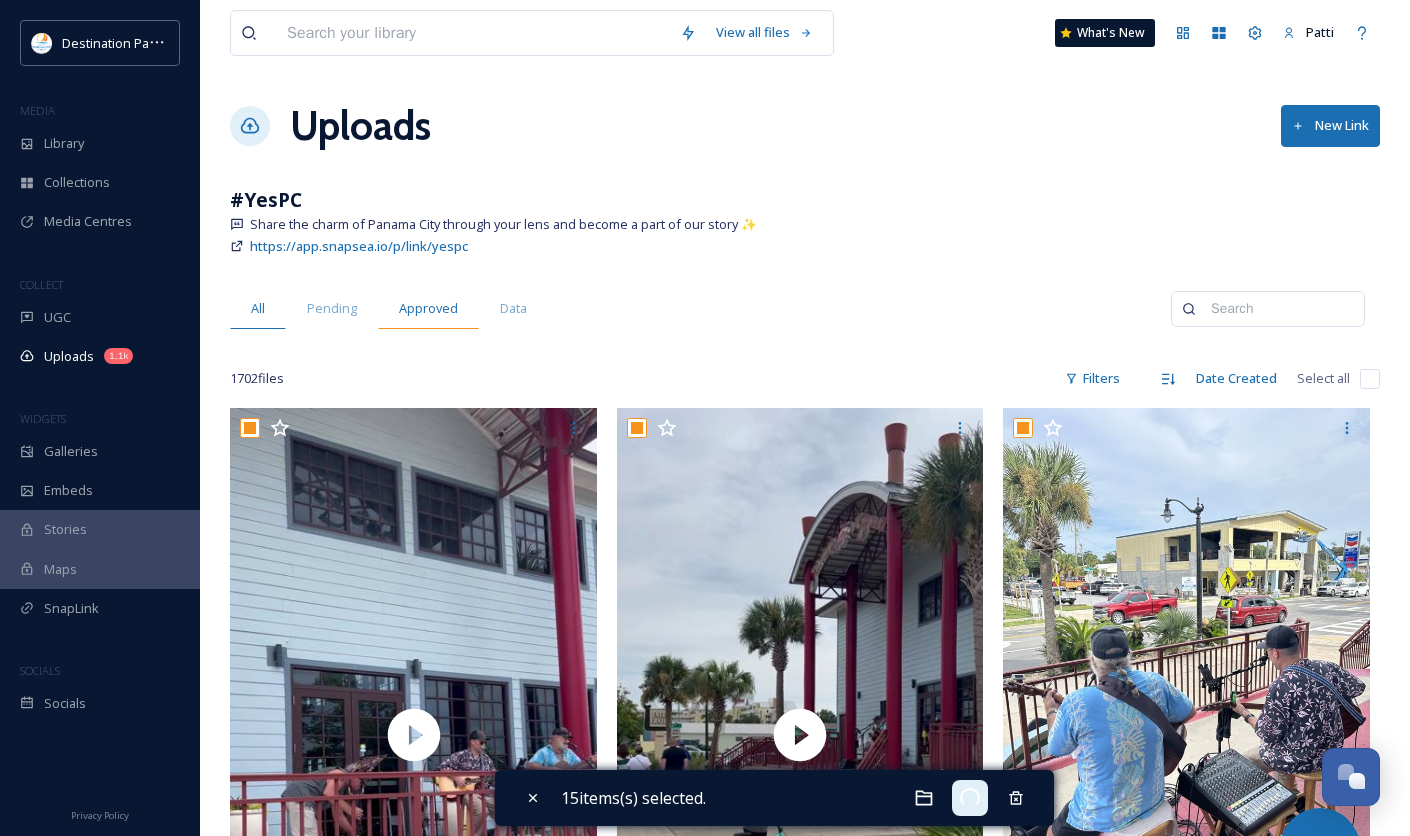 click on "Approved" at bounding box center (428, 308) 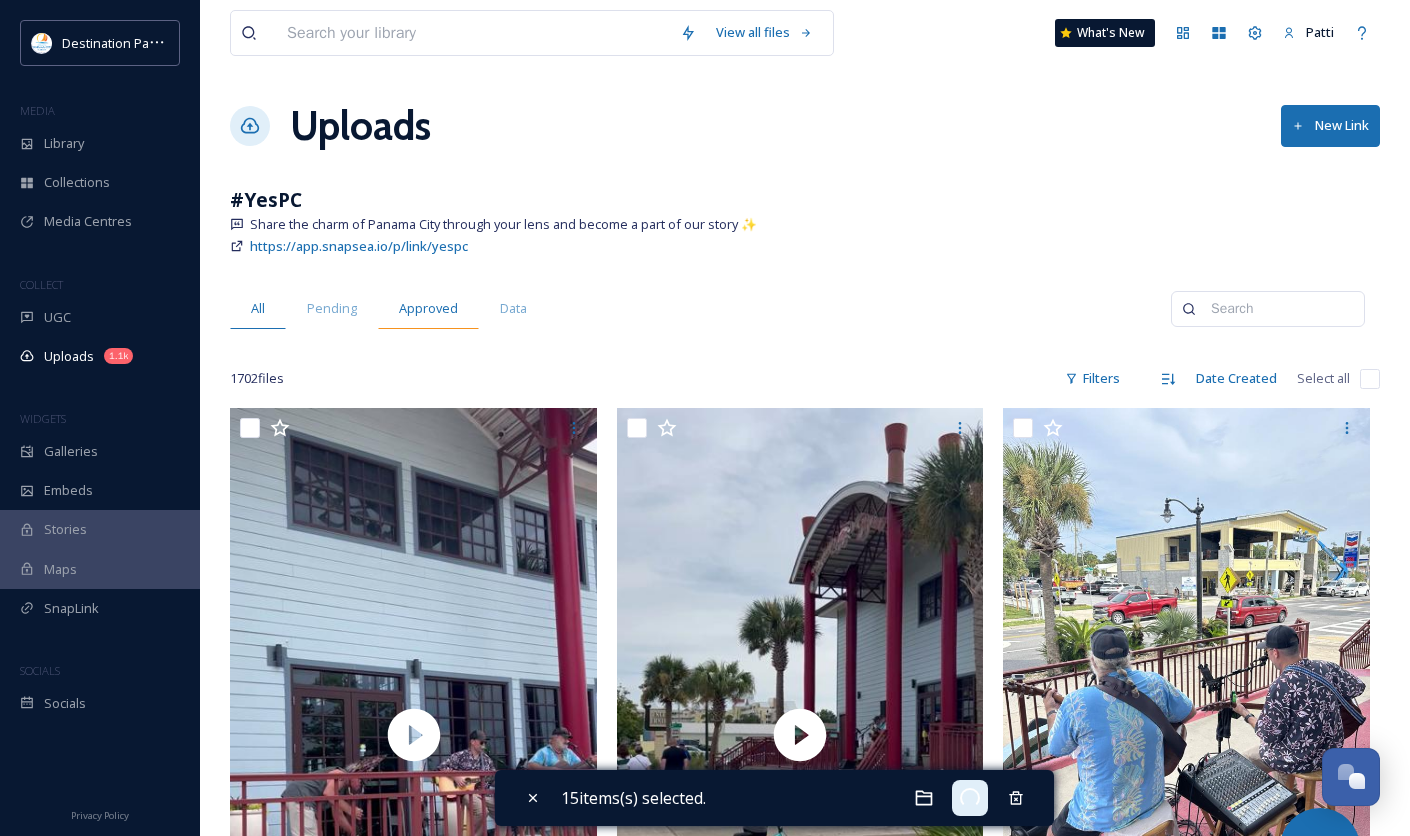 checkbox on "false" 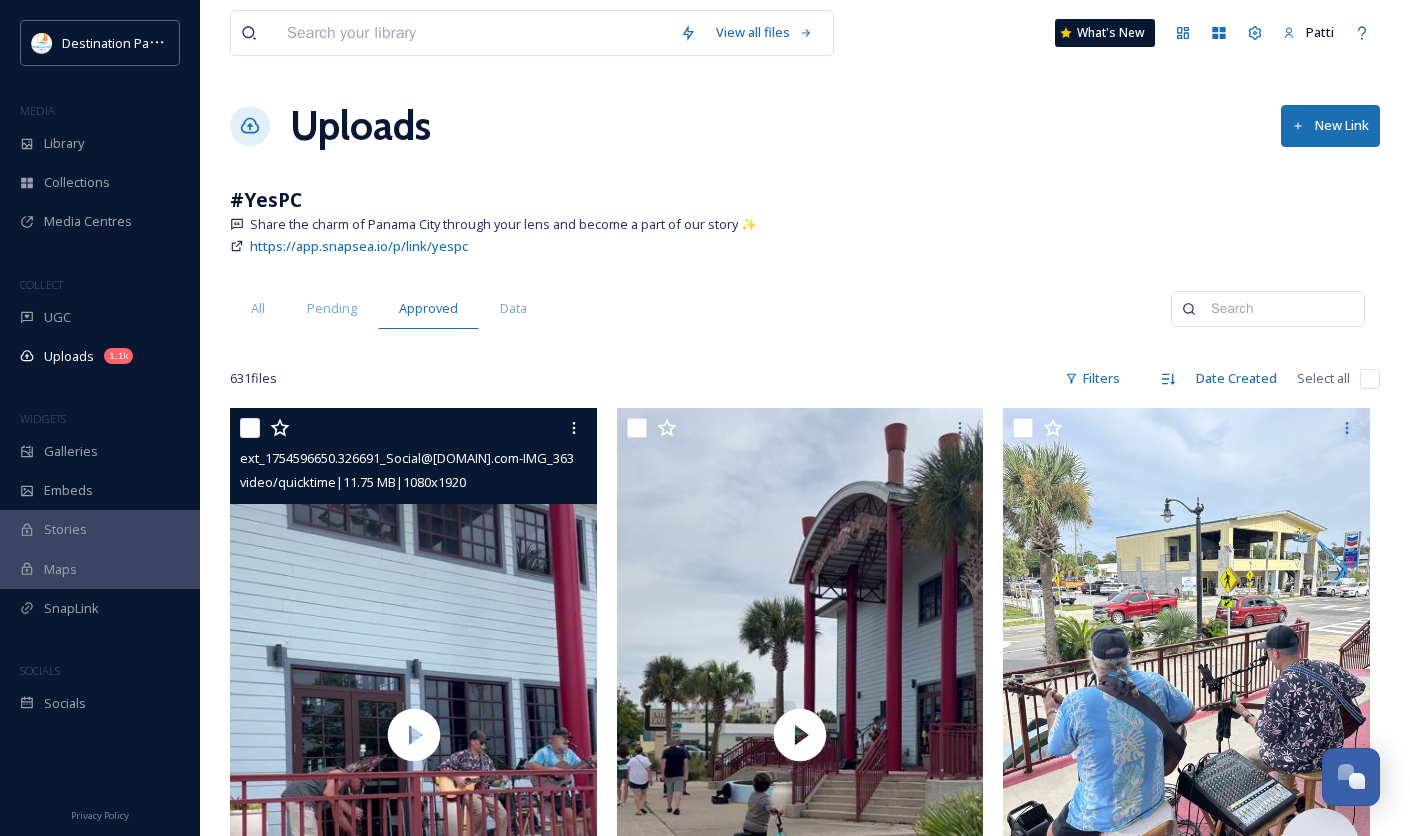 click at bounding box center (250, 428) 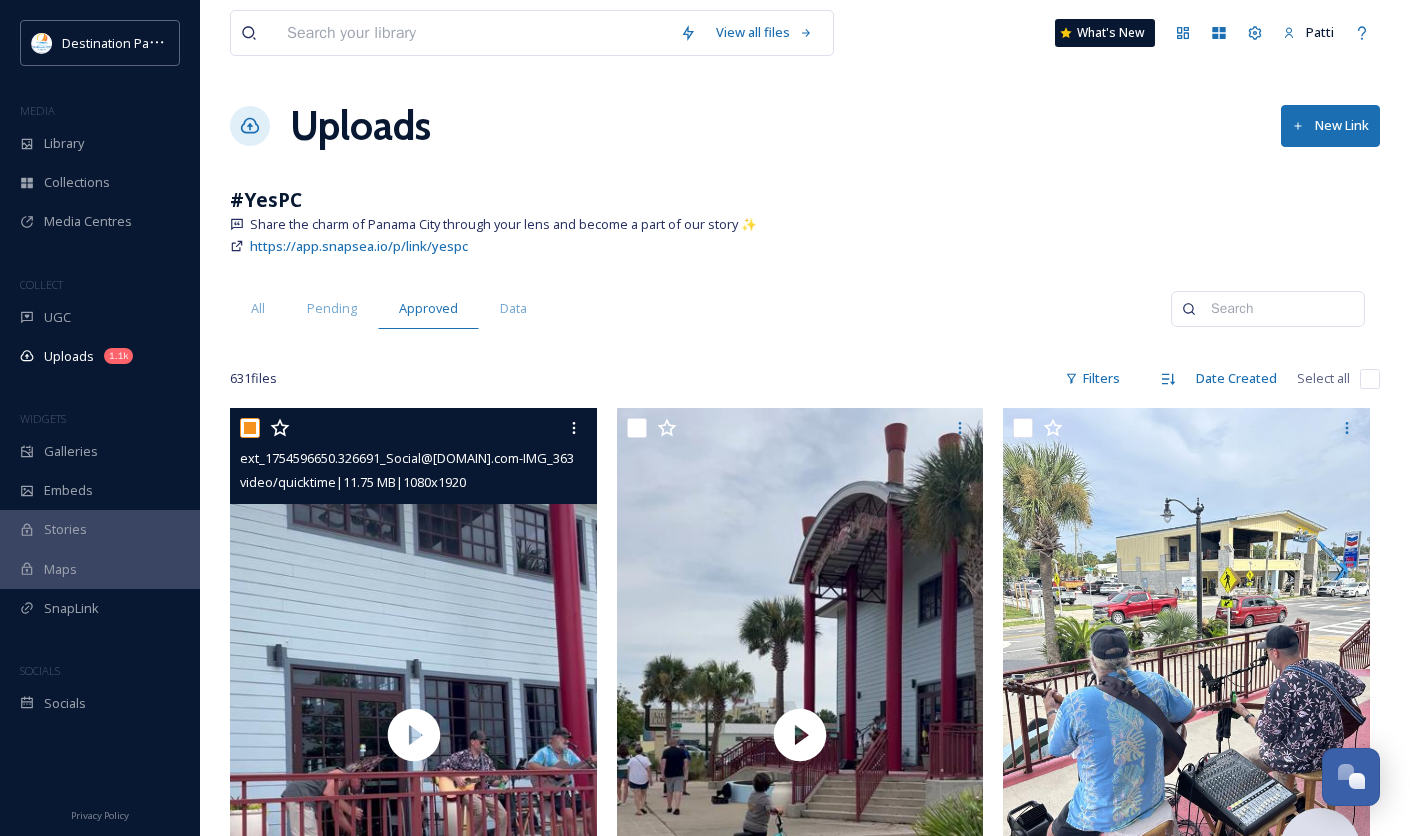 checkbox on "true" 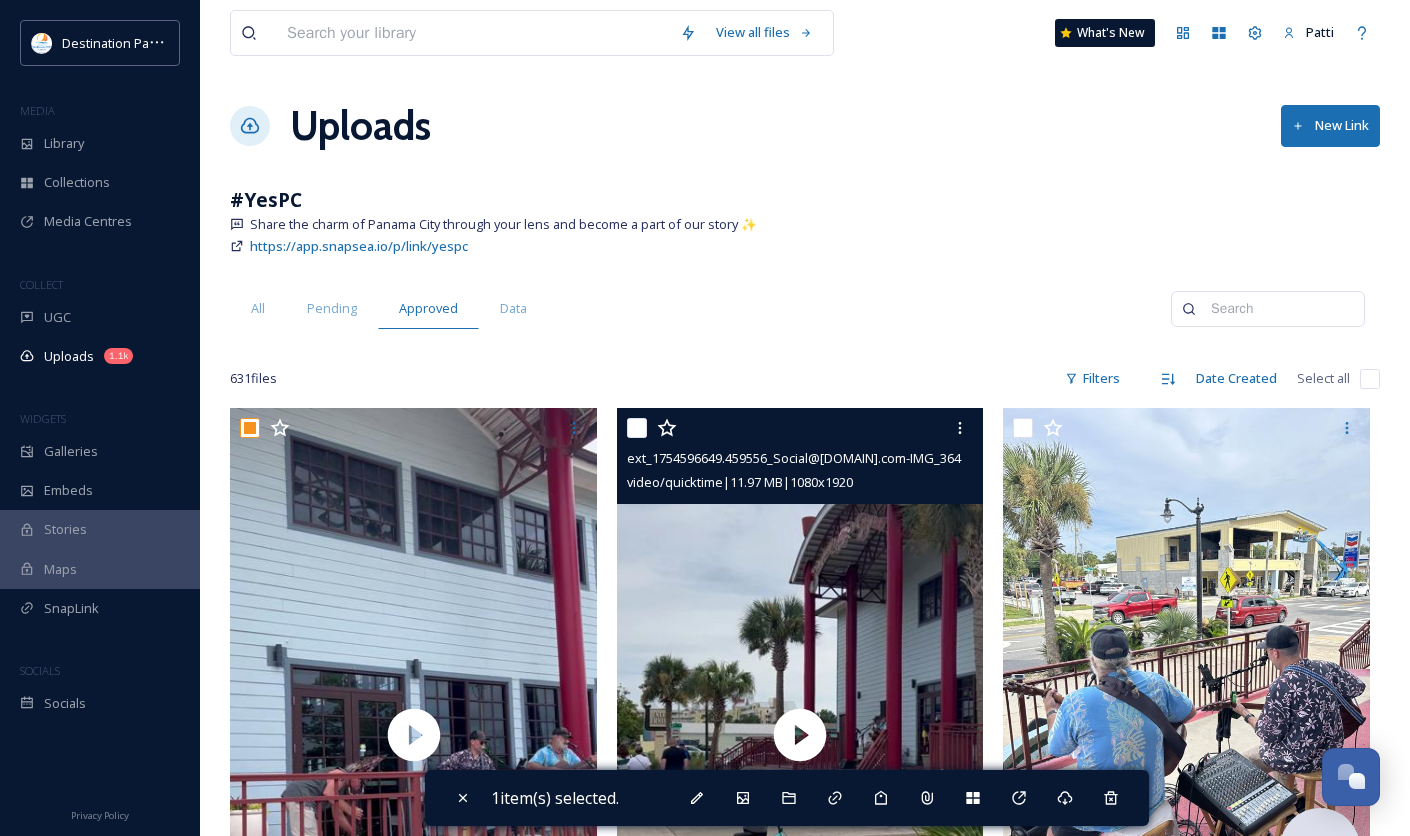 click at bounding box center [637, 428] 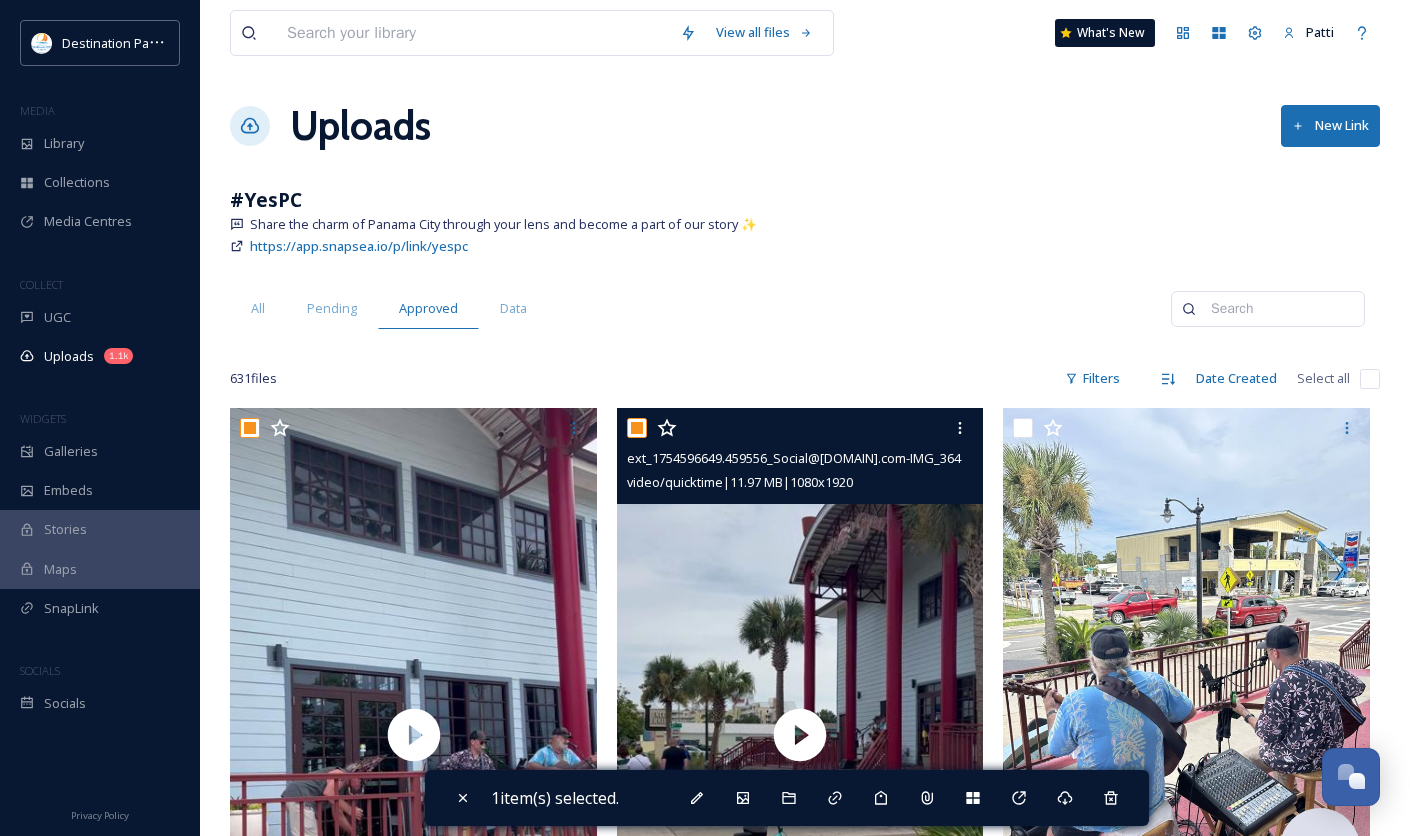 checkbox on "true" 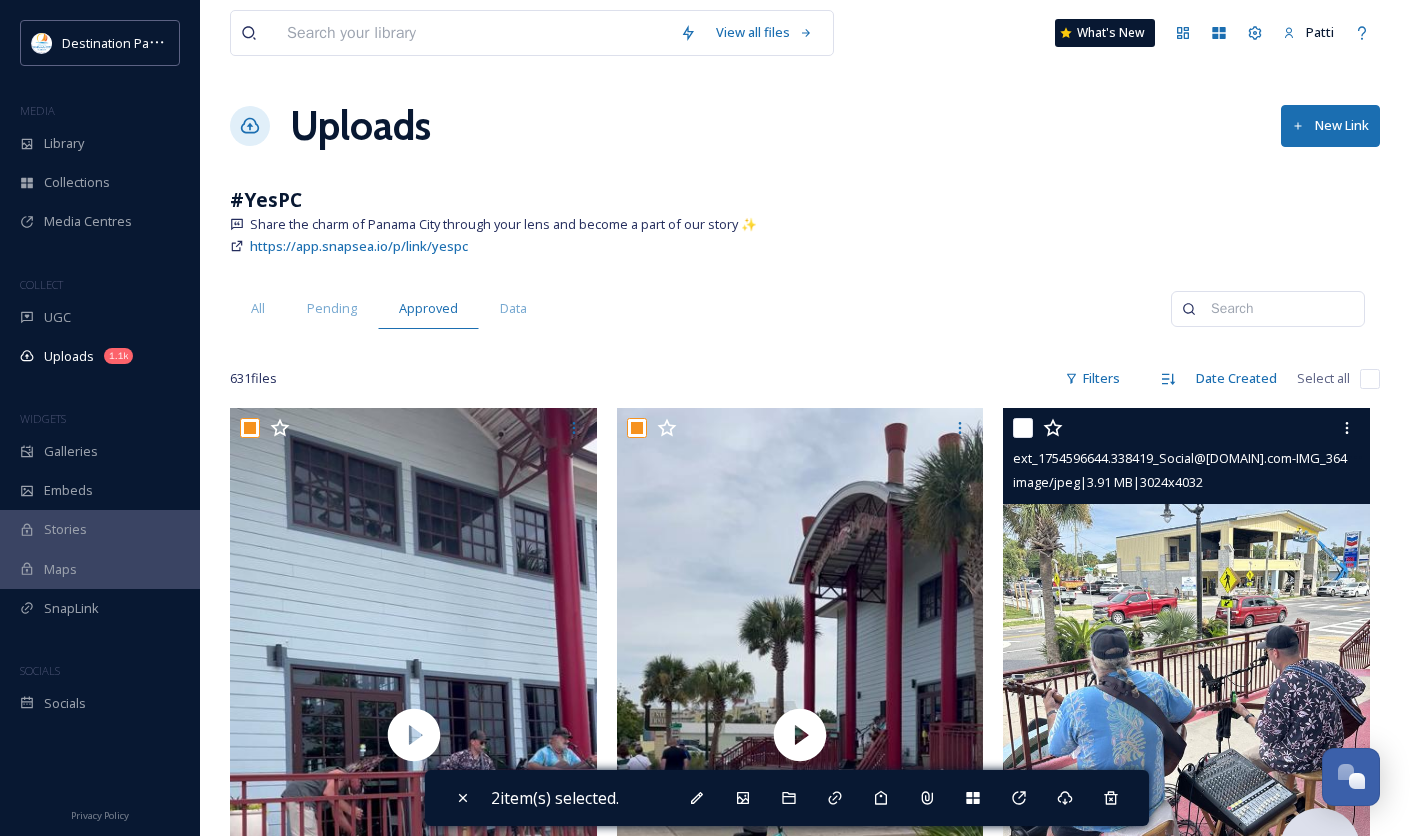 click at bounding box center [1189, 428] 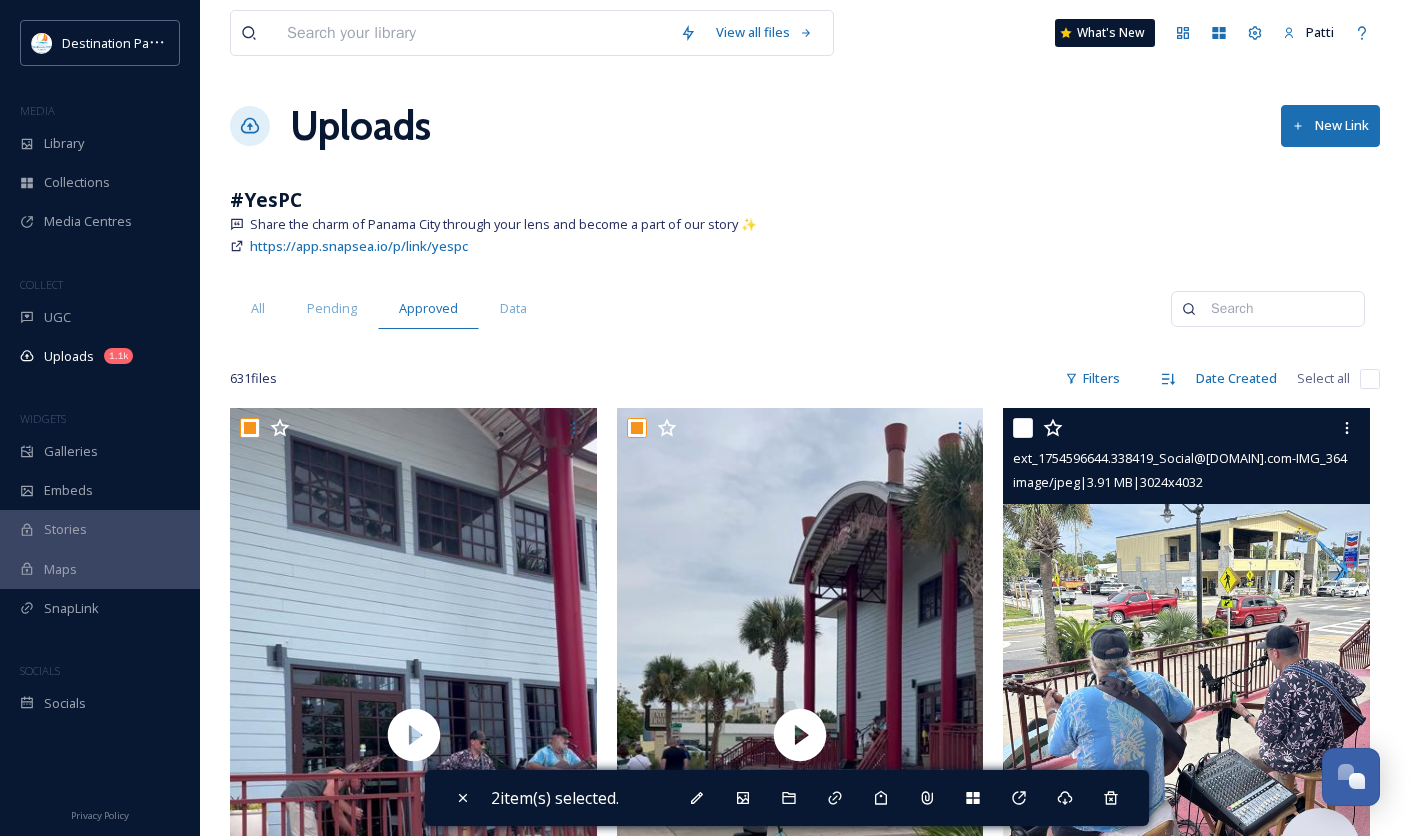 click at bounding box center [1023, 428] 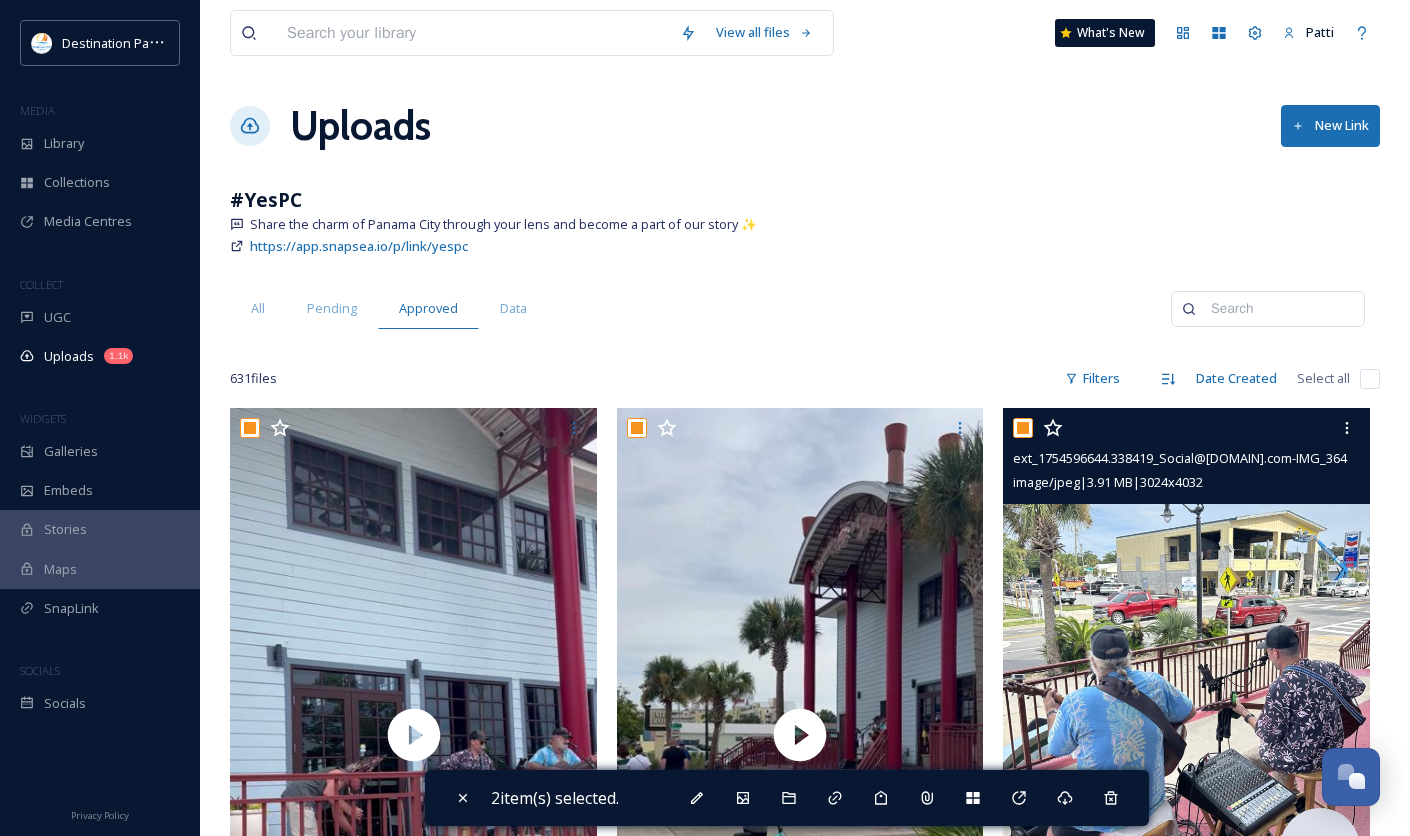 checkbox on "true" 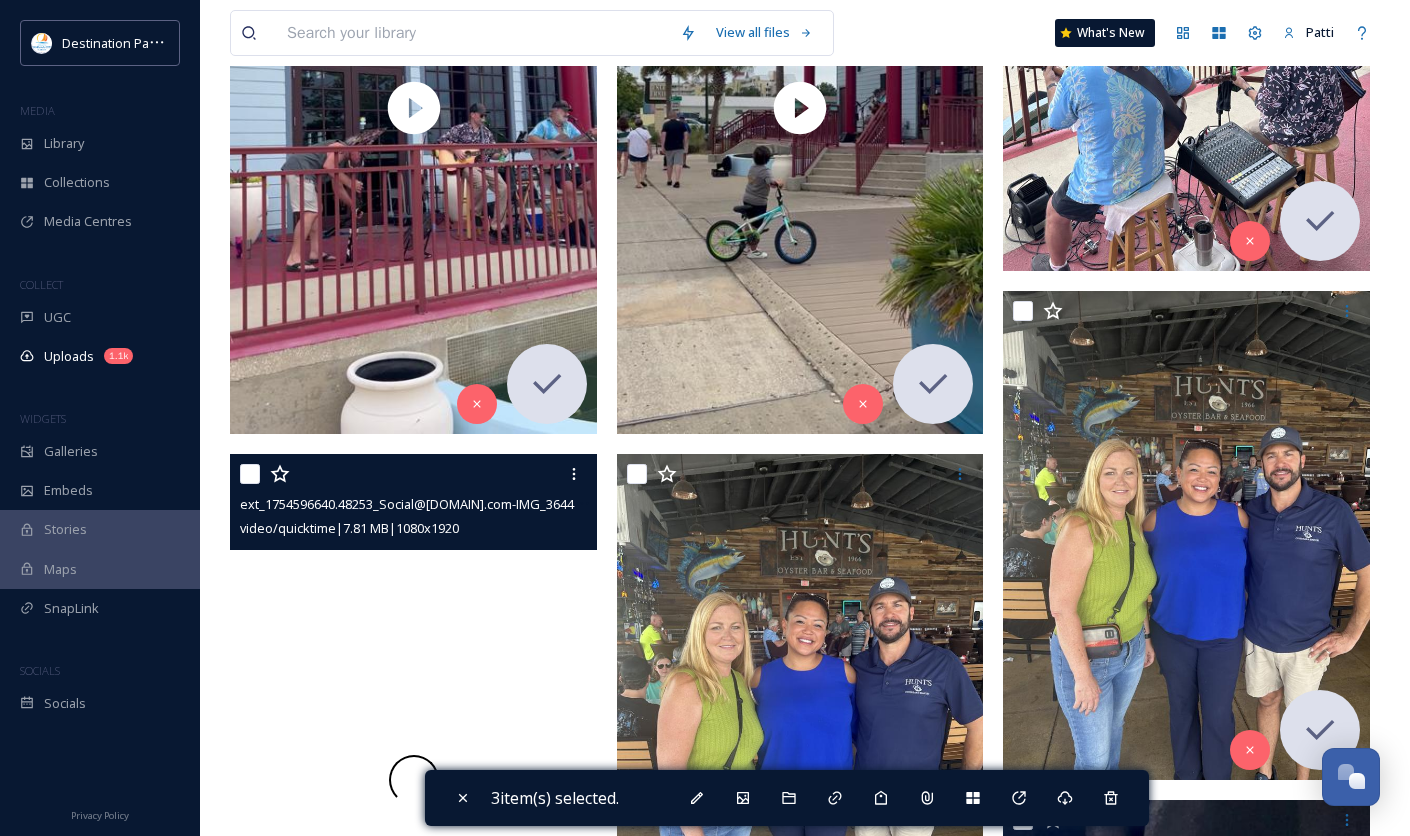 scroll, scrollTop: 666, scrollLeft: 0, axis: vertical 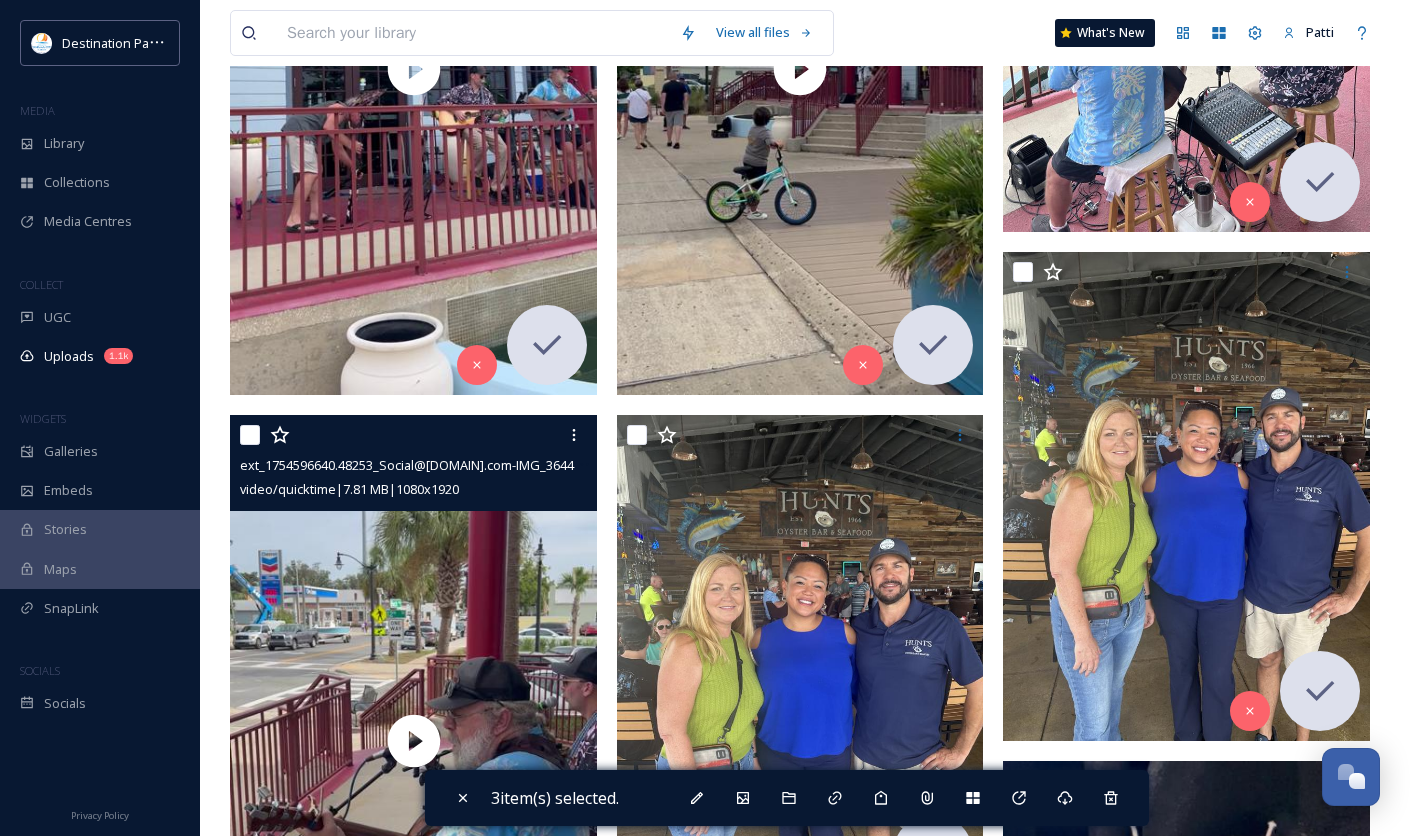 click at bounding box center [250, 435] 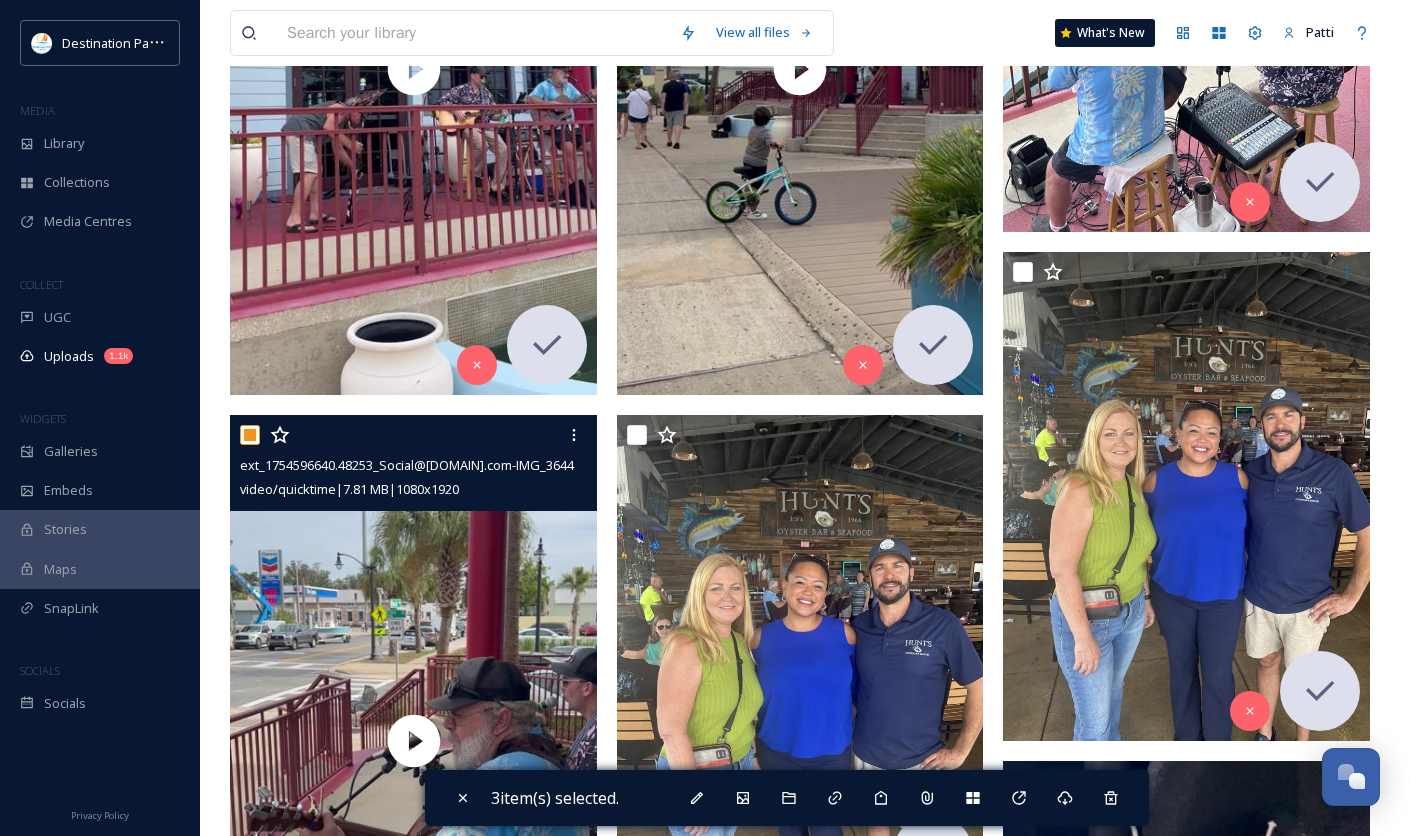 checkbox on "true" 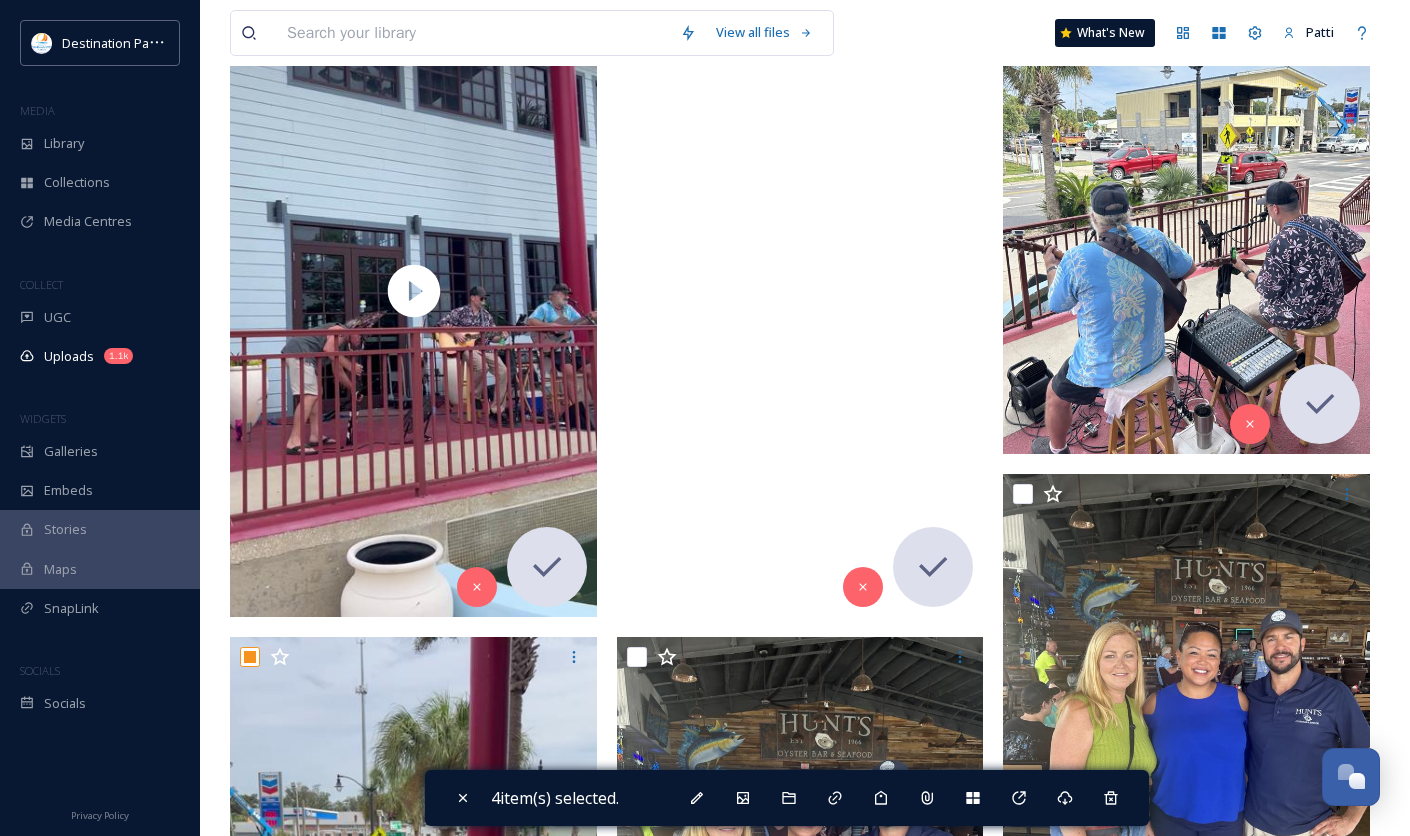 scroll, scrollTop: 0, scrollLeft: 0, axis: both 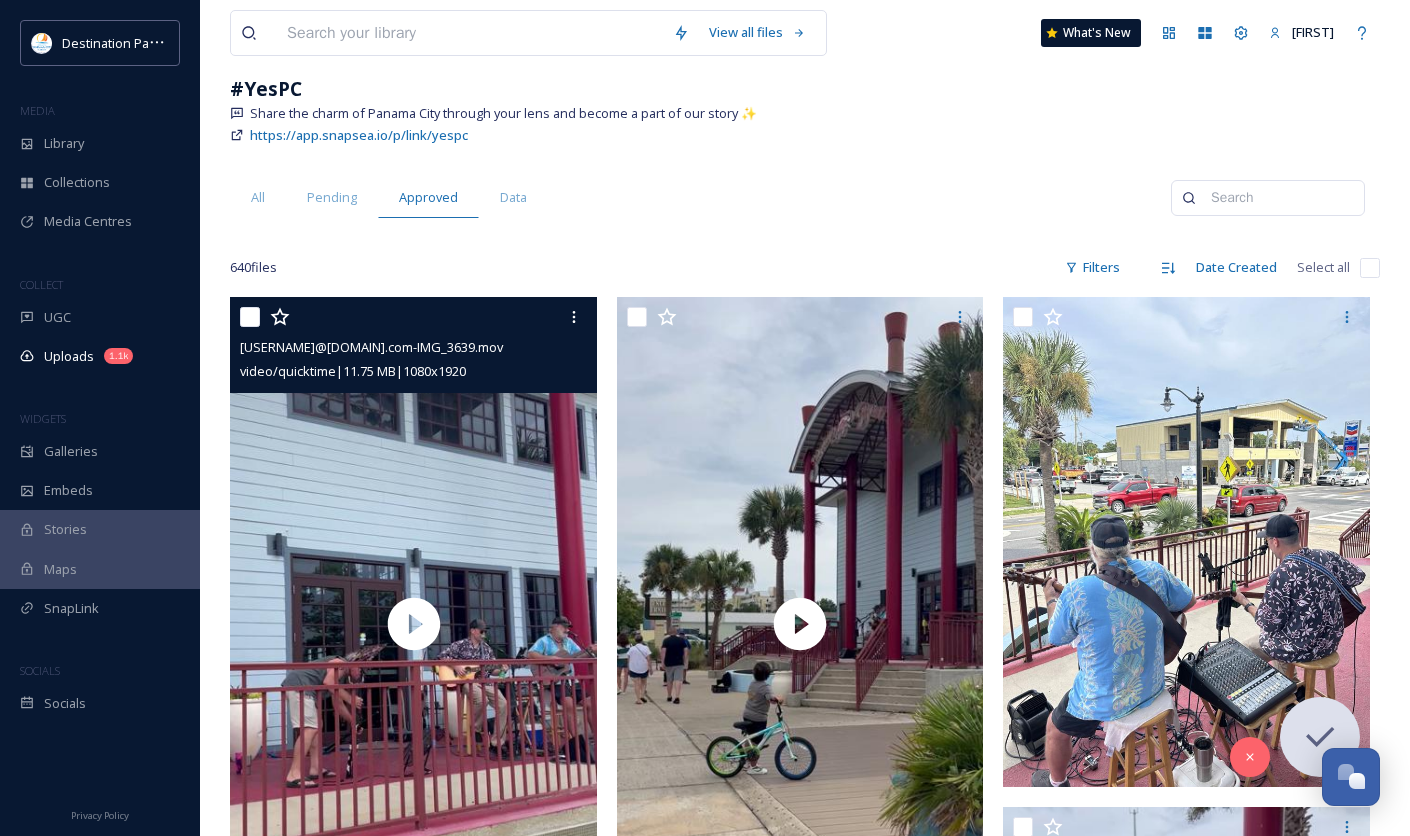 click at bounding box center [250, 317] 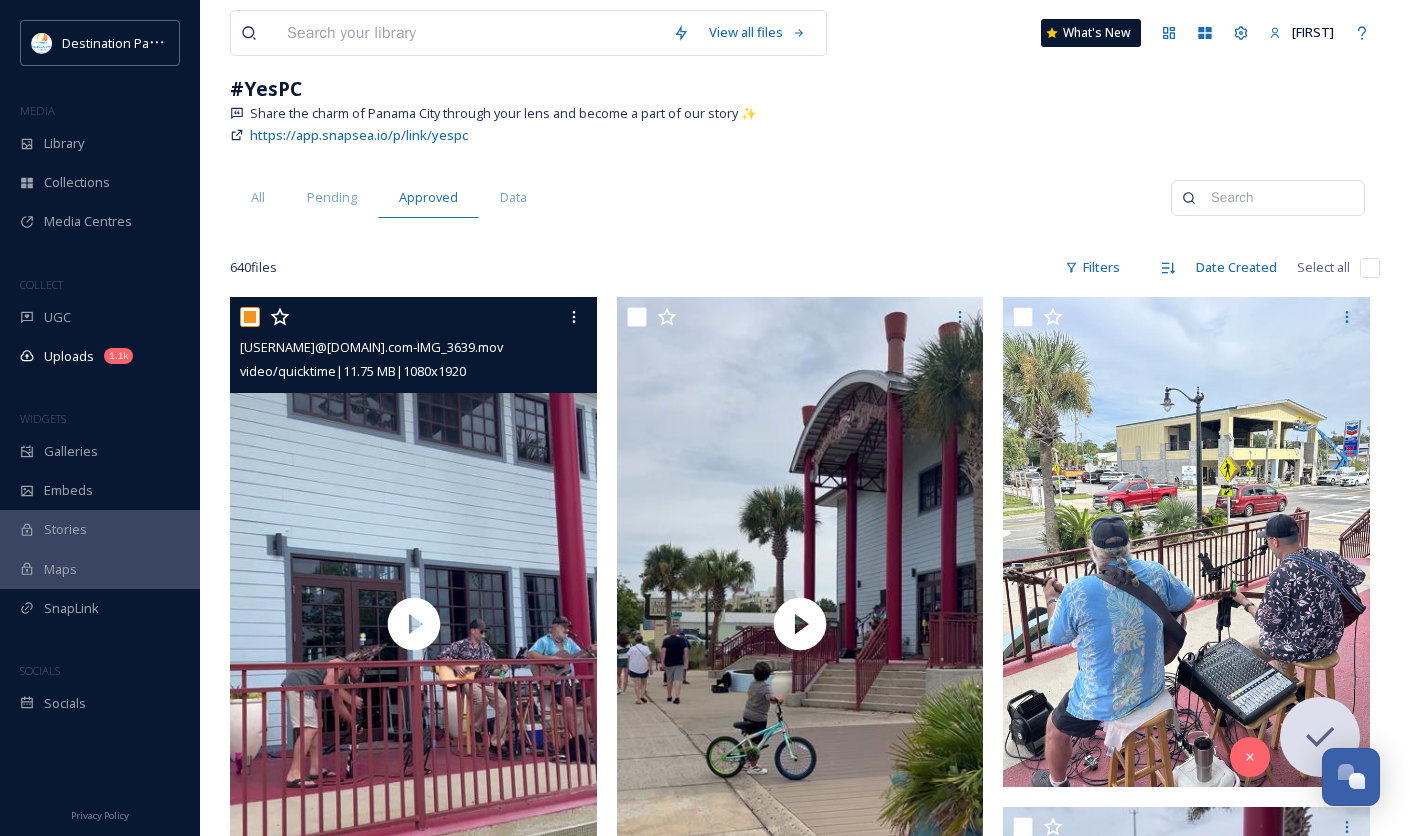 checkbox on "true" 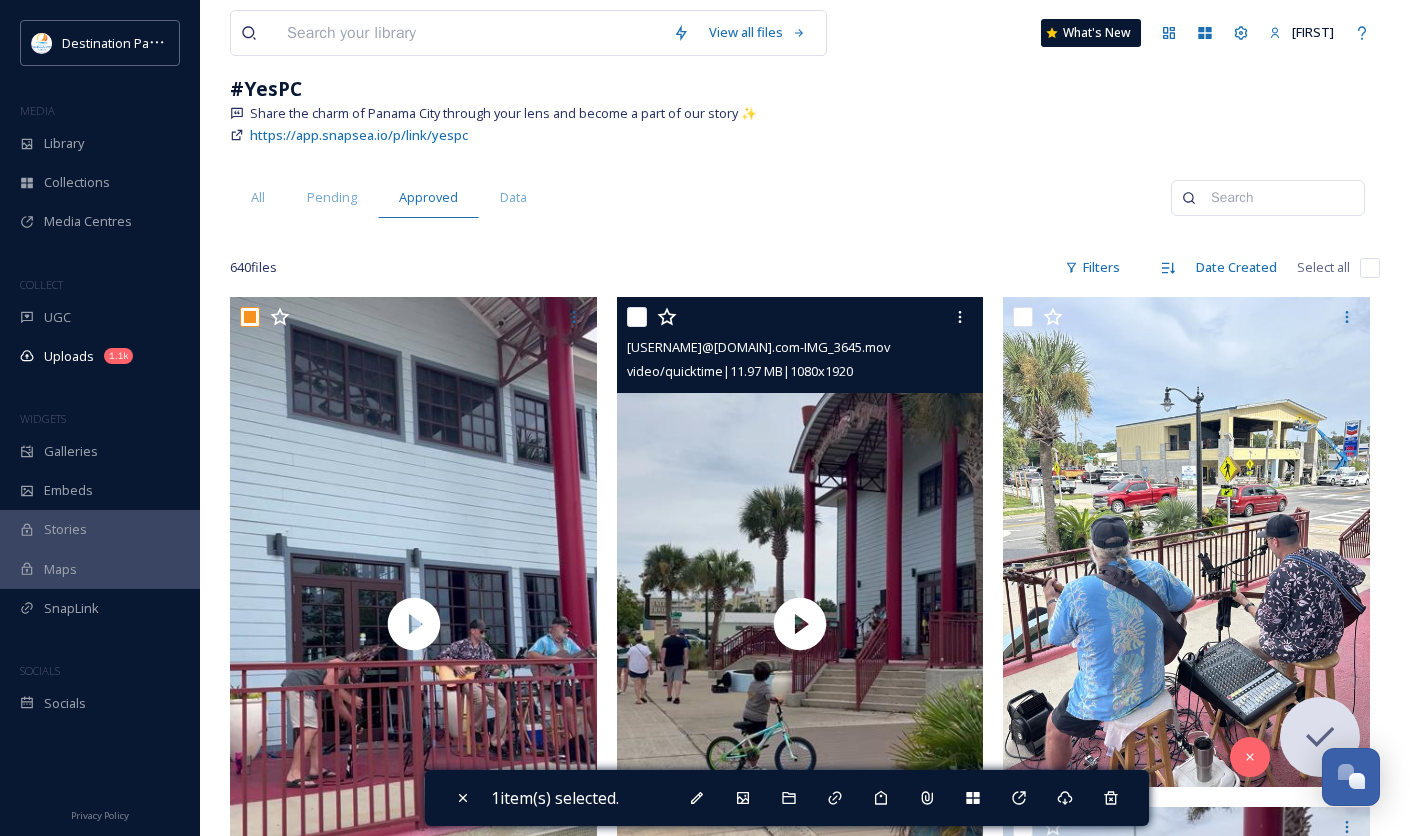 click on "ext_1754596649.459556_Social@destinationpanamacity.com-IMG_3645.mov video/quicktime  |  11.97 MB  |  1080  x  1920" at bounding box center [800, 345] 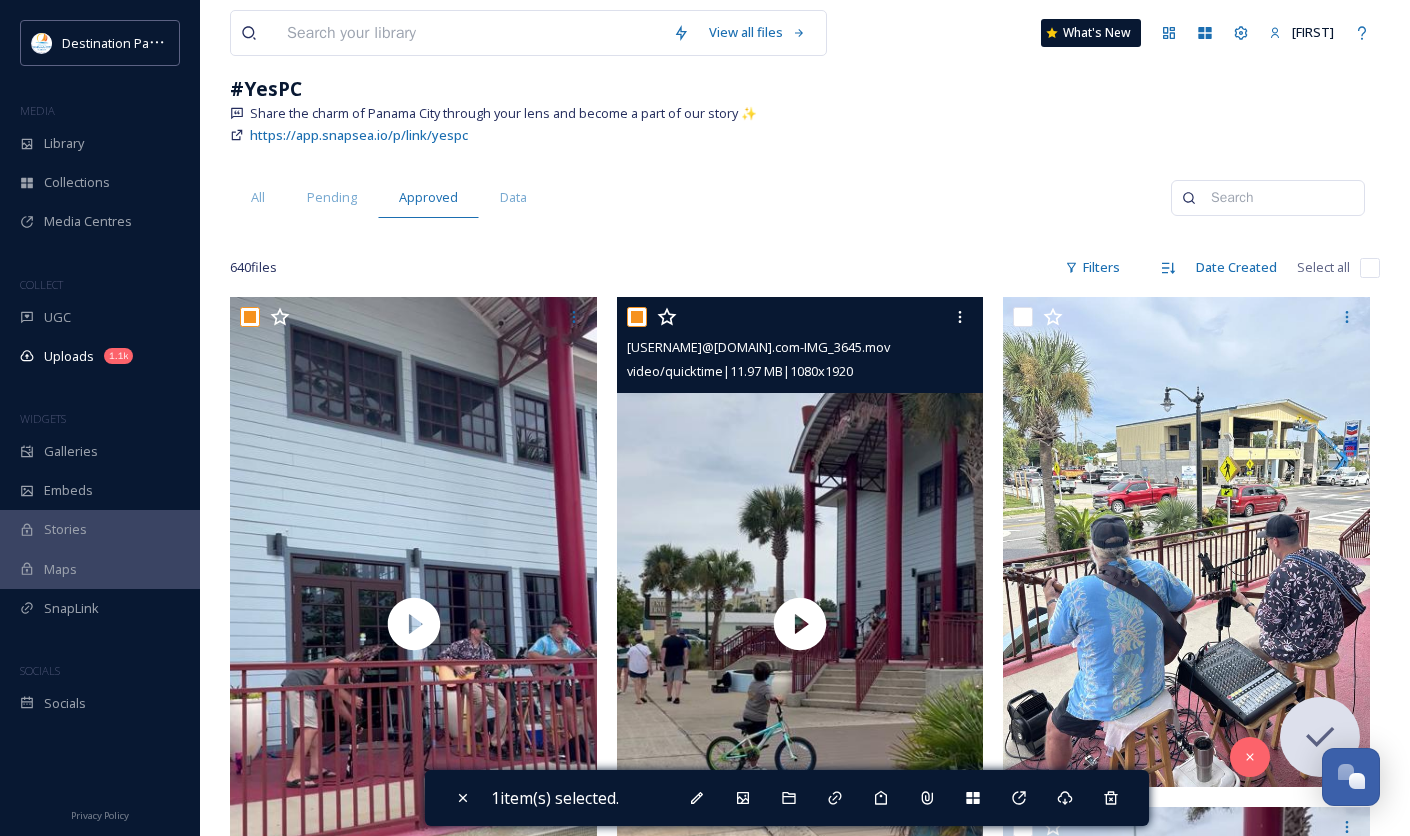 checkbox on "true" 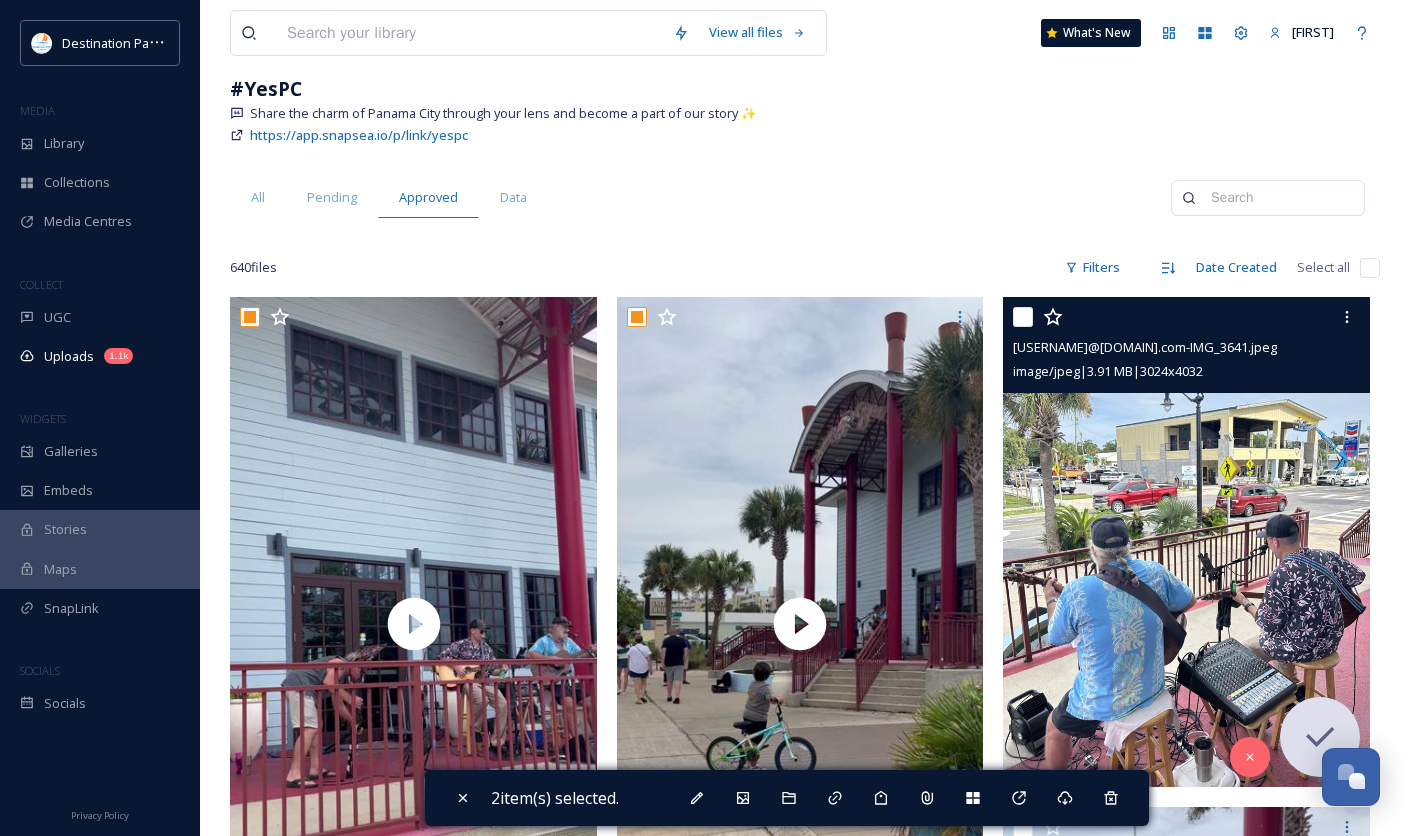 click at bounding box center (1023, 317) 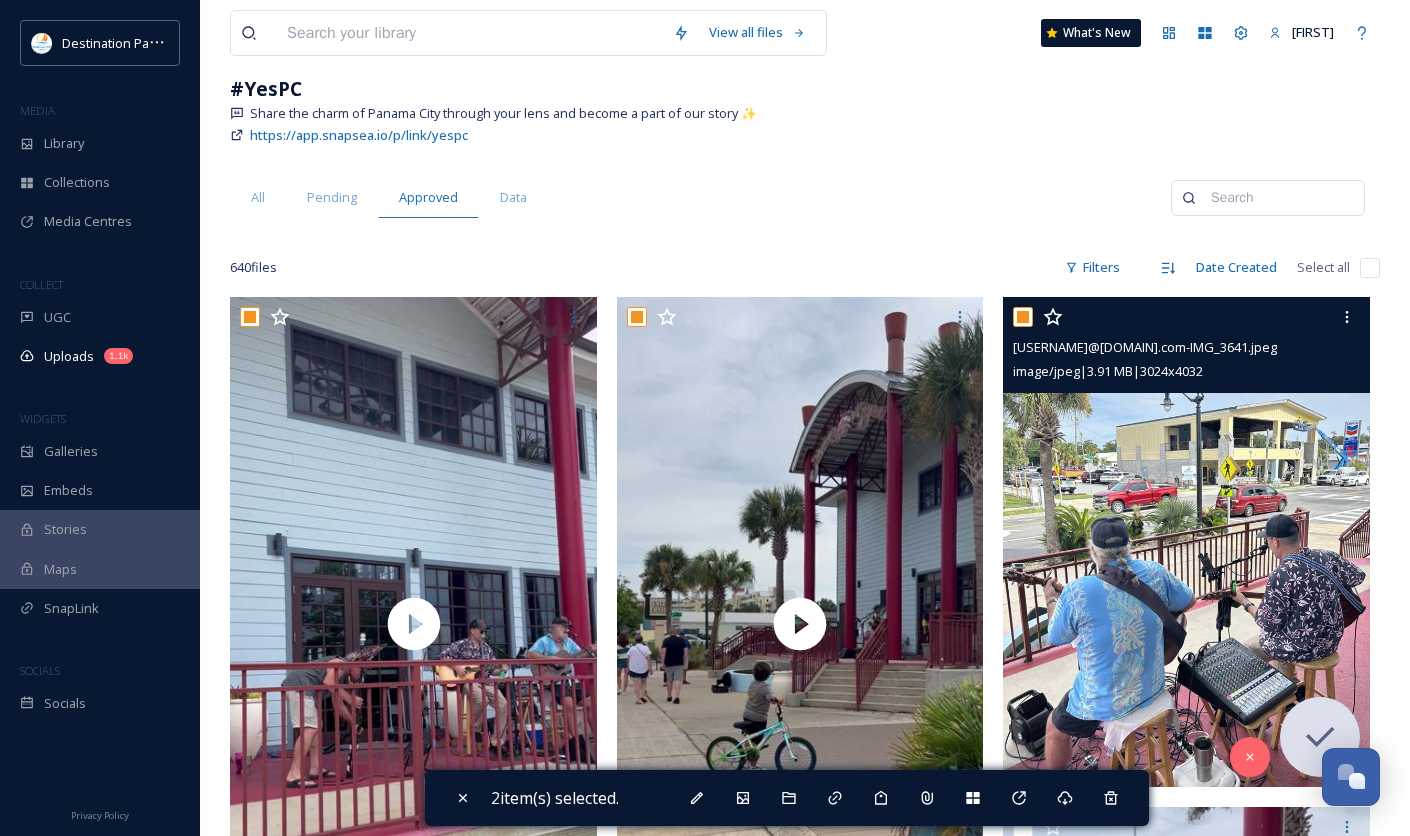checkbox on "true" 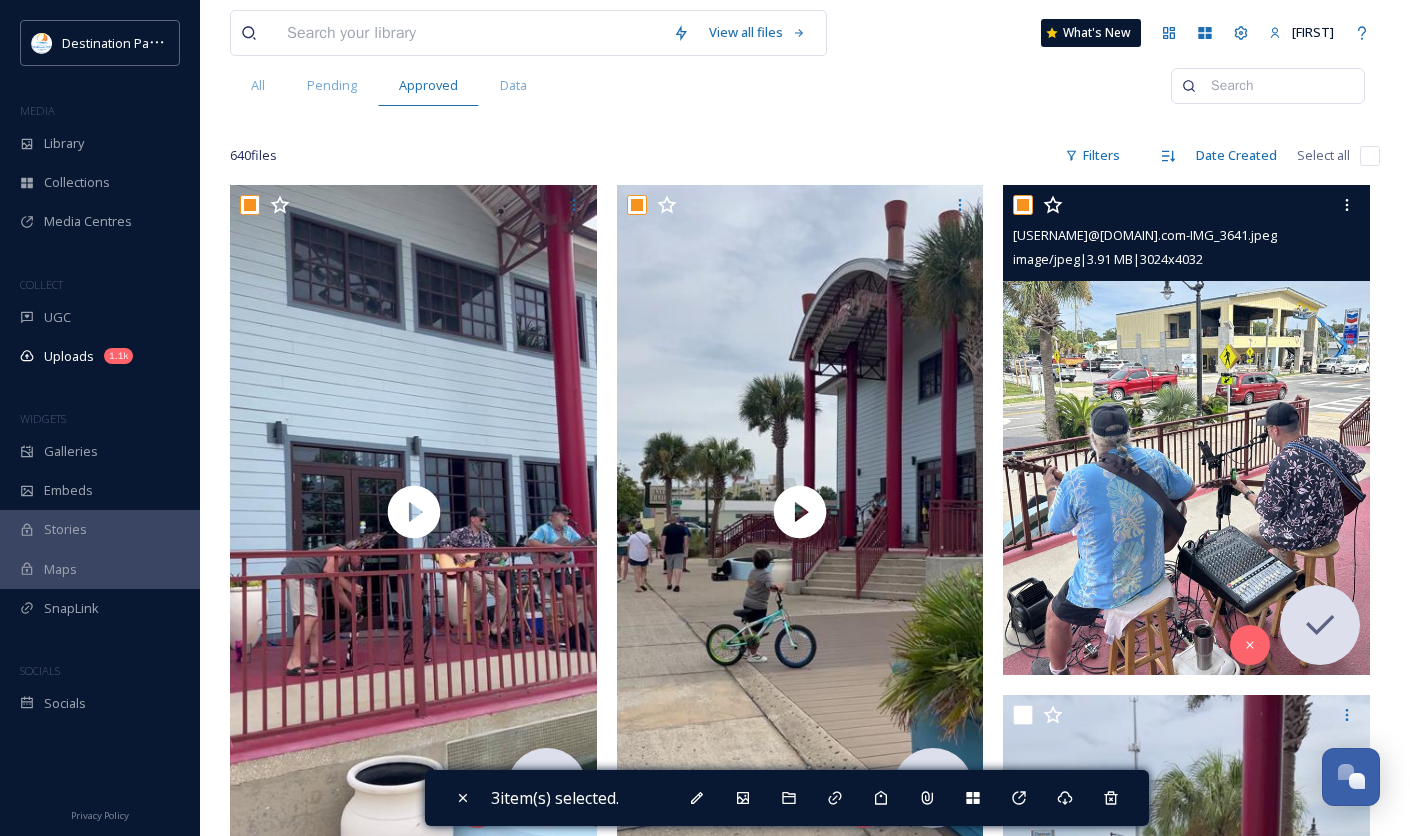 scroll, scrollTop: 777, scrollLeft: 0, axis: vertical 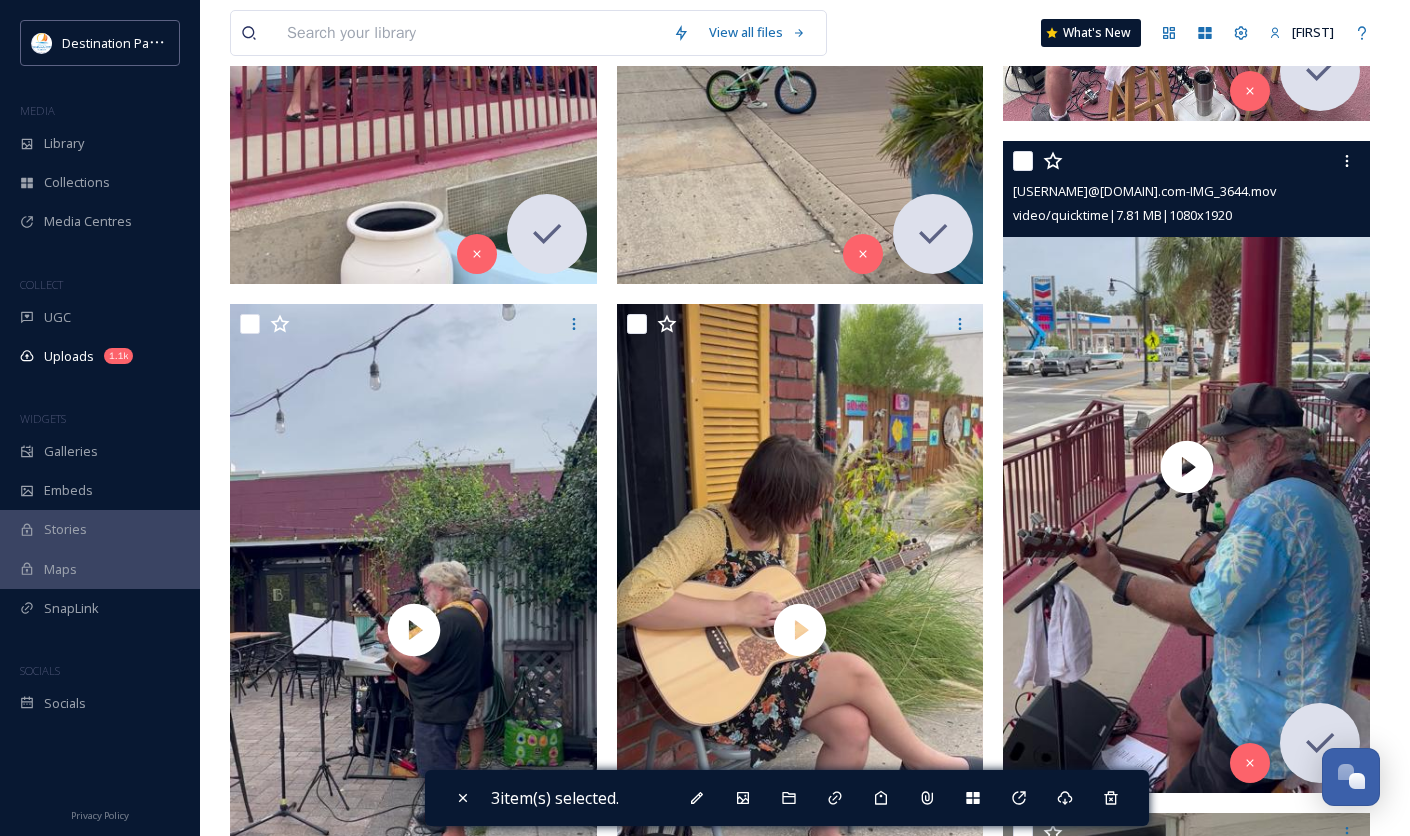 click at bounding box center (1023, 161) 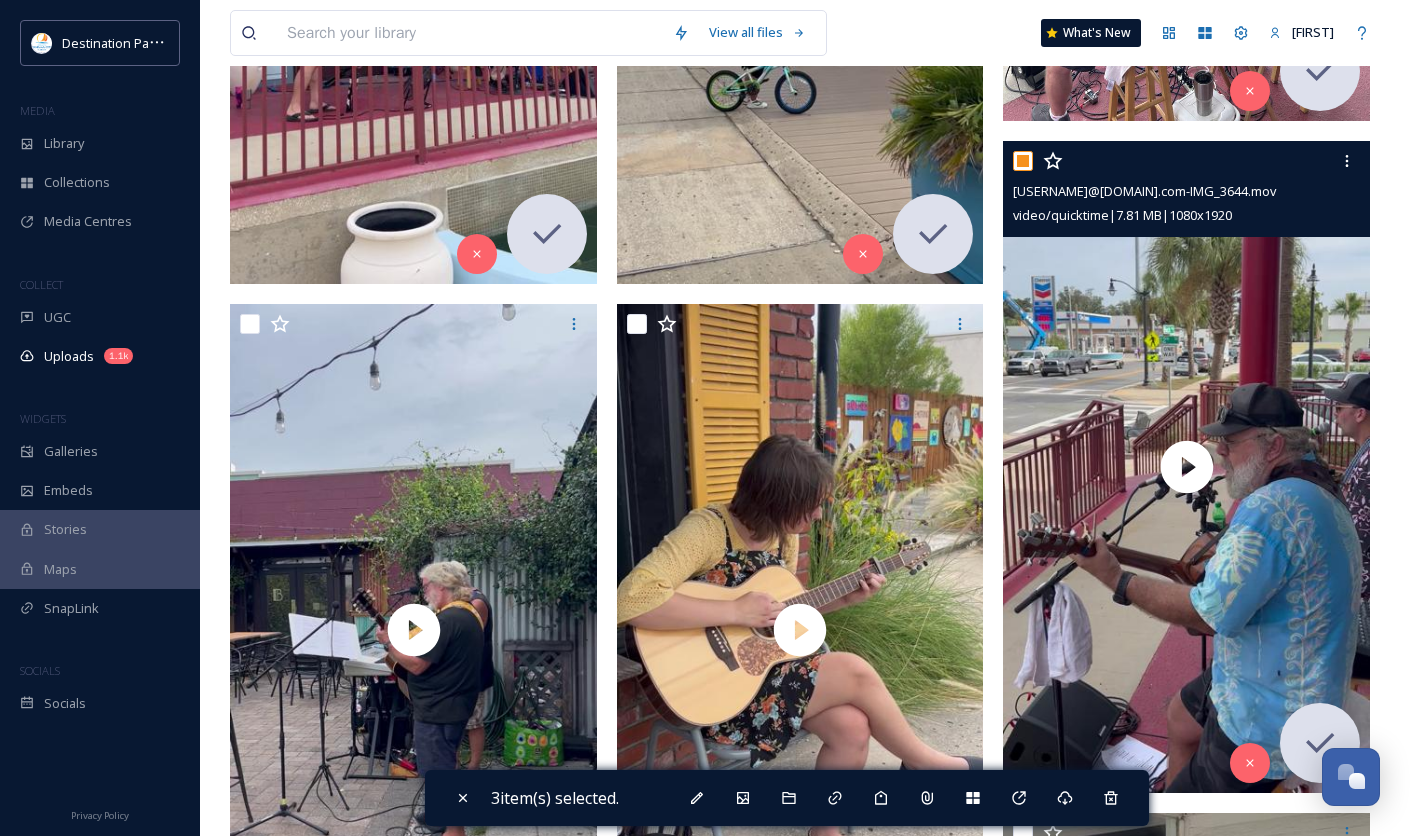 checkbox on "true" 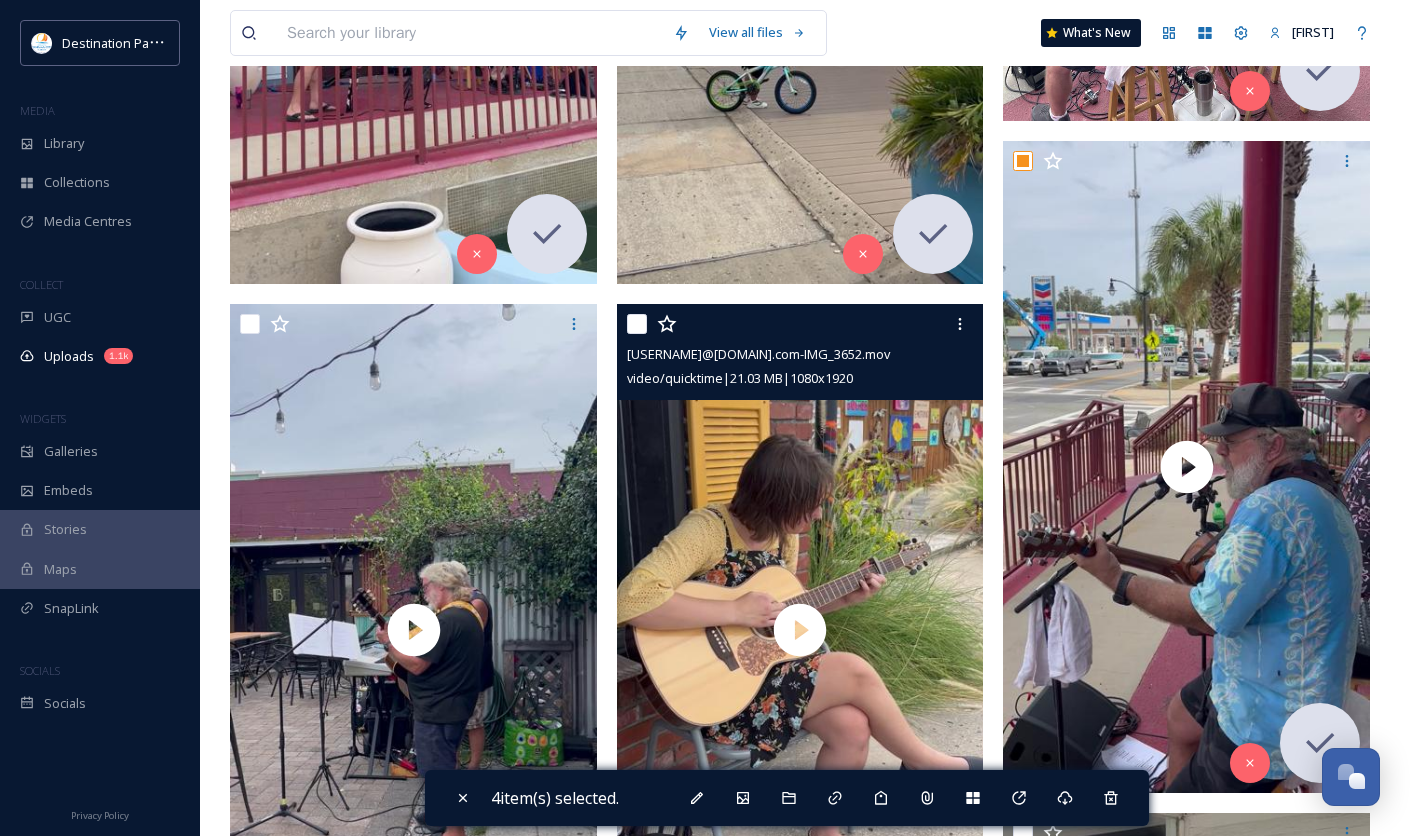 drag, startPoint x: 634, startPoint y: 318, endPoint x: 485, endPoint y: 308, distance: 149.33519 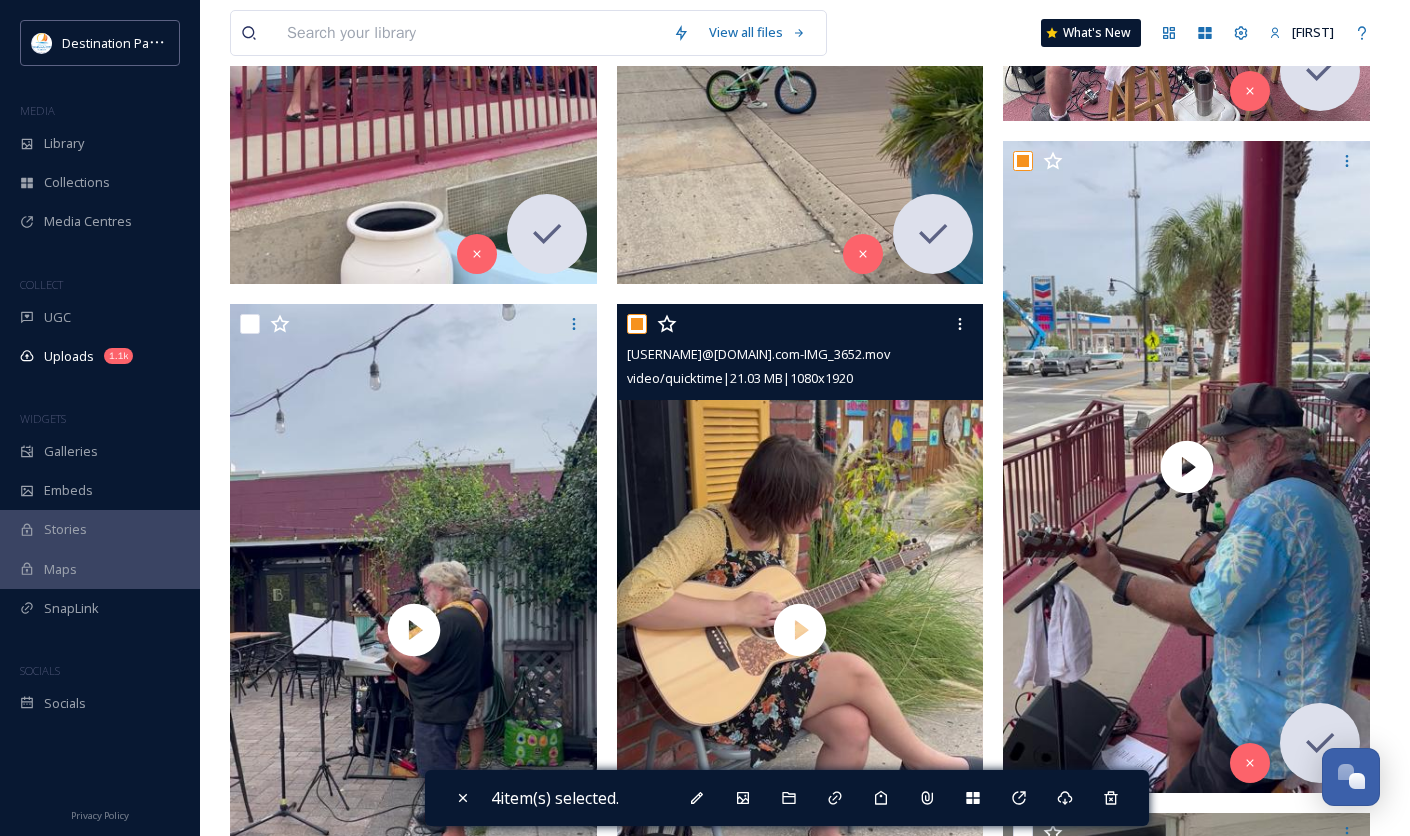checkbox on "true" 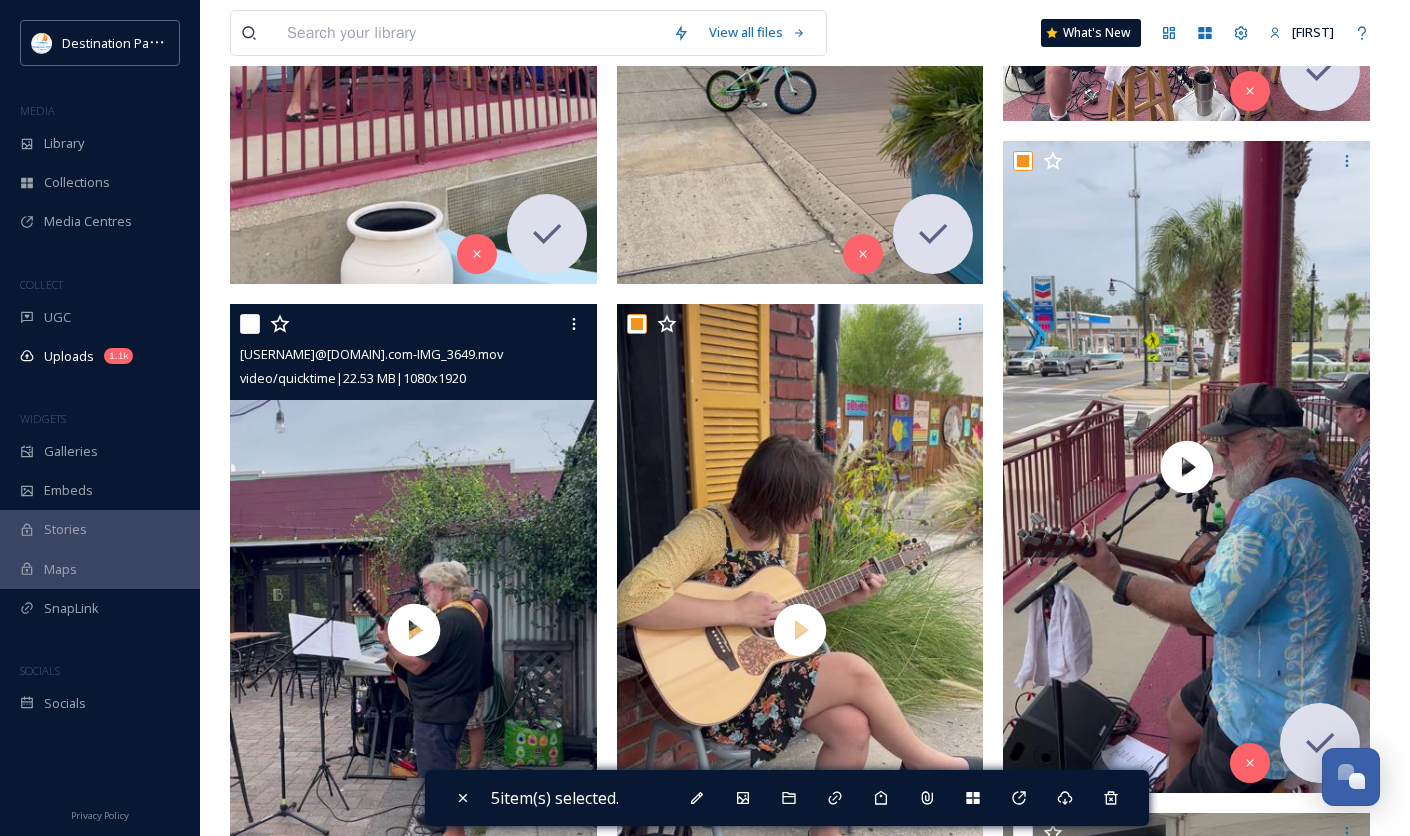 click at bounding box center [250, 324] 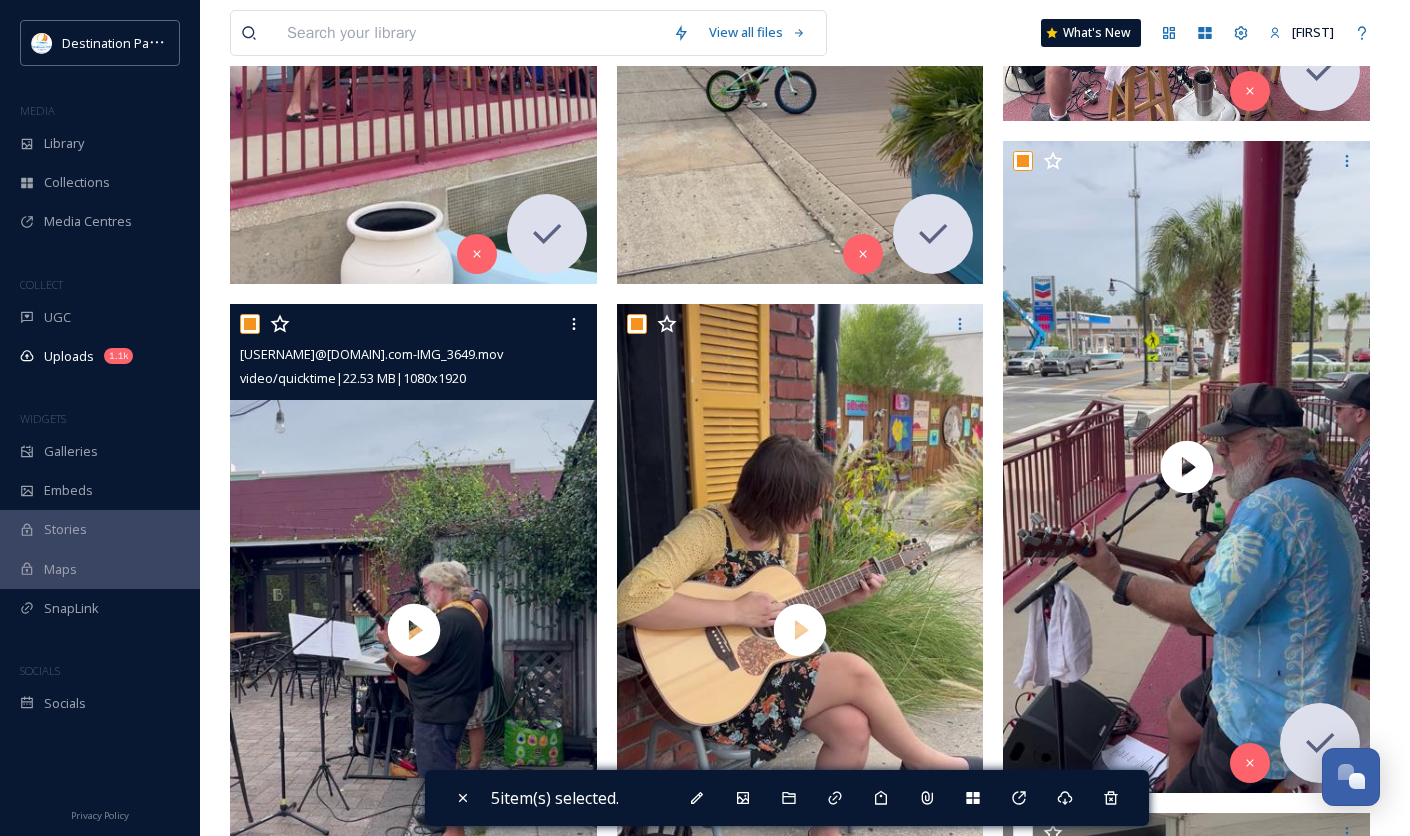 checkbox on "true" 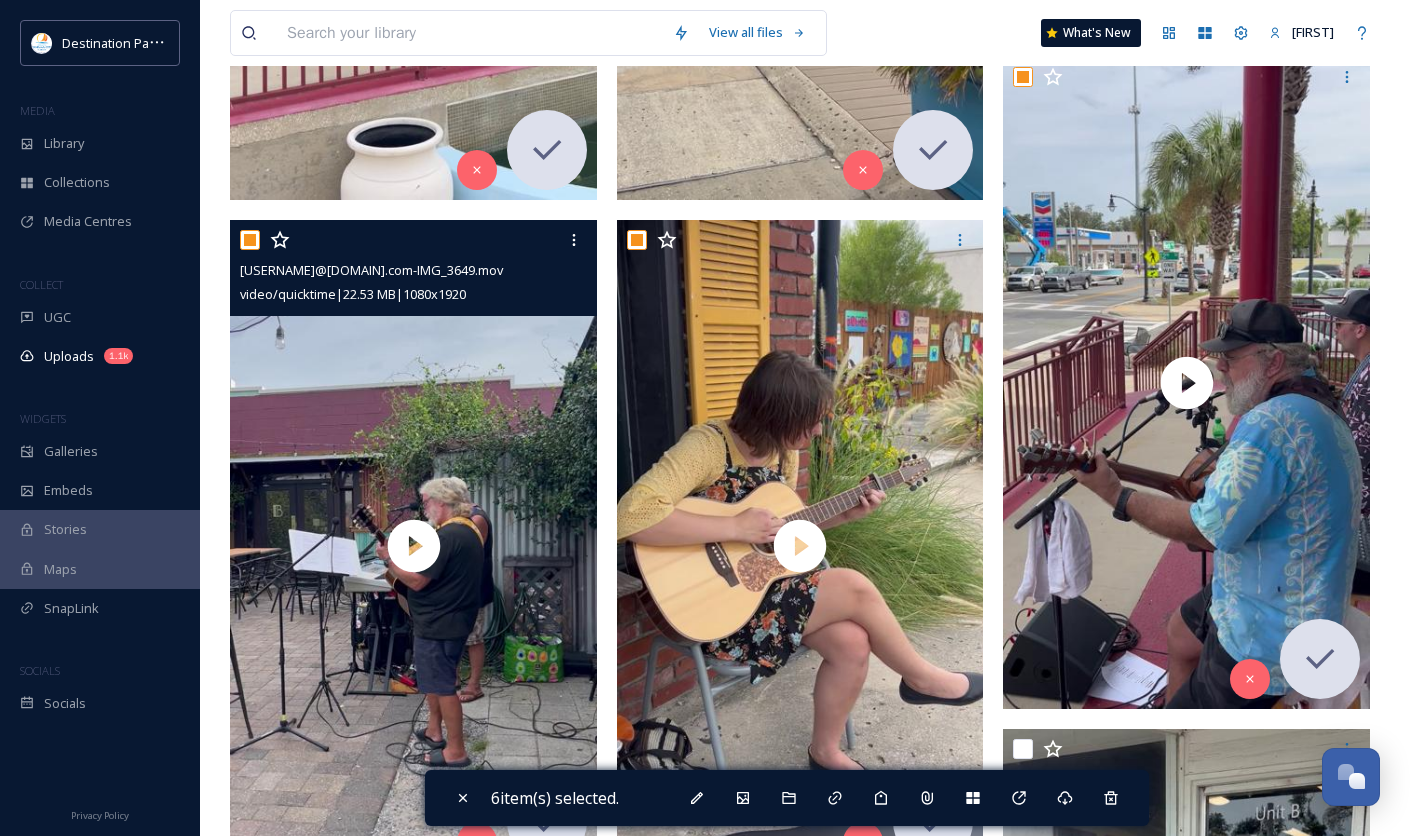 scroll, scrollTop: 1333, scrollLeft: 0, axis: vertical 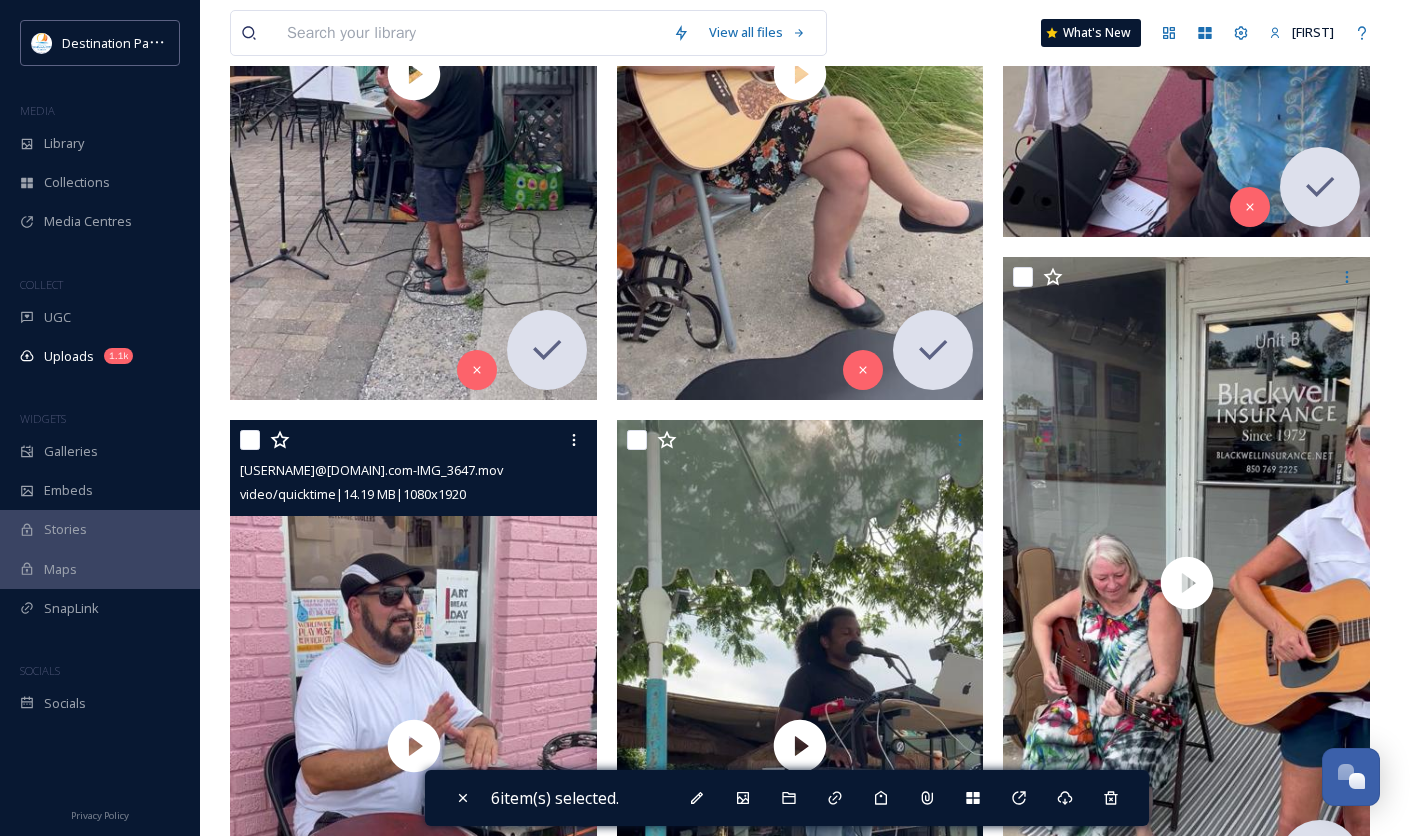 click at bounding box center (250, 440) 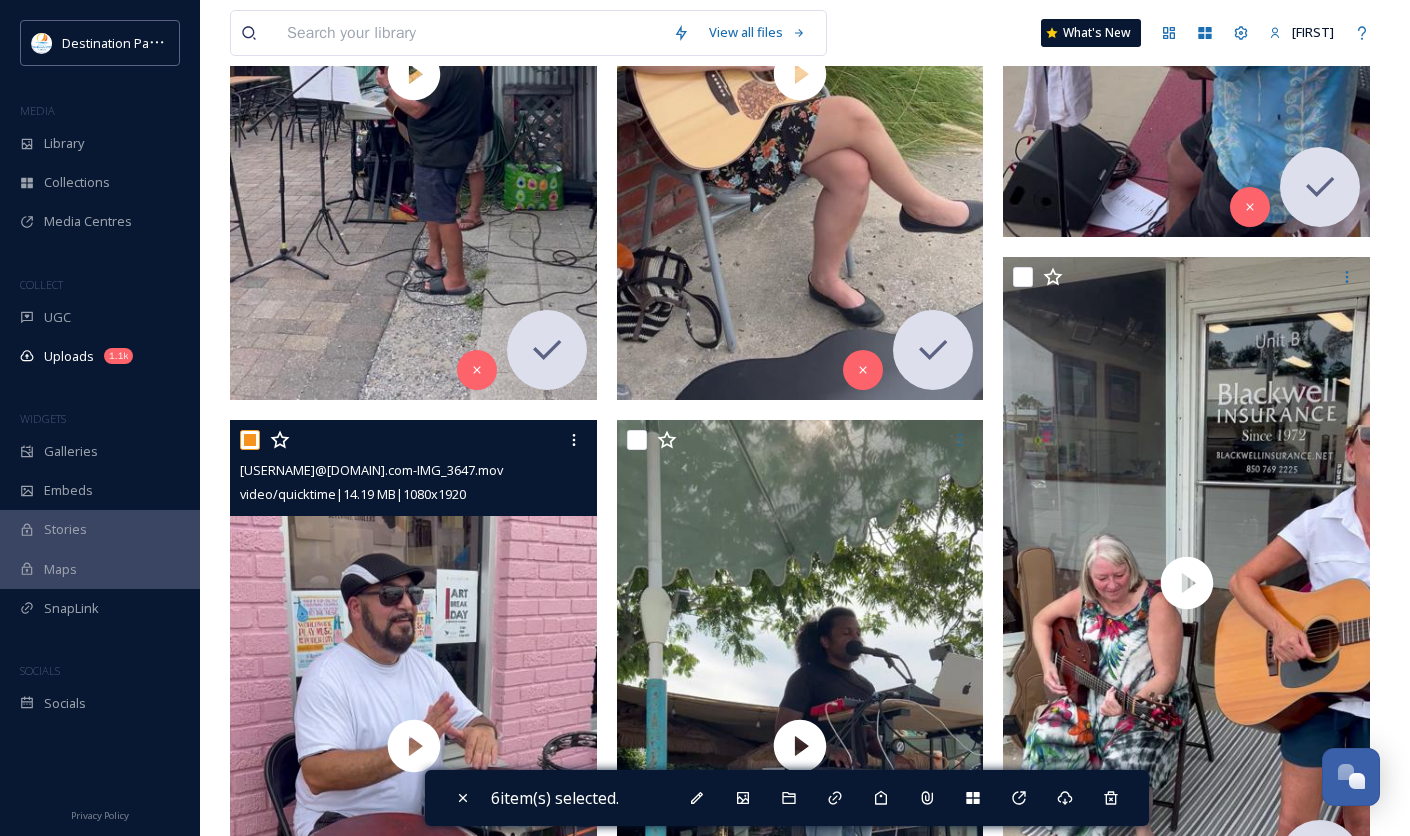 checkbox on "true" 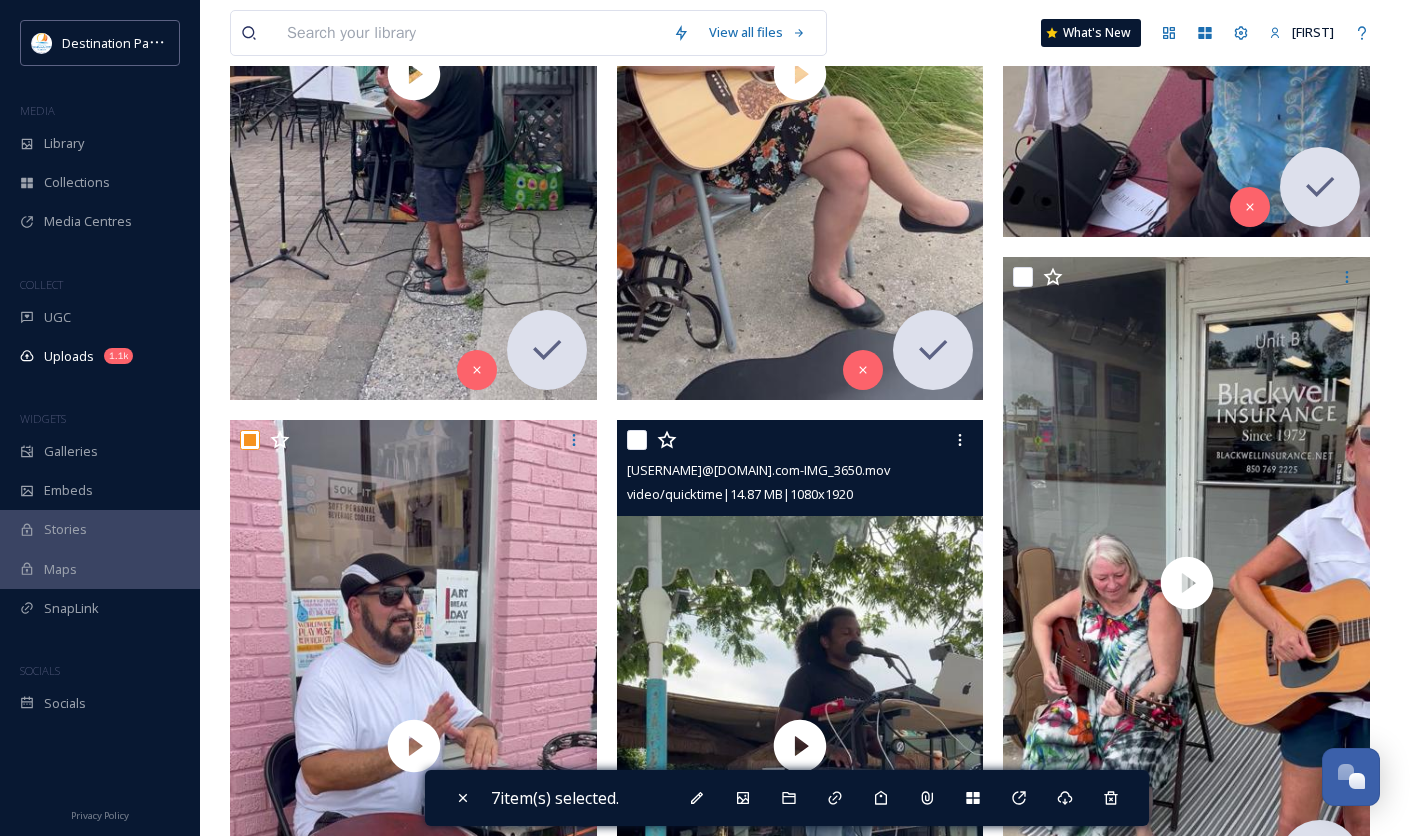 click on "ext_1754596637.835174_Social@destinationpanamacity.com-IMG_3650.mov video/quicktime  |  14.87 MB  |  1080  x  1920" at bounding box center (800, 468) 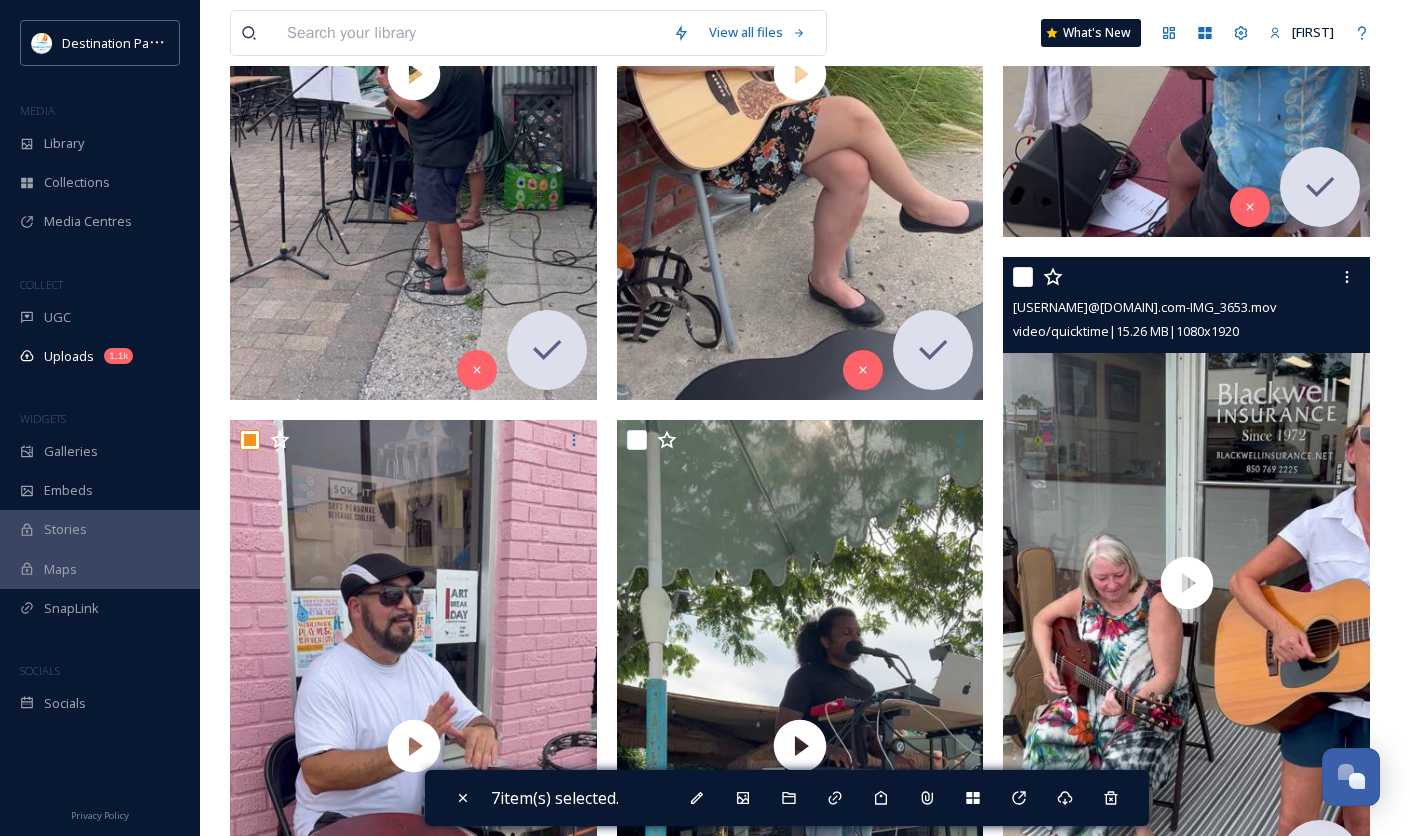 click at bounding box center (1023, 277) 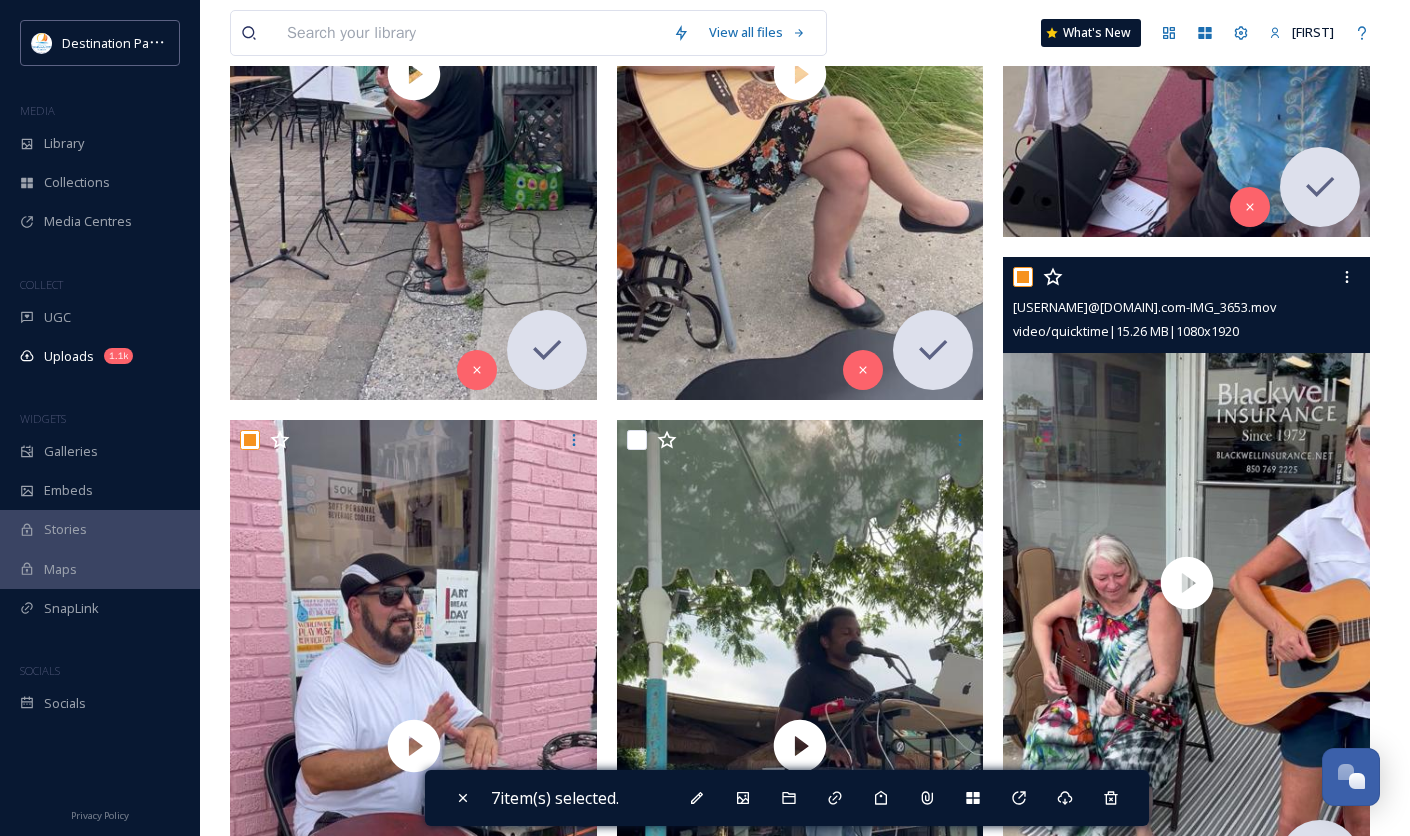 checkbox on "true" 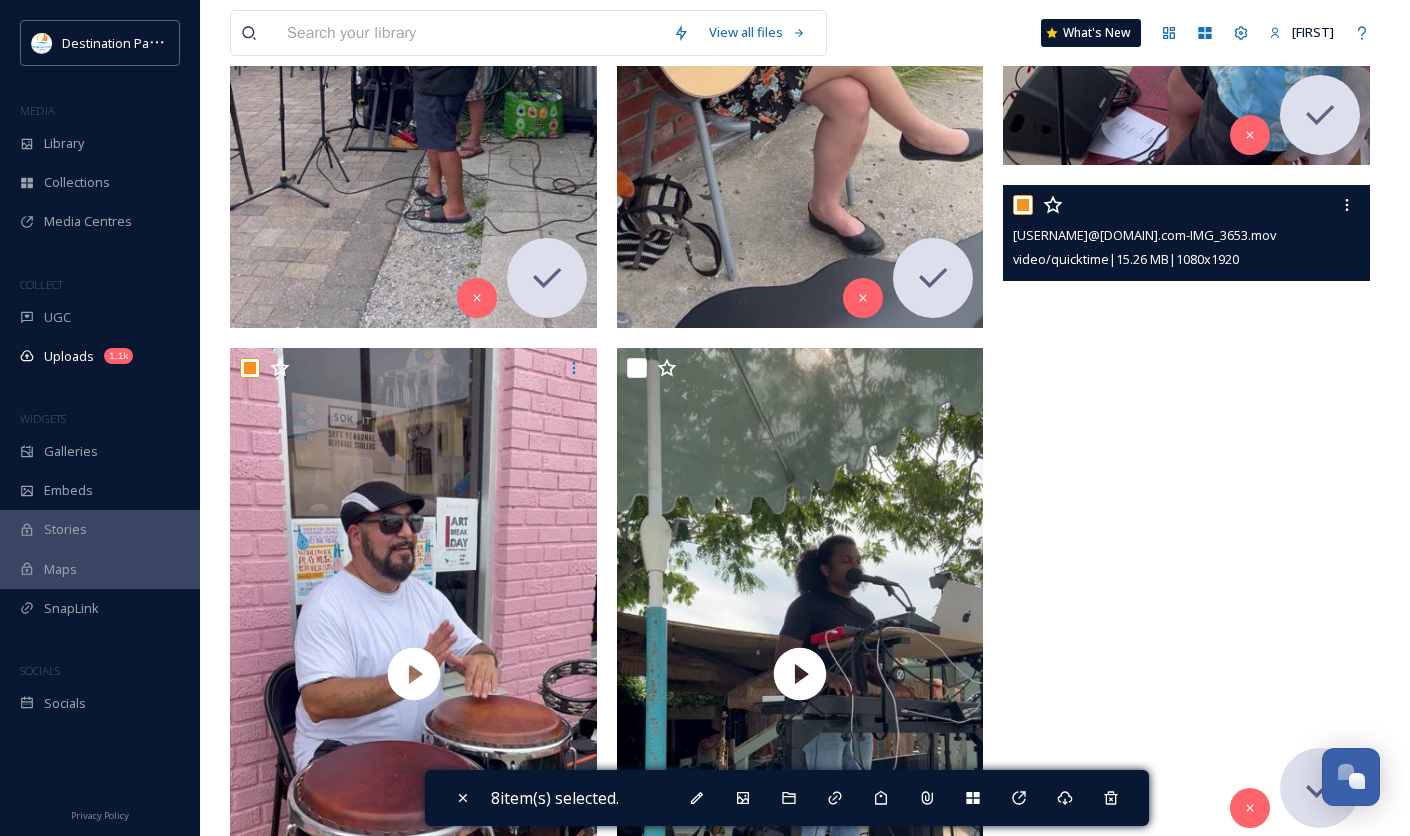 scroll, scrollTop: 1444, scrollLeft: 0, axis: vertical 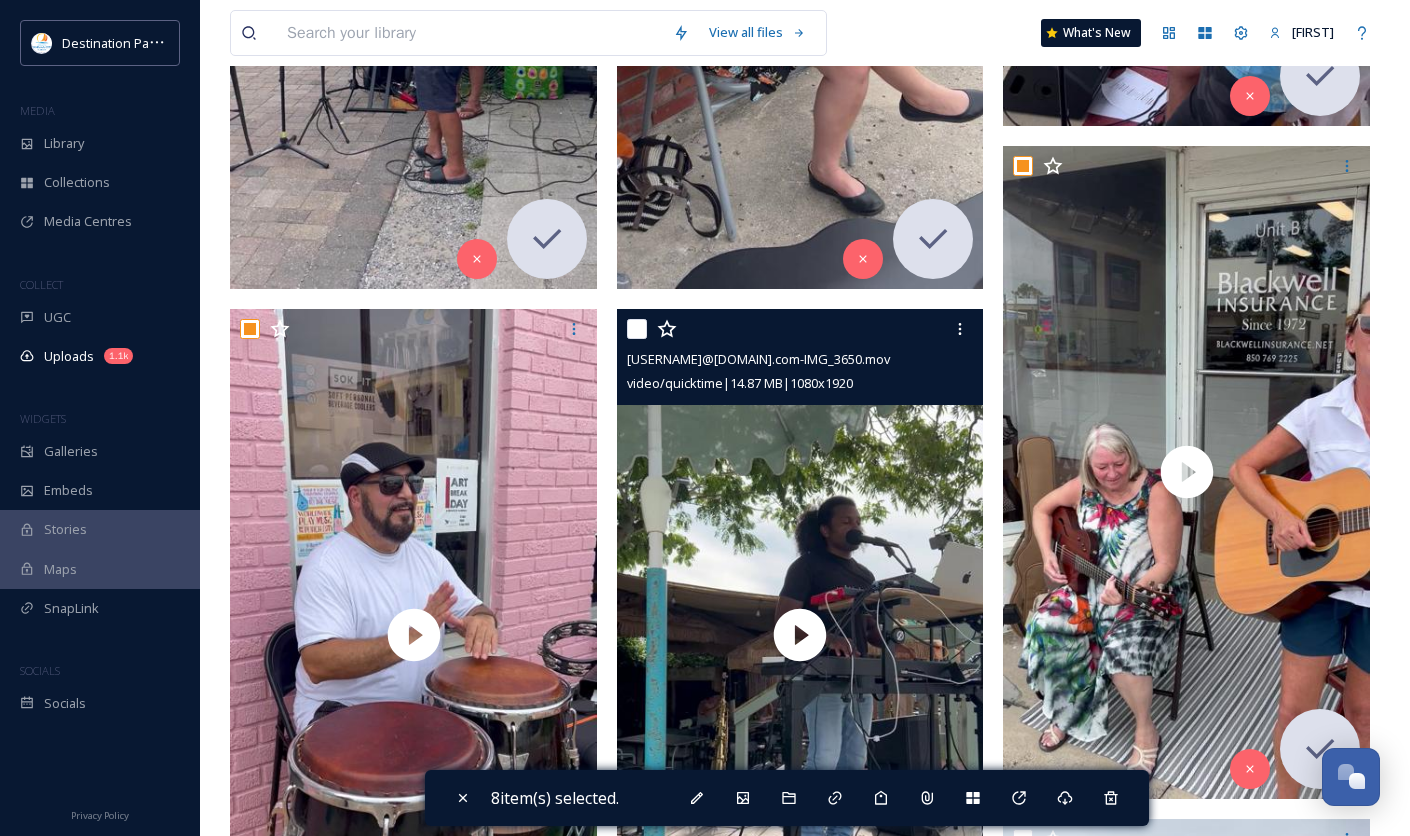 click at bounding box center [637, 329] 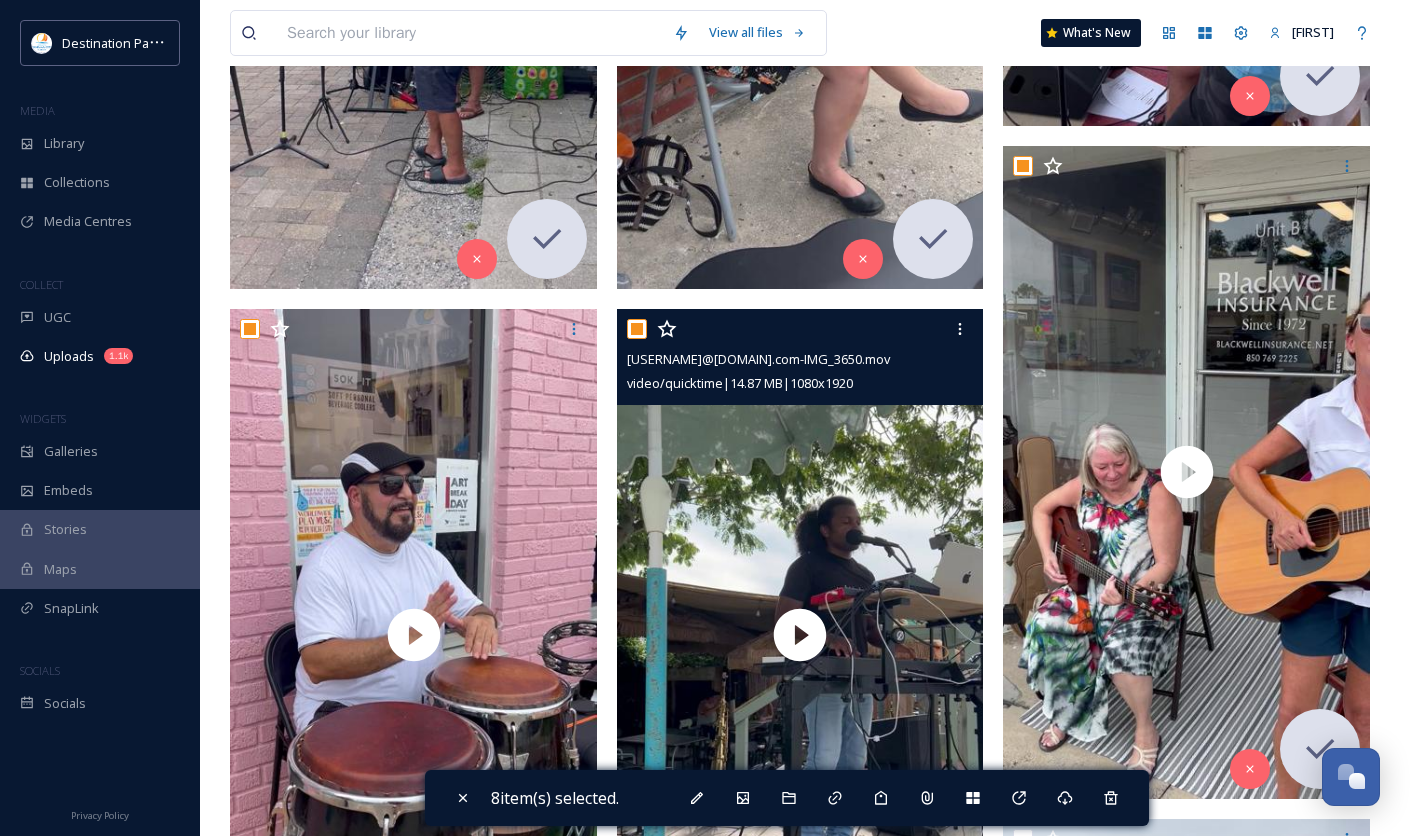 checkbox on "true" 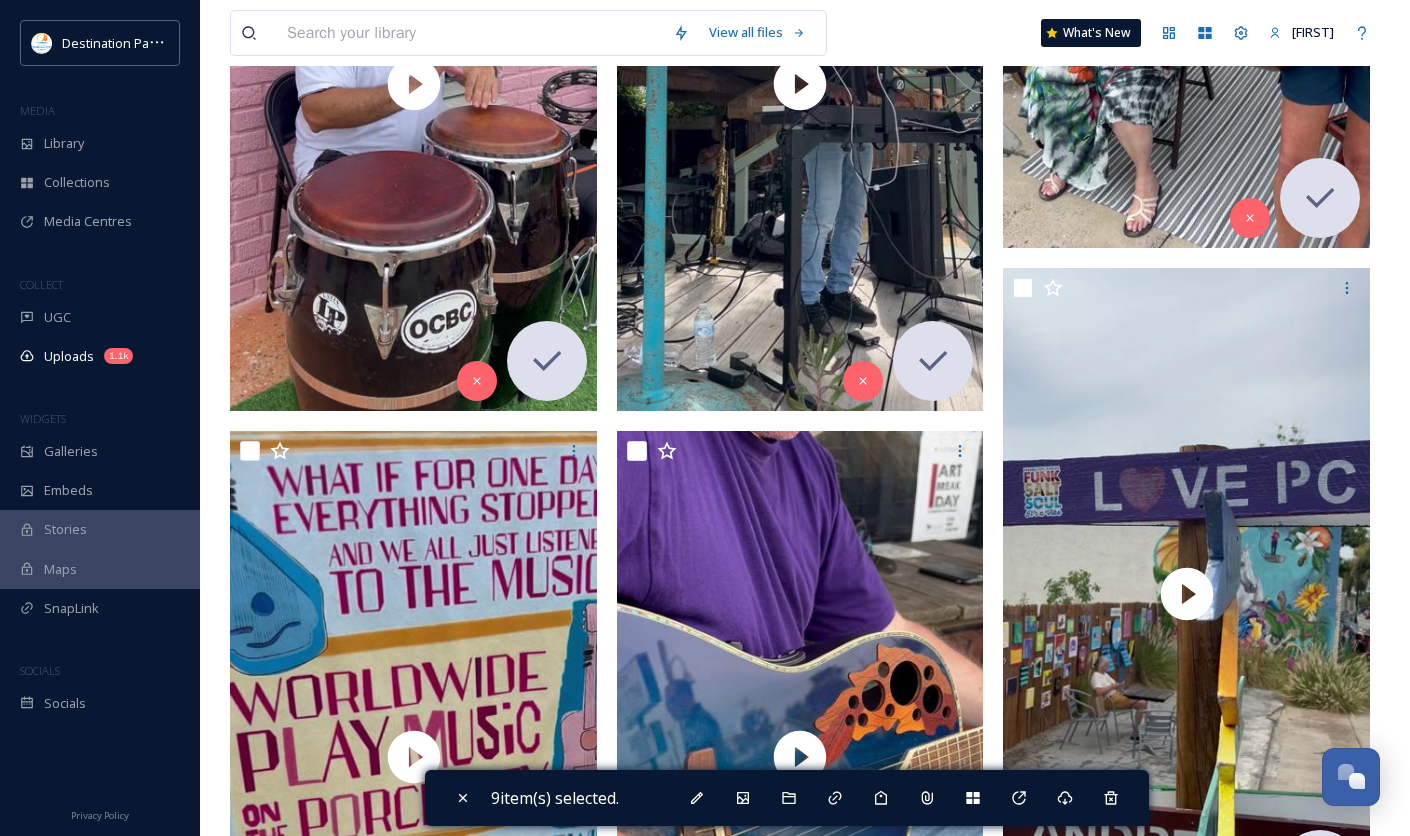 scroll, scrollTop: 2000, scrollLeft: 0, axis: vertical 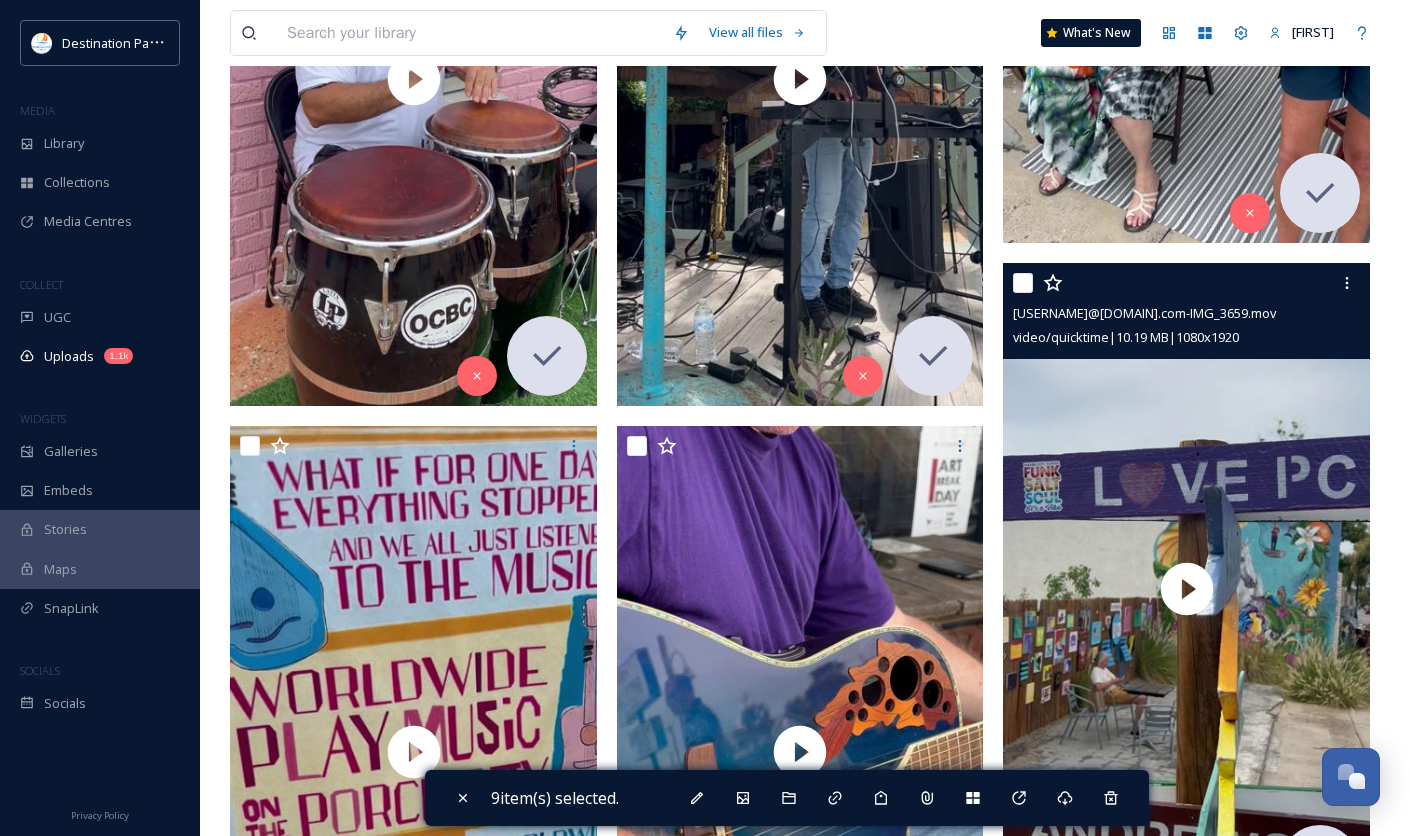 click at bounding box center (1023, 283) 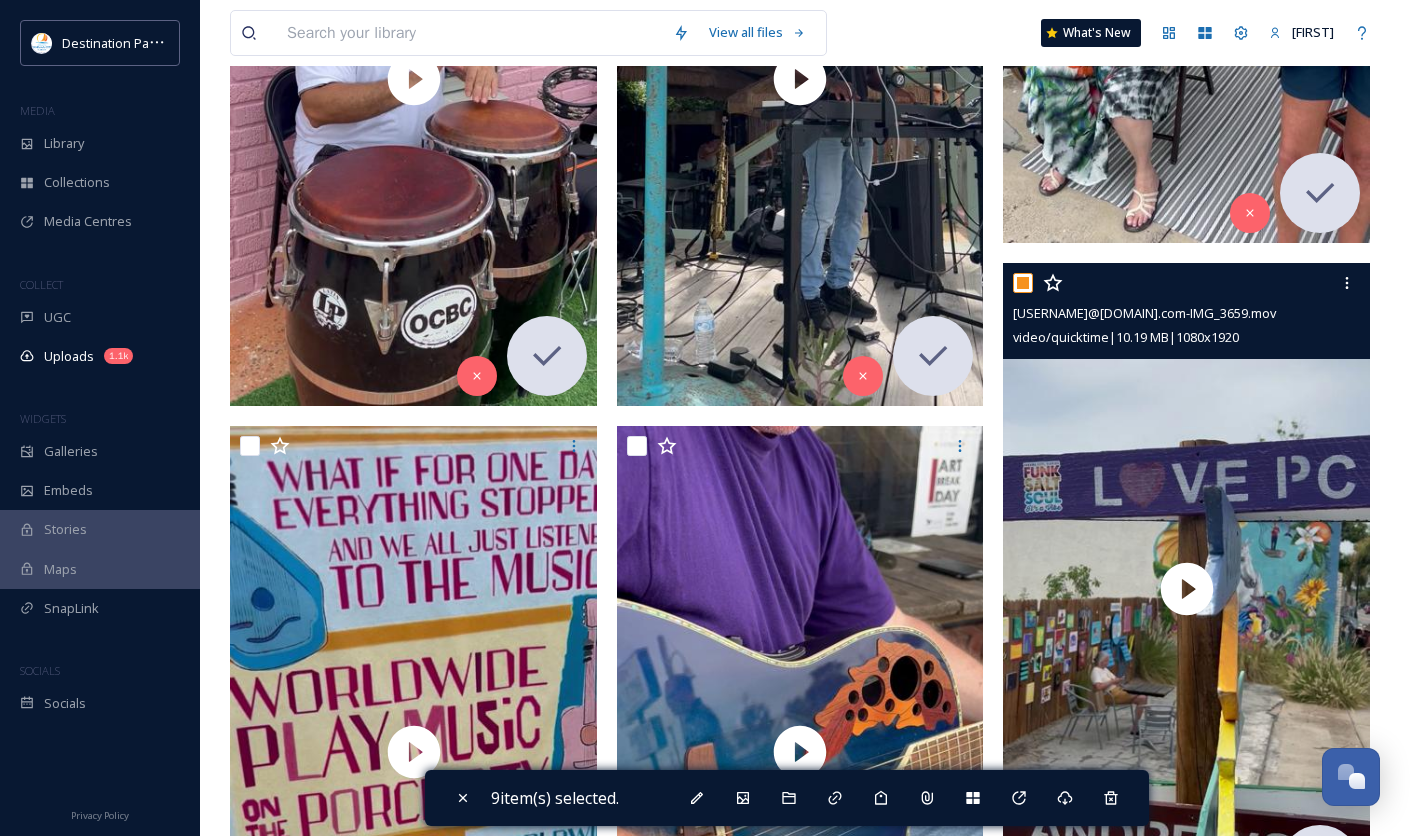 checkbox on "true" 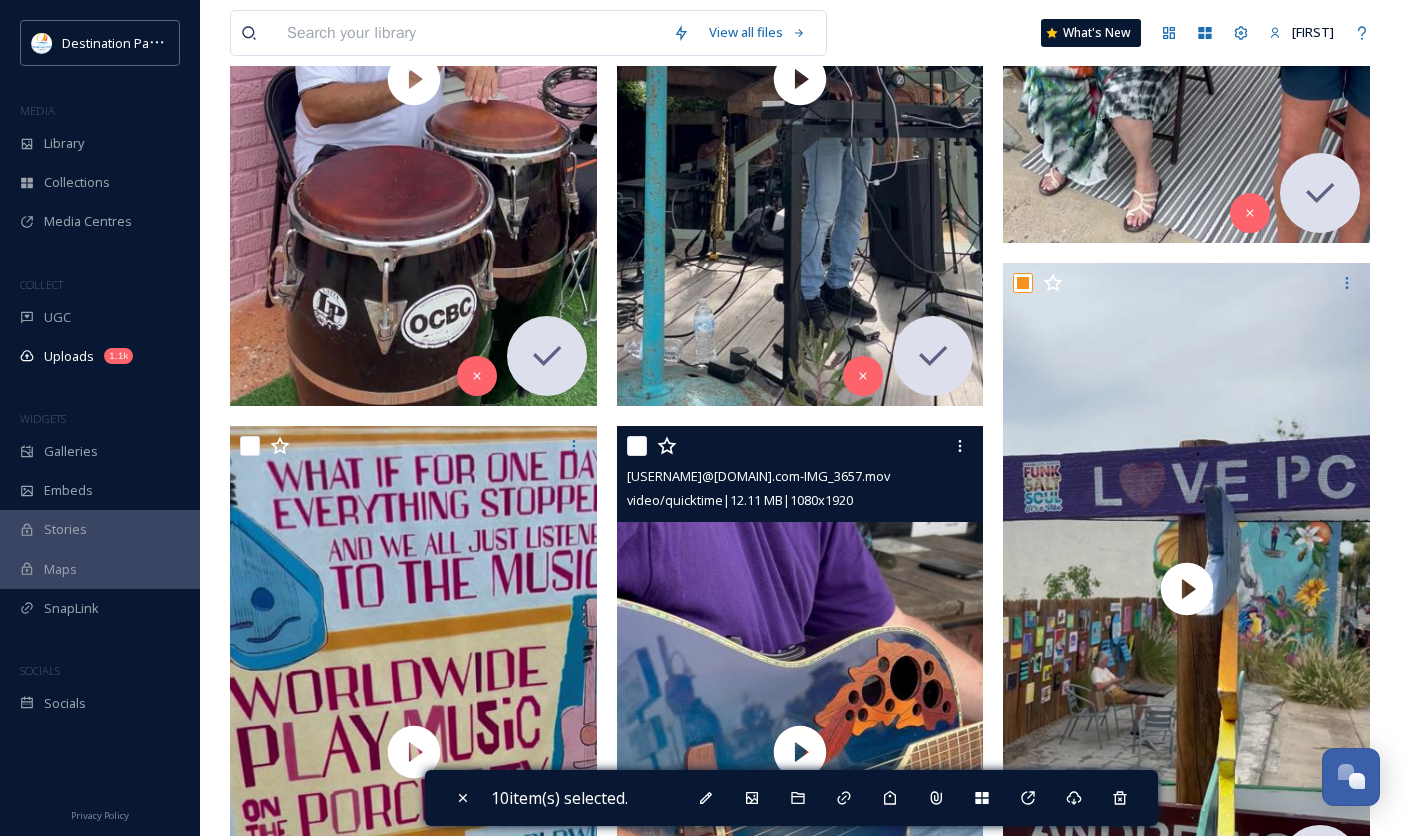 click at bounding box center (637, 446) 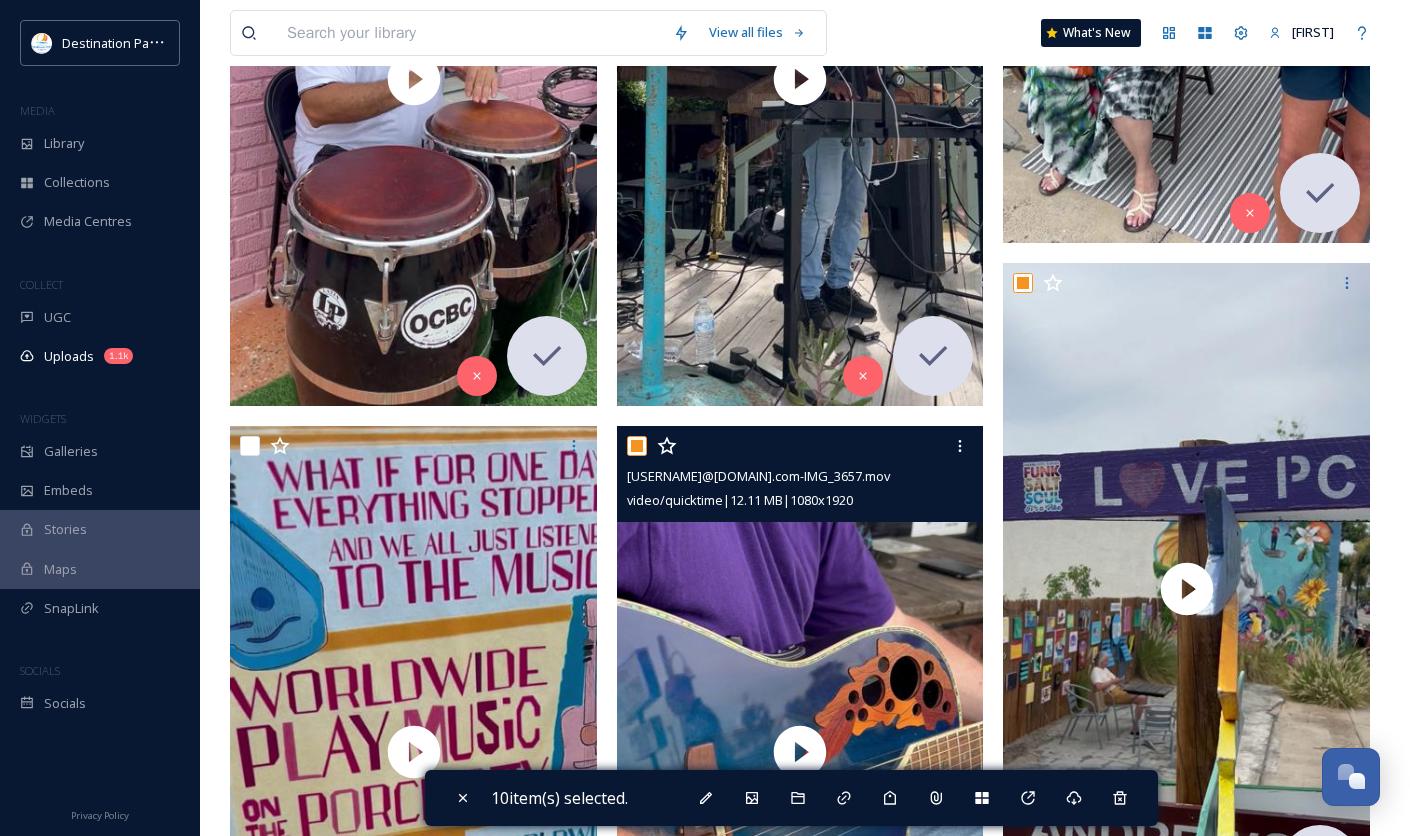 checkbox on "true" 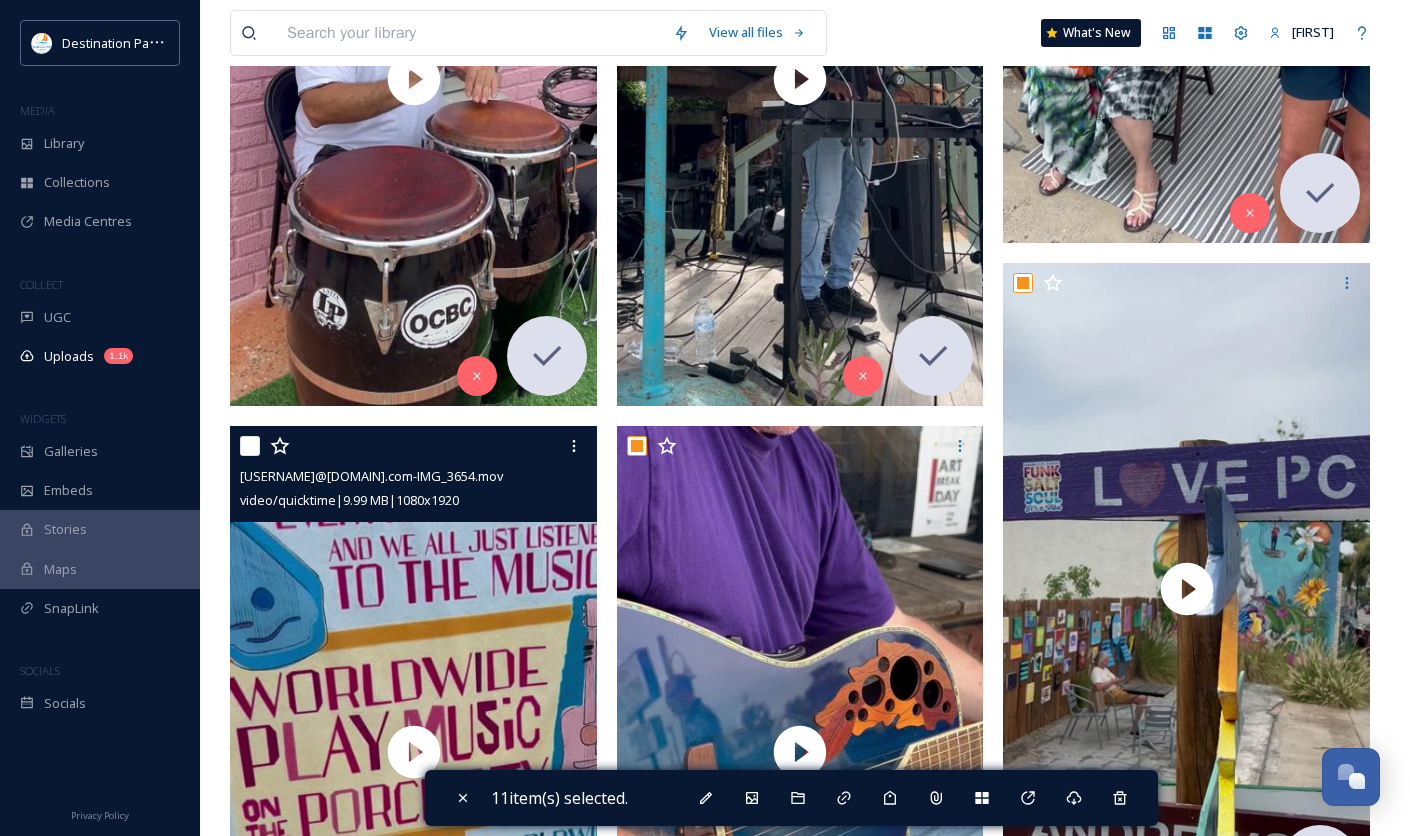 click at bounding box center (250, 446) 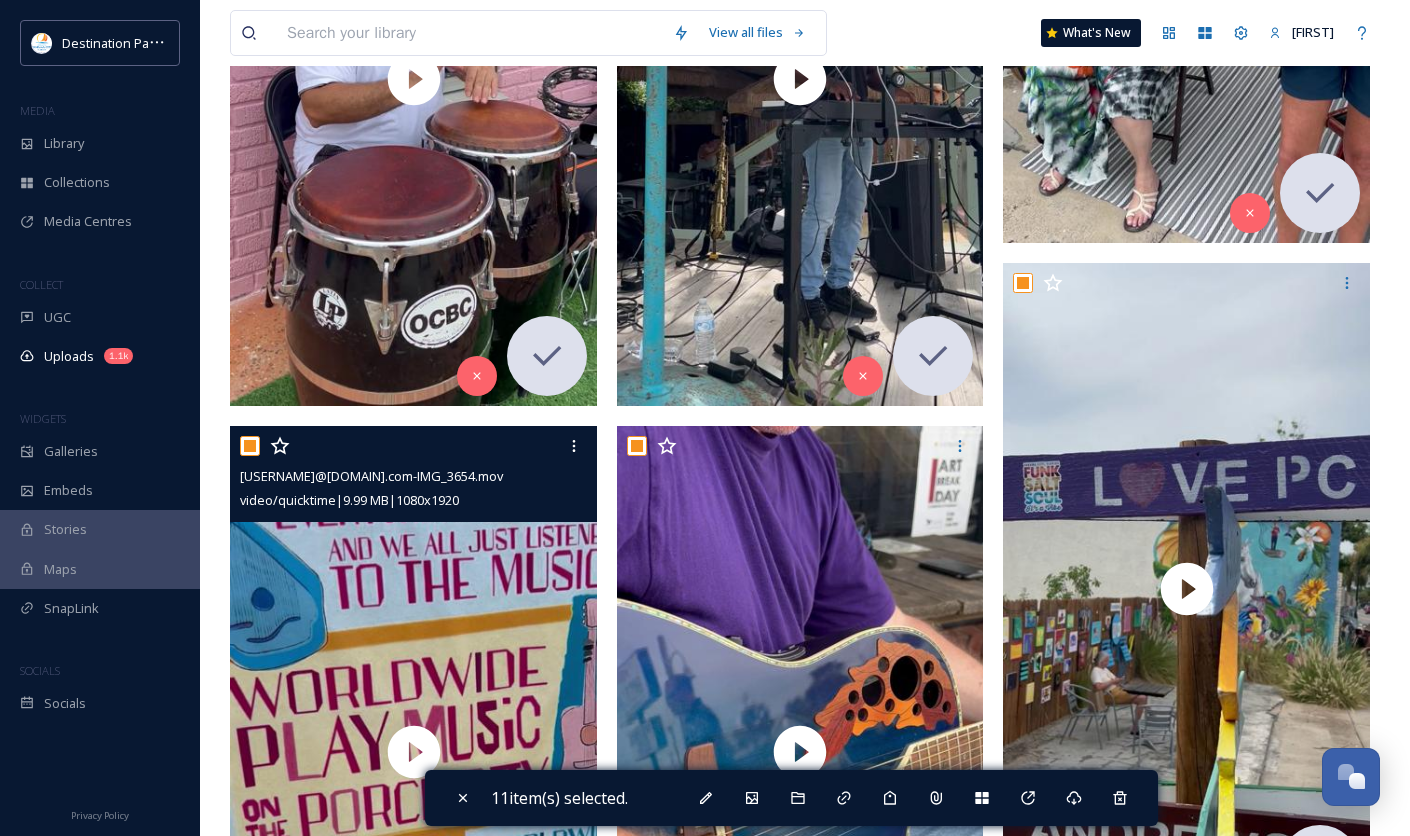 checkbox on "true" 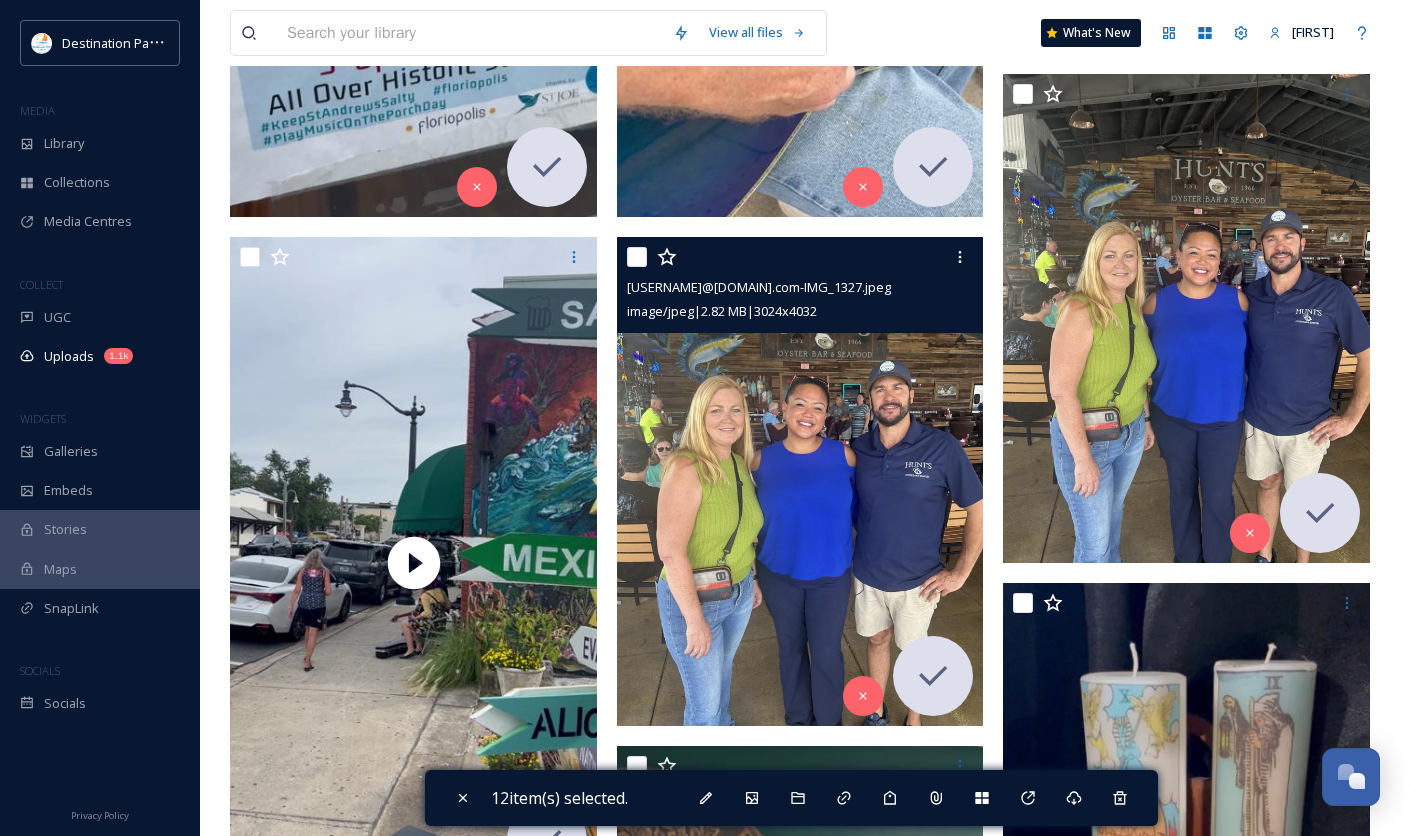 scroll, scrollTop: 2888, scrollLeft: 0, axis: vertical 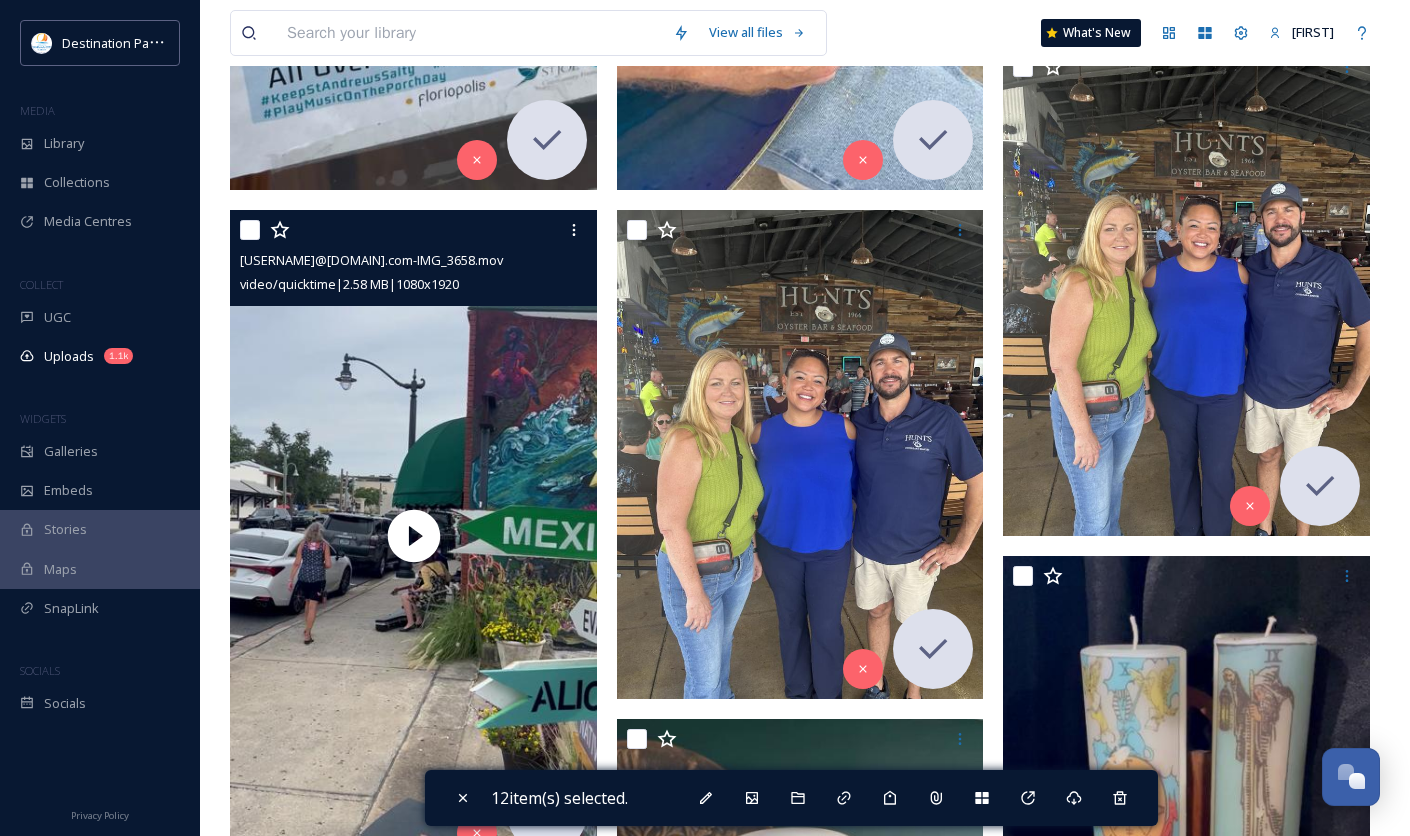 click at bounding box center [250, 230] 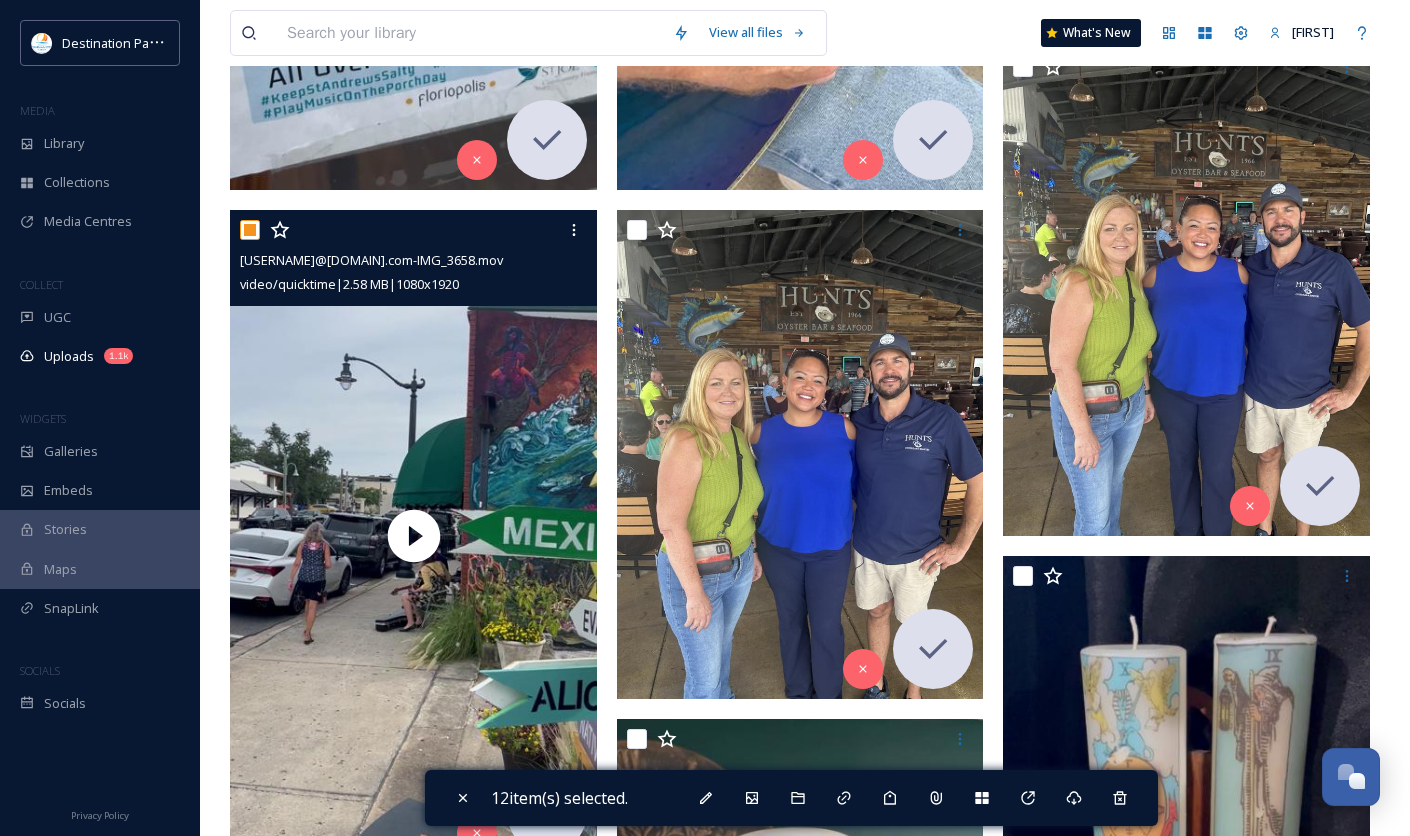 checkbox on "true" 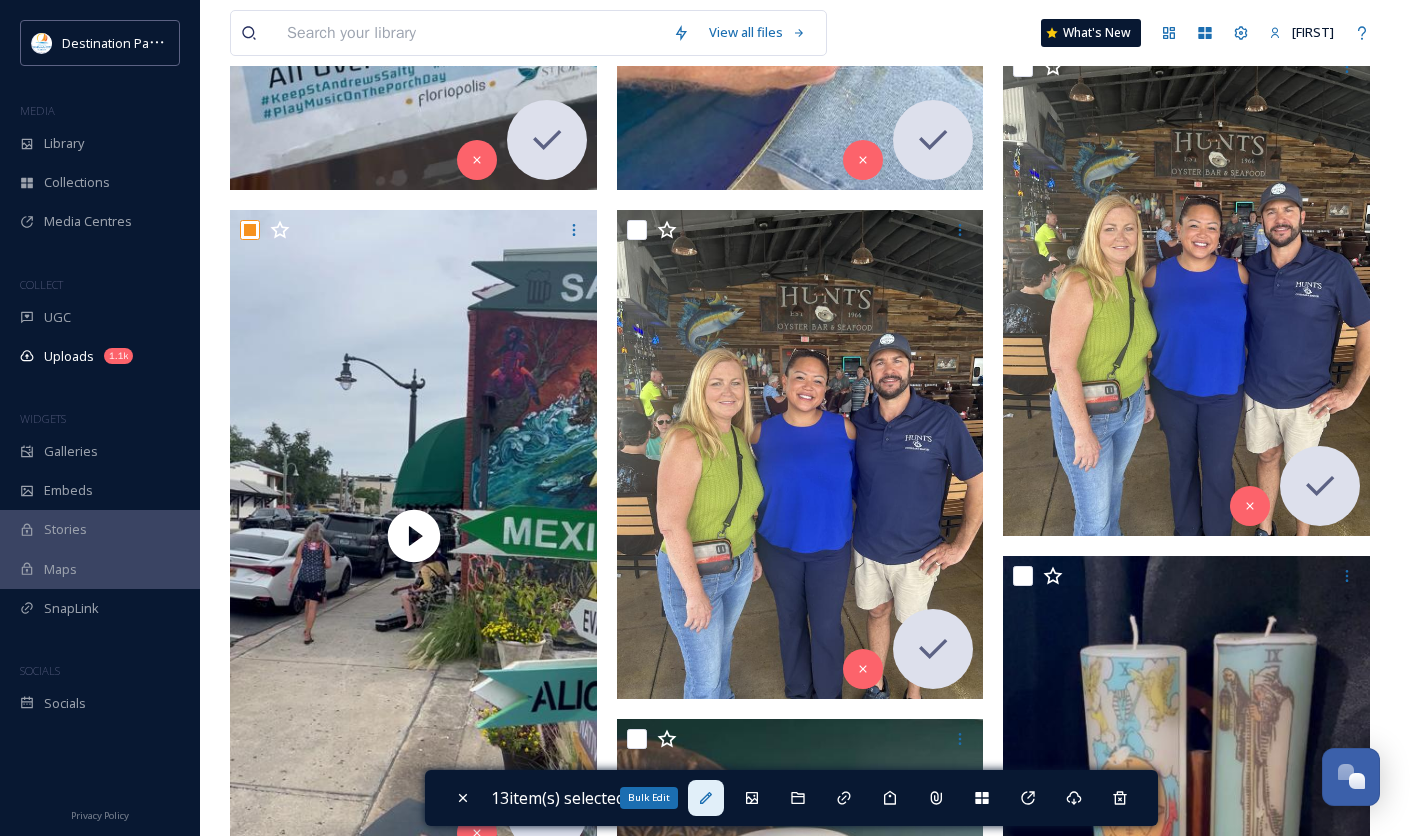 click 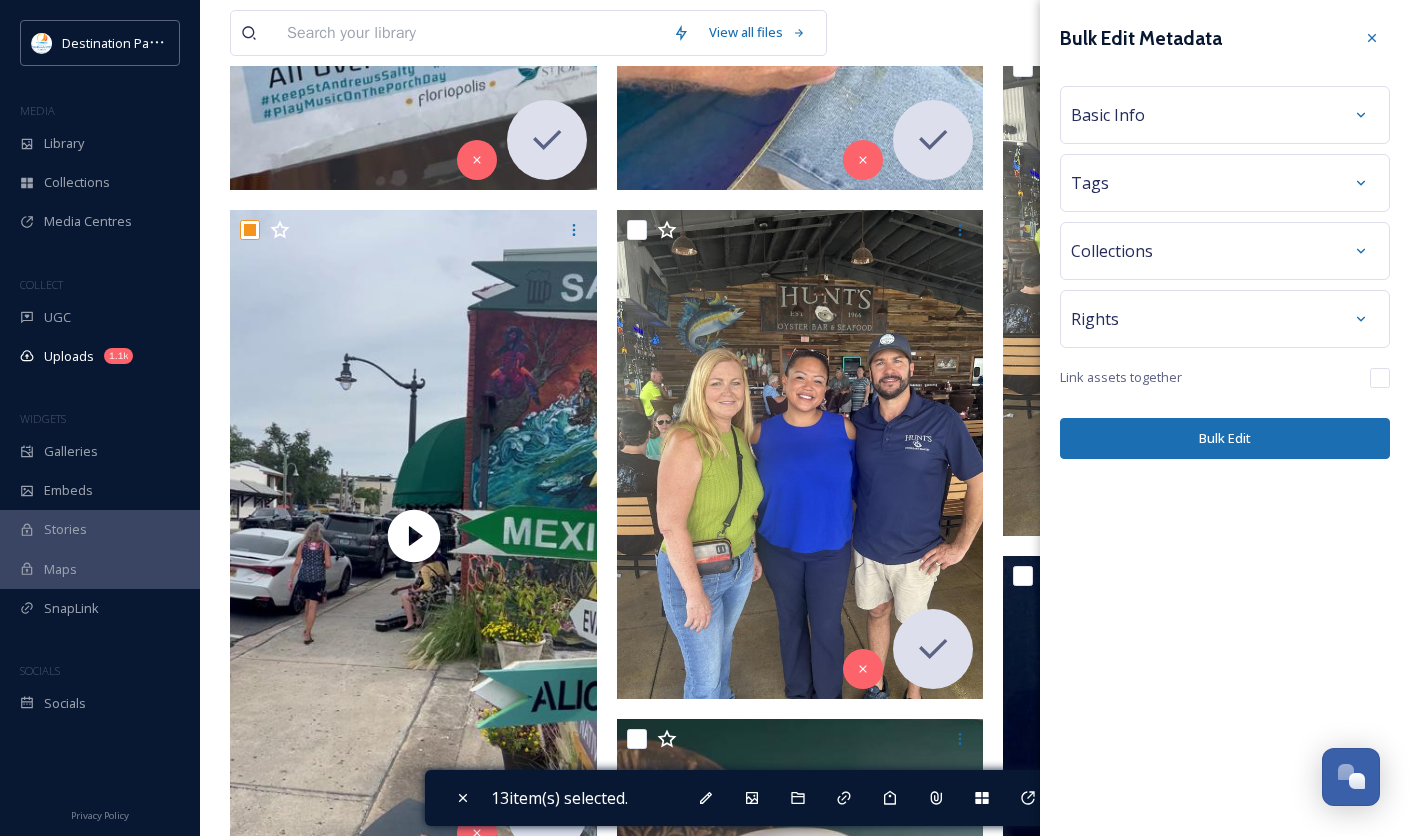 click on "Basic Info" at bounding box center [1225, 115] 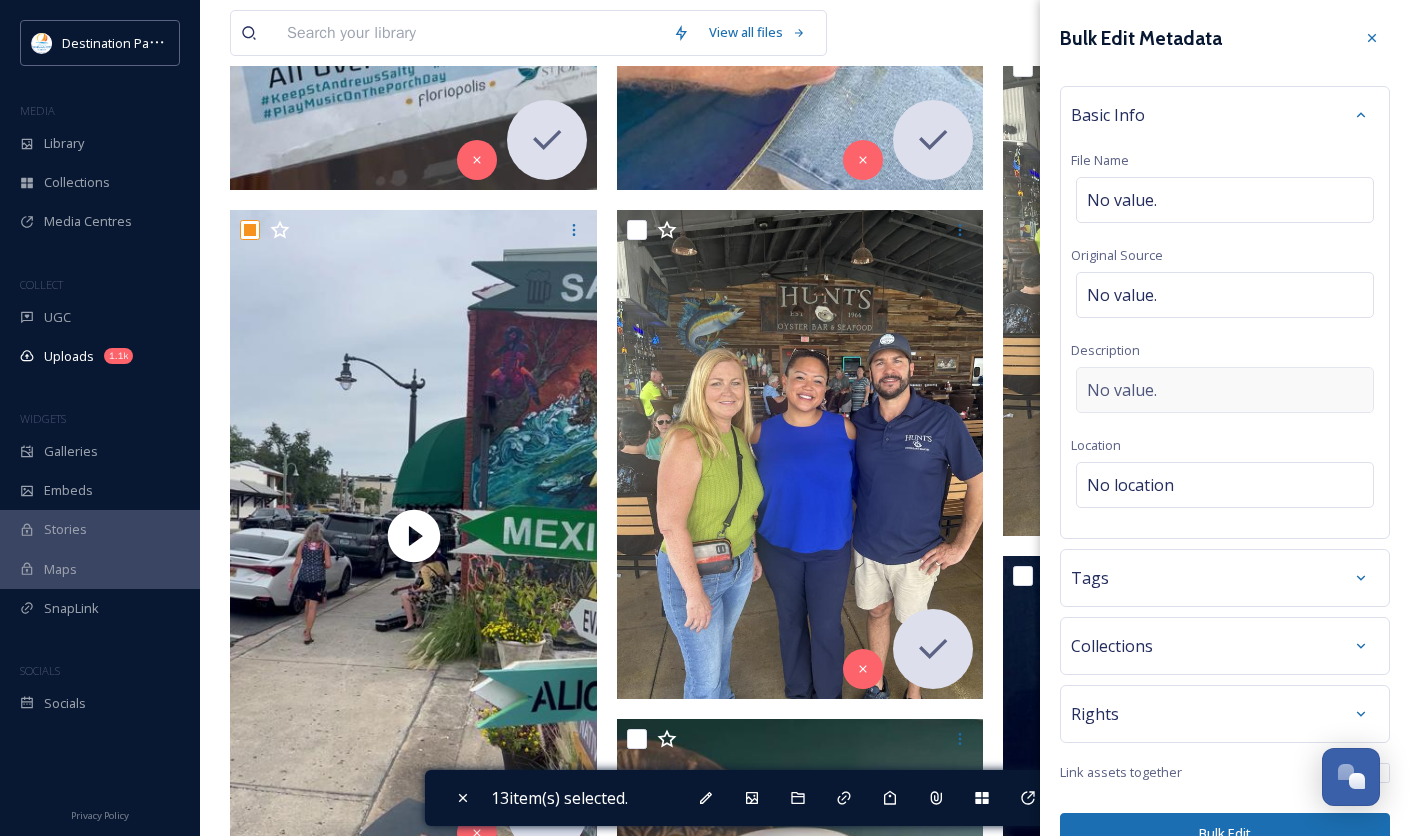 click on "No value." at bounding box center (1225, 390) 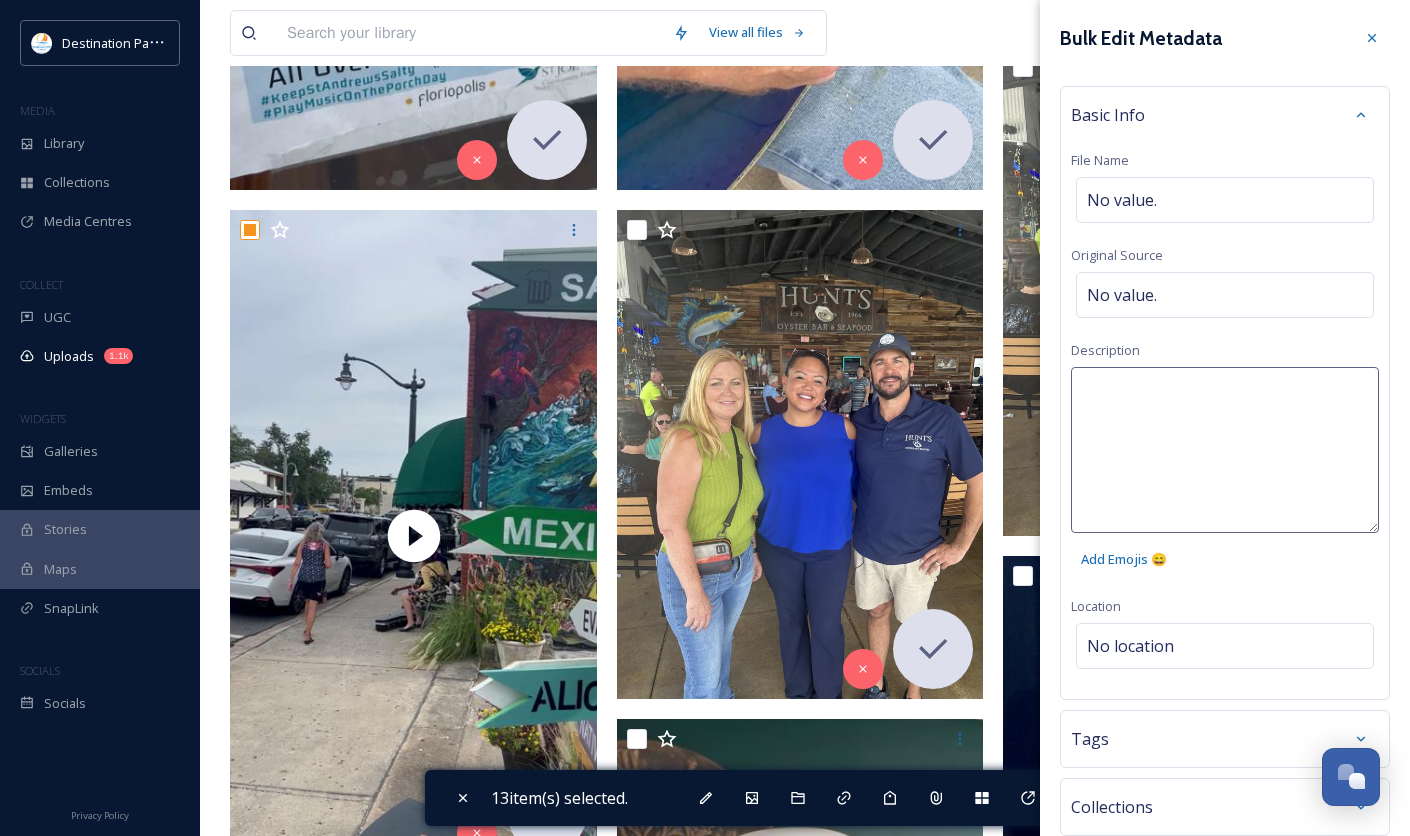 click at bounding box center (1225, 450) 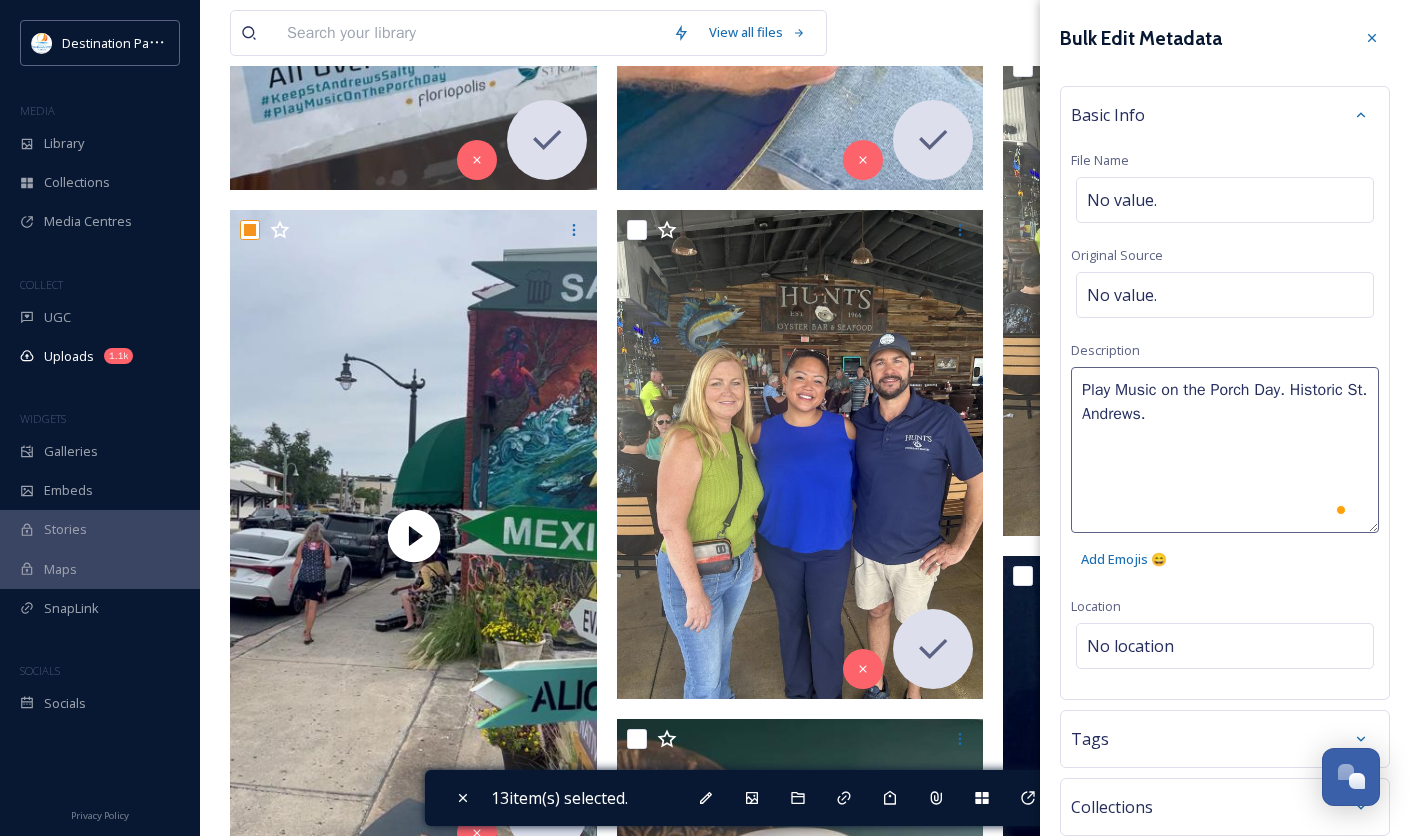 type on "Play Music on the Porch Day. Historic St. Andrews." 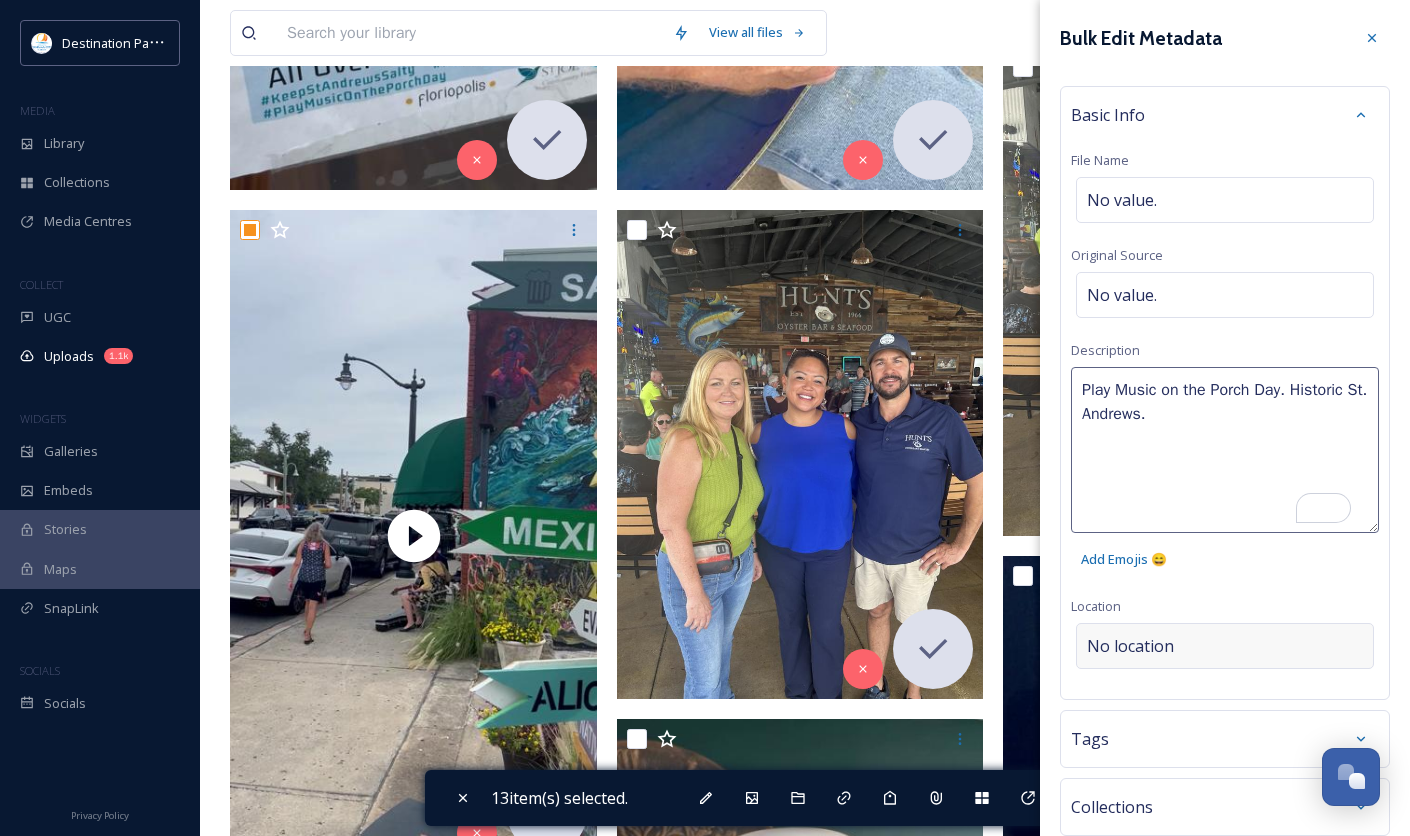 click on "Bulk Edit Metadata Basic Info File Name No value. Original Source No value. Description Play Music on the Porch Day. Historic St. Andrews.  Add Emojis 😄 Location No location Tags Collections Rights Link assets together Bulk Edit" at bounding box center (1225, 517) 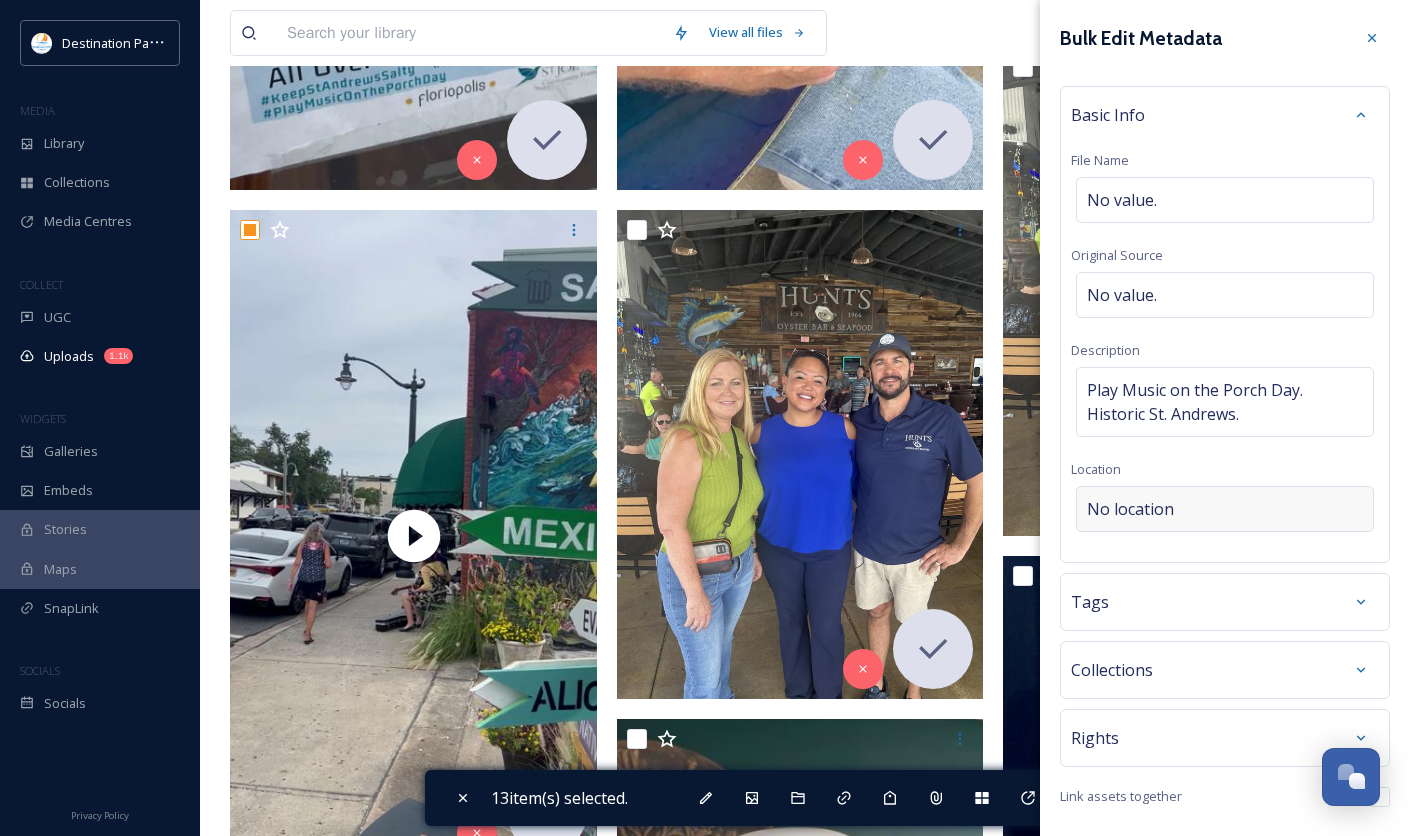 click on "No location" at bounding box center (1130, 509) 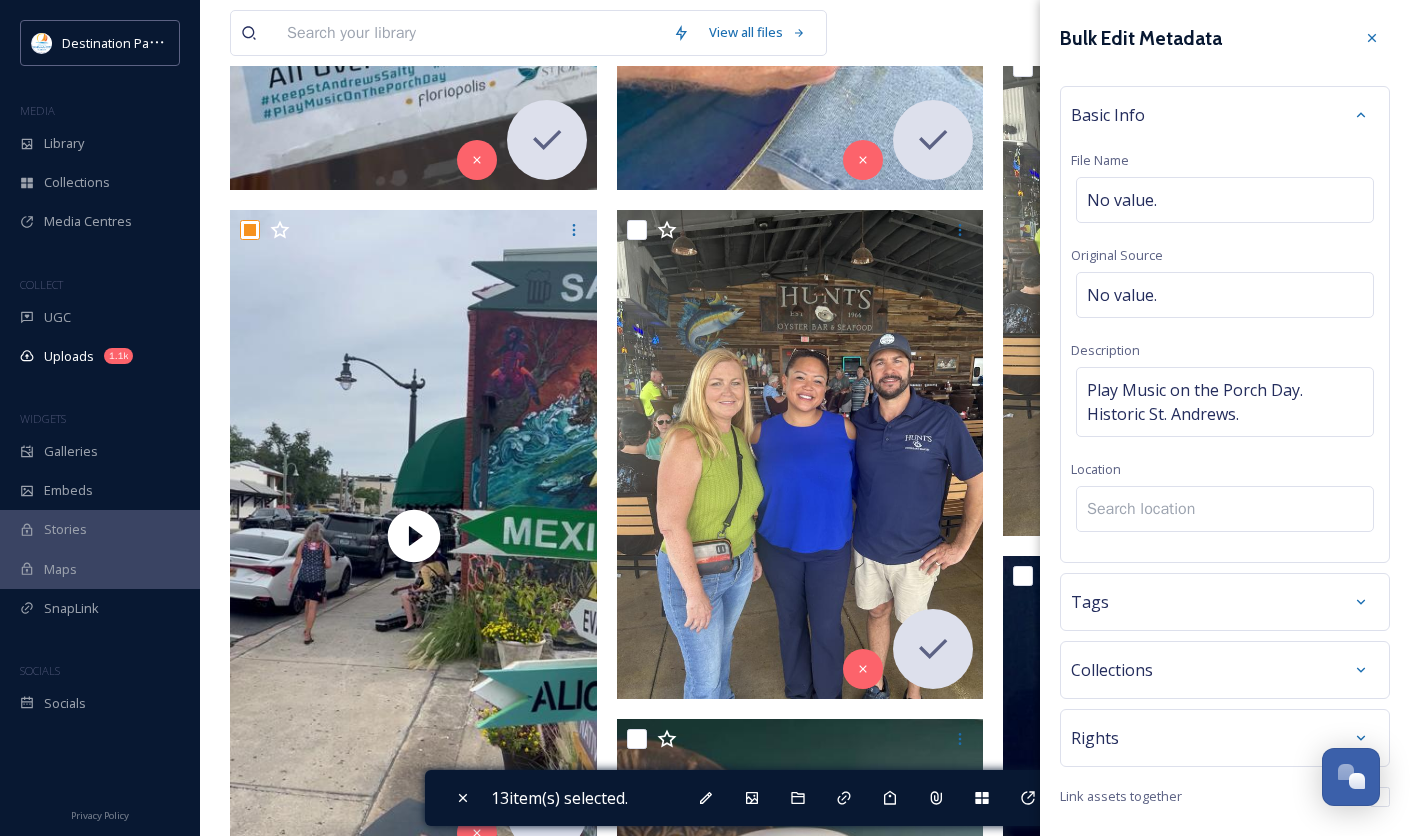 click at bounding box center [1225, 509] 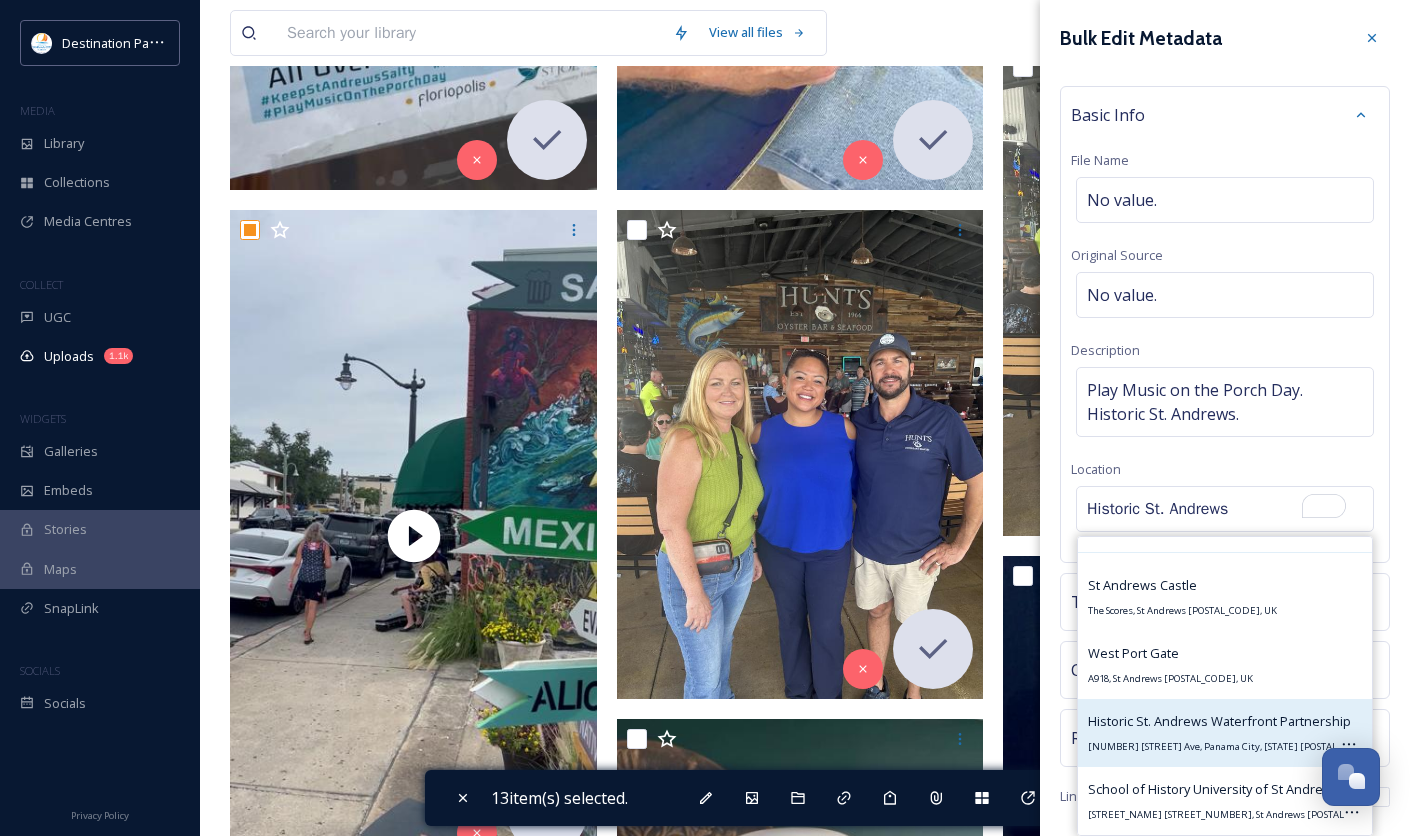 scroll, scrollTop: 0, scrollLeft: 0, axis: both 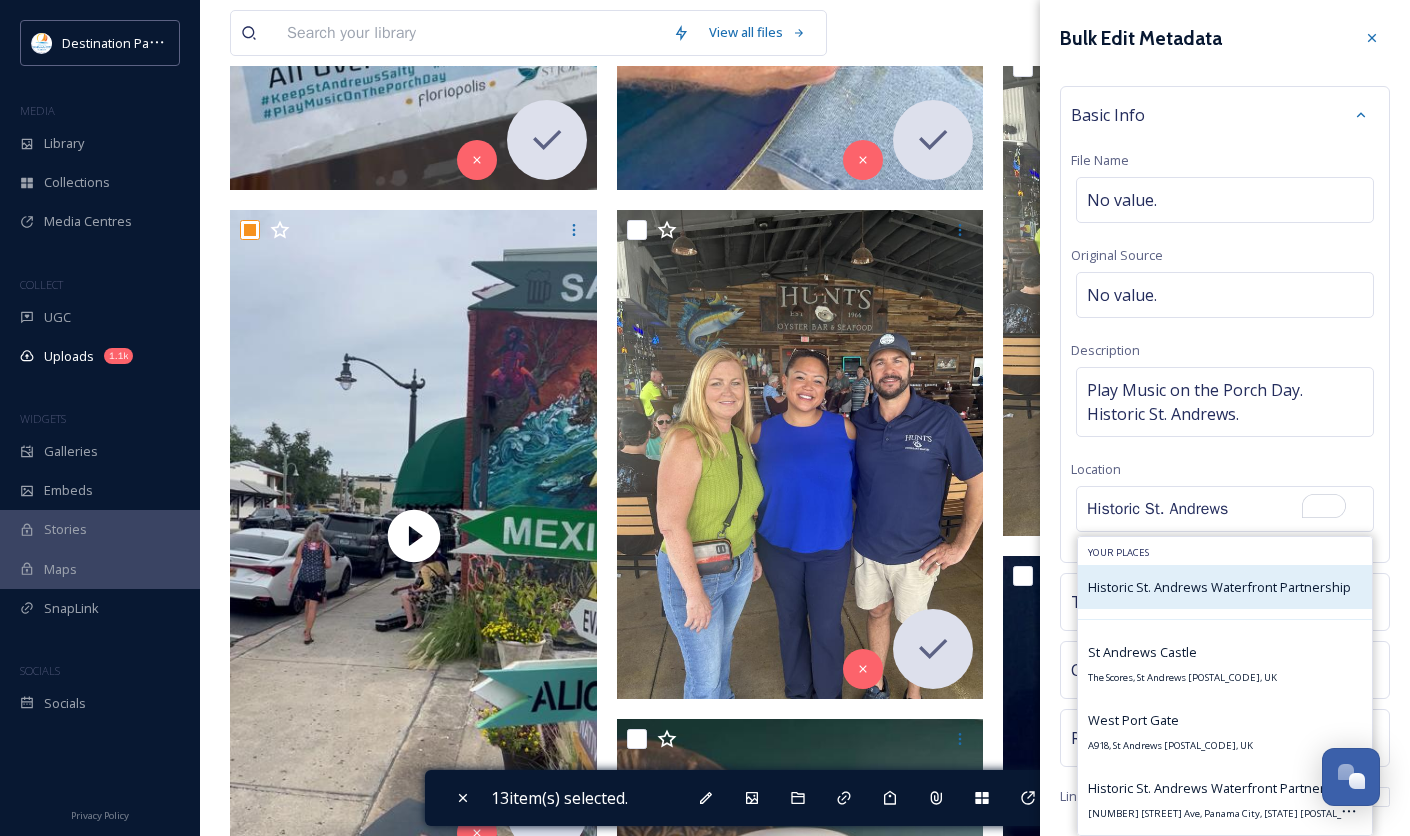 type on "Historic St. Andrews" 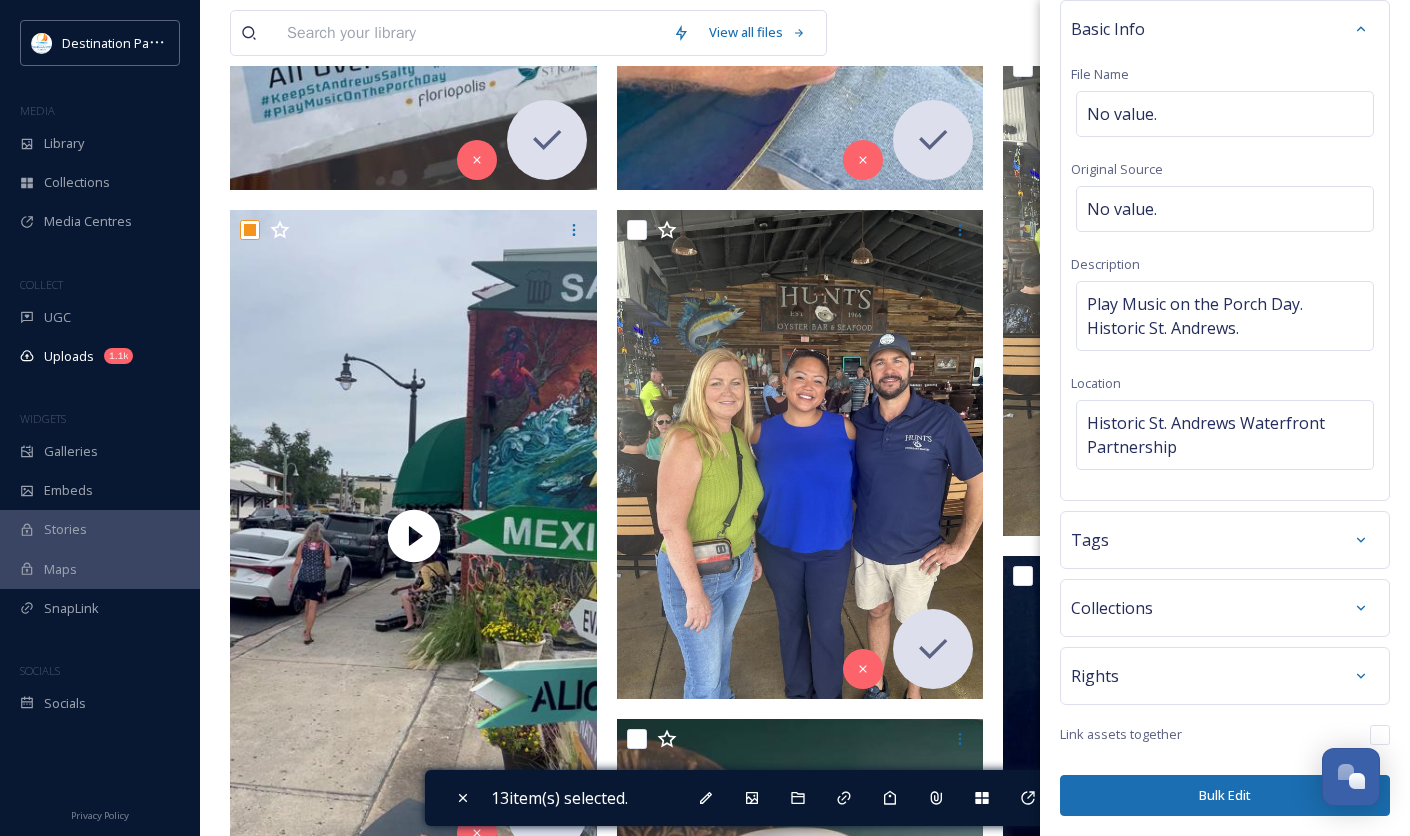 click on "Bulk Edit" at bounding box center (1225, 795) 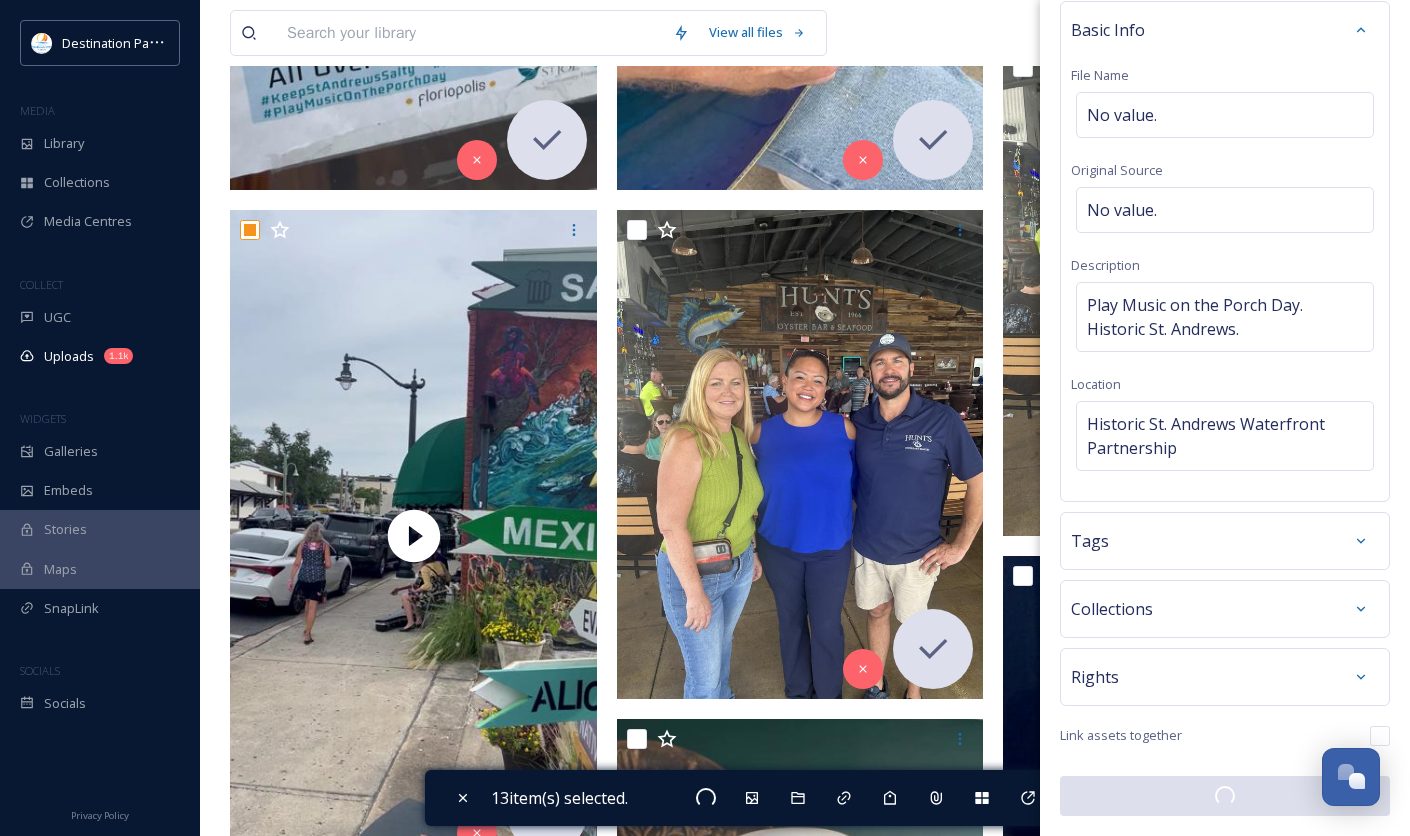 scroll, scrollTop: 86, scrollLeft: 0, axis: vertical 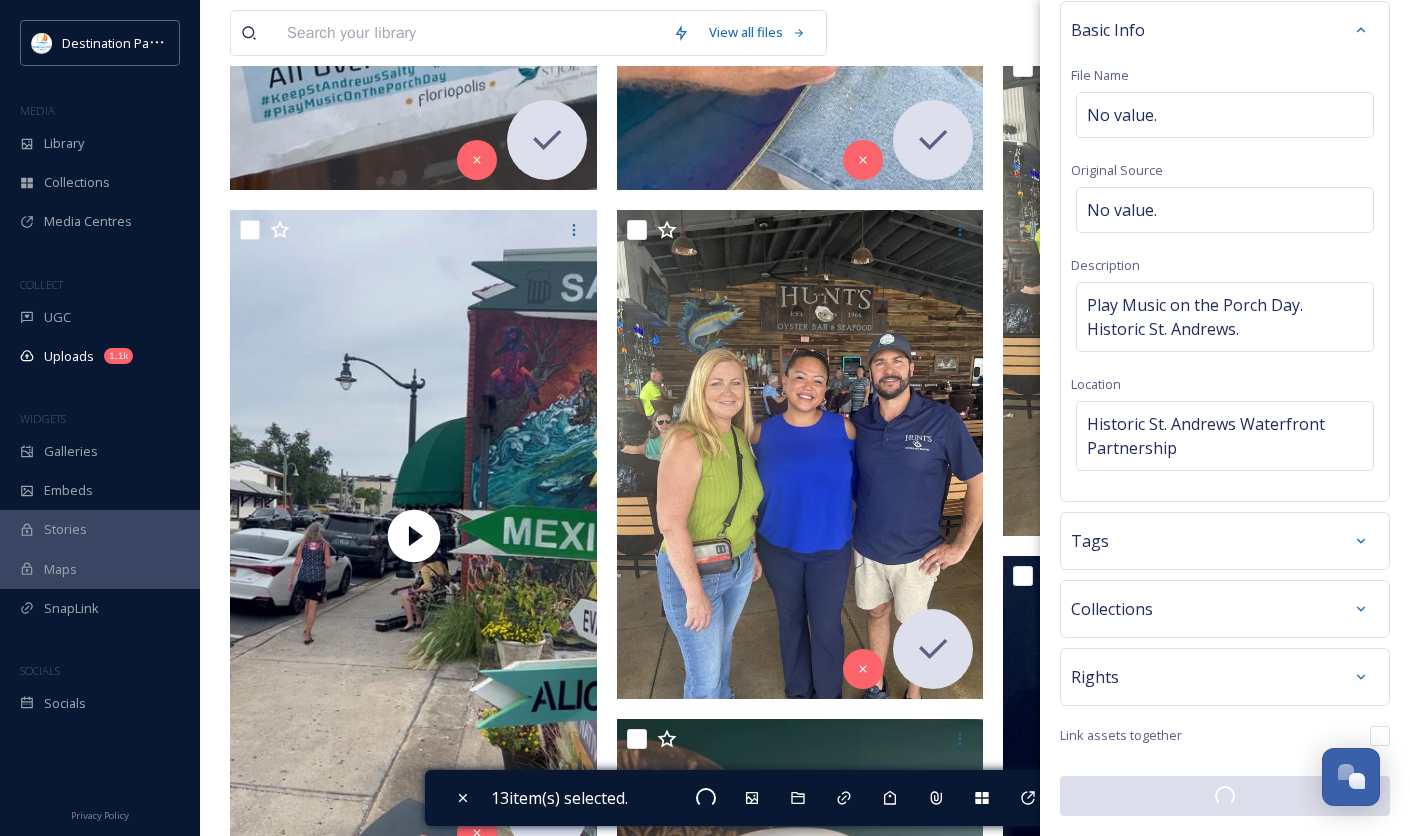 checkbox on "false" 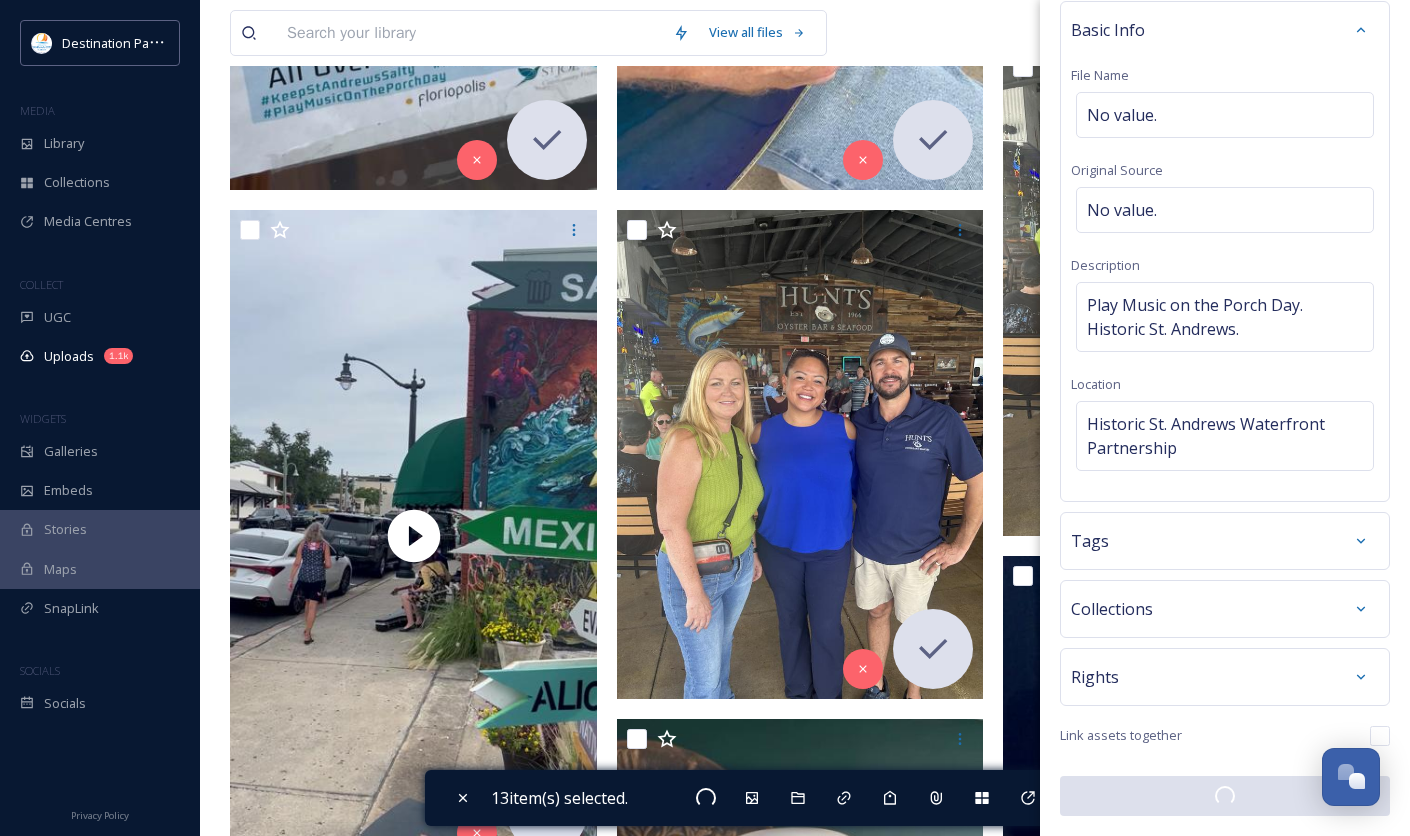 checkbox on "false" 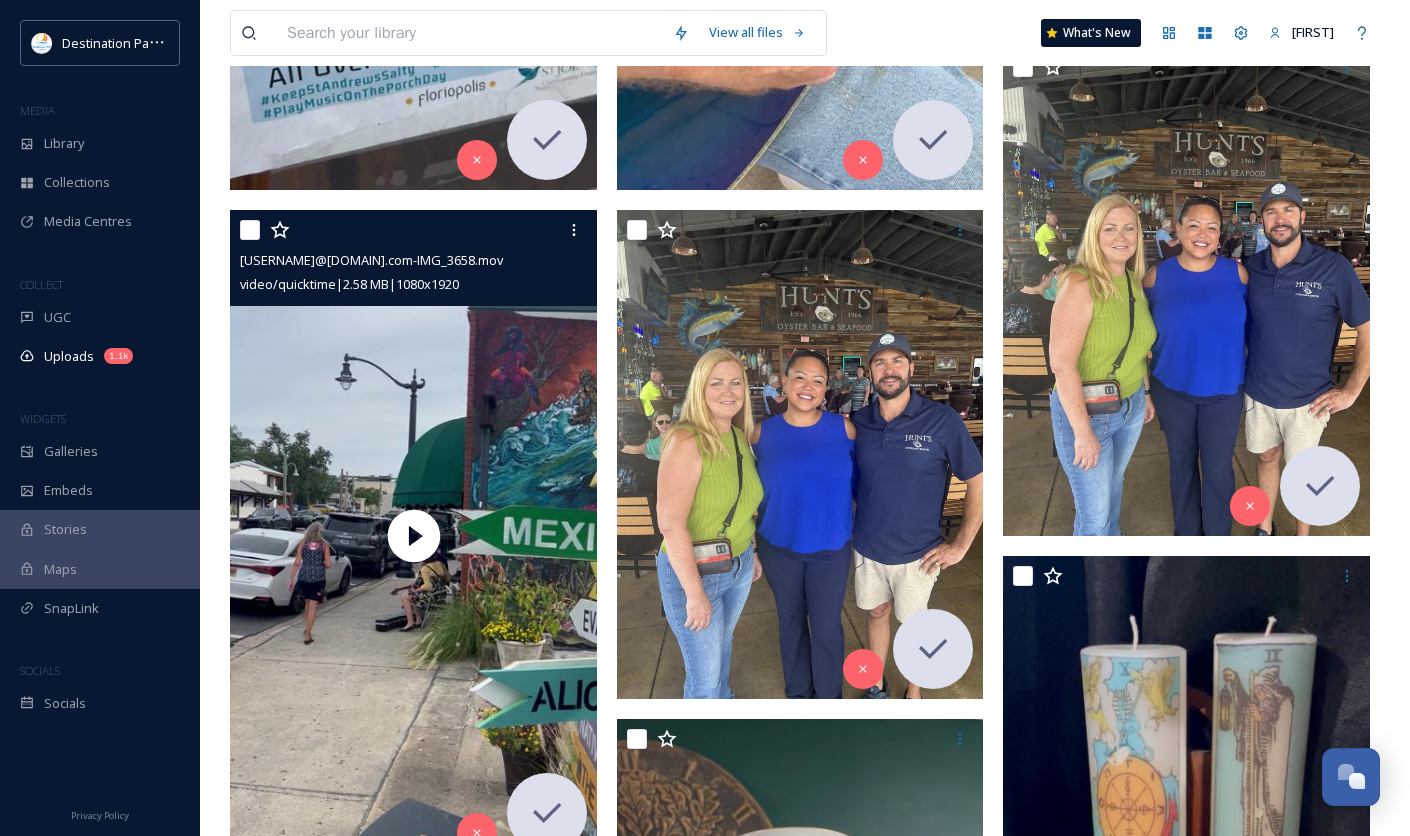 click at bounding box center (250, 230) 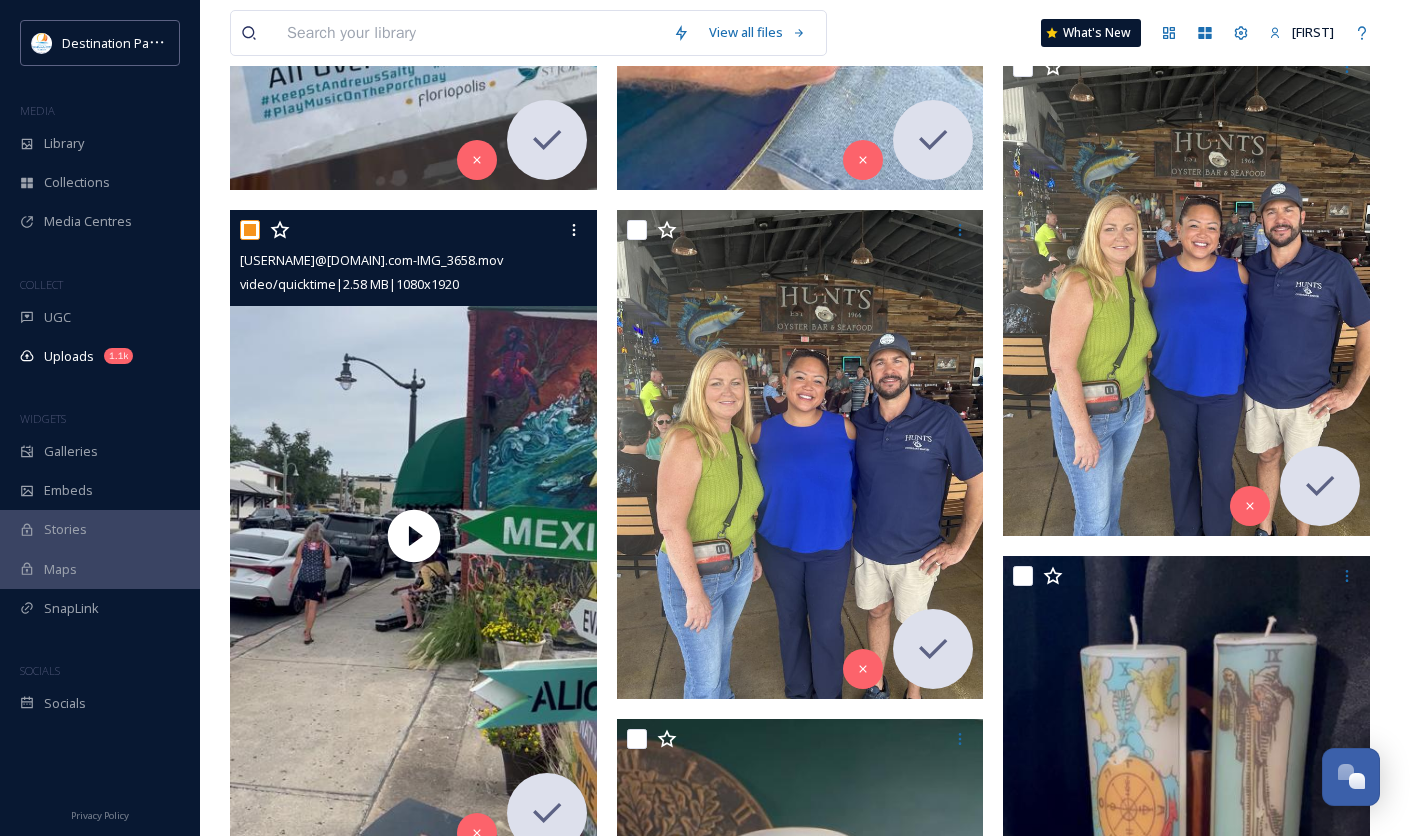 checkbox on "true" 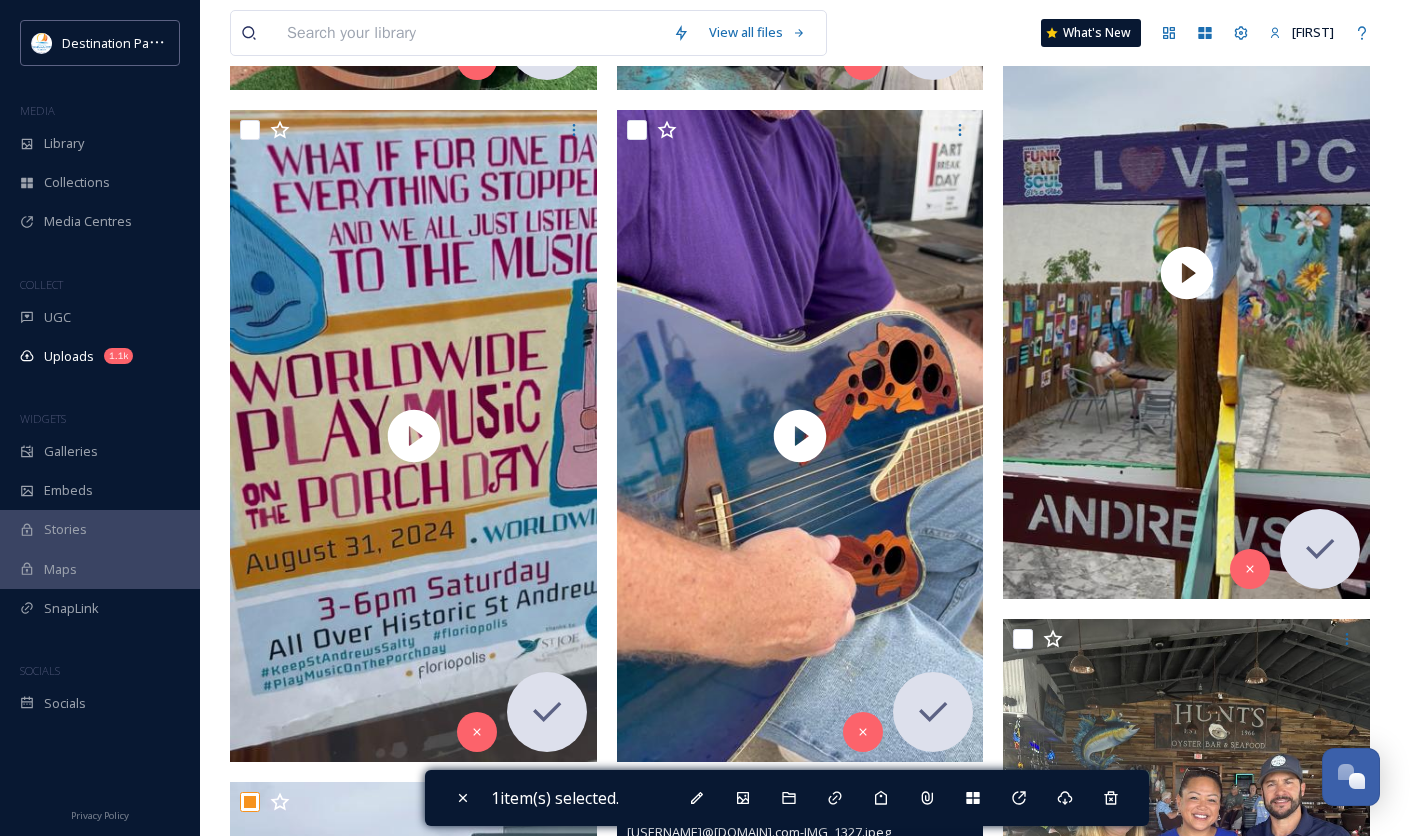 scroll, scrollTop: 2222, scrollLeft: 0, axis: vertical 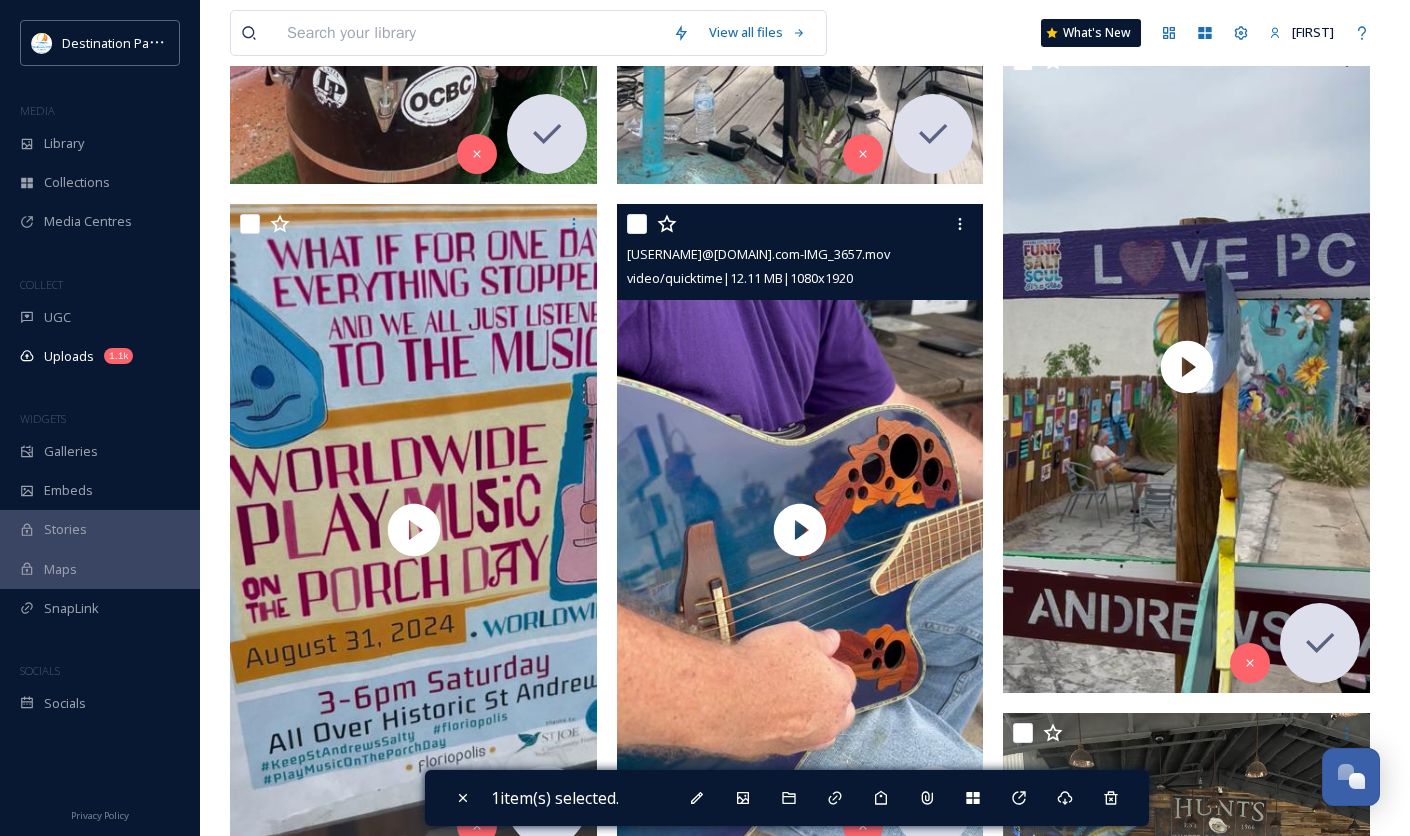 click at bounding box center (637, 224) 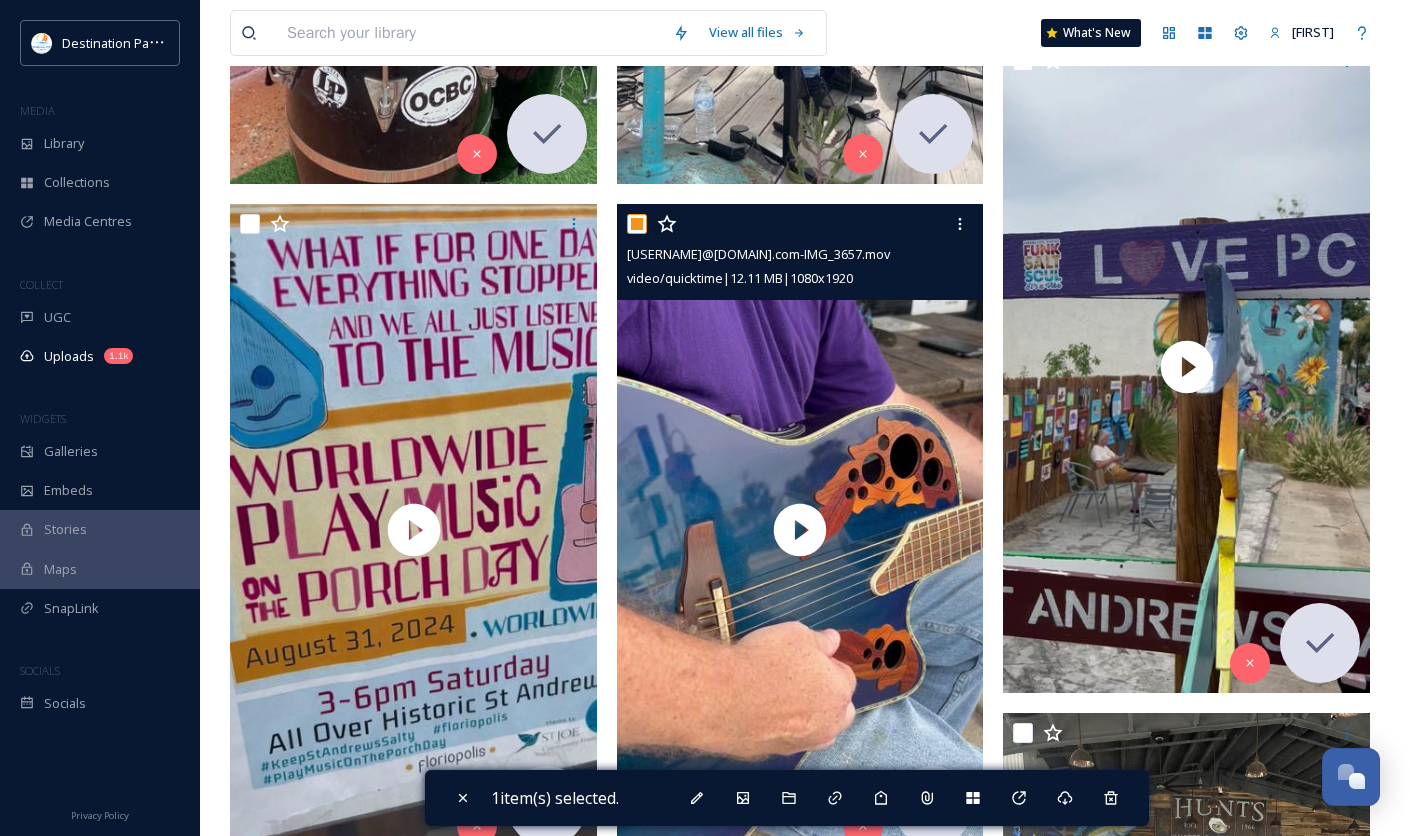 checkbox on "true" 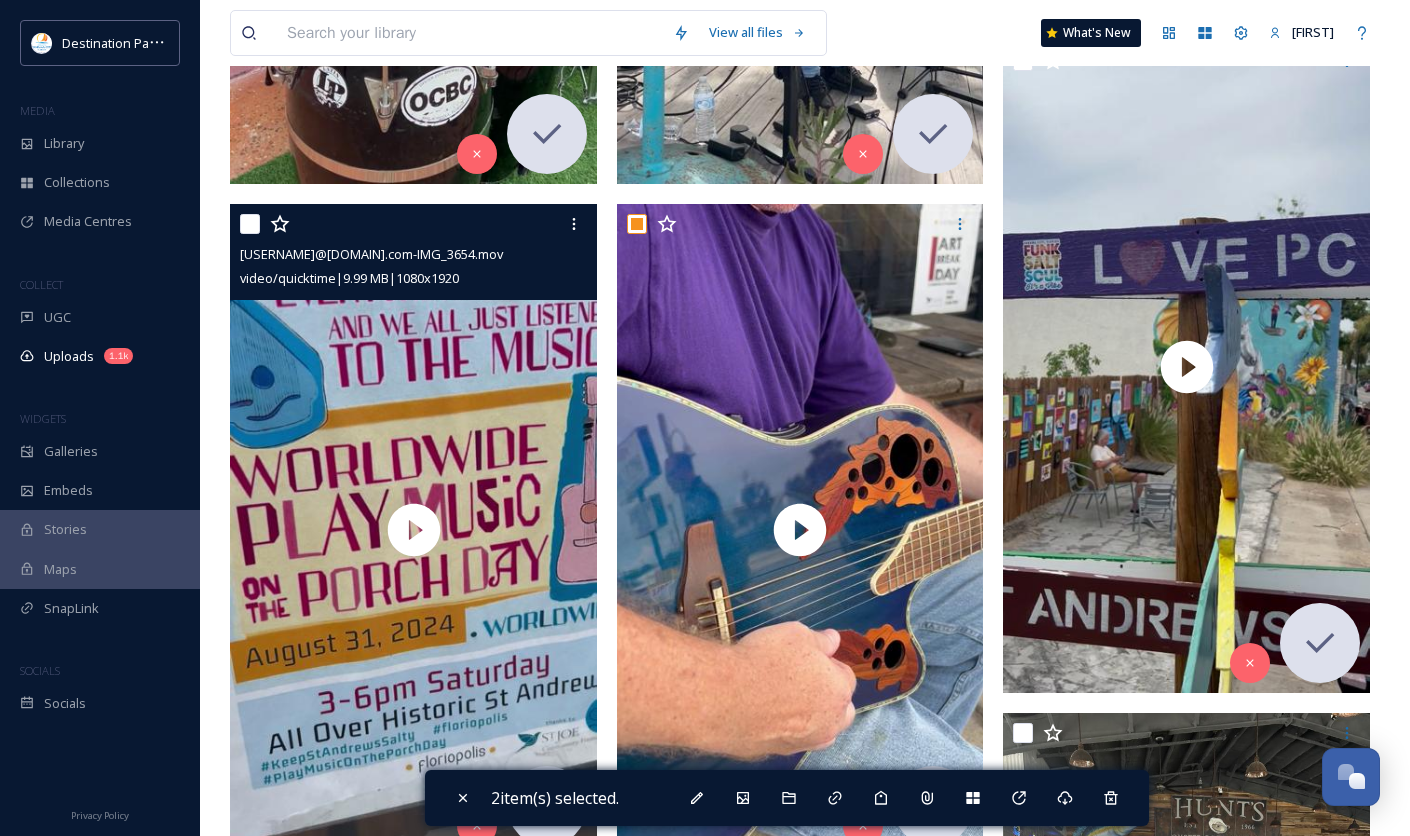 click at bounding box center [250, 224] 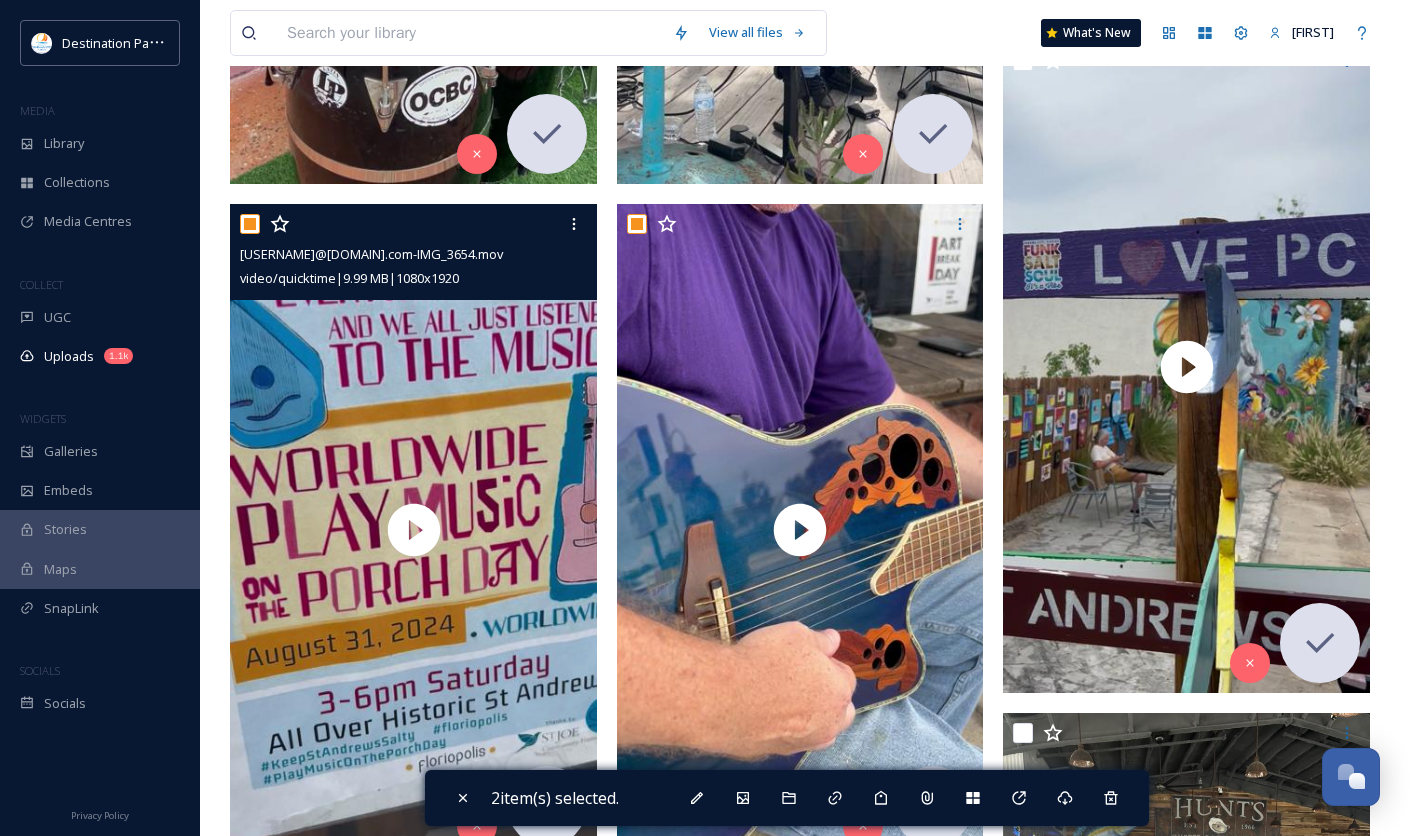 checkbox on "true" 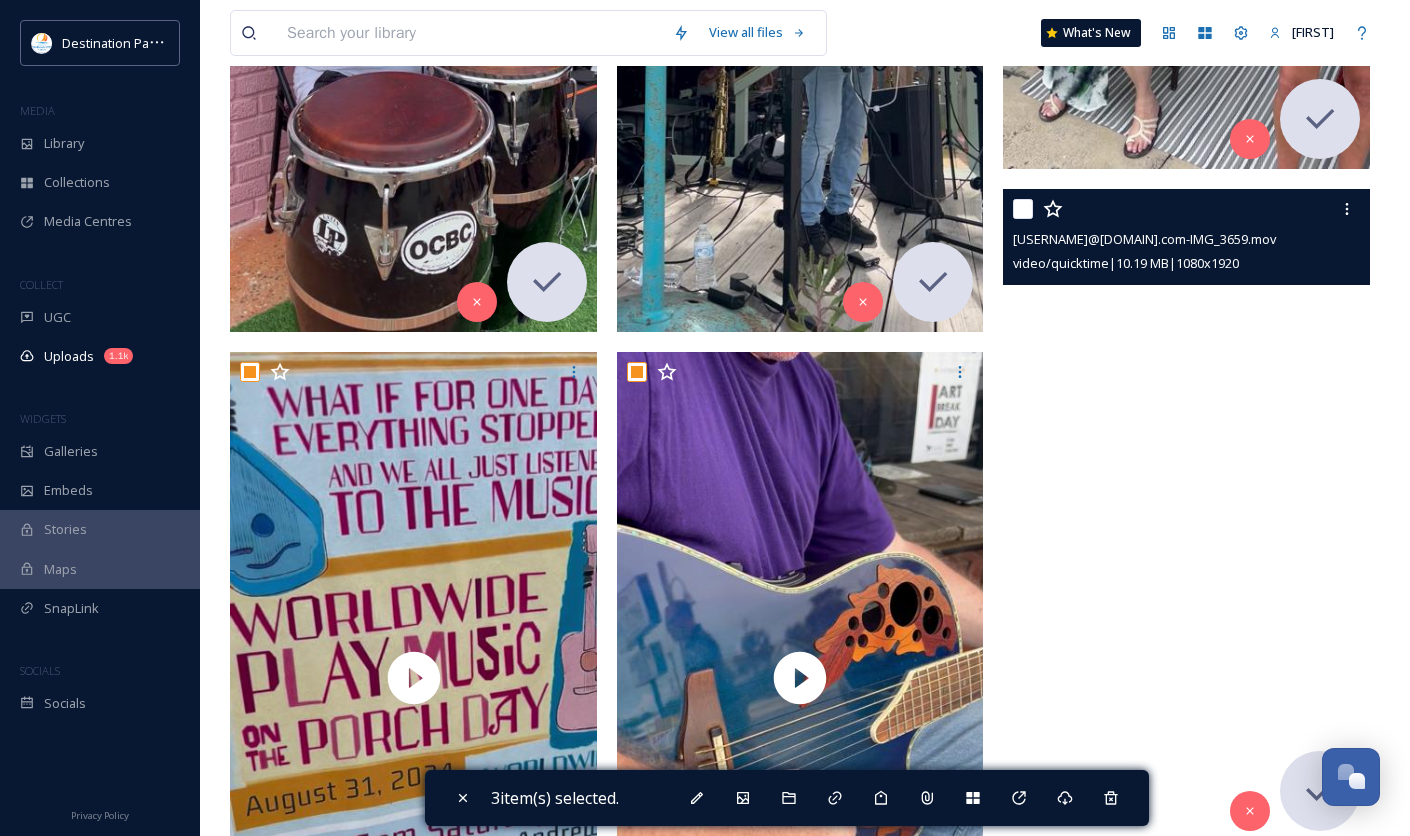 scroll, scrollTop: 2000, scrollLeft: 0, axis: vertical 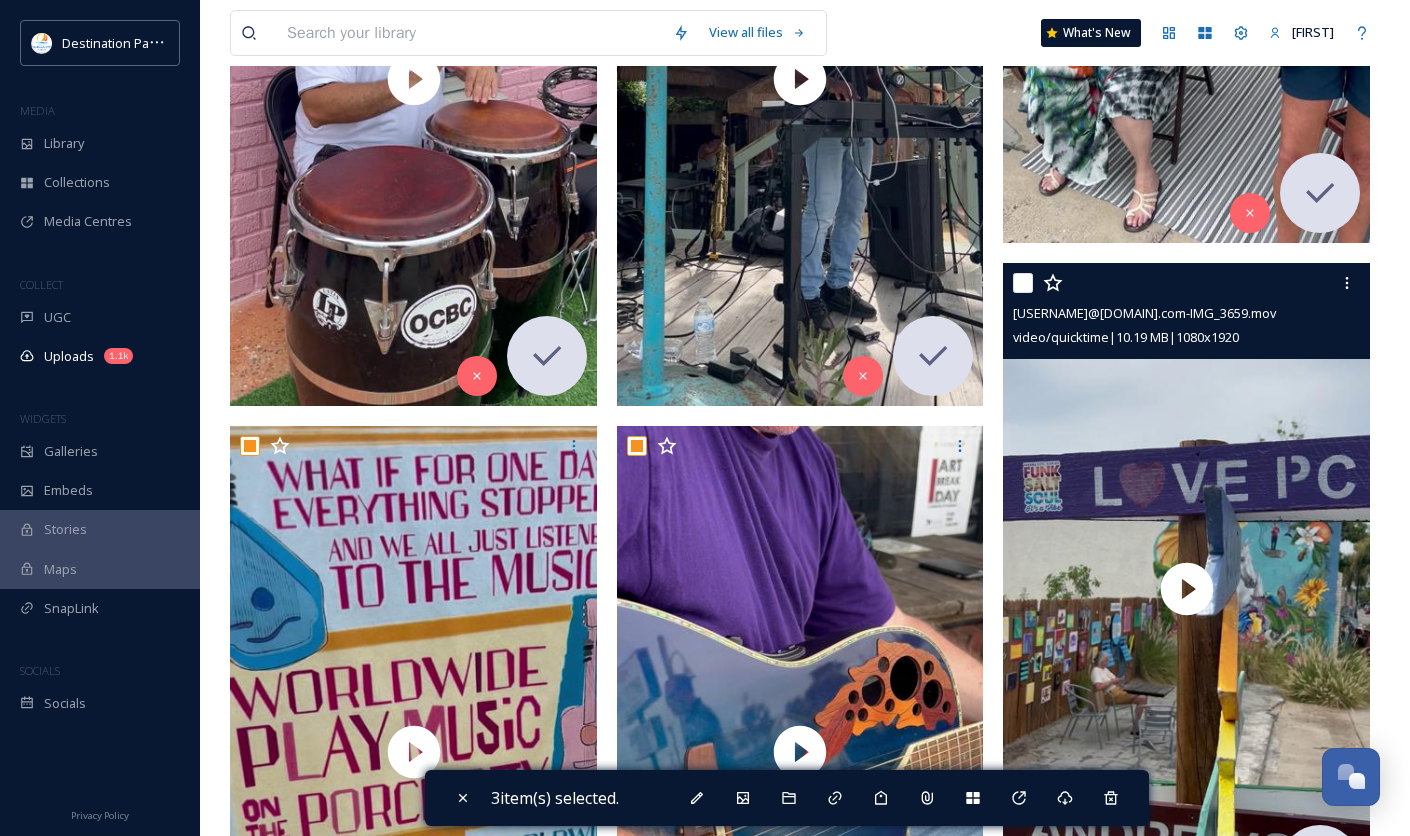 click at bounding box center [1023, 283] 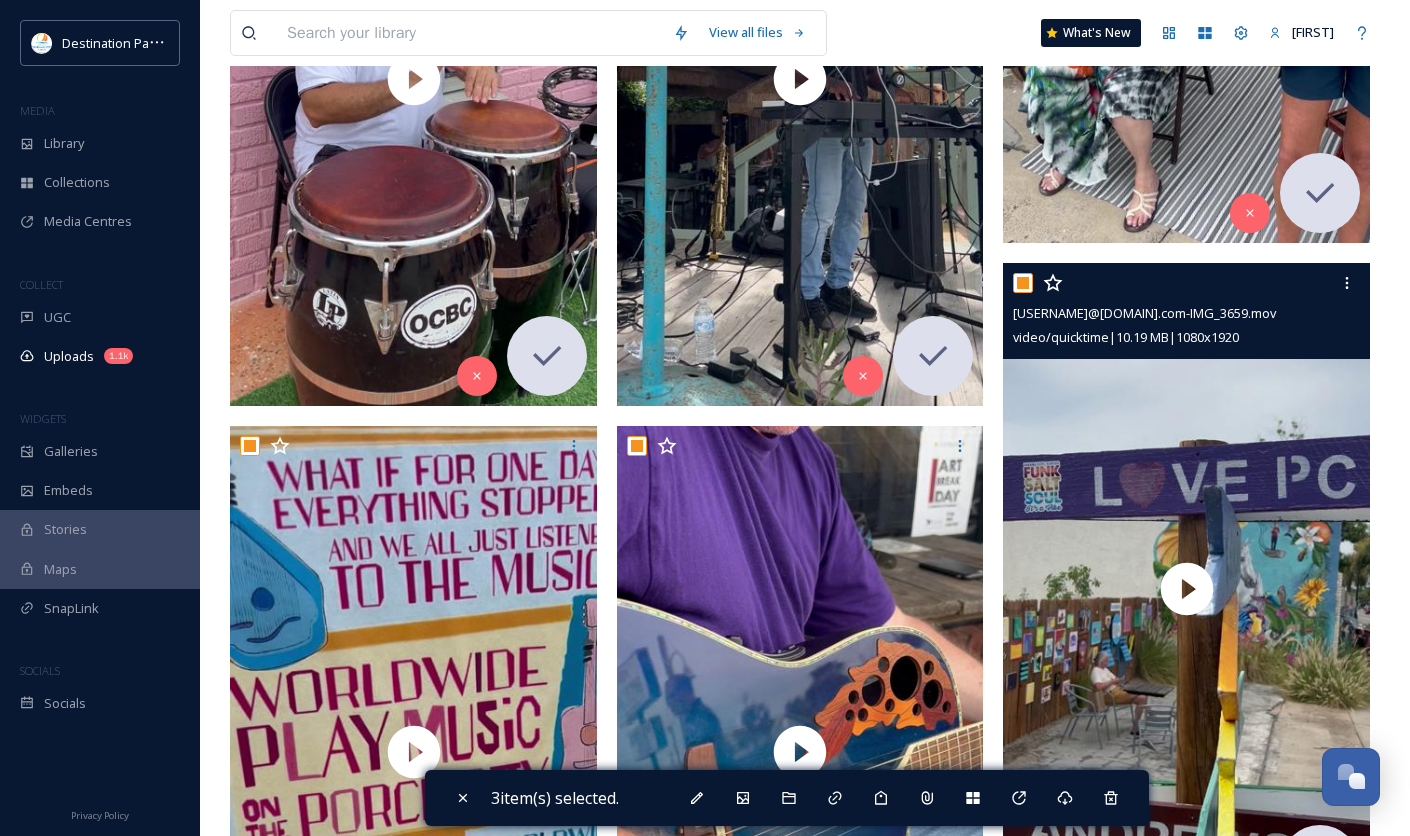checkbox on "true" 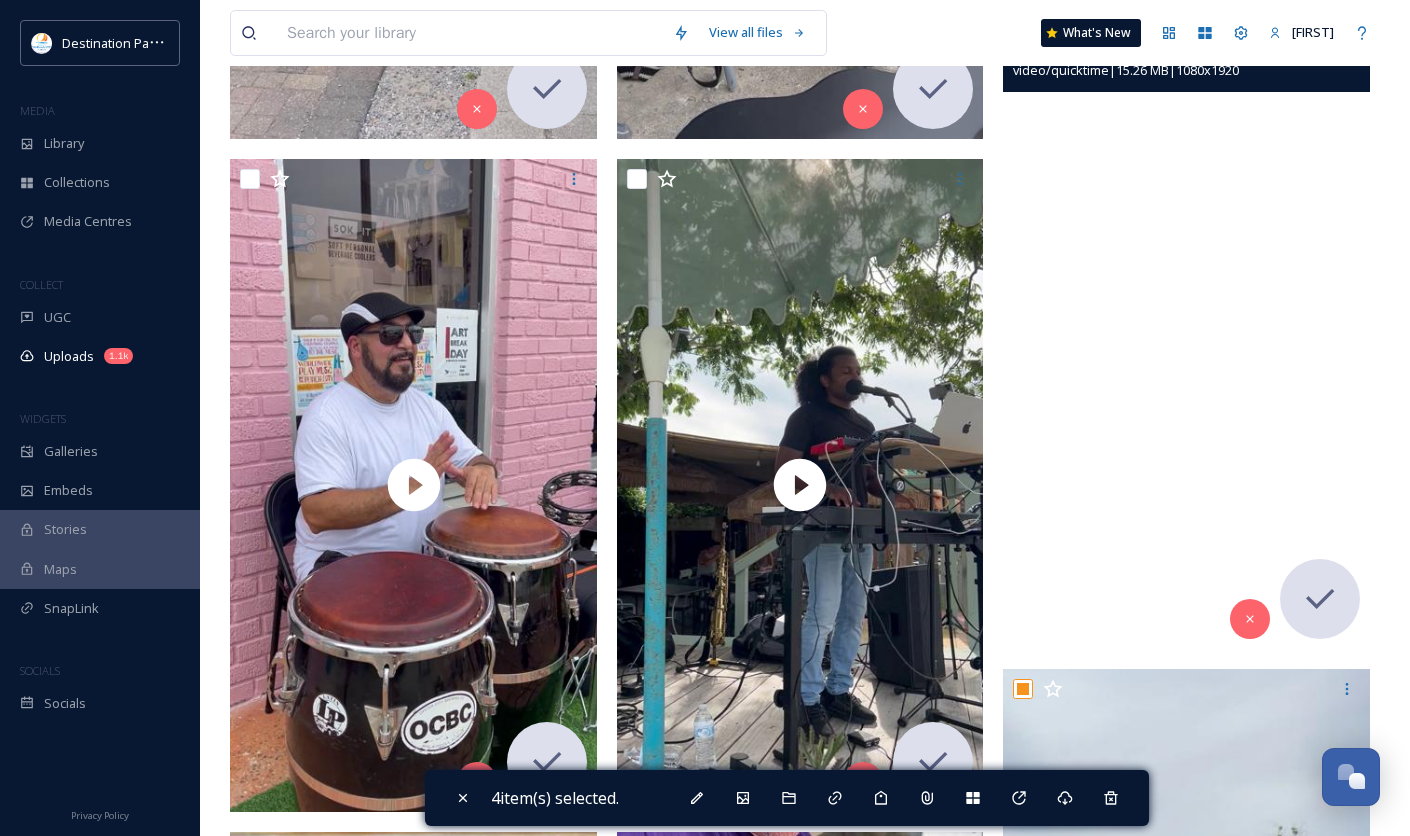 scroll, scrollTop: 1555, scrollLeft: 0, axis: vertical 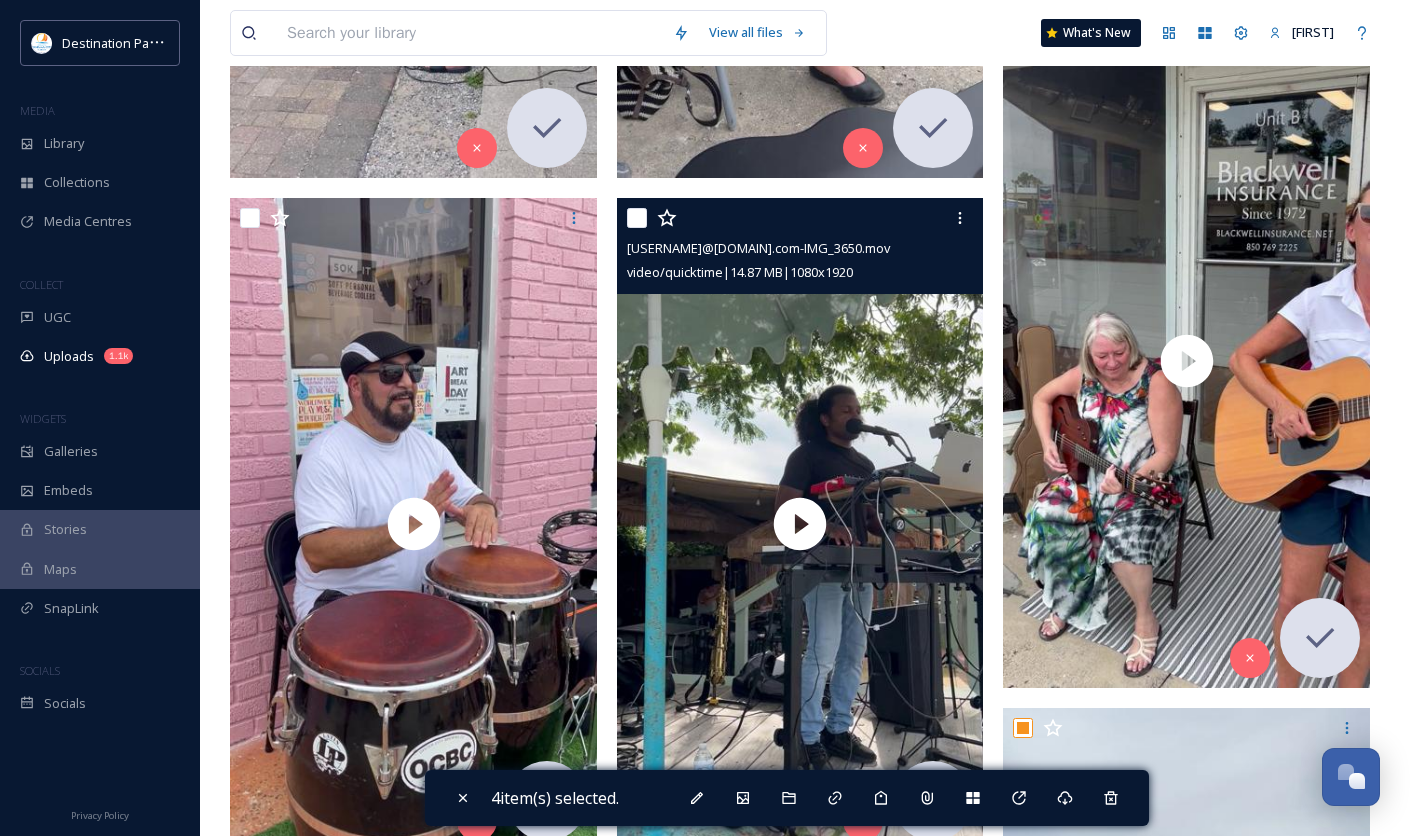 click at bounding box center [637, 218] 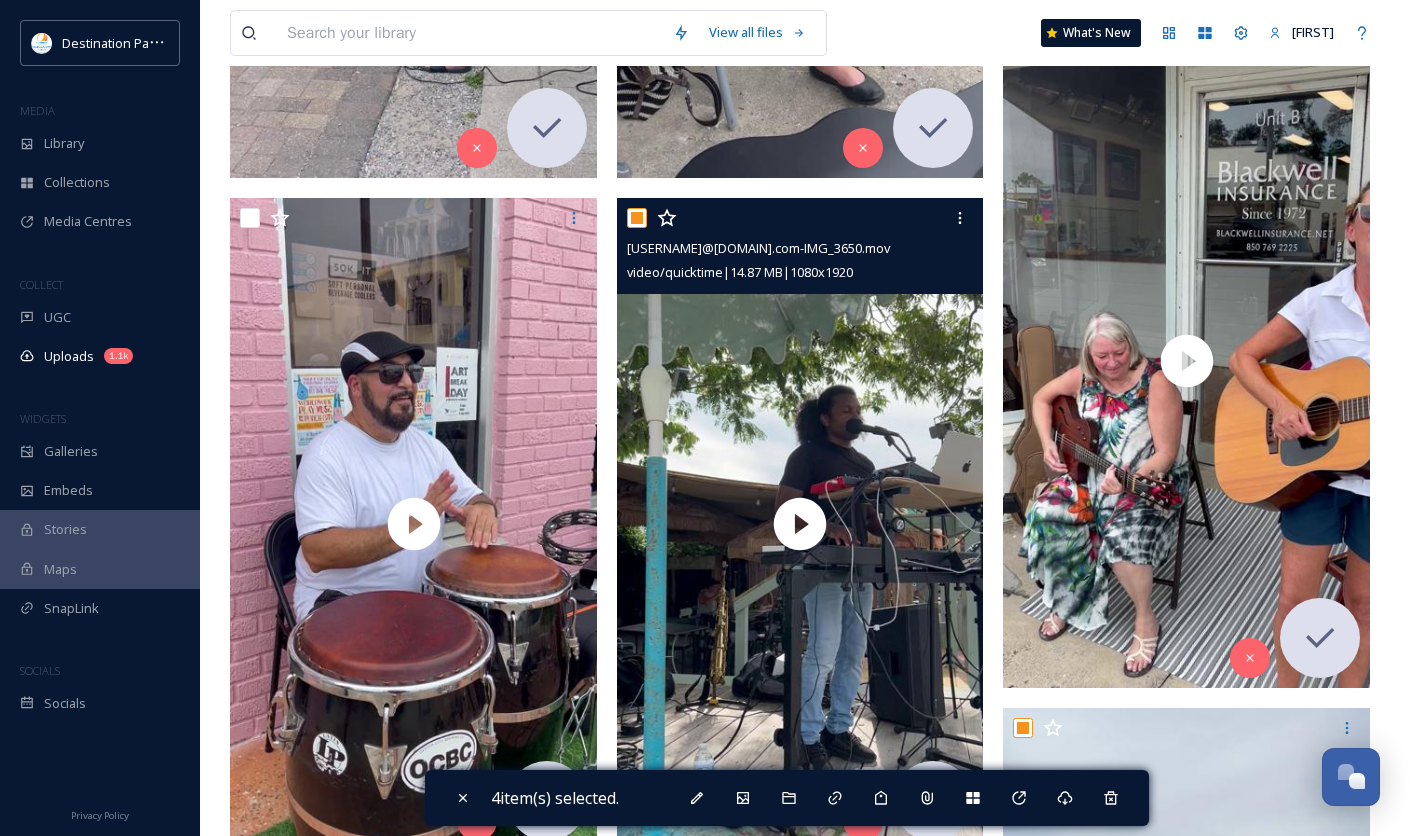 checkbox on "true" 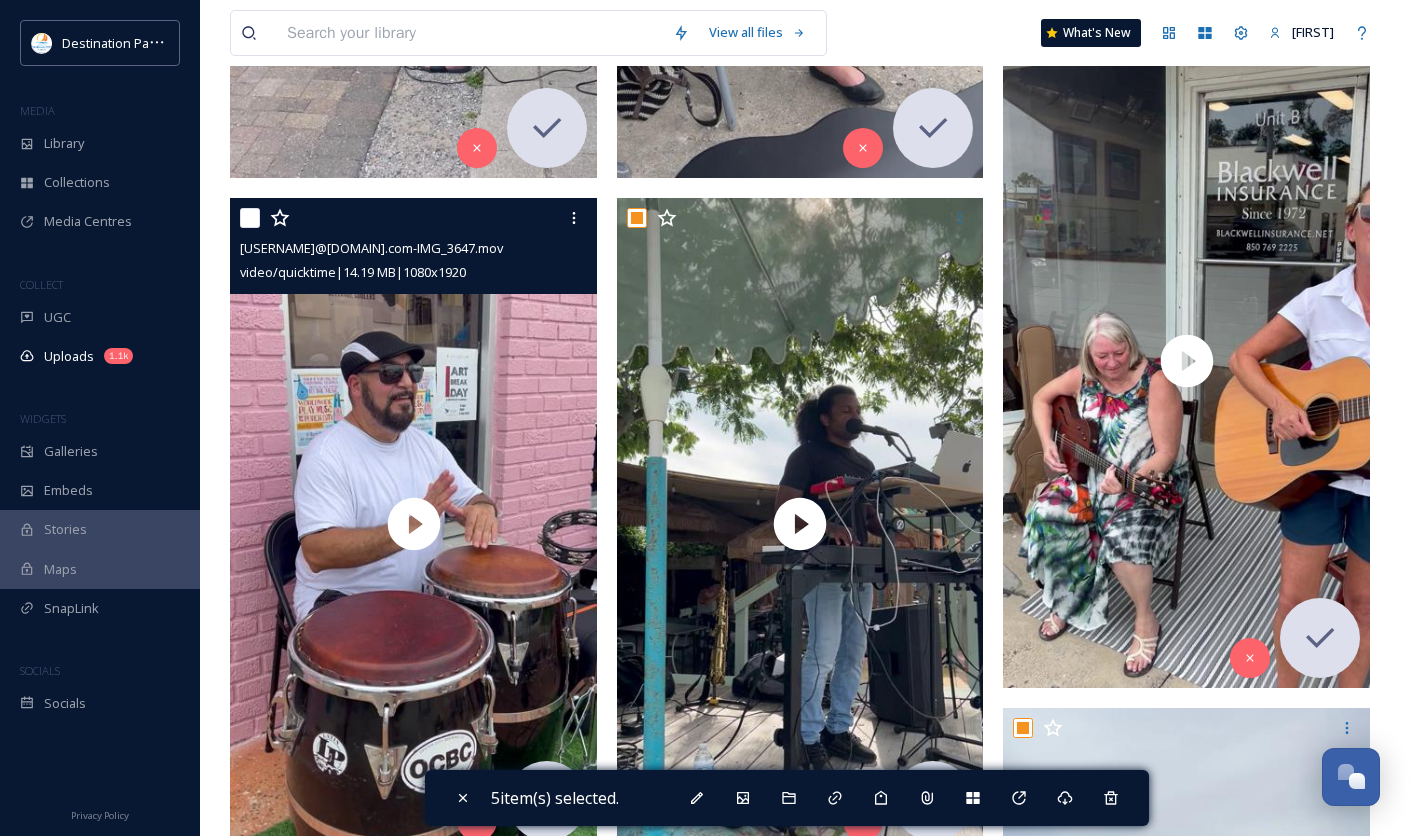 click at bounding box center (250, 218) 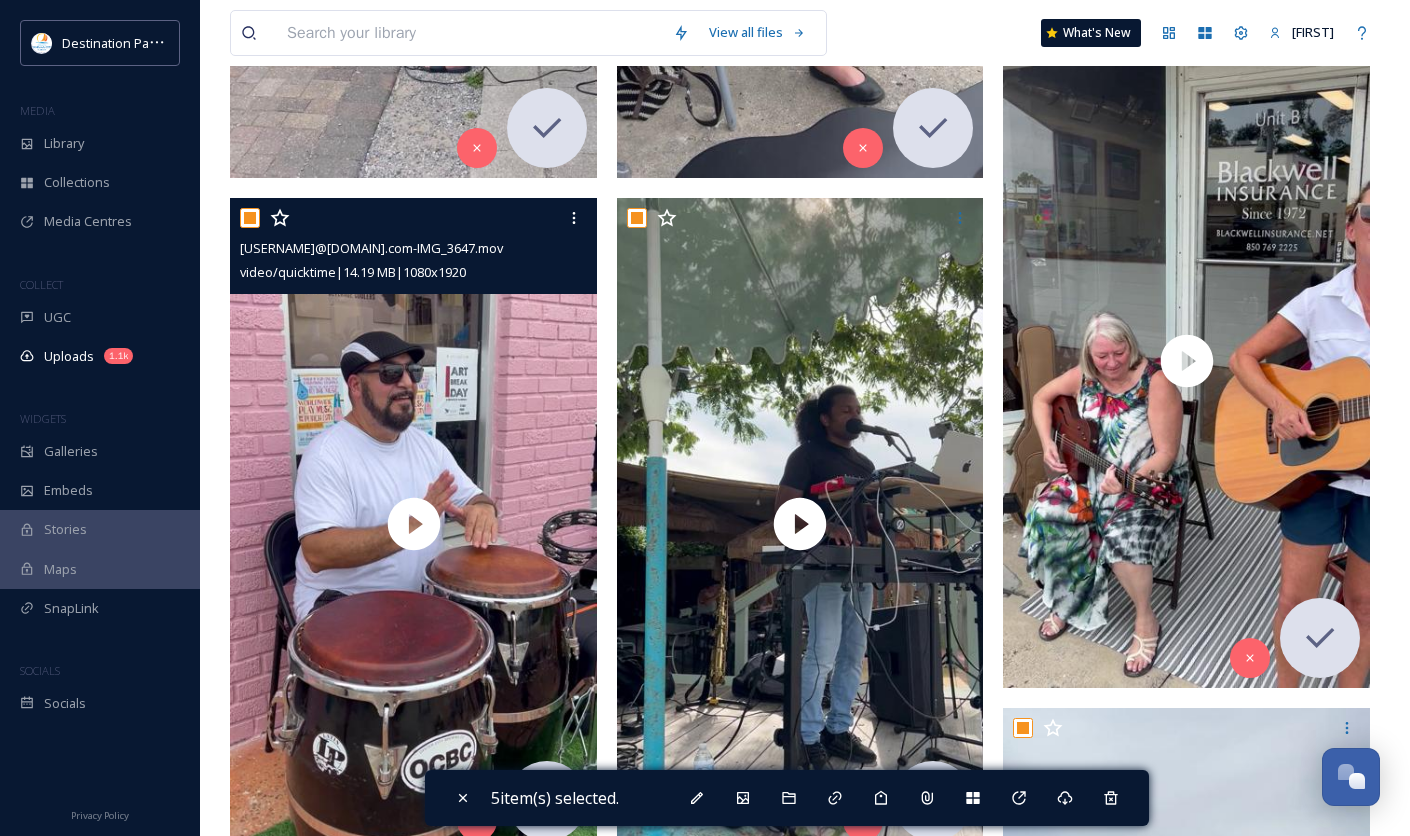 checkbox on "true" 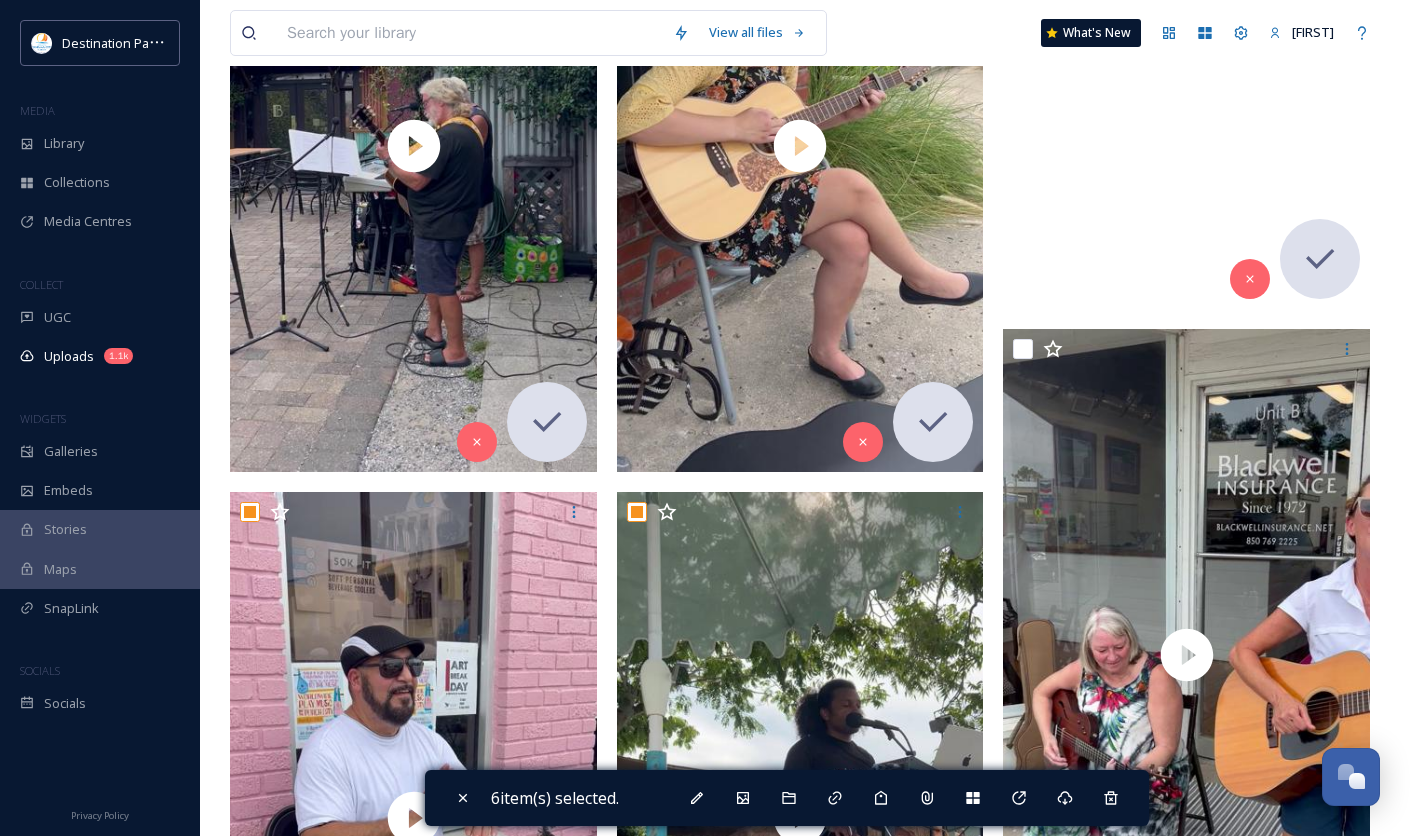 scroll, scrollTop: 1222, scrollLeft: 0, axis: vertical 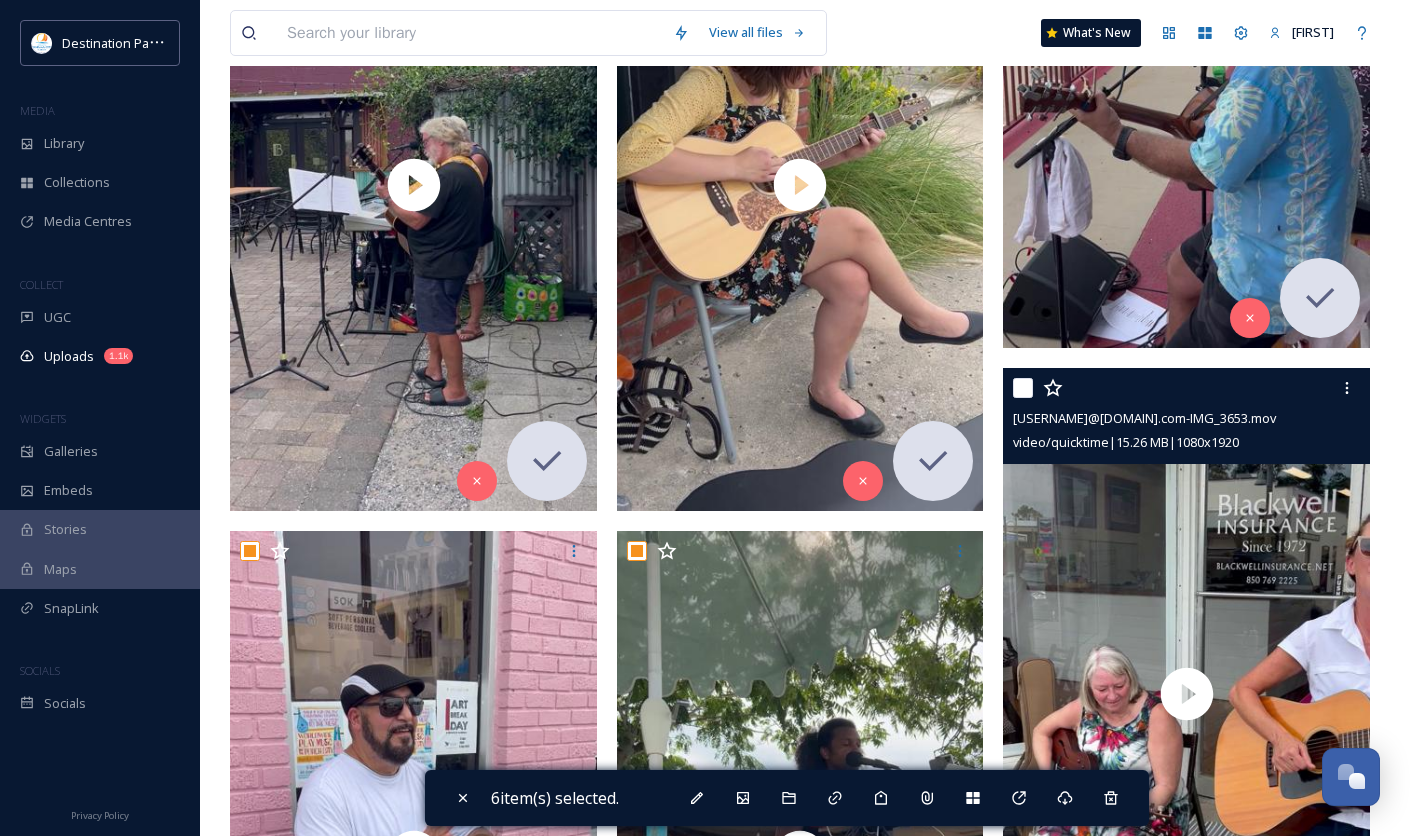 click on "ext_1754596627.929841_Social@destinationpanamacity.com-IMG_3653.mov video/quicktime  |  15.26 MB  |  1080  x  1920" at bounding box center (1186, 416) 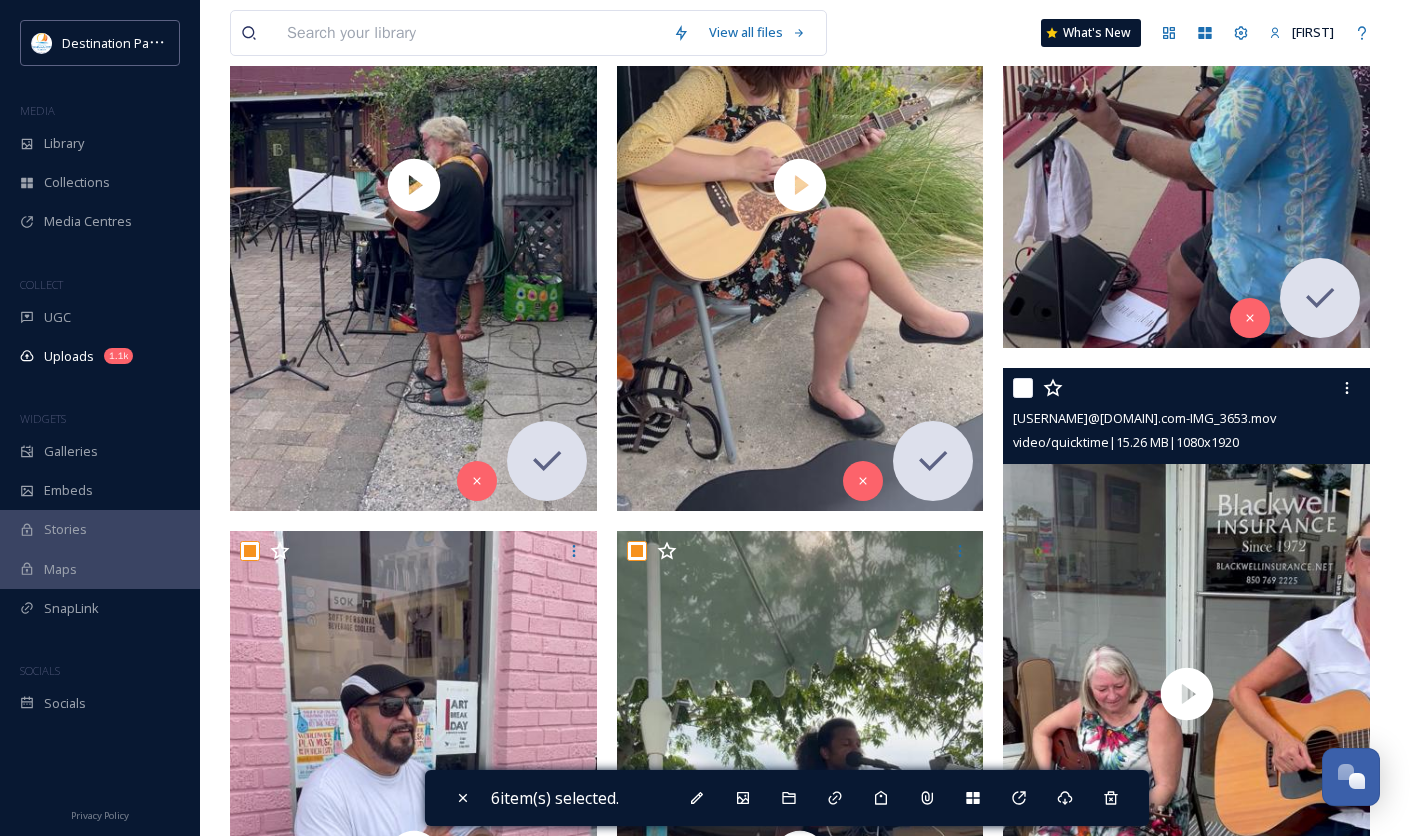 click at bounding box center (1023, 388) 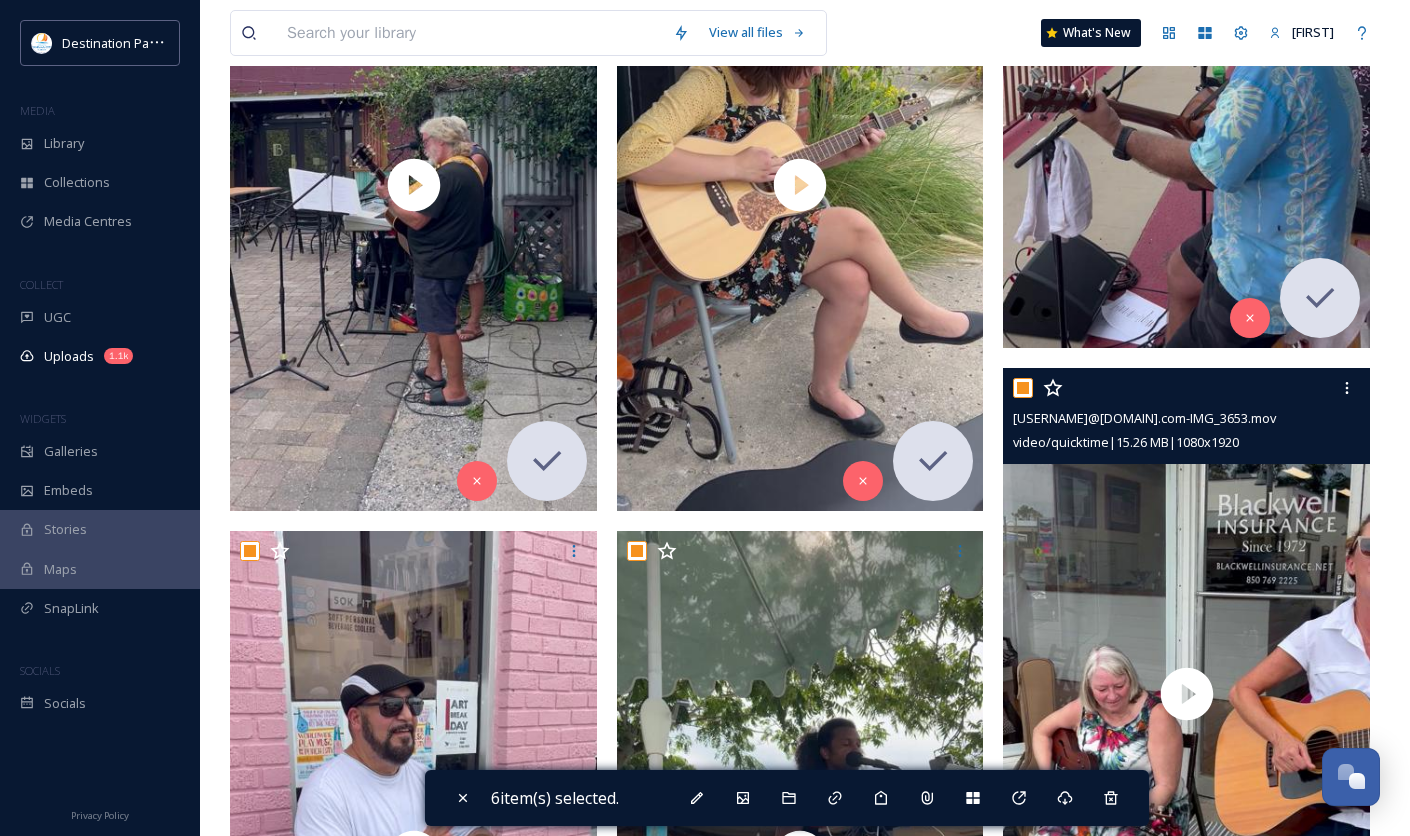 checkbox on "true" 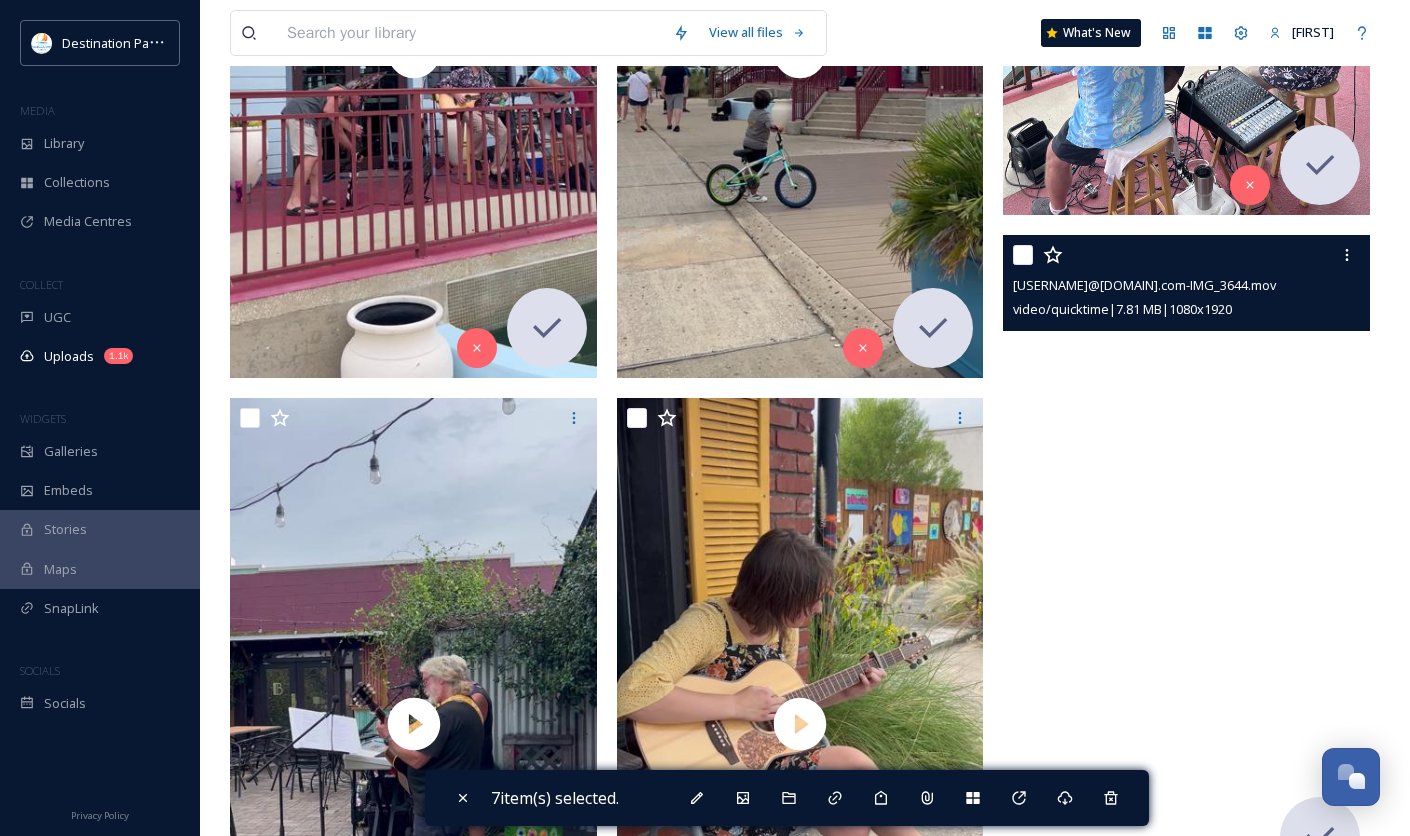 scroll, scrollTop: 666, scrollLeft: 0, axis: vertical 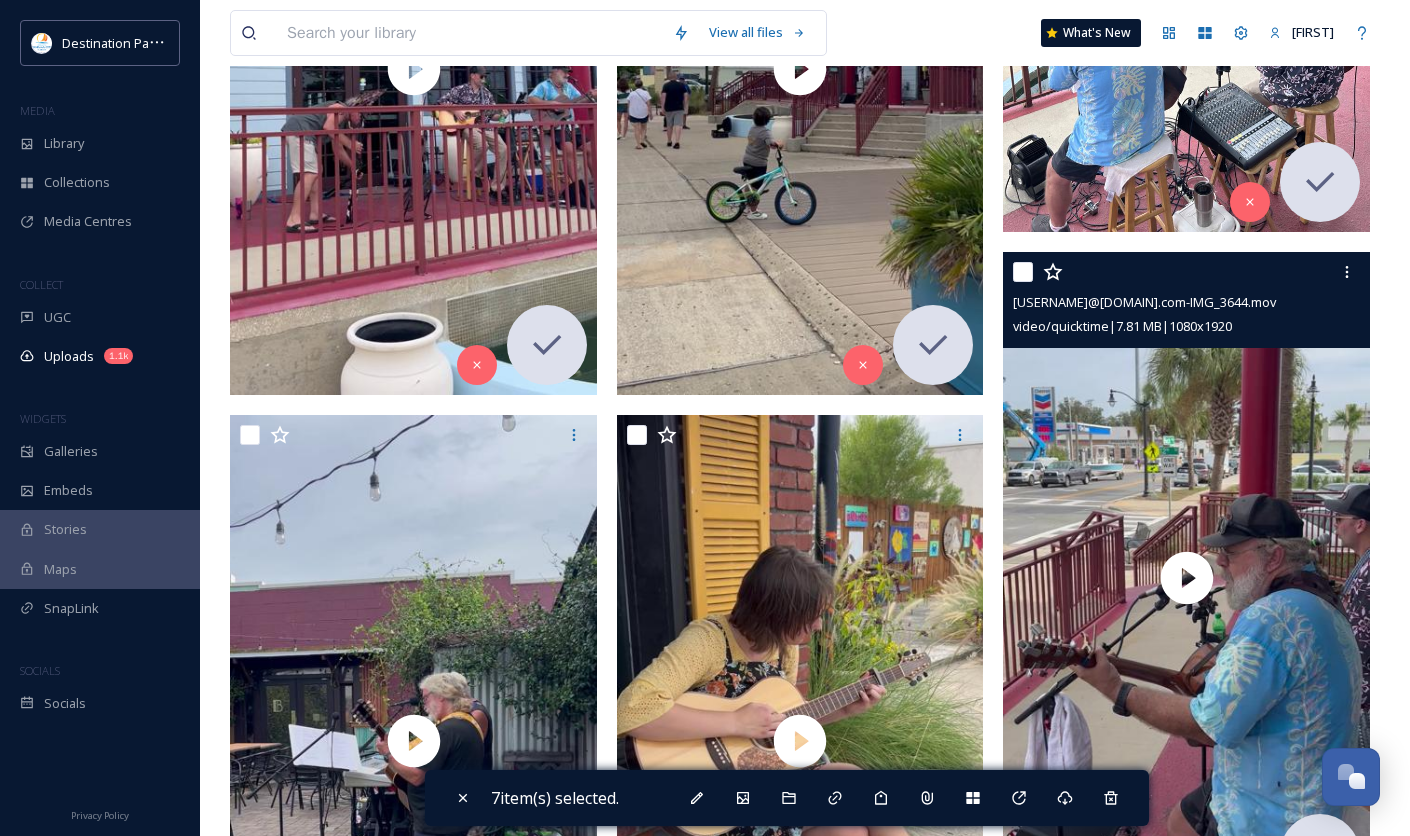 click at bounding box center (1023, 272) 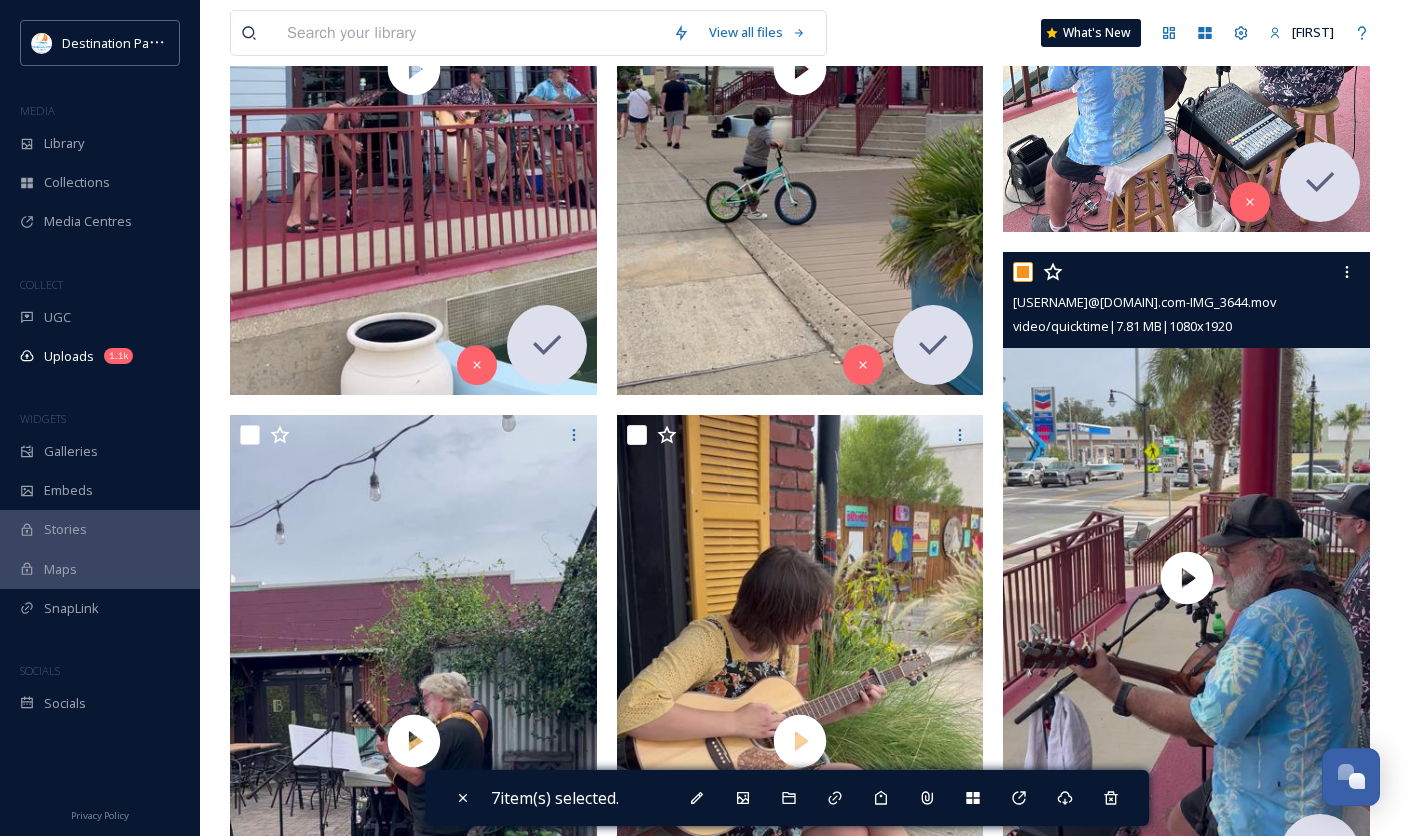 checkbox on "true" 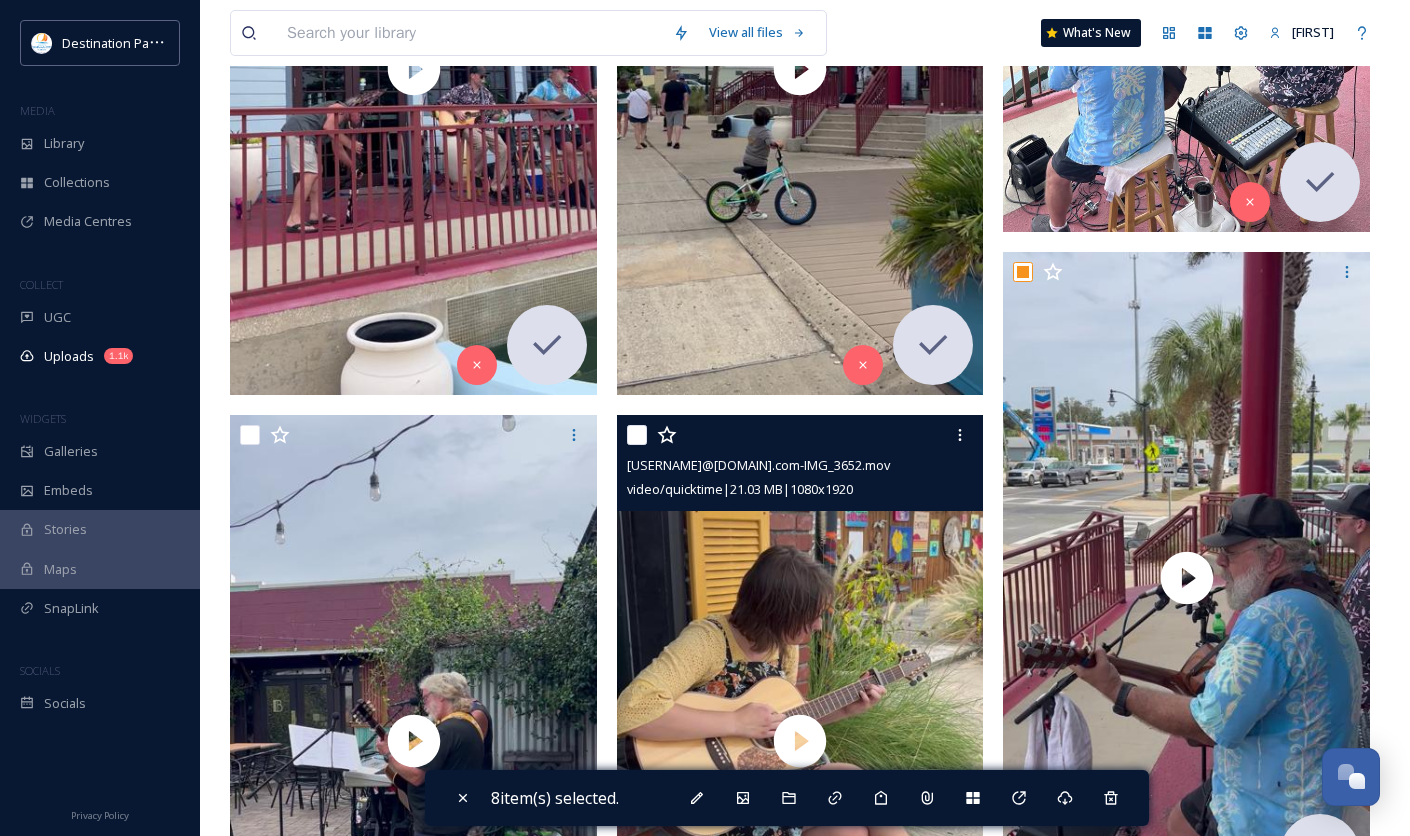 click at bounding box center (637, 435) 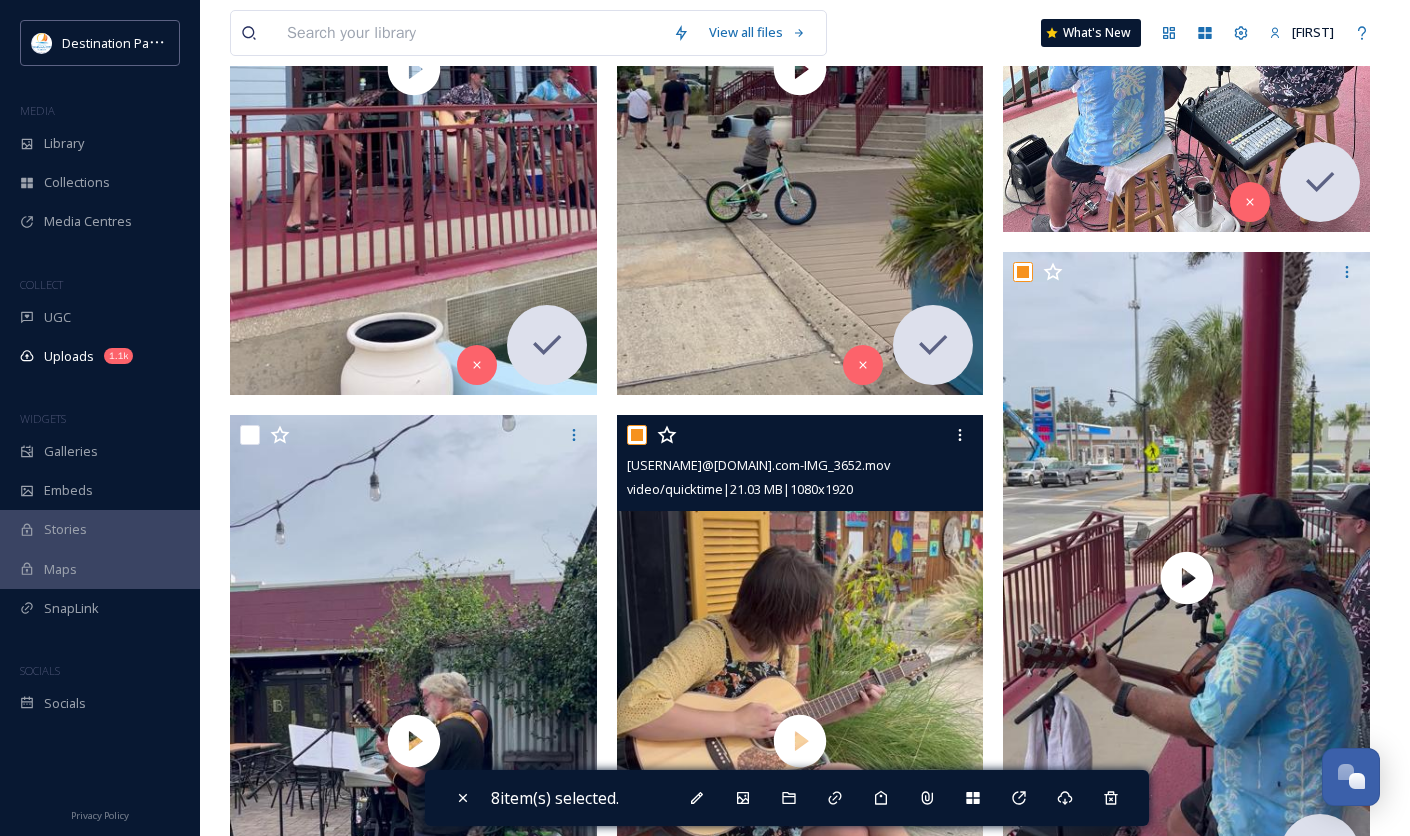 checkbox on "true" 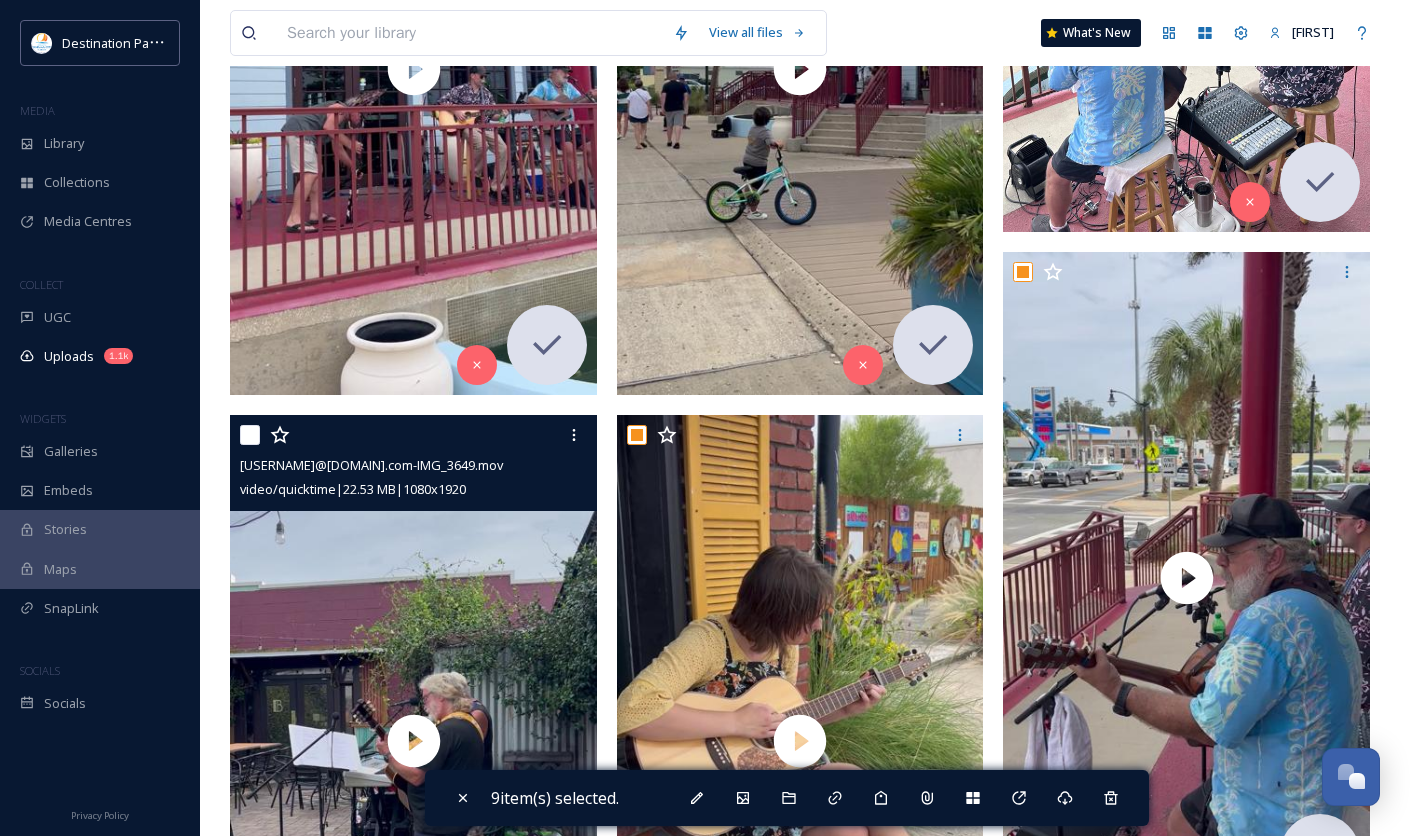 click at bounding box center (250, 435) 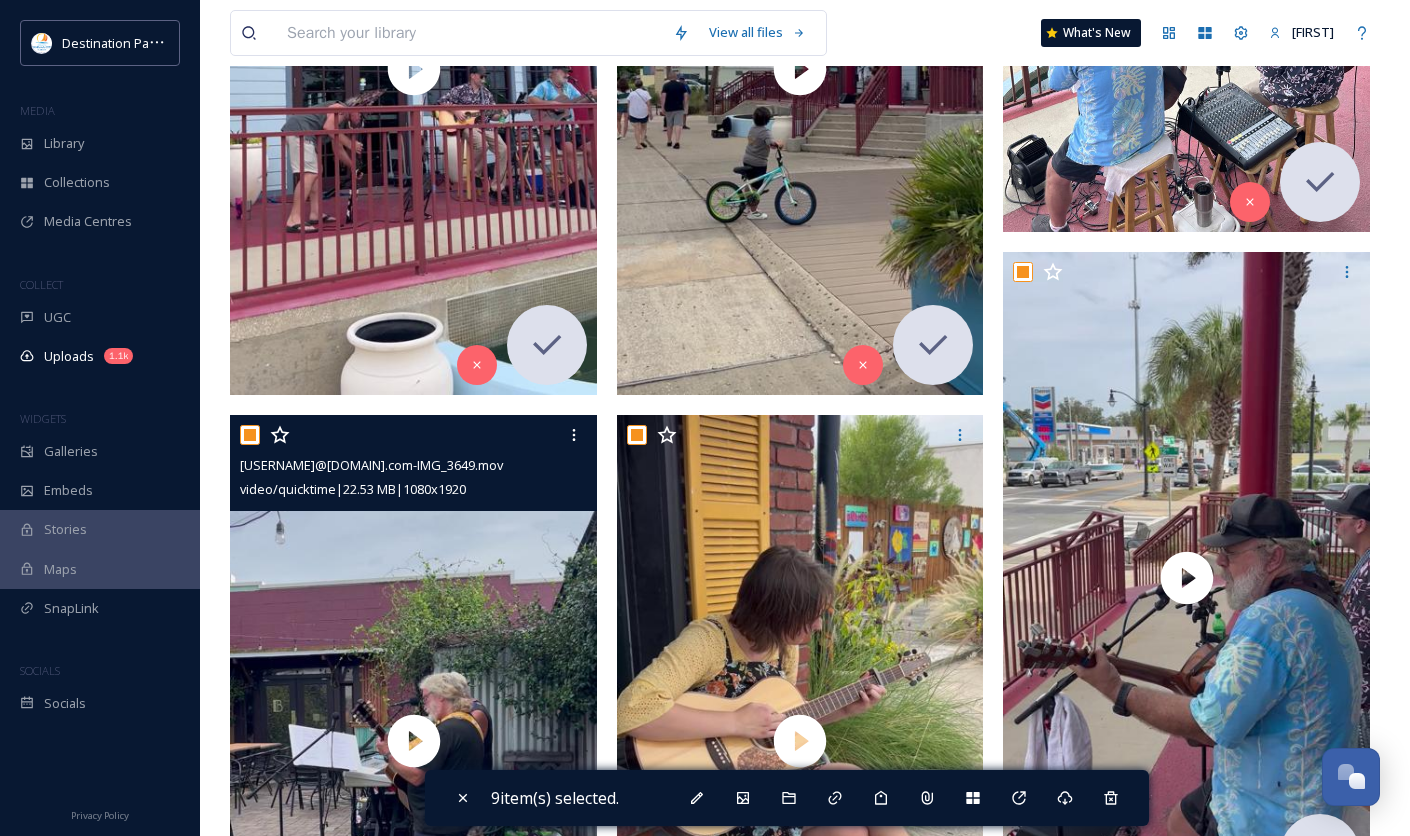checkbox on "true" 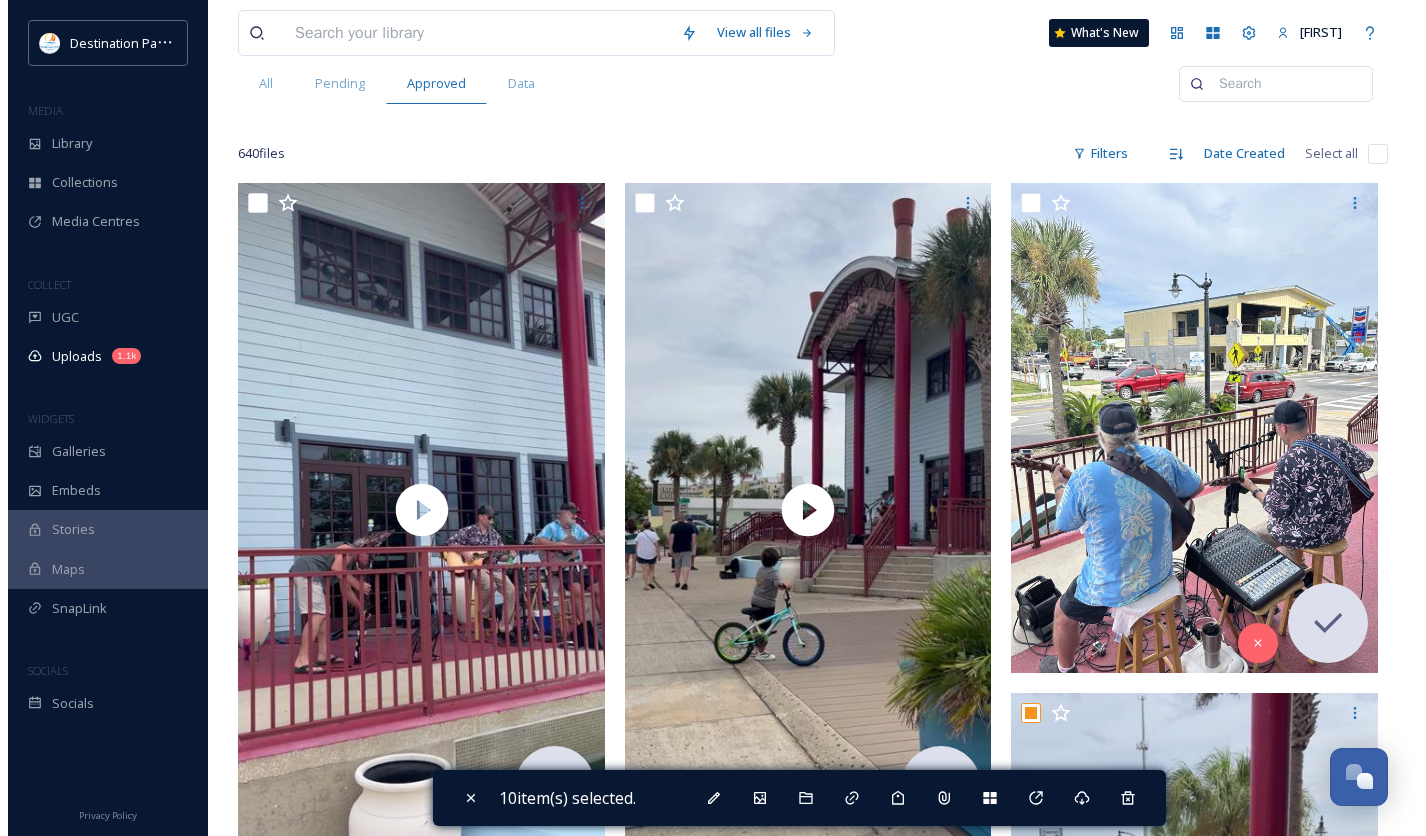 scroll, scrollTop: 222, scrollLeft: 0, axis: vertical 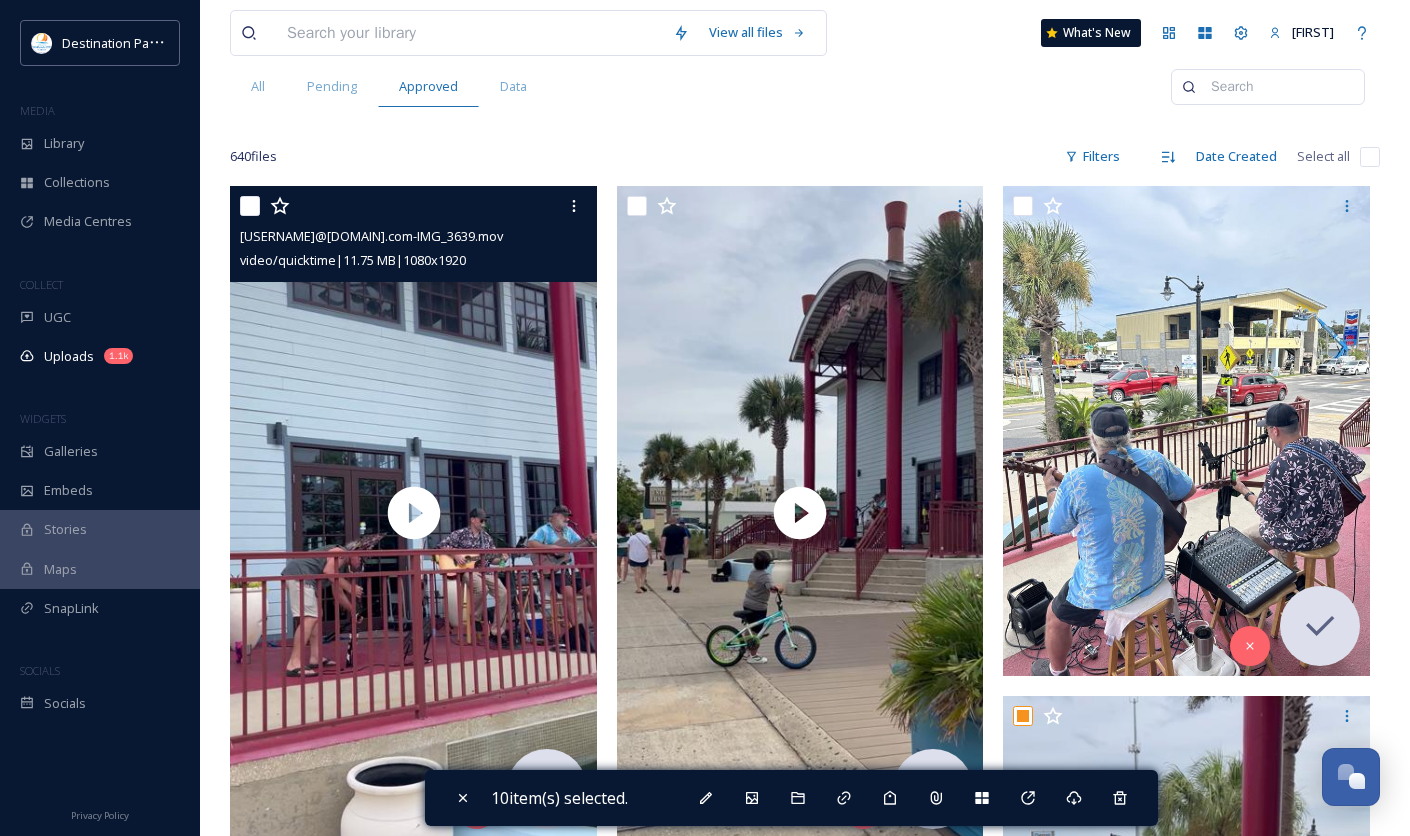 click at bounding box center (250, 206) 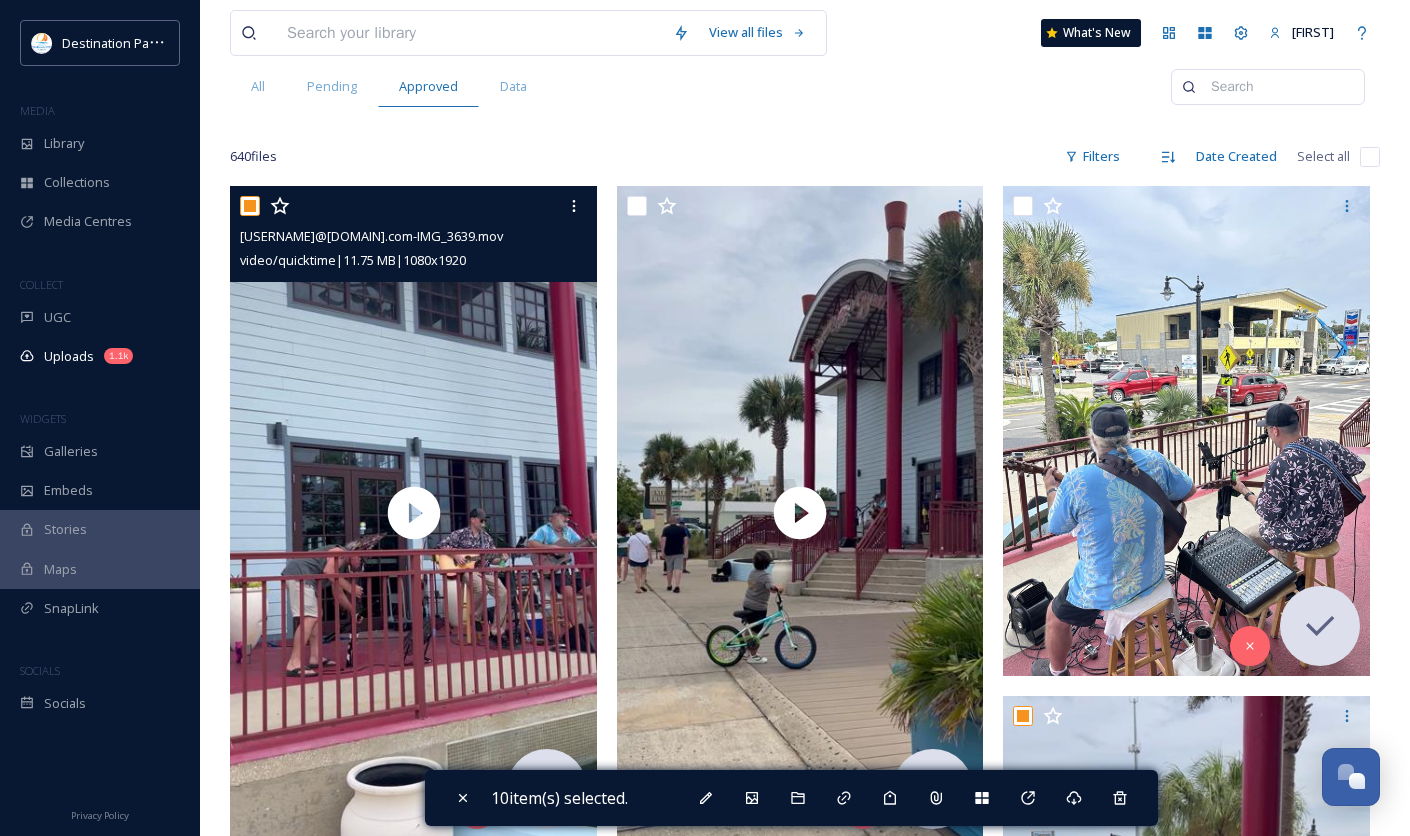 checkbox on "true" 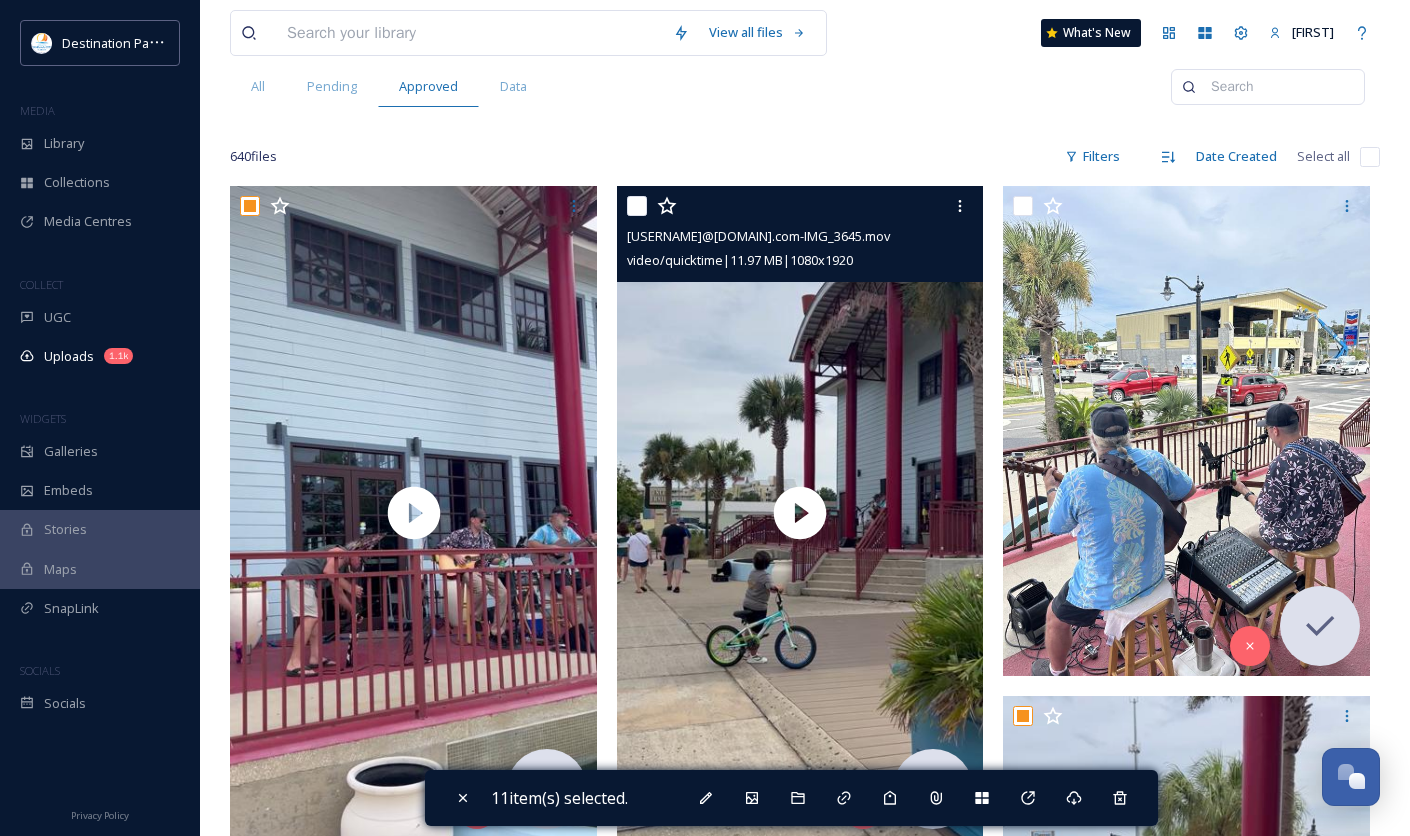 click at bounding box center [637, 206] 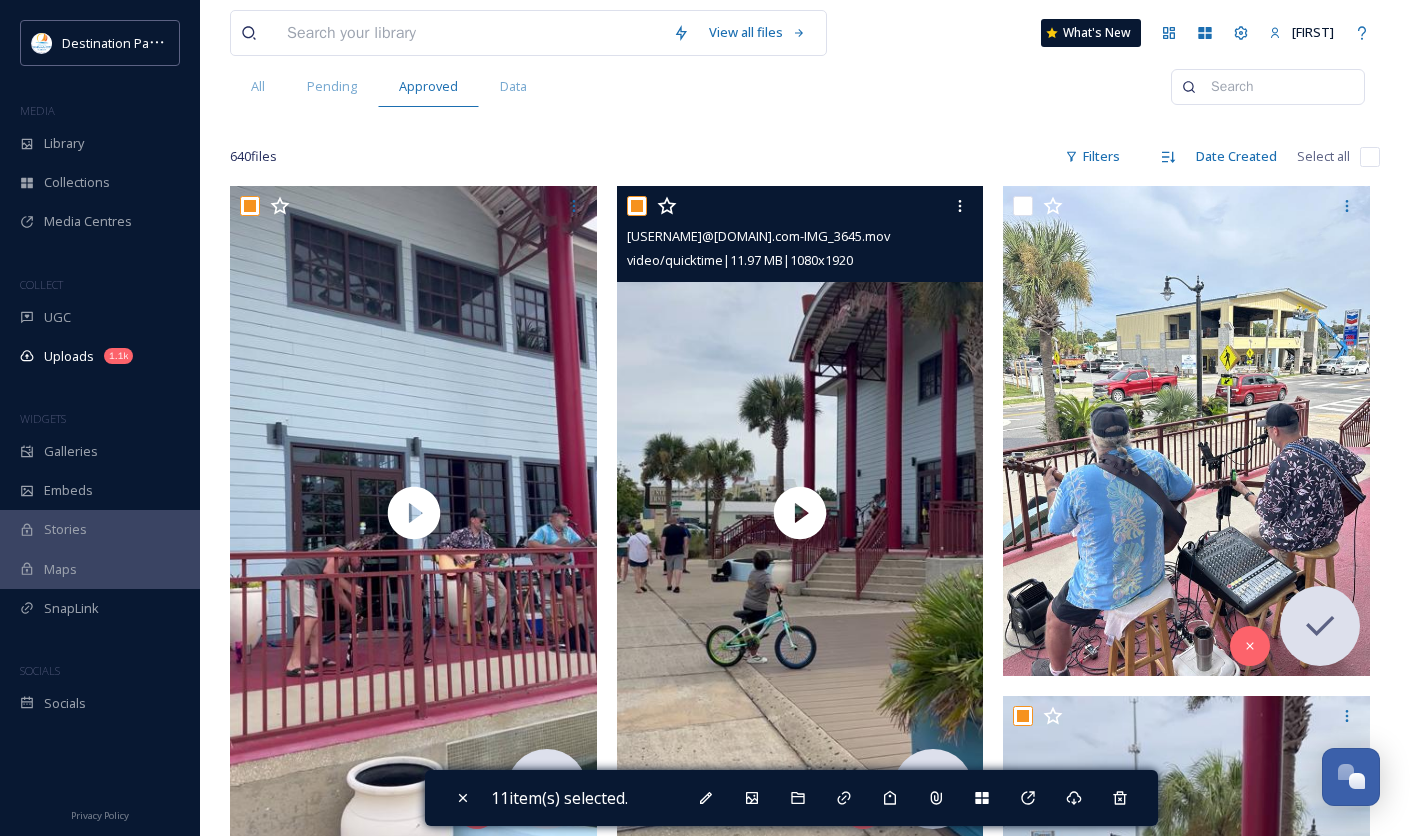 checkbox on "true" 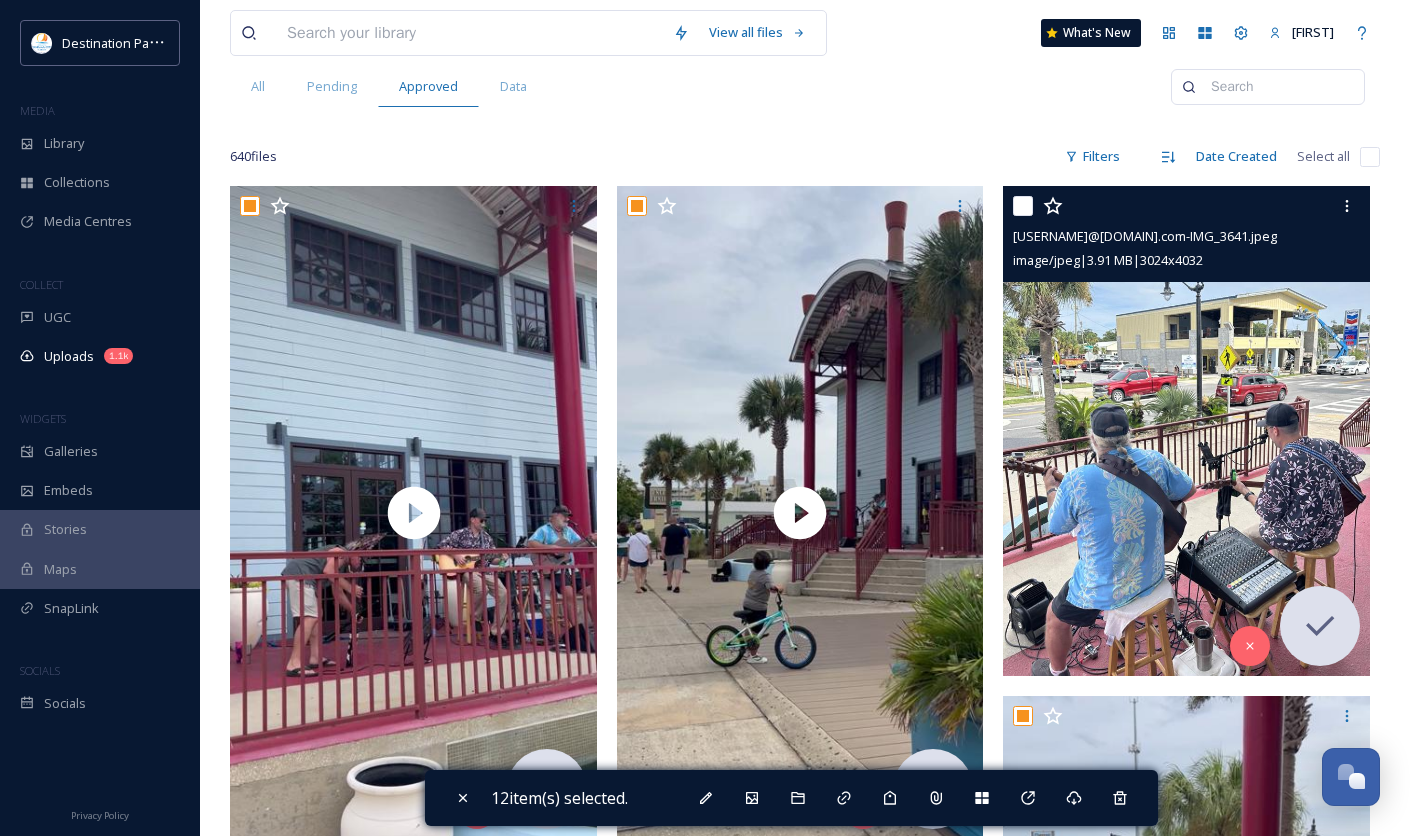click at bounding box center (1023, 206) 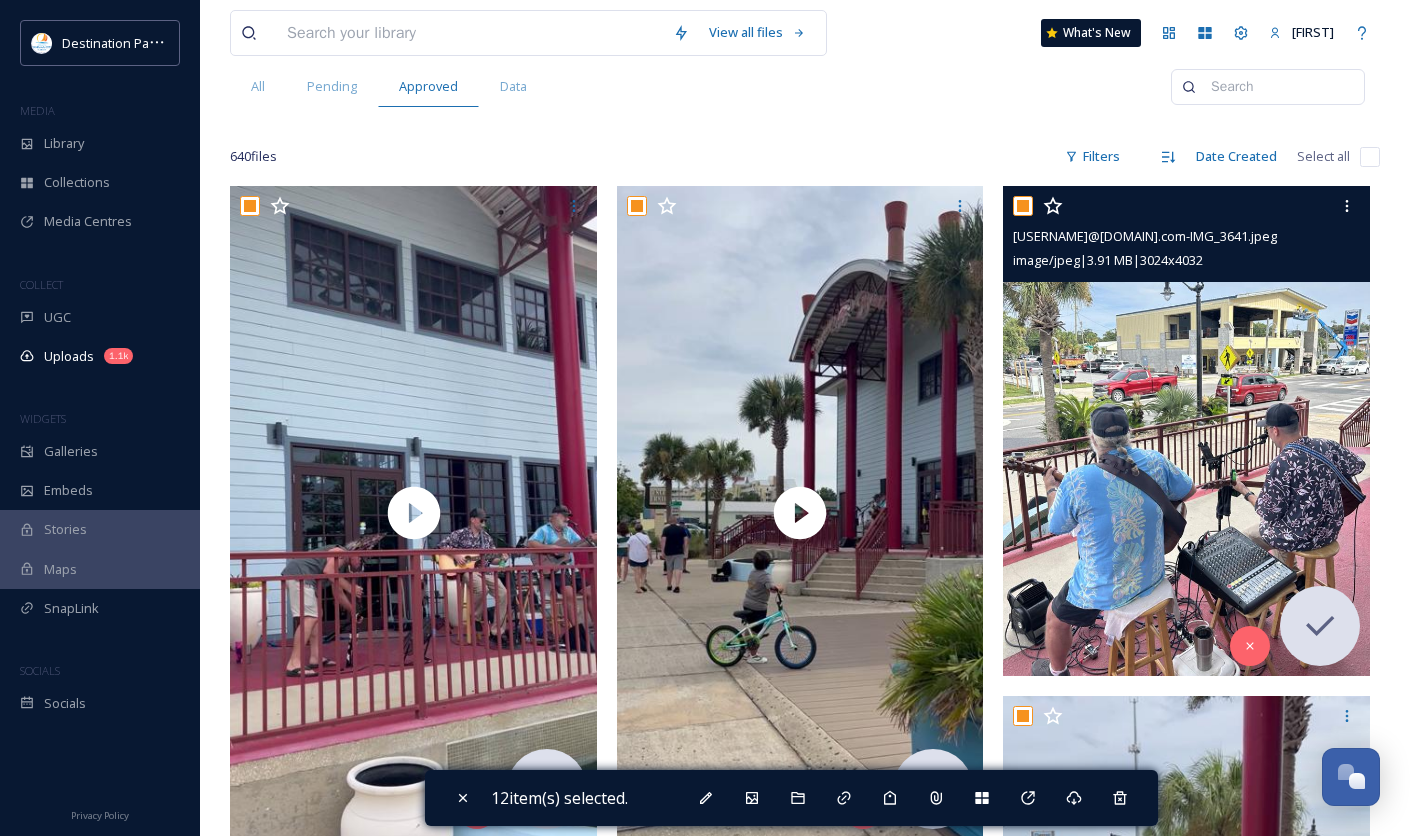 checkbox on "true" 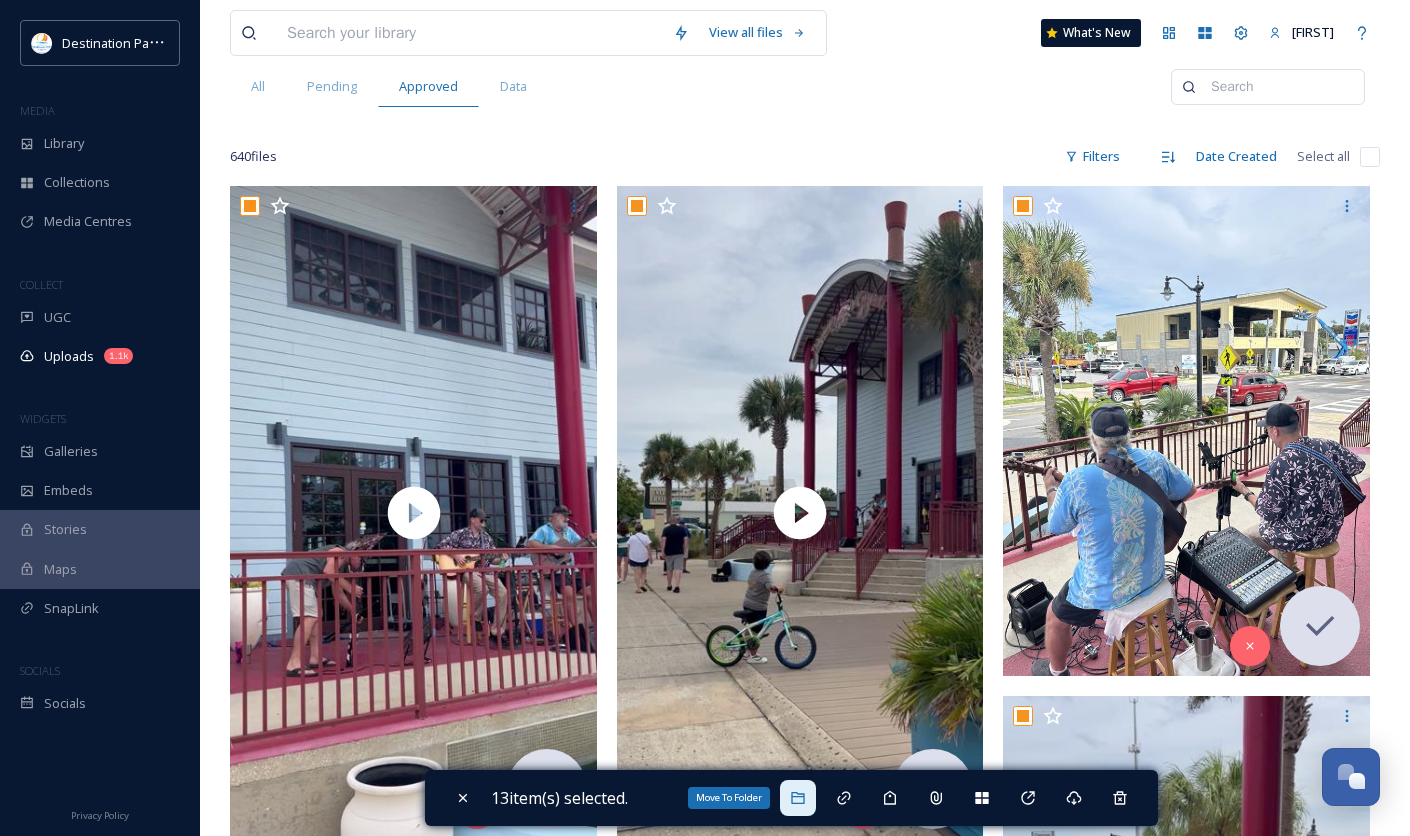 click on "Move To Folder" at bounding box center [798, 798] 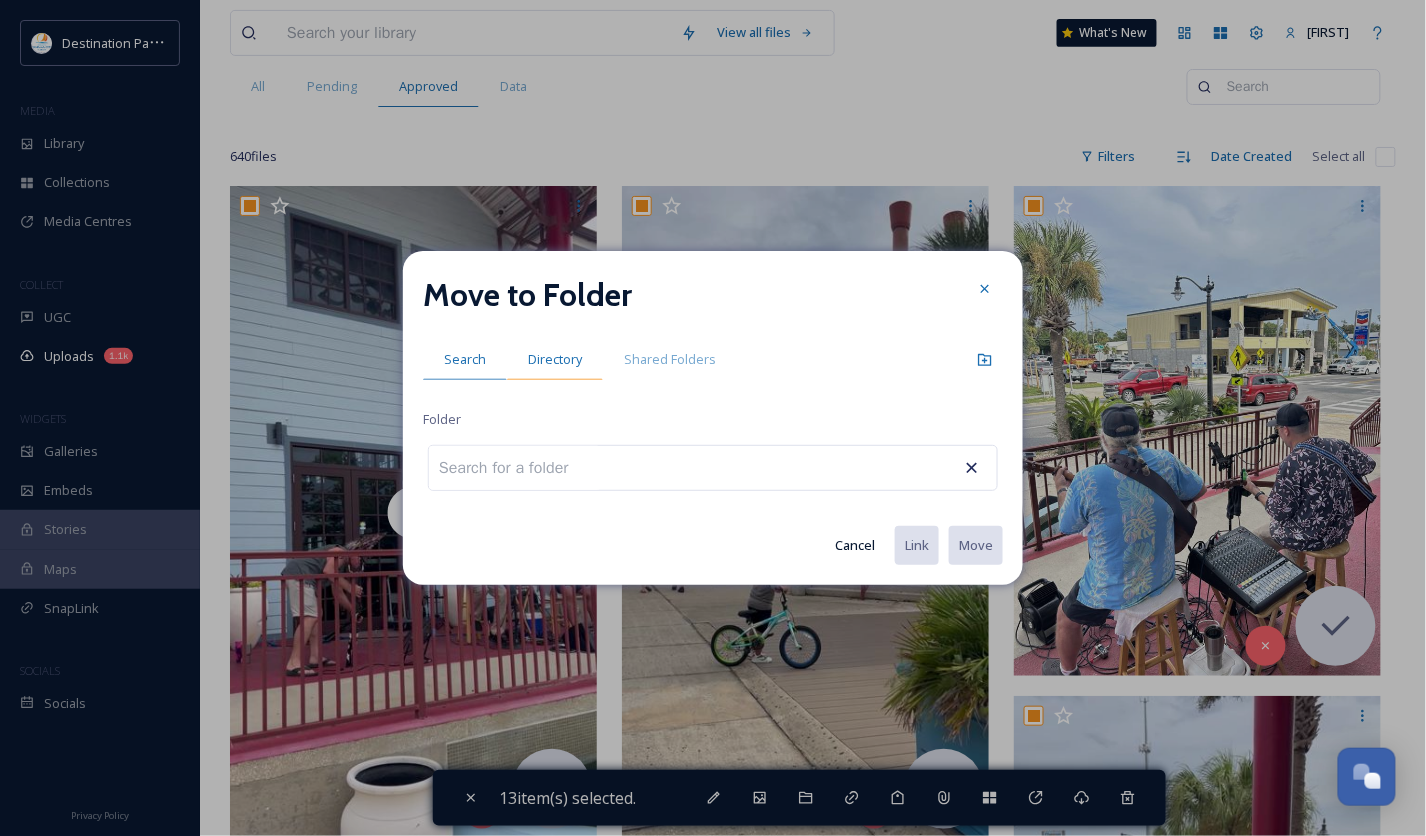 click on "Directory" at bounding box center [555, 359] 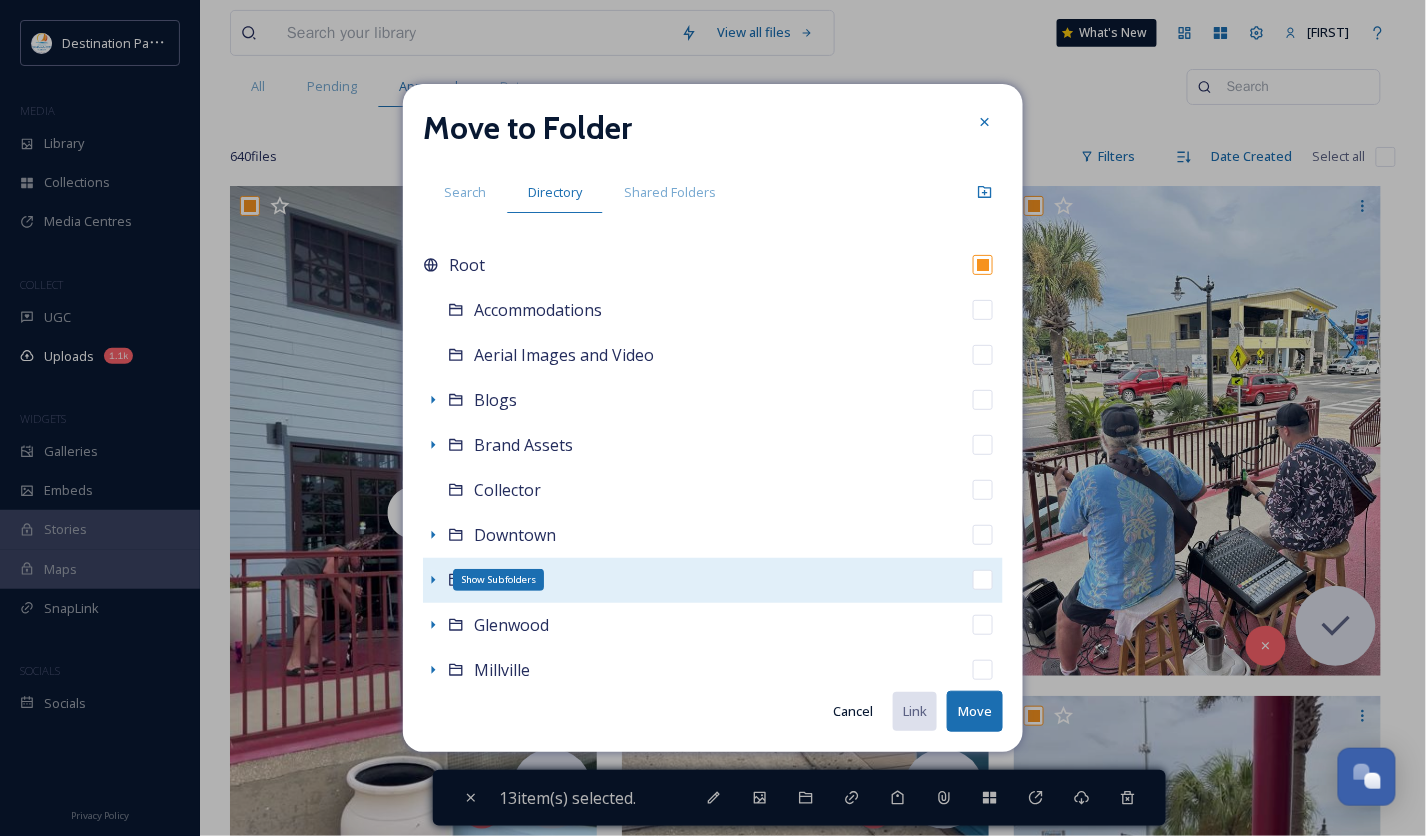 click 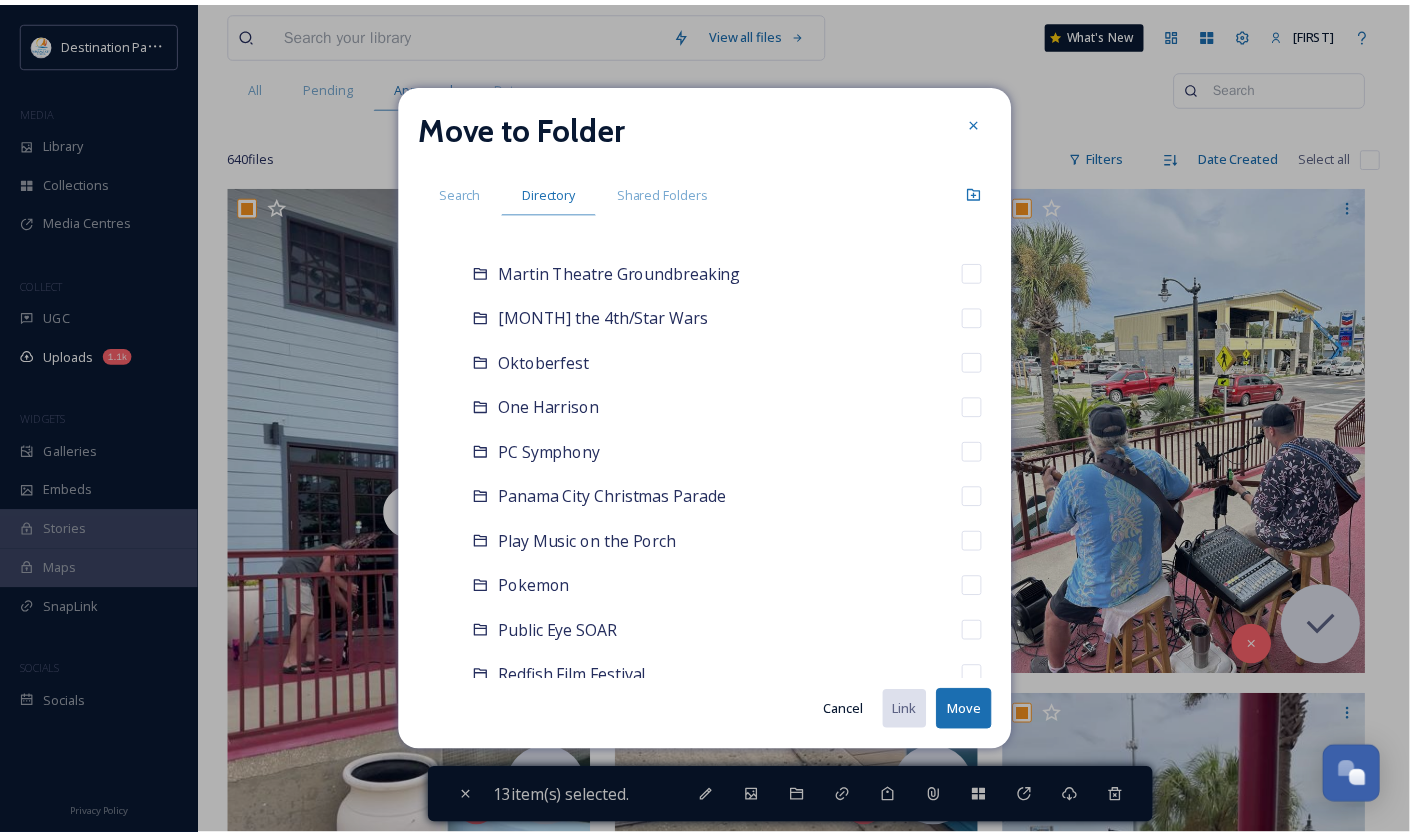 scroll, scrollTop: 1222, scrollLeft: 0, axis: vertical 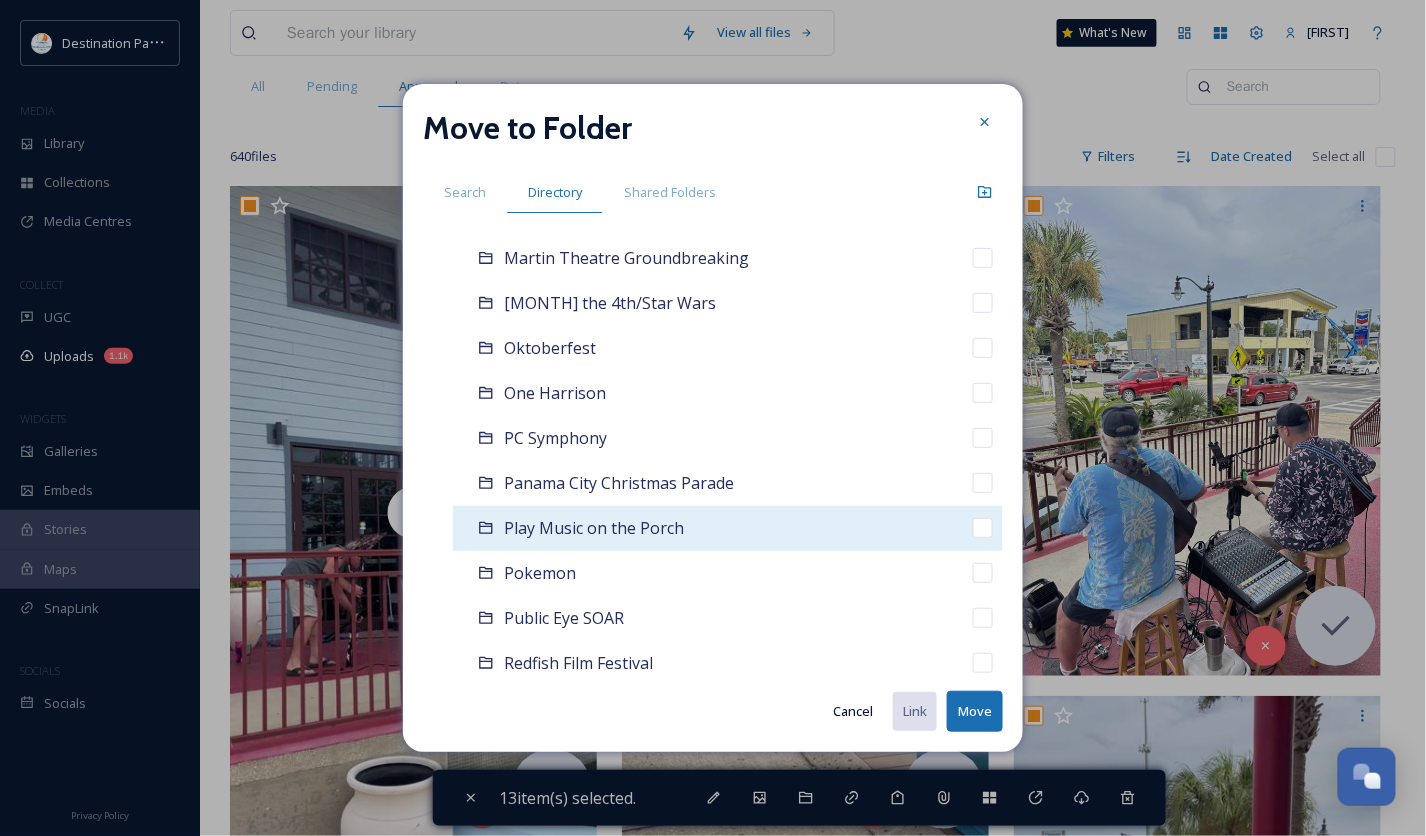 click on "Play Music on the Porch" at bounding box center (594, 528) 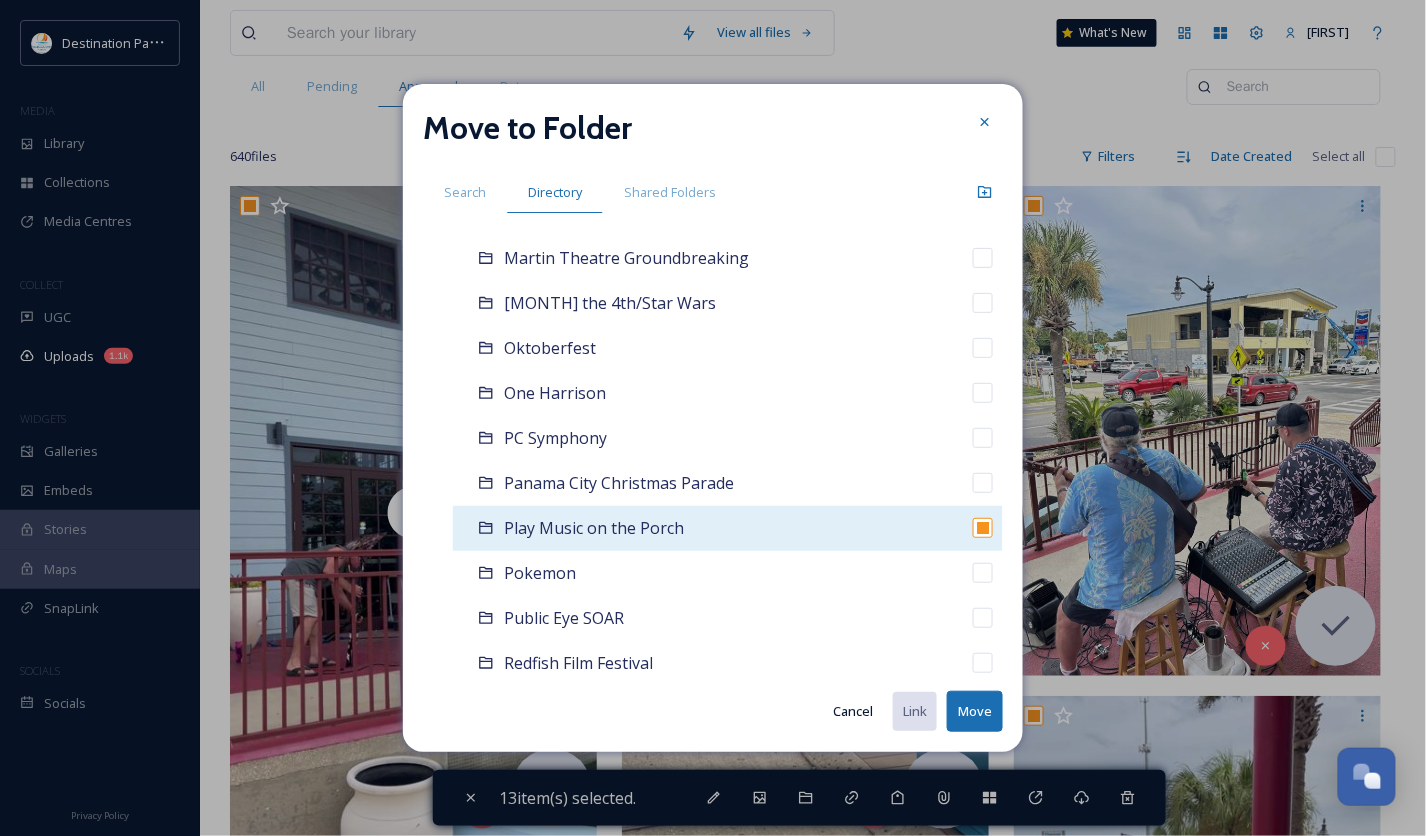 checkbox on "false" 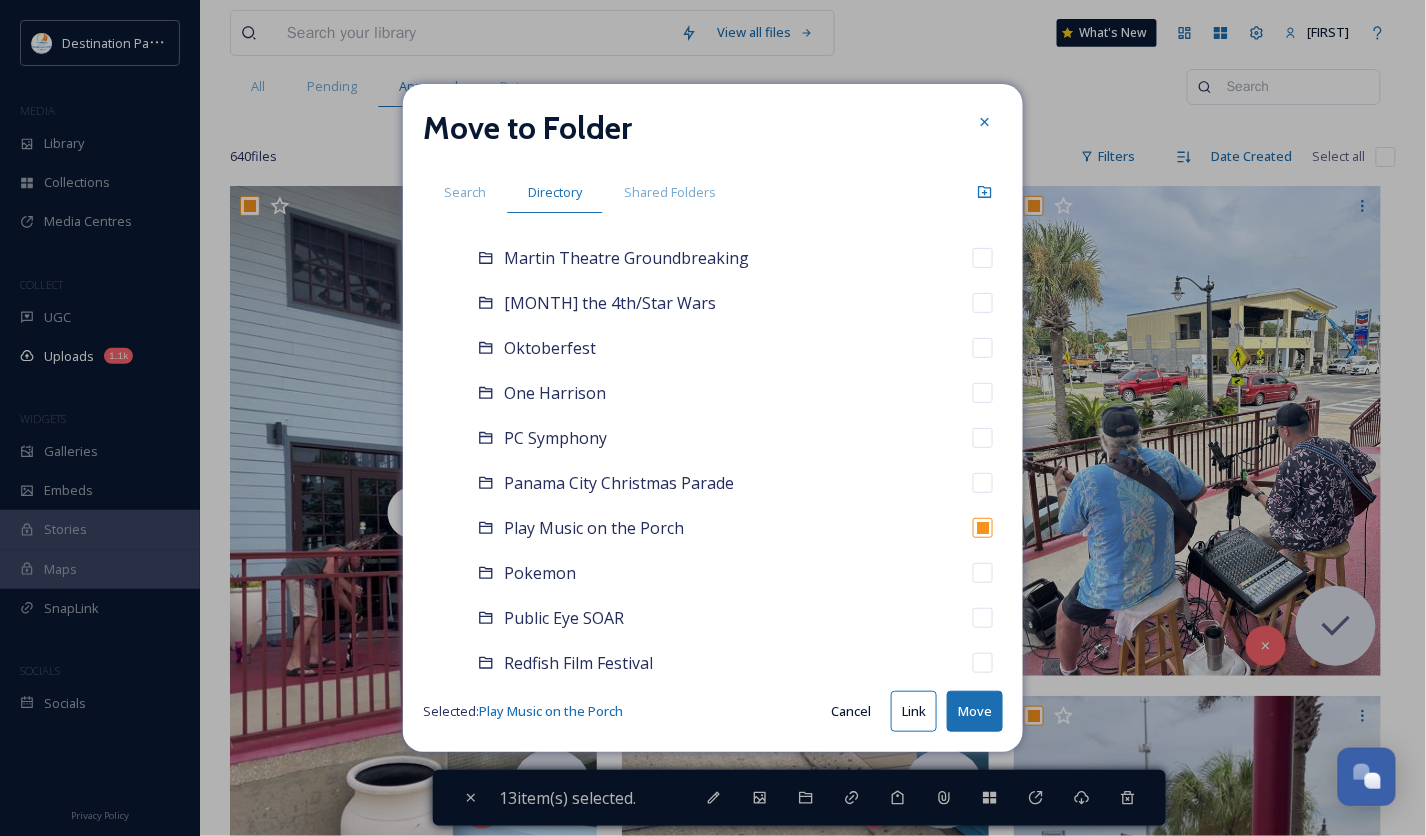 click on "Move" at bounding box center [975, 711] 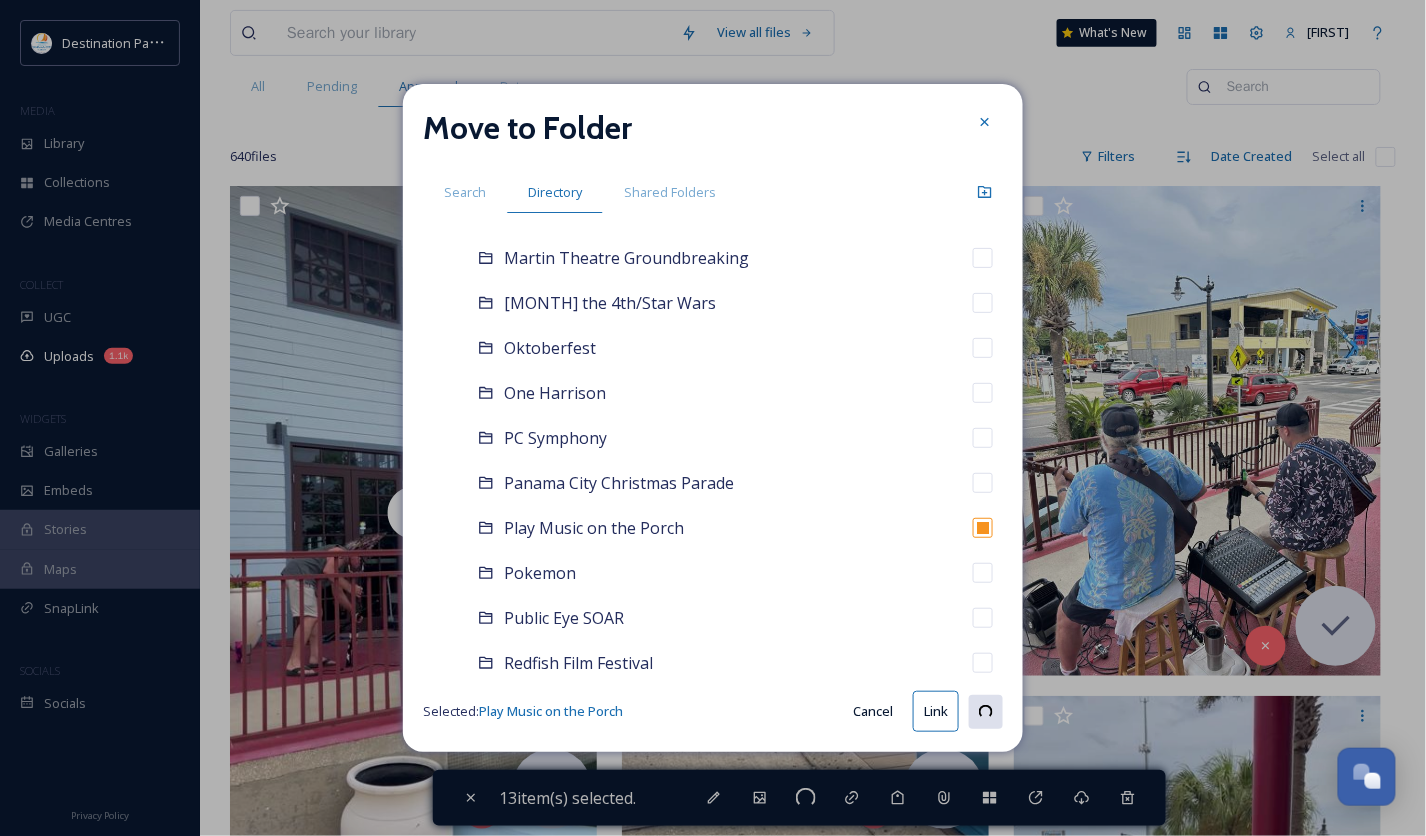checkbox on "false" 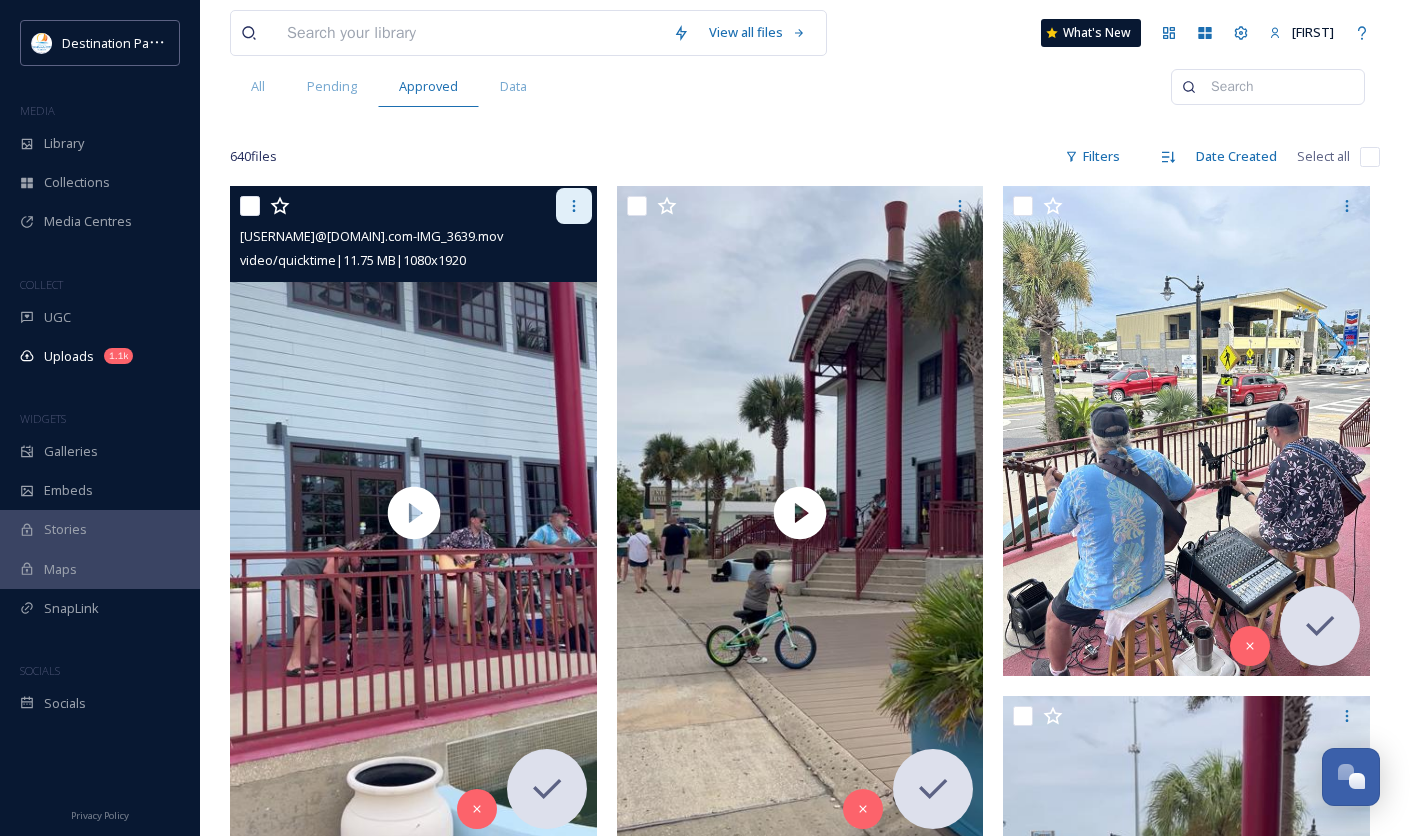 click 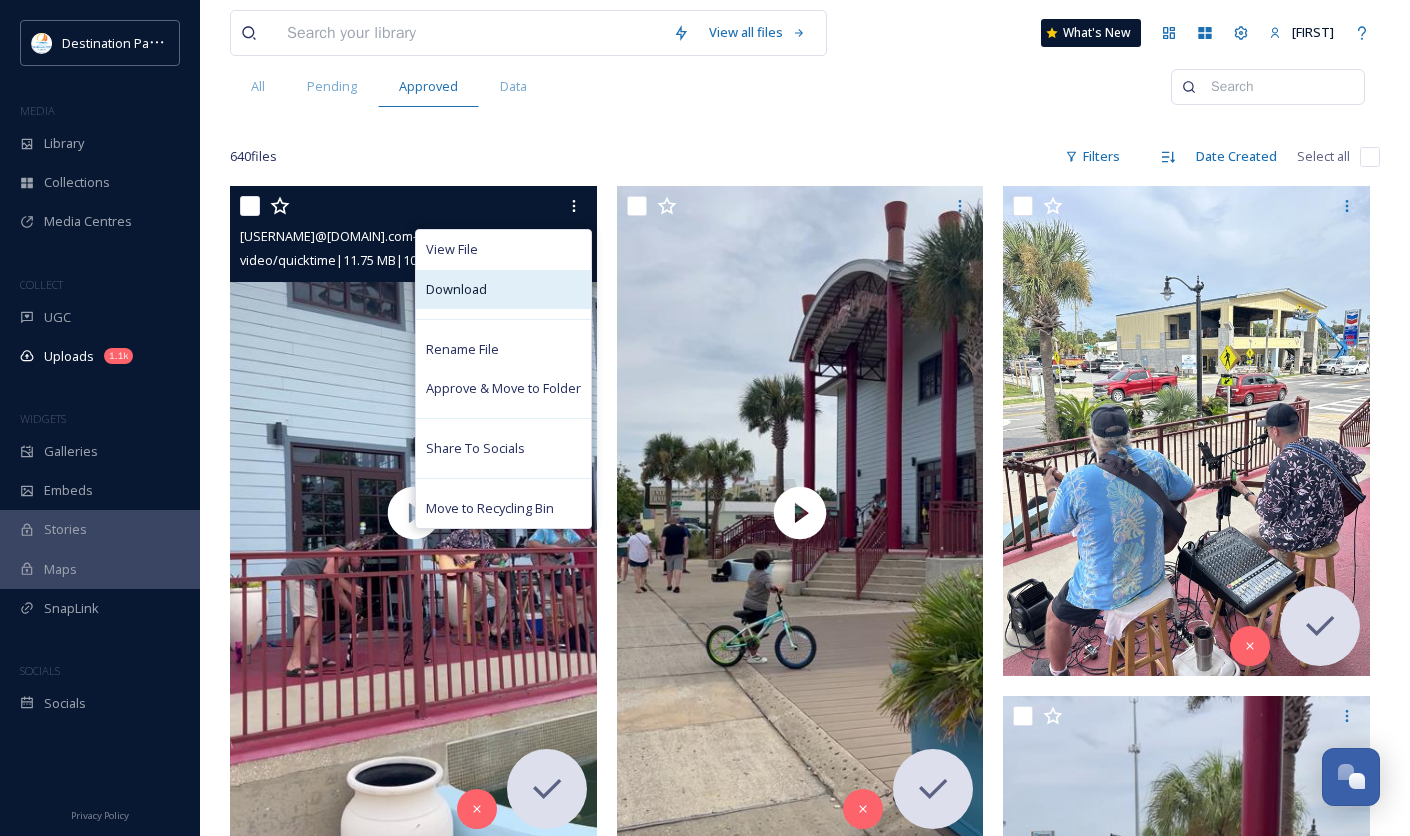 click on "Download" at bounding box center (456, 289) 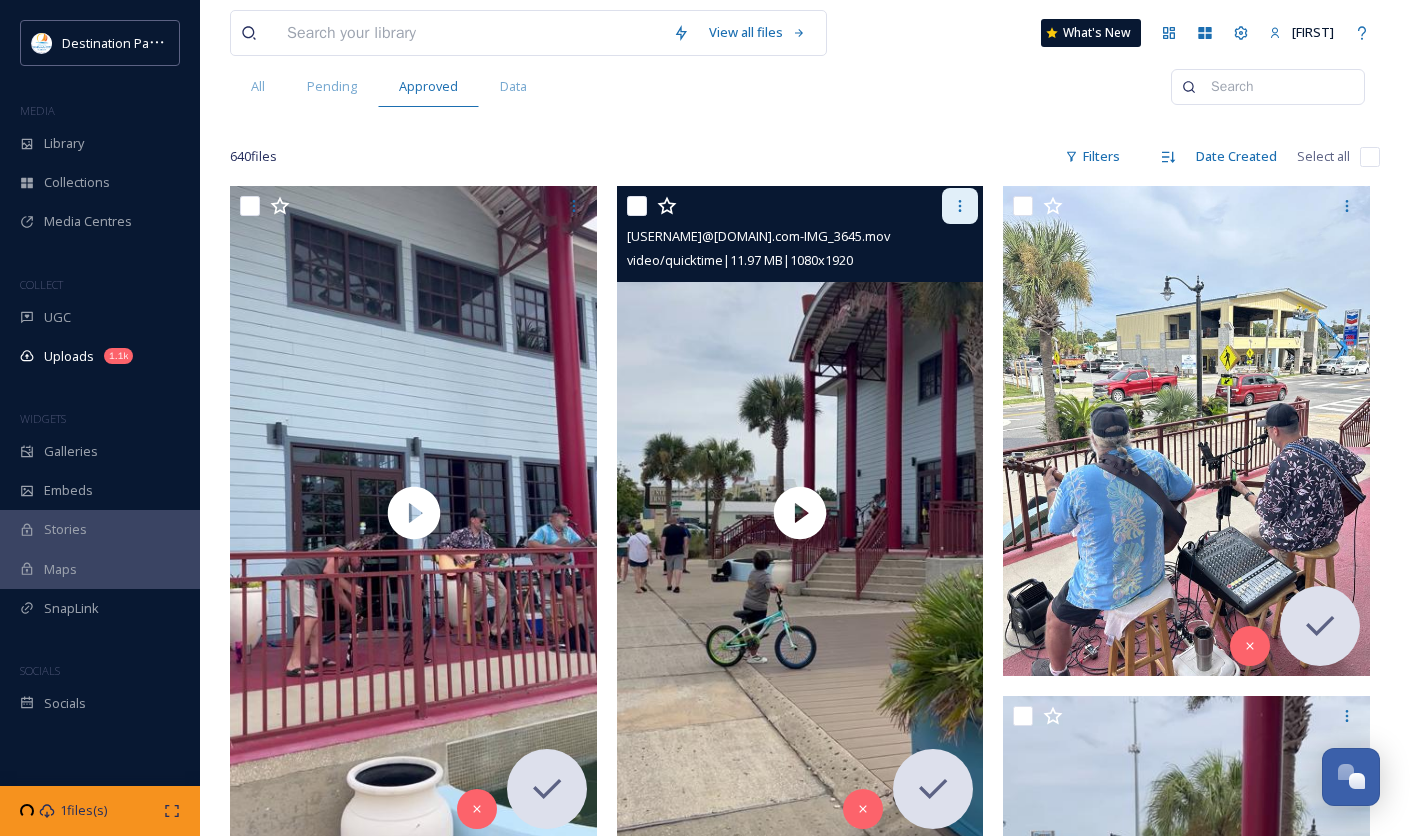 click 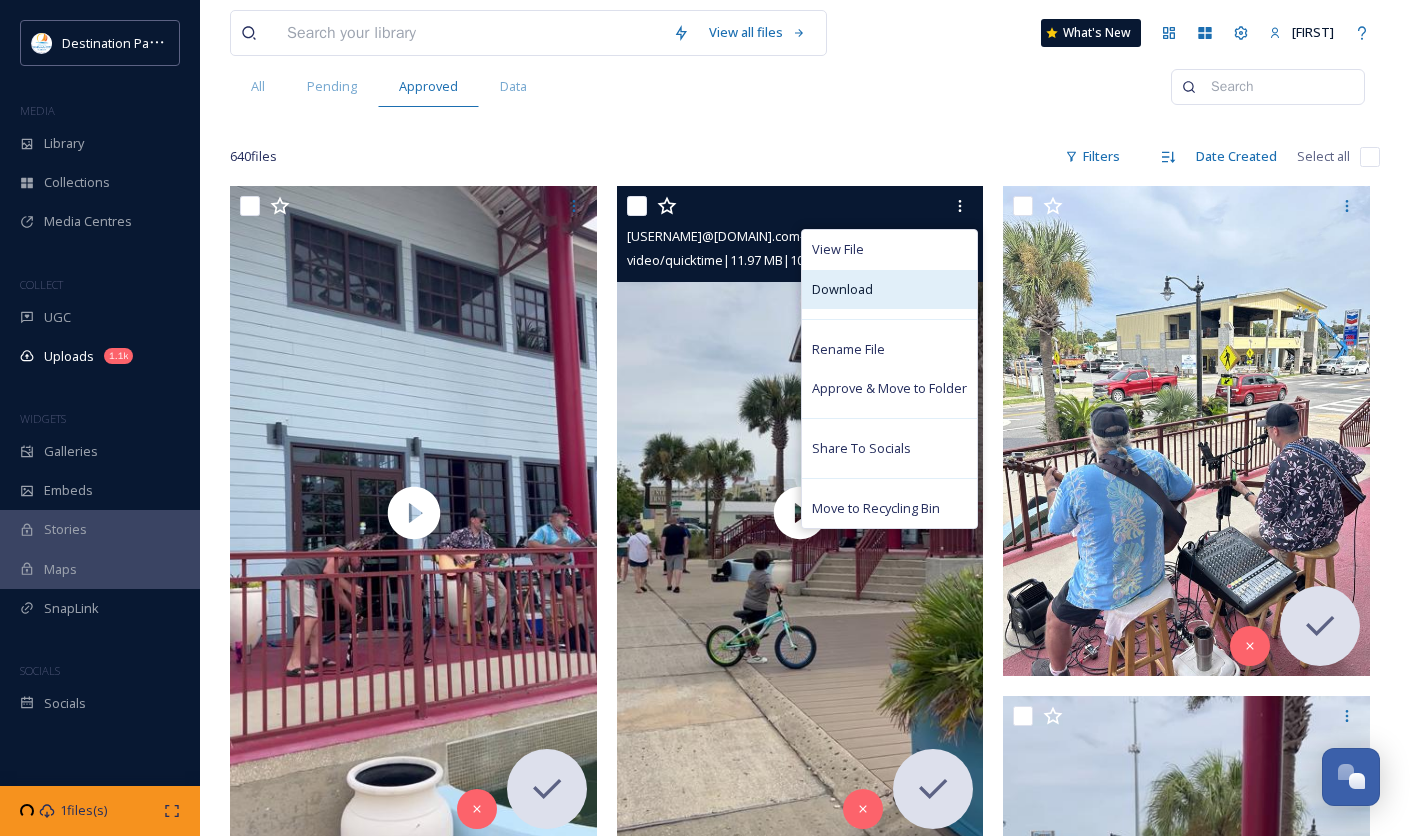 click on "Download" at bounding box center (889, 289) 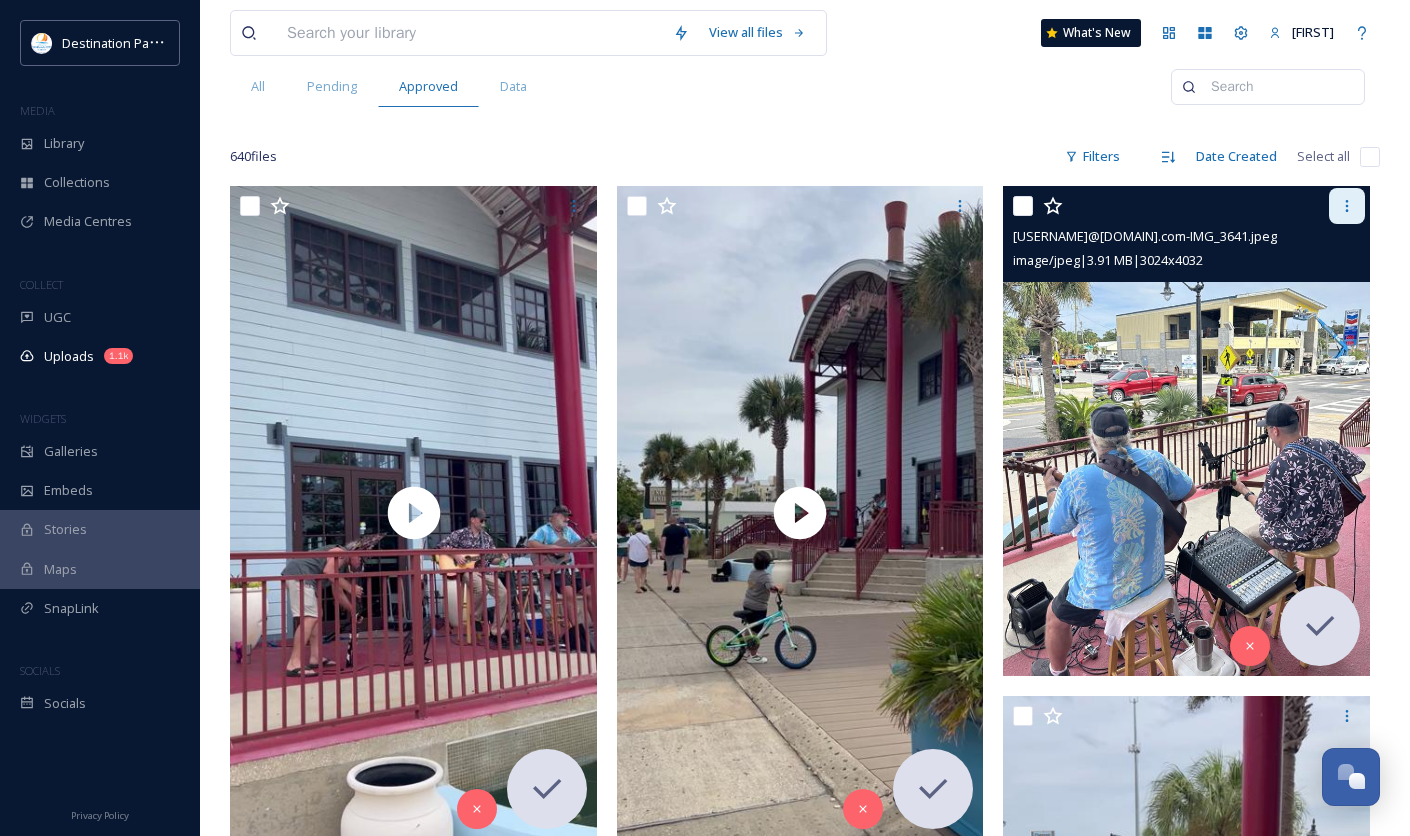click 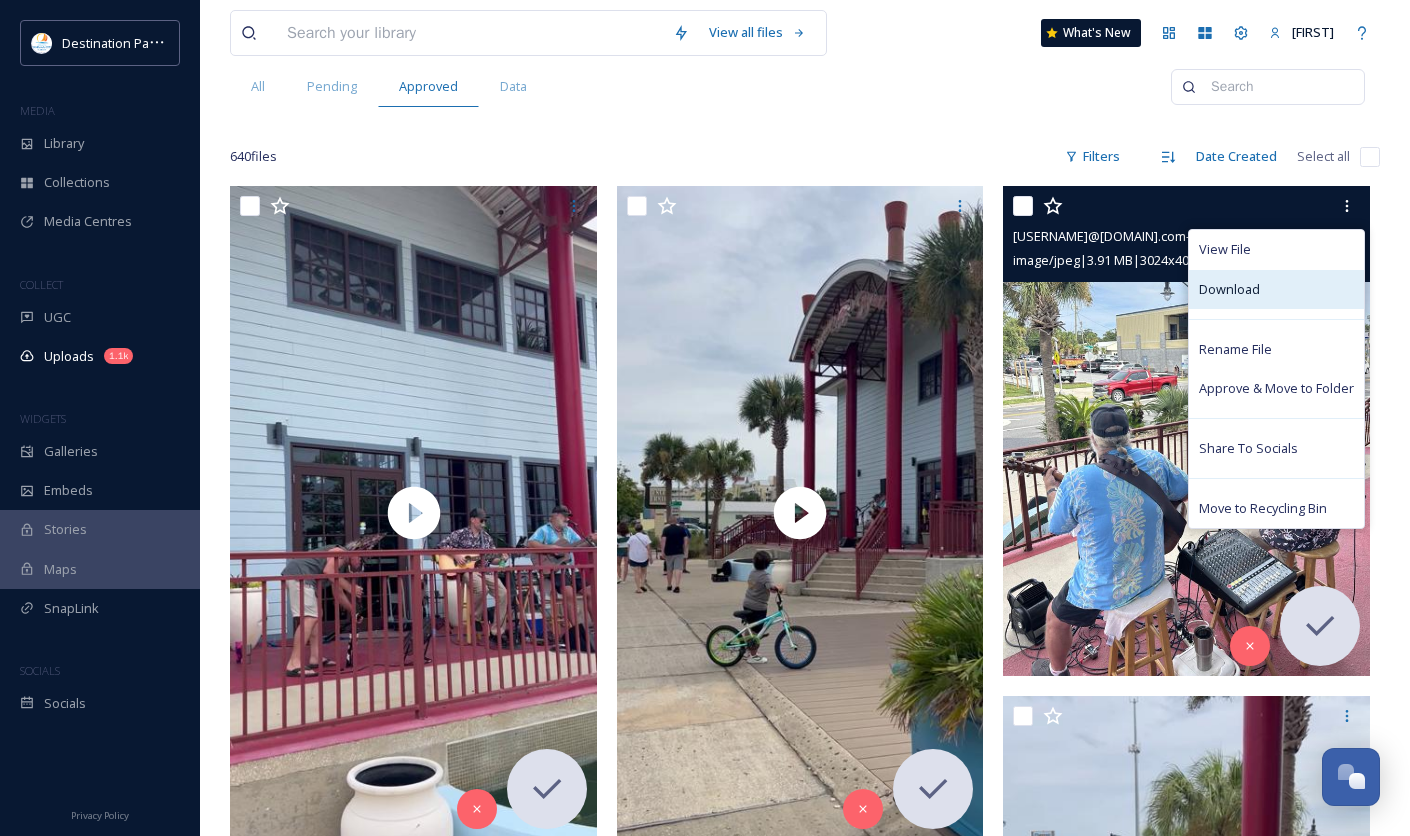 click on "Download" at bounding box center (1229, 289) 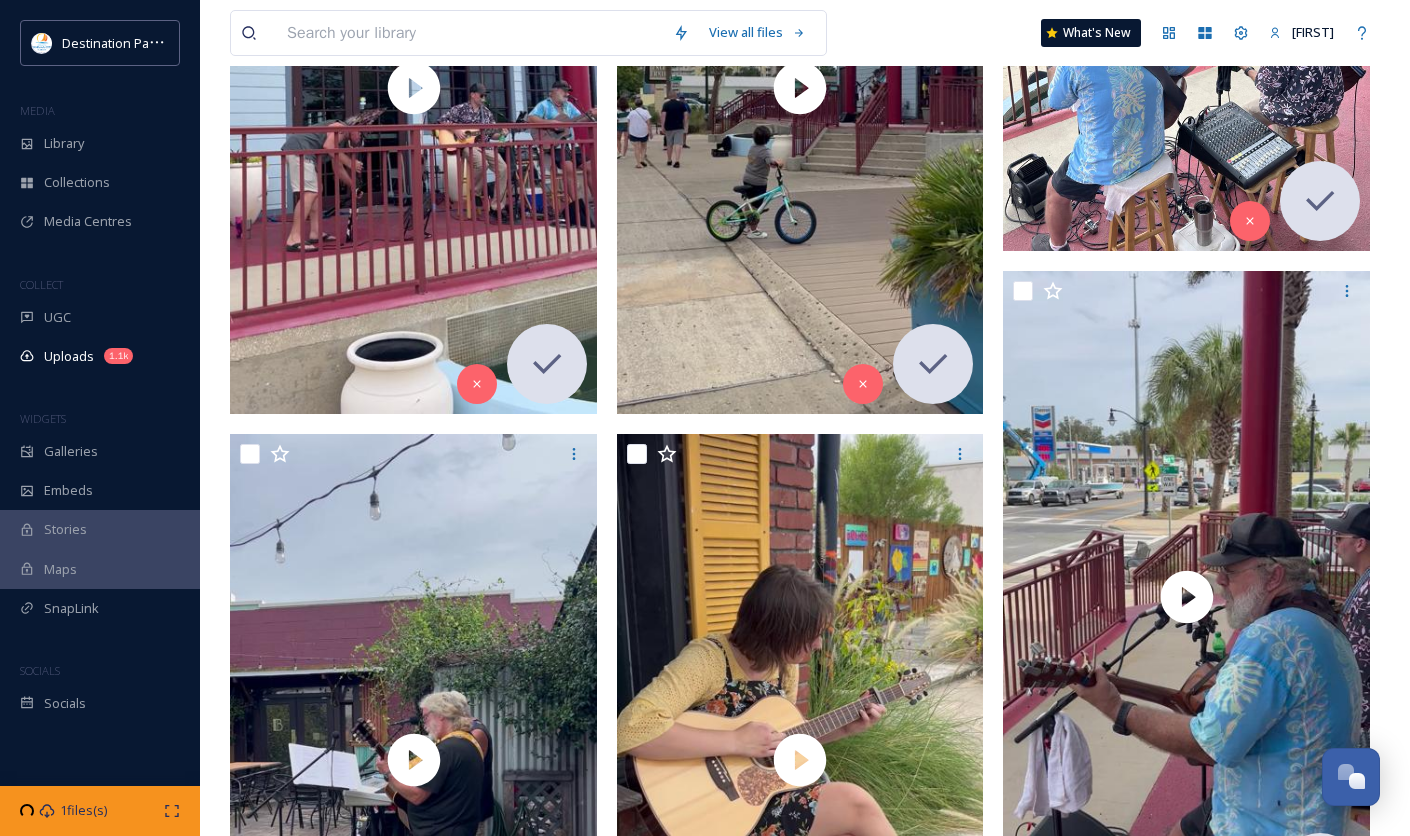 scroll, scrollTop: 666, scrollLeft: 0, axis: vertical 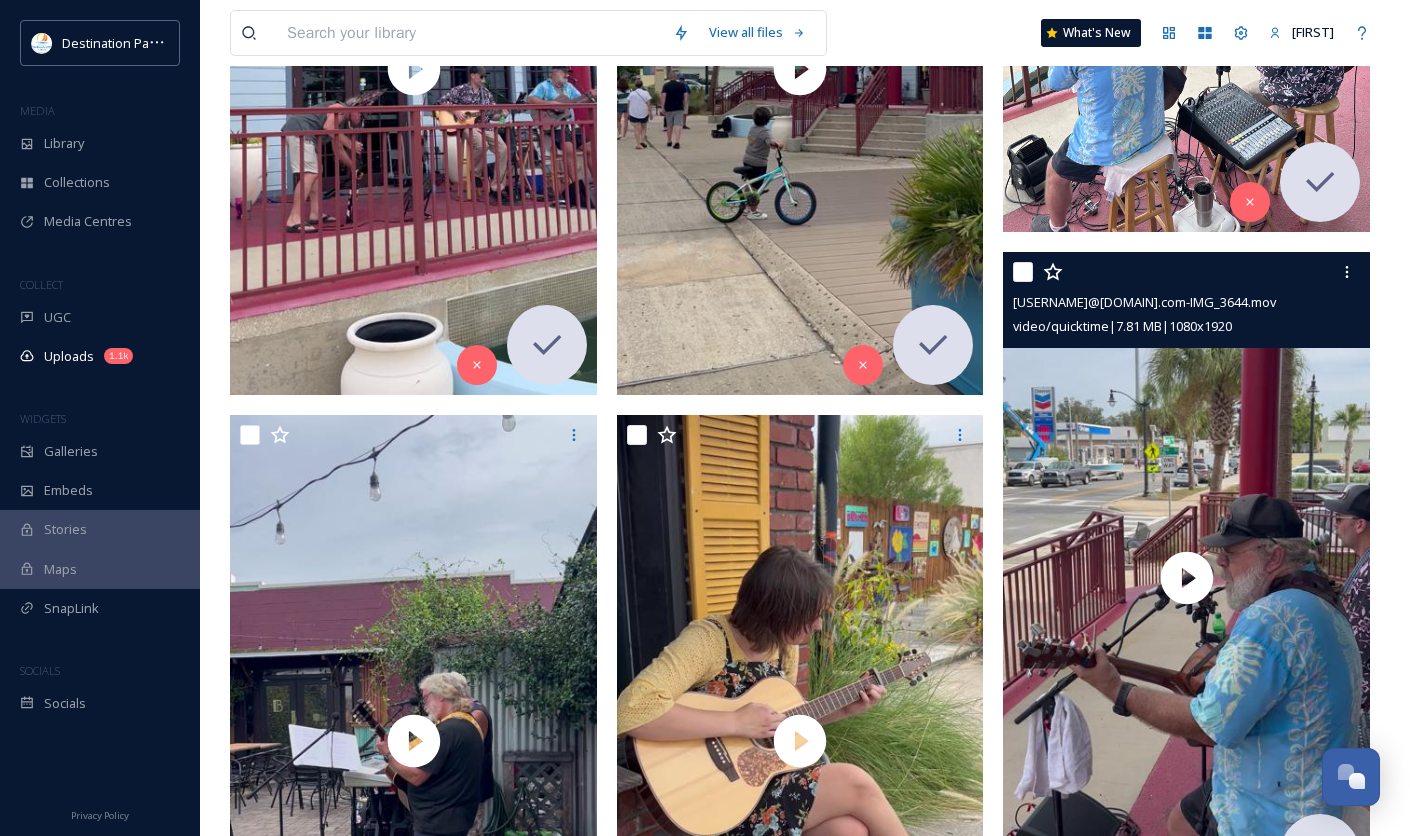 drag, startPoint x: 1351, startPoint y: 273, endPoint x: 1325, endPoint y: 282, distance: 27.513634 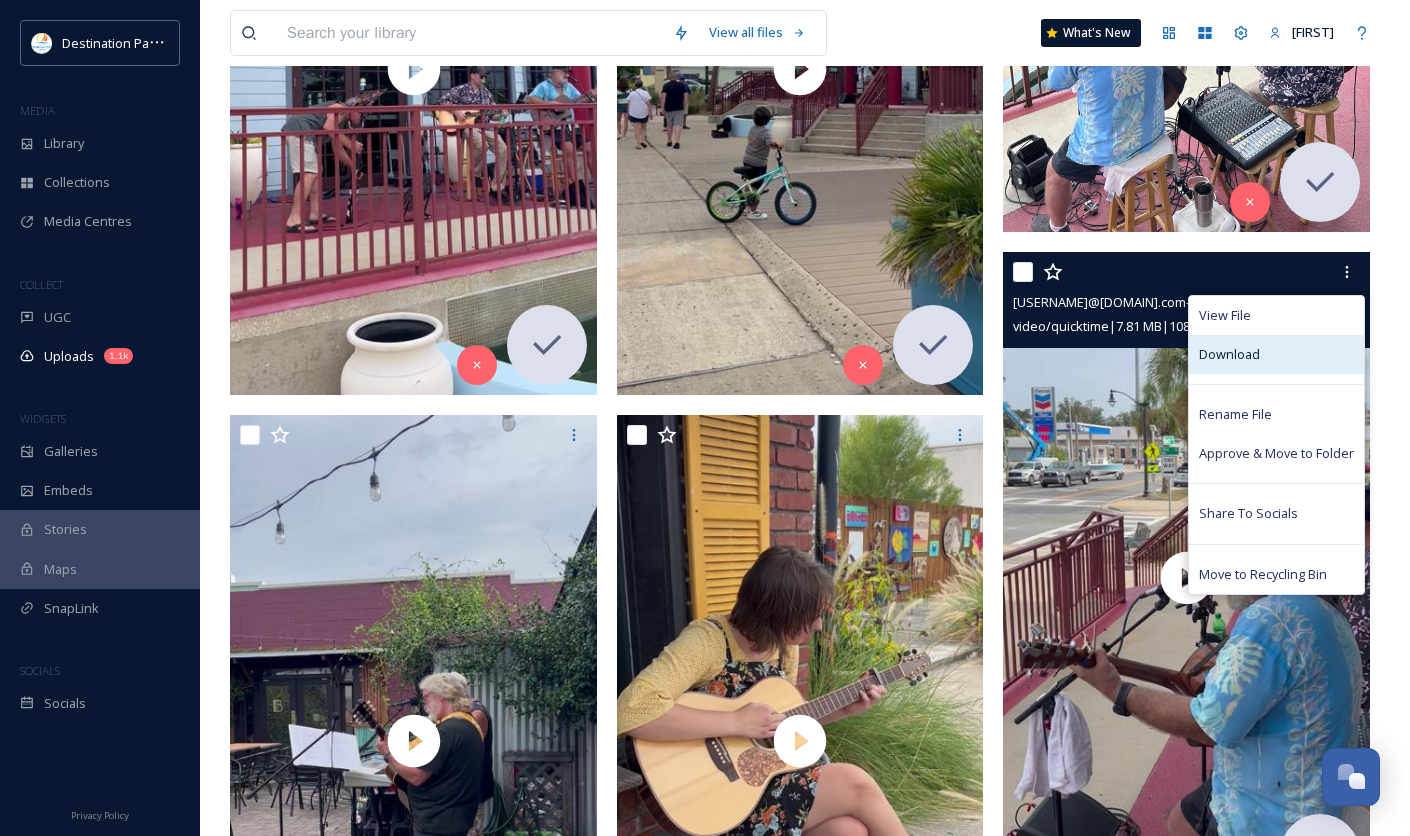 click on "Download" at bounding box center [1229, 354] 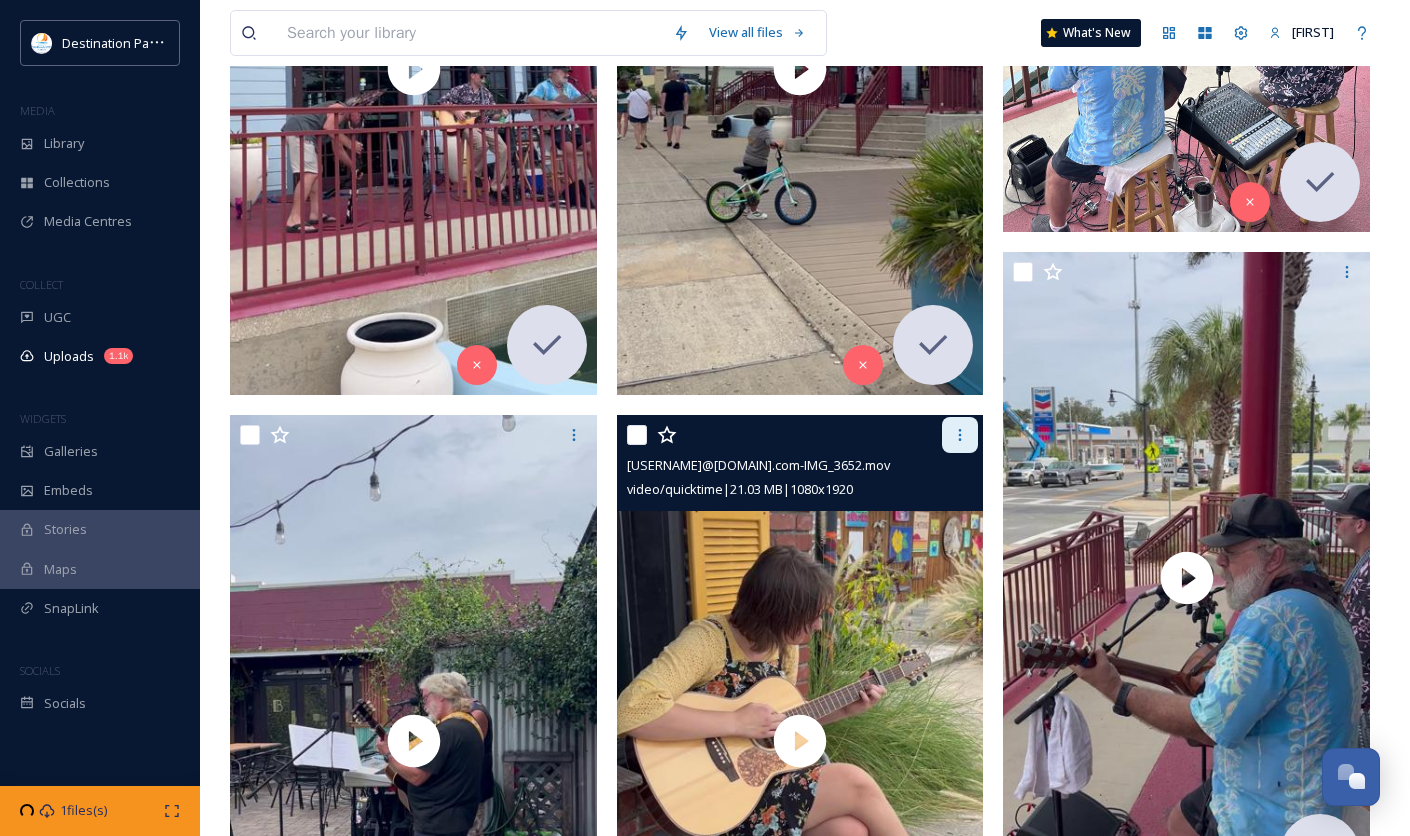 click 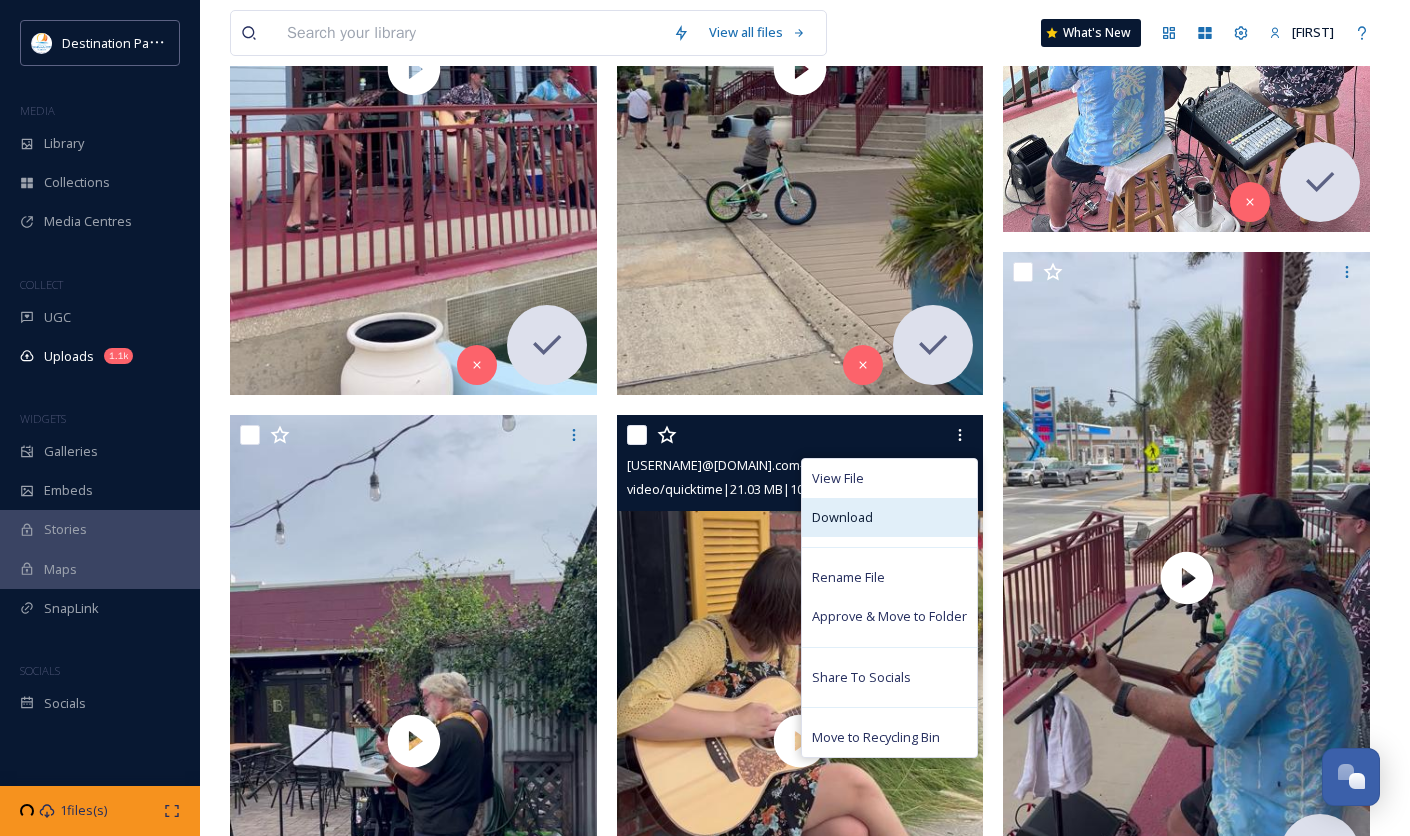 click on "Download" at bounding box center (889, 517) 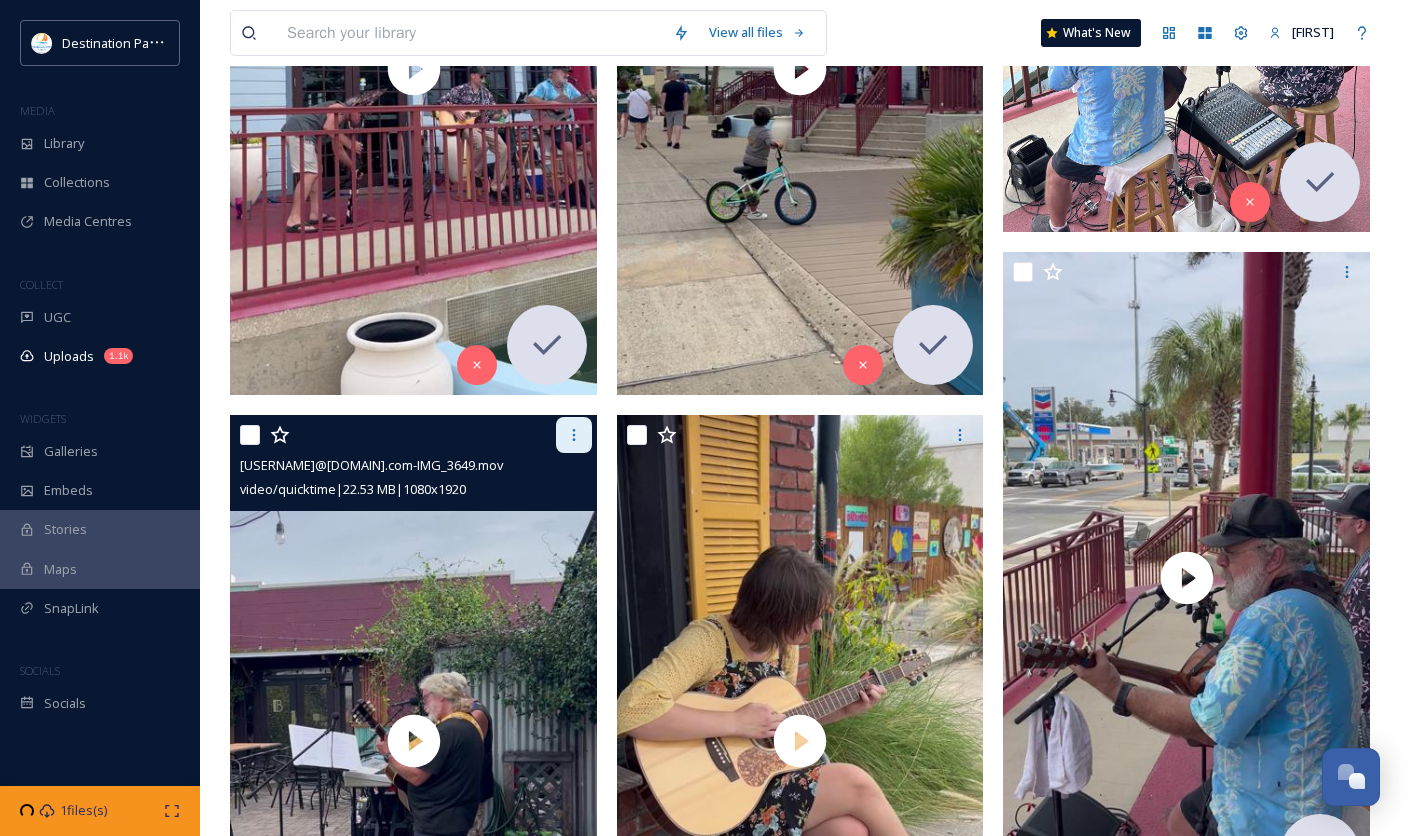 click 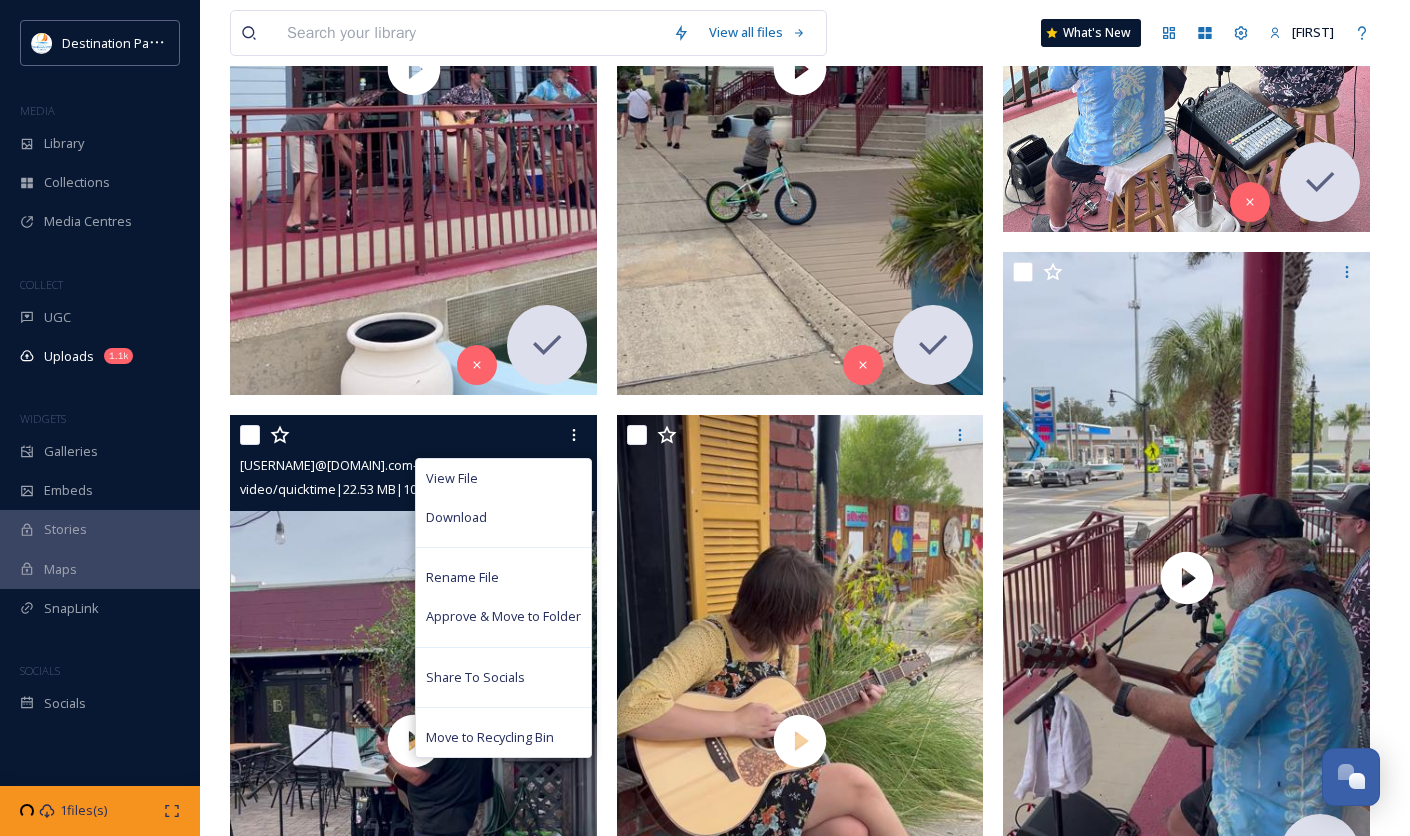 click on "Download" at bounding box center (503, 517) 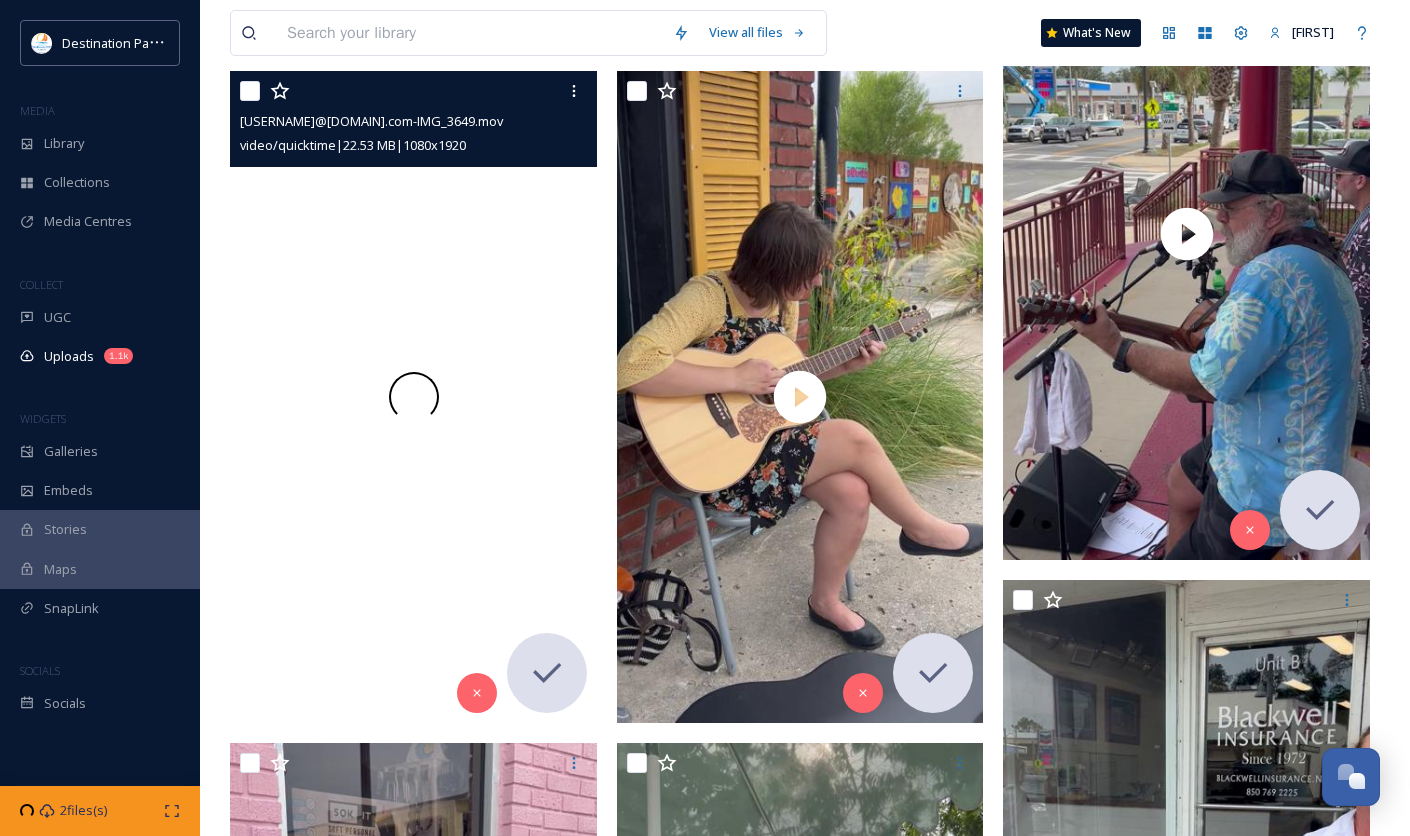 scroll, scrollTop: 1222, scrollLeft: 0, axis: vertical 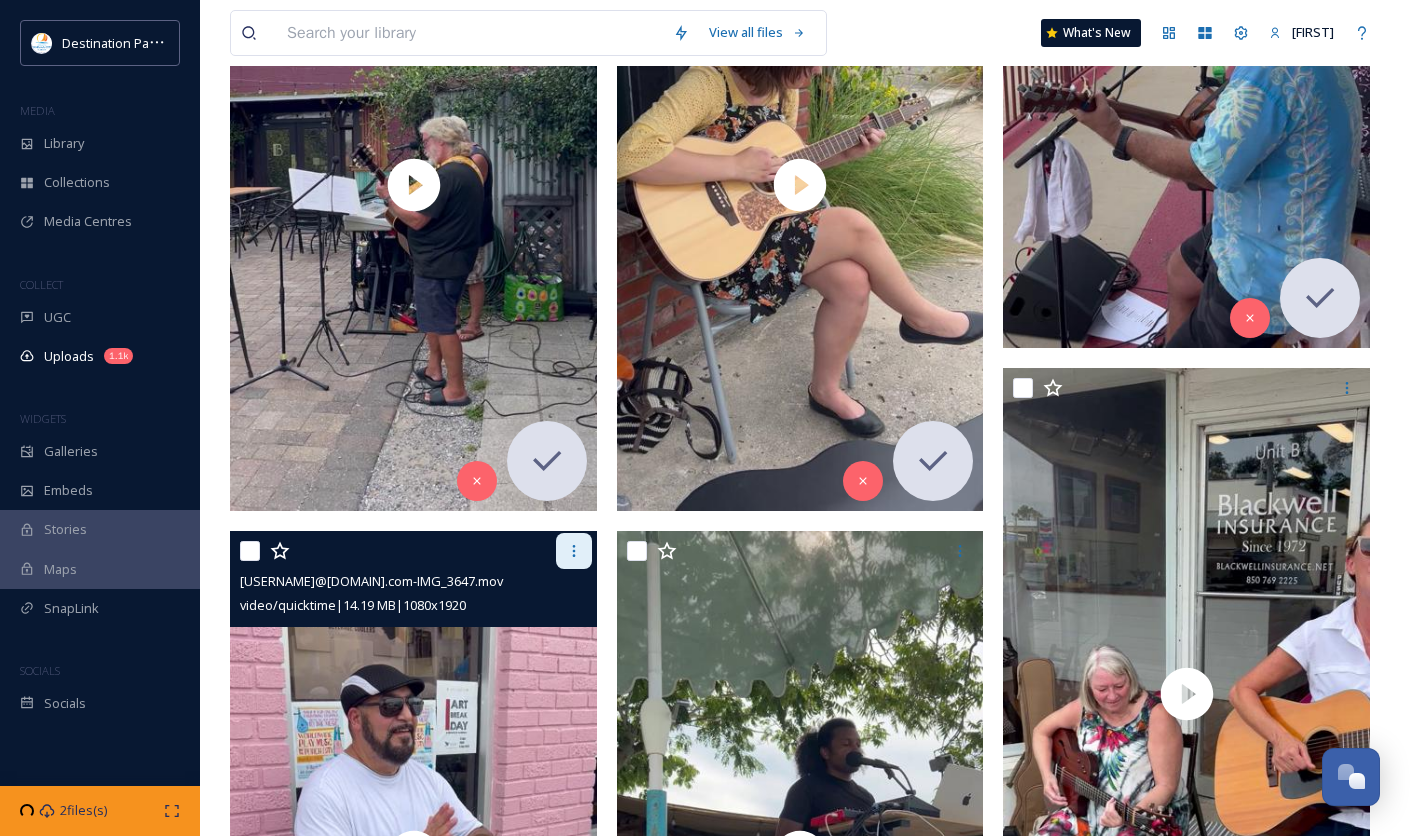 click 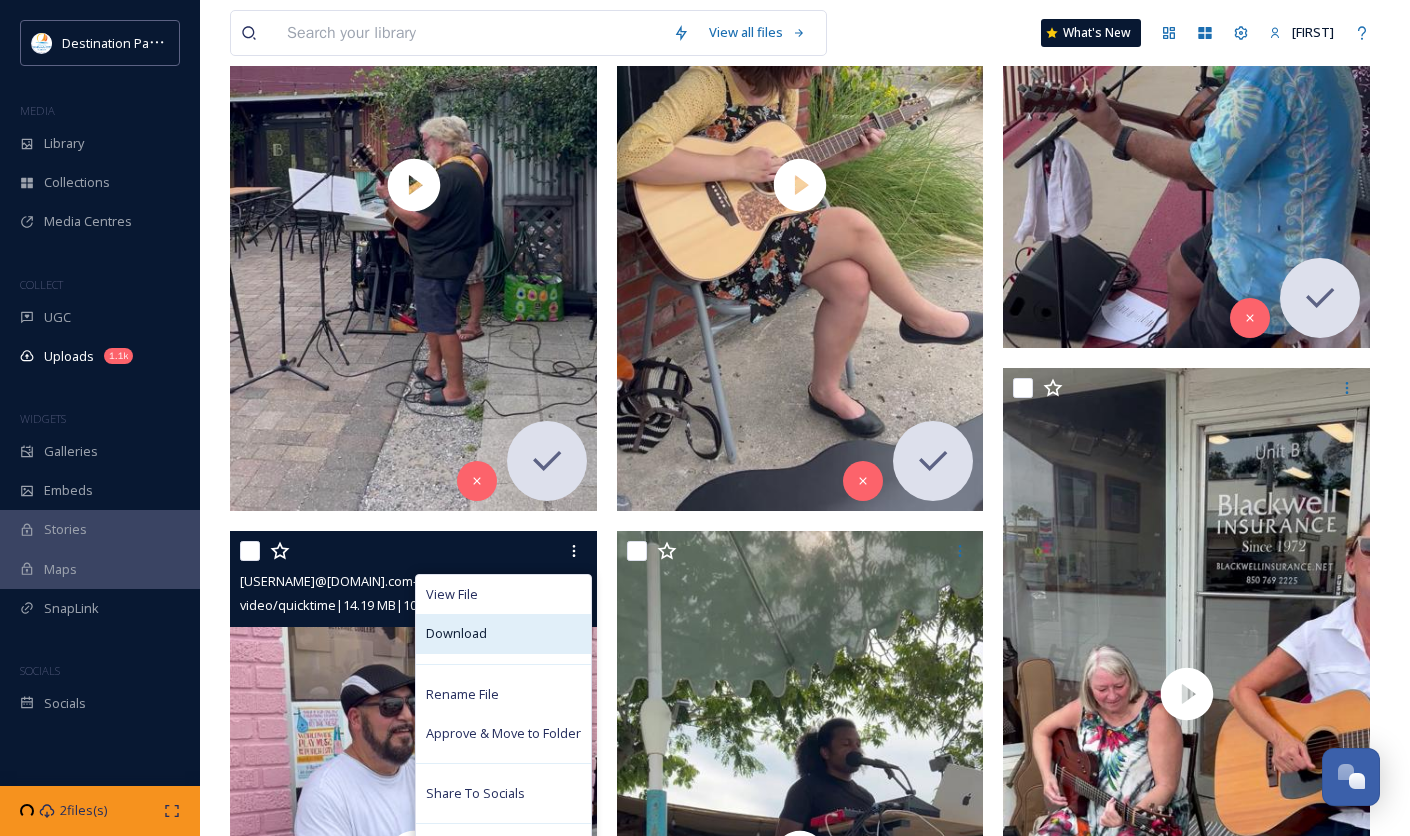 click on "Download" at bounding box center [503, 633] 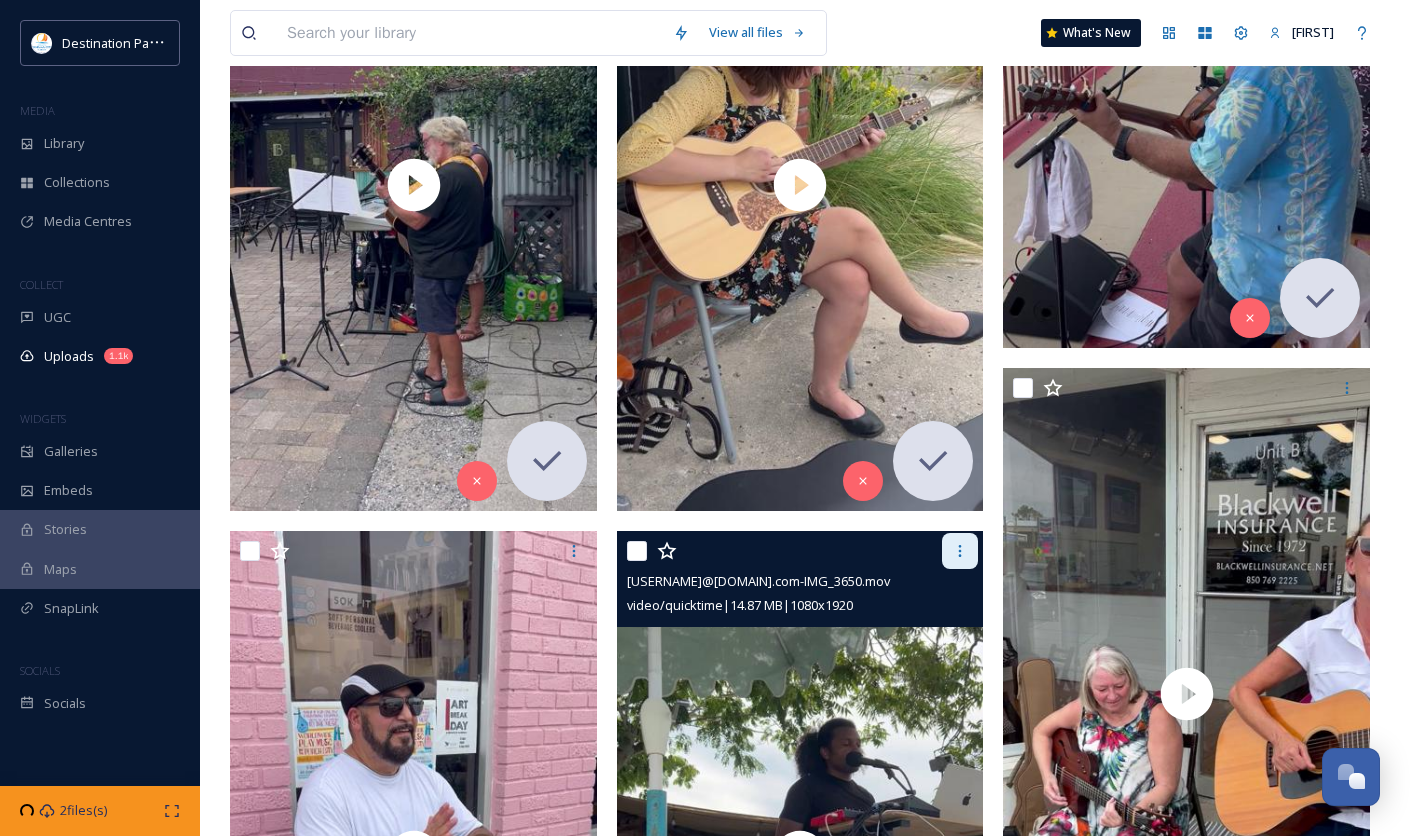 click 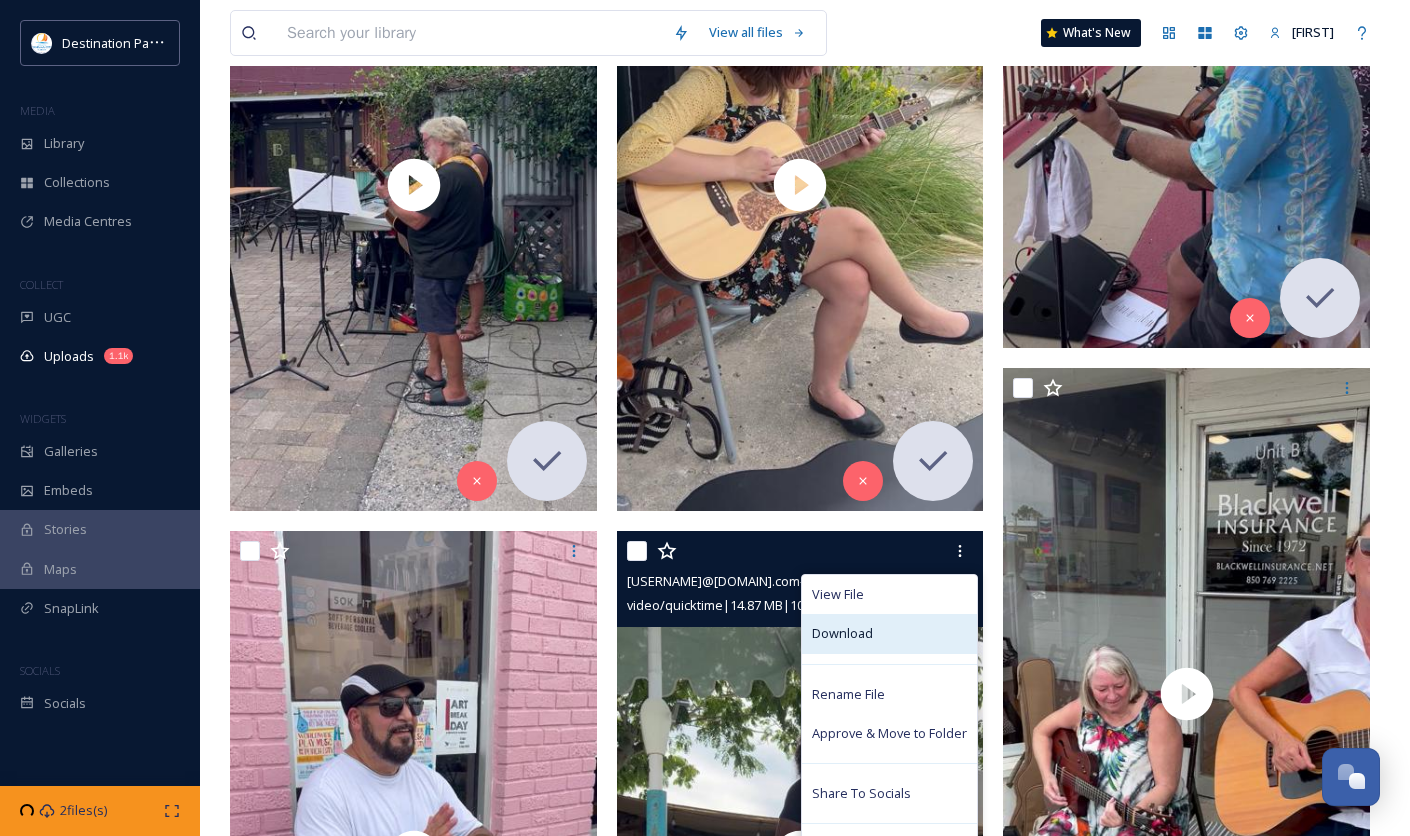 click on "Download" at bounding box center [842, 633] 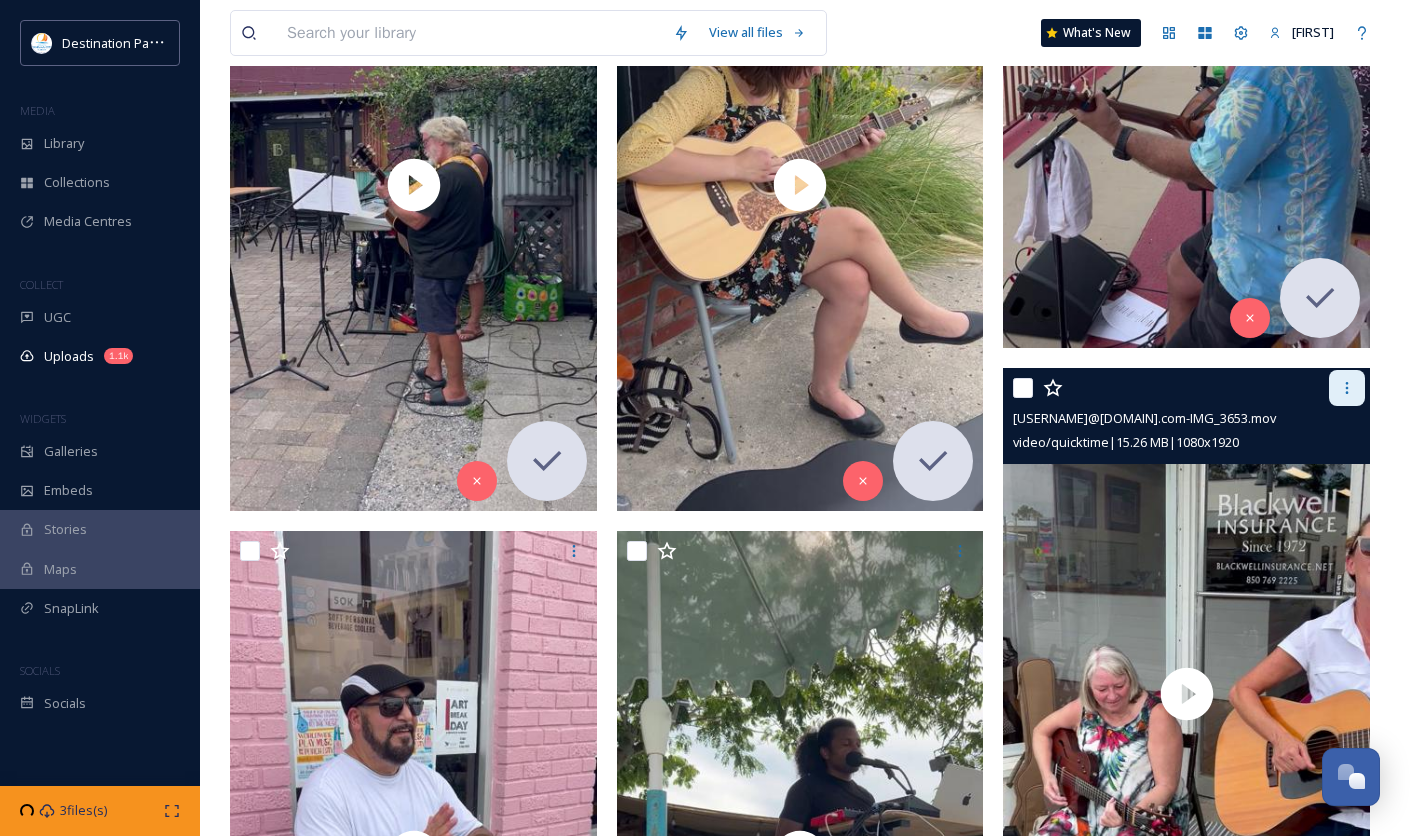 click at bounding box center [1347, 388] 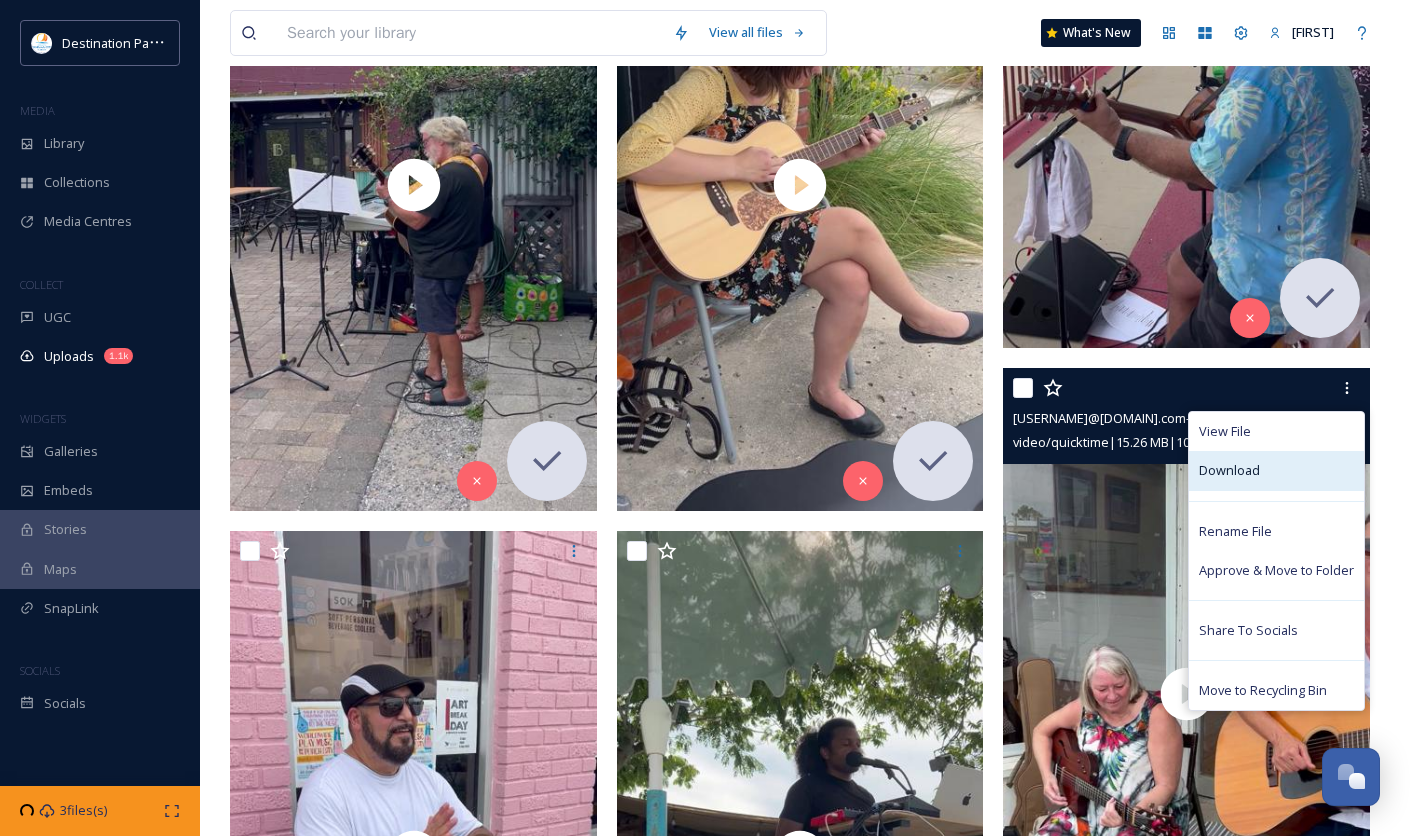 click on "Download" at bounding box center (1276, 470) 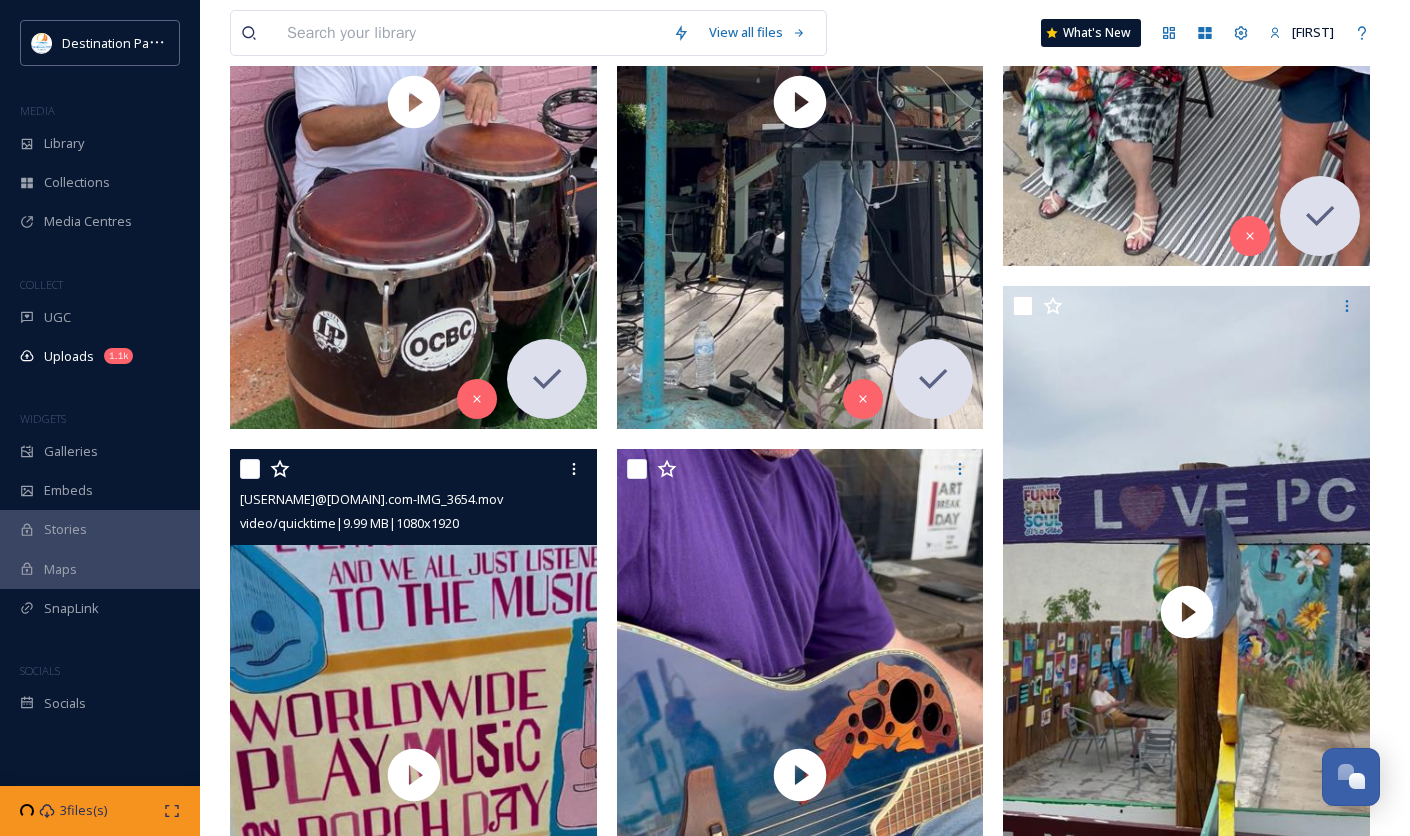 scroll, scrollTop: 2111, scrollLeft: 0, axis: vertical 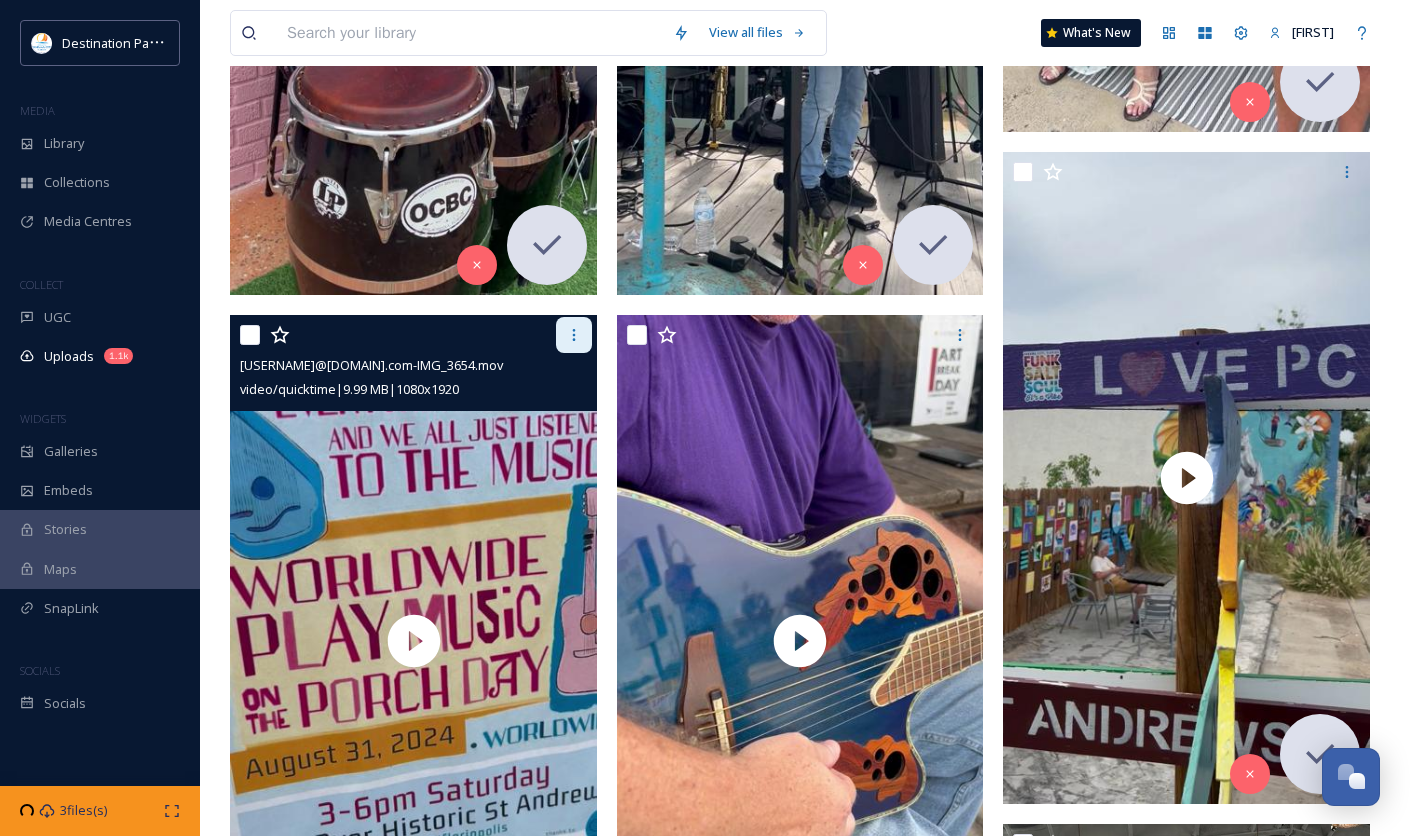 click 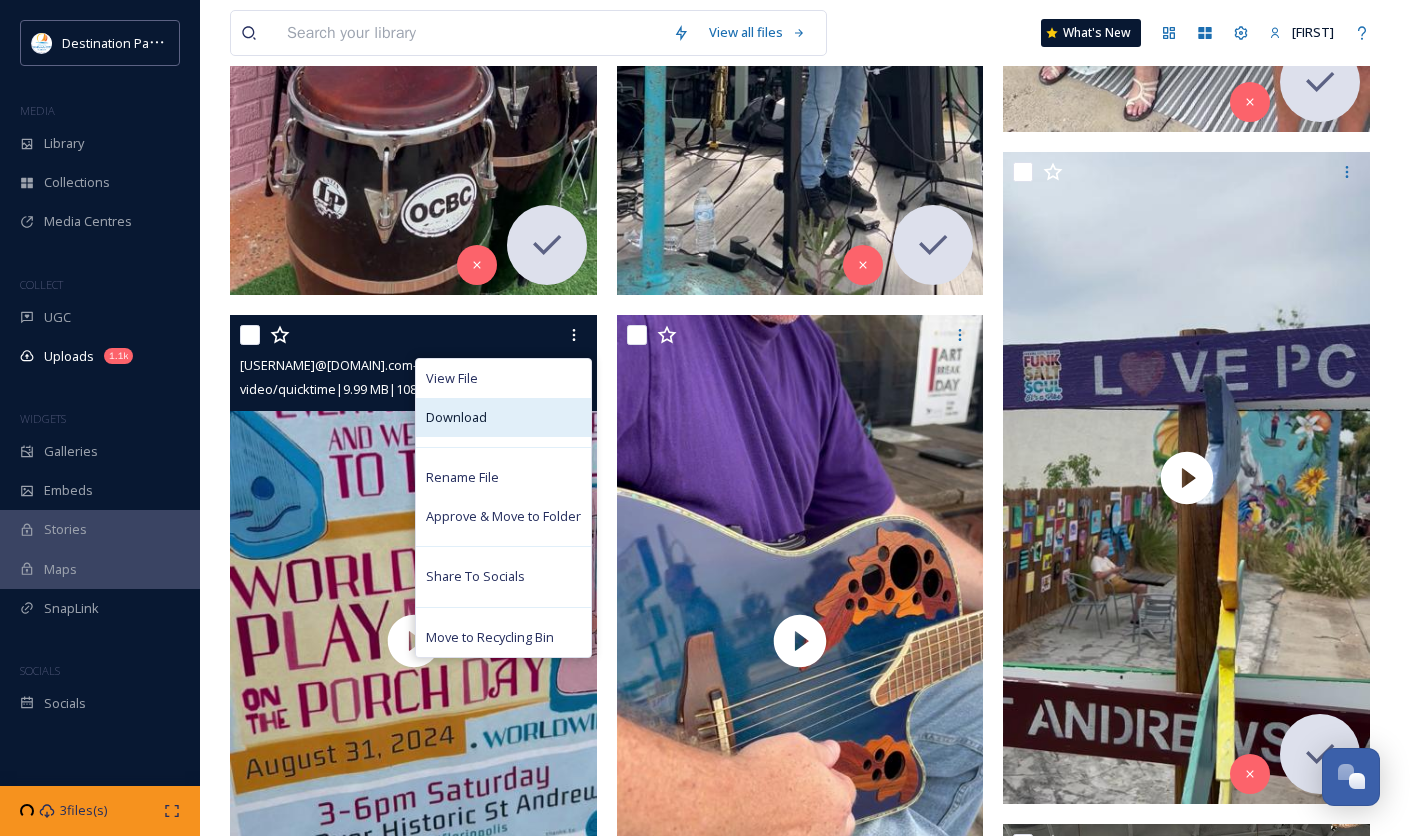 click on "Download" at bounding box center (503, 417) 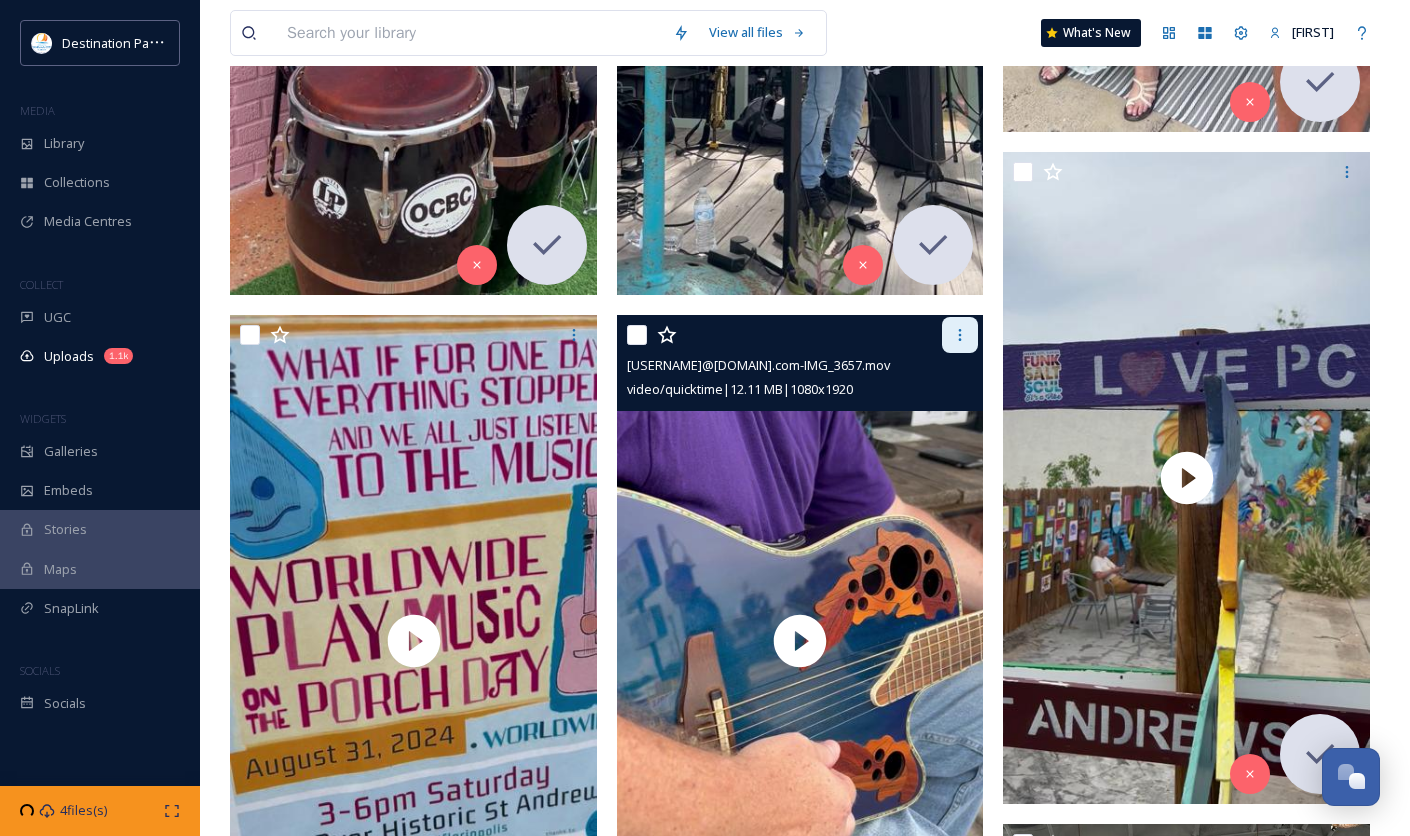 click at bounding box center [960, 335] 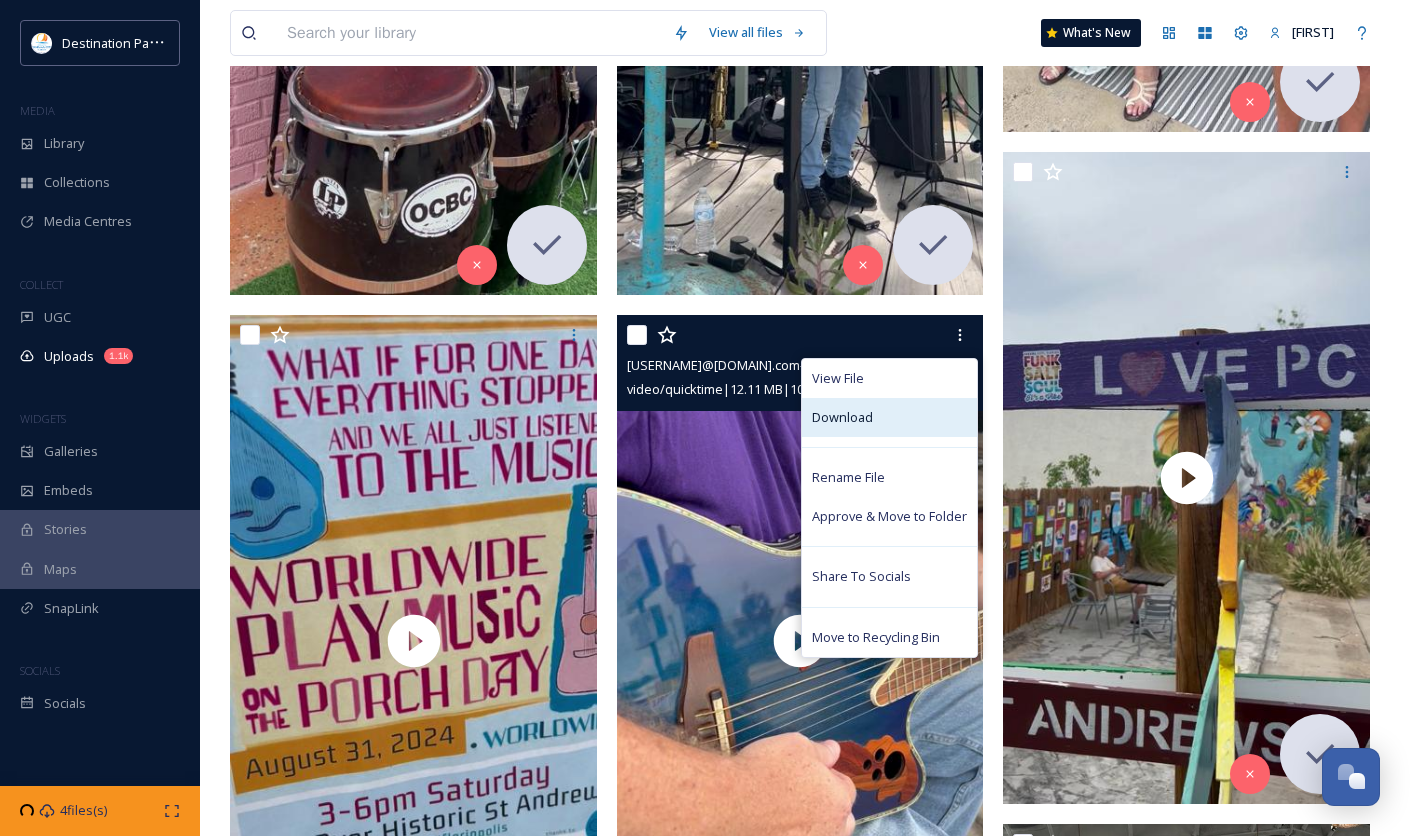 click on "Download" at bounding box center [889, 417] 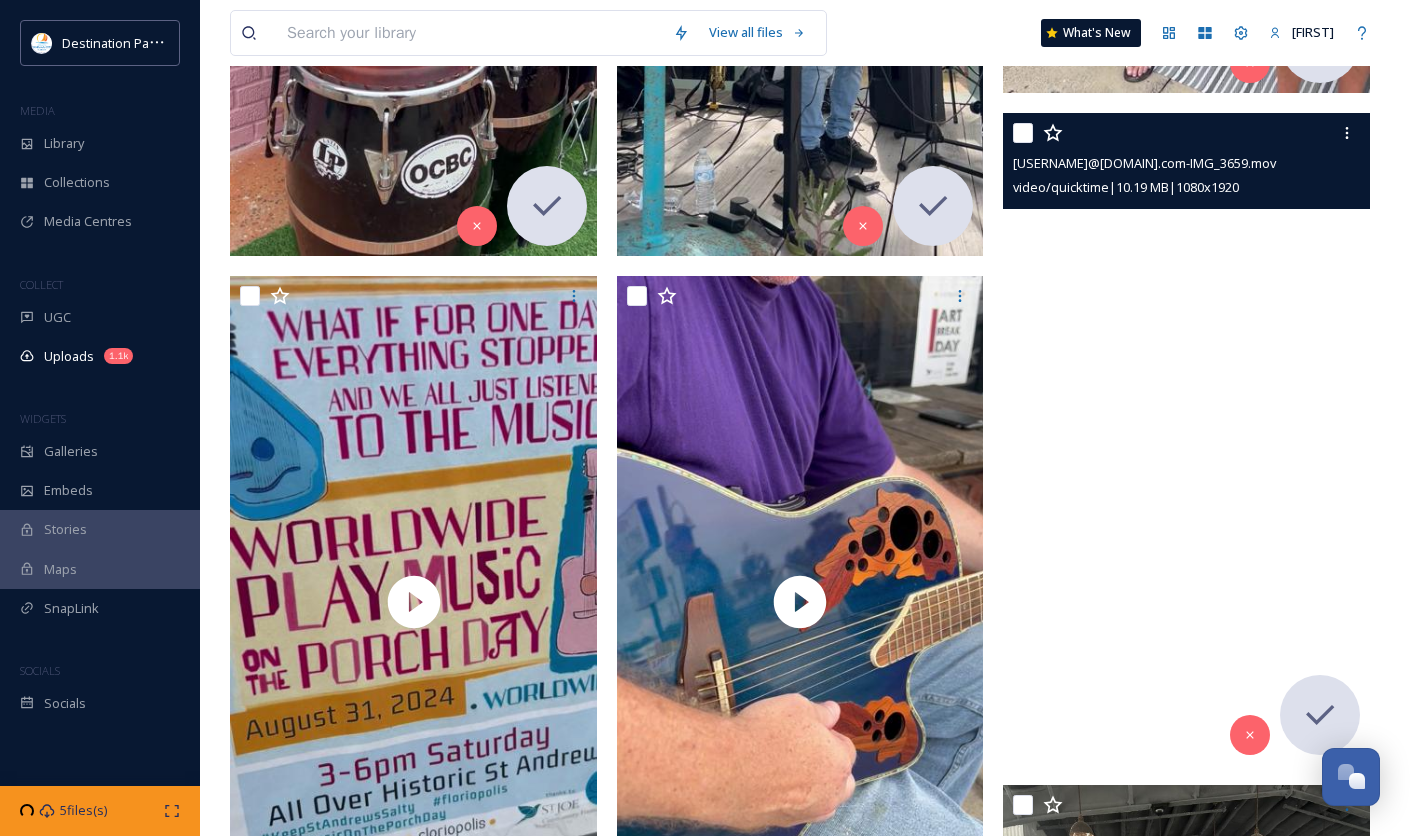 scroll, scrollTop: 2111, scrollLeft: 0, axis: vertical 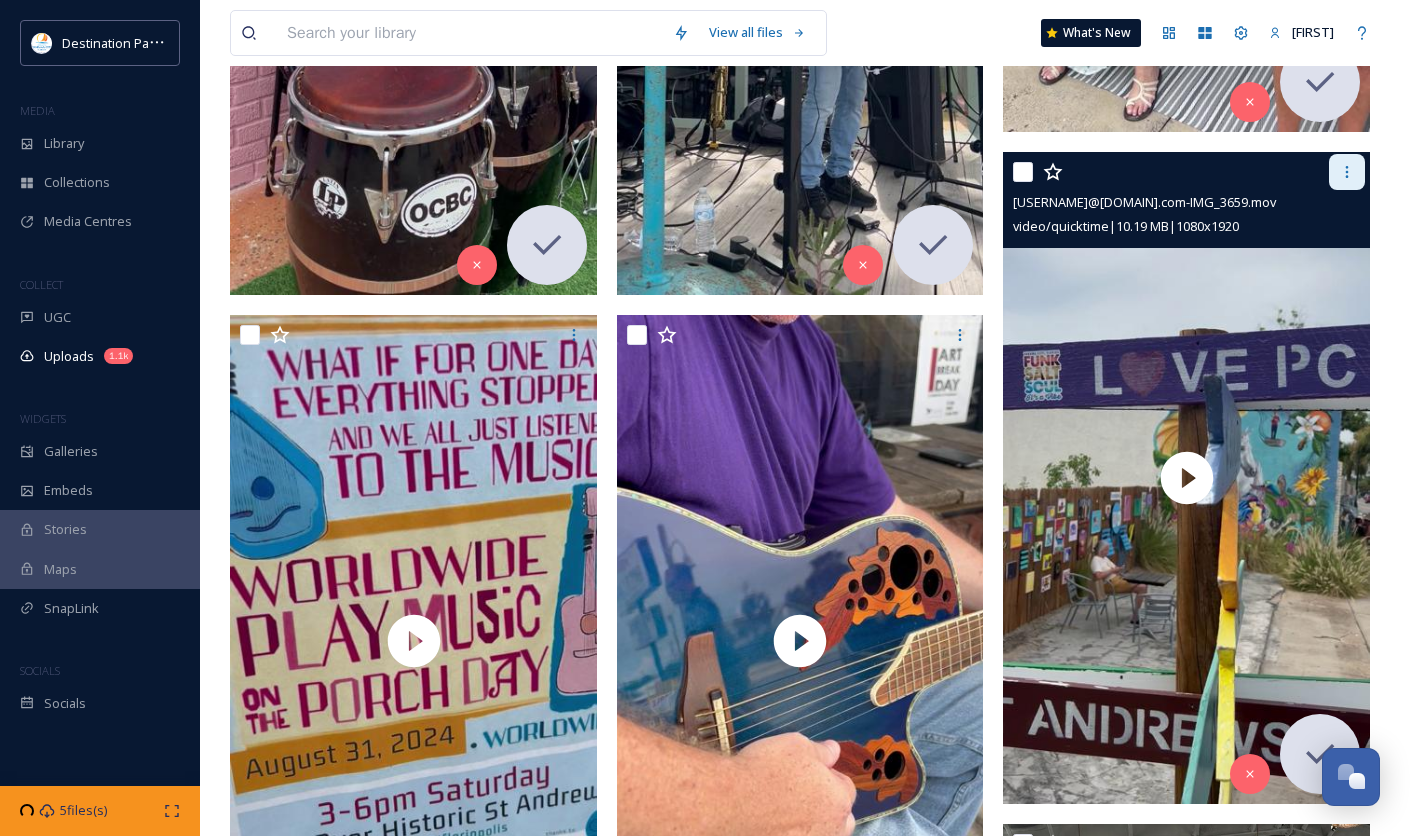 click 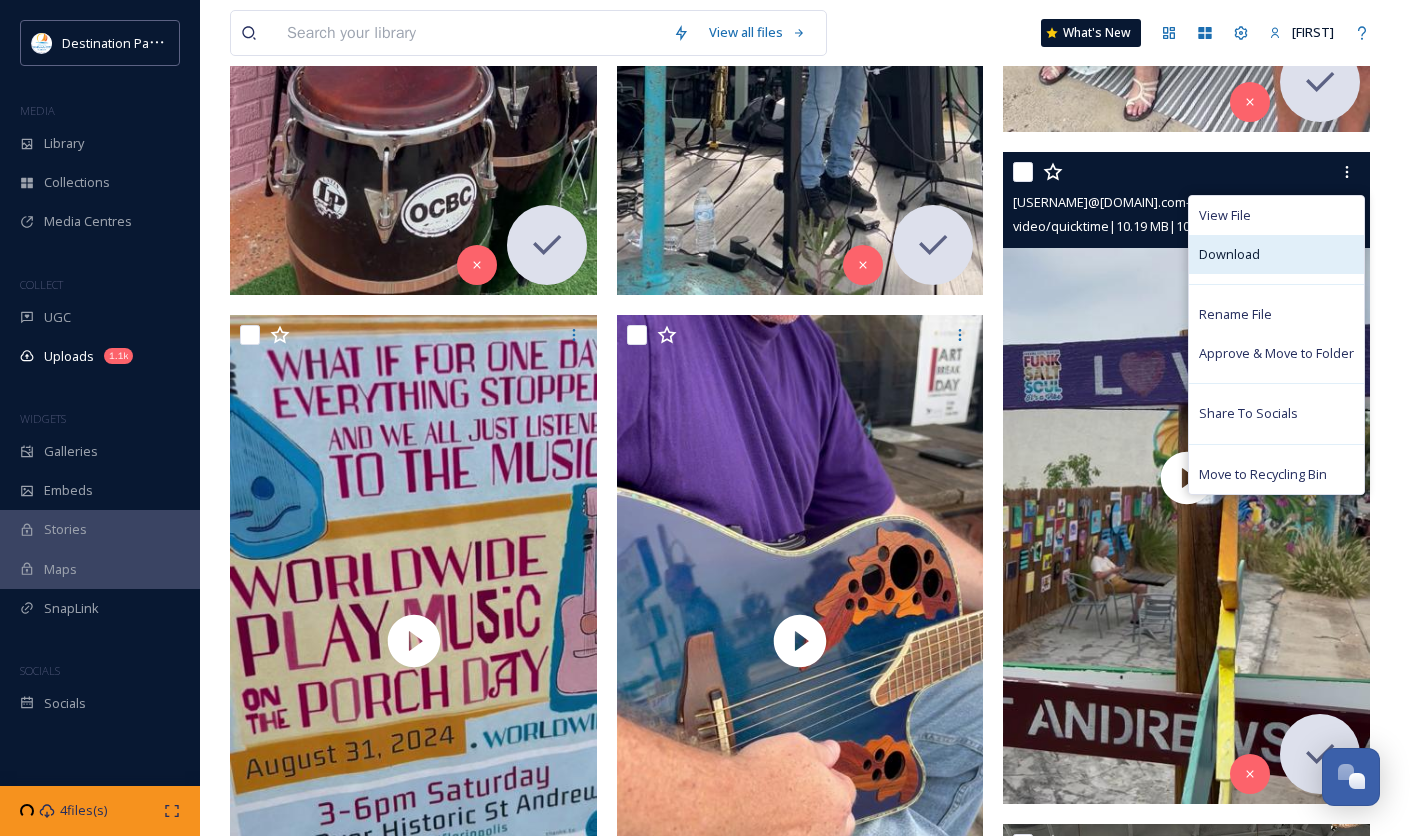click on "Download" at bounding box center (1229, 254) 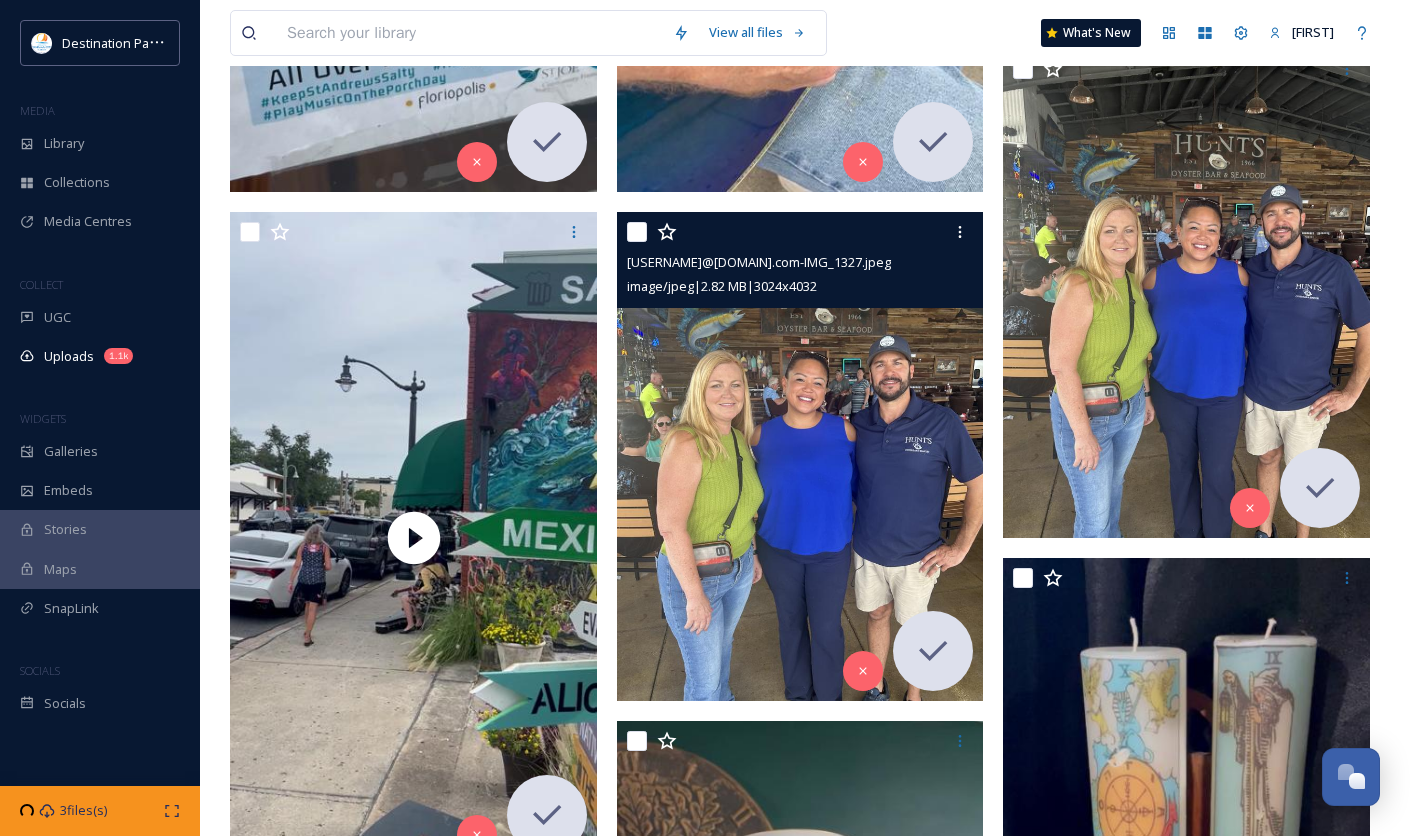 scroll, scrollTop: 2888, scrollLeft: 0, axis: vertical 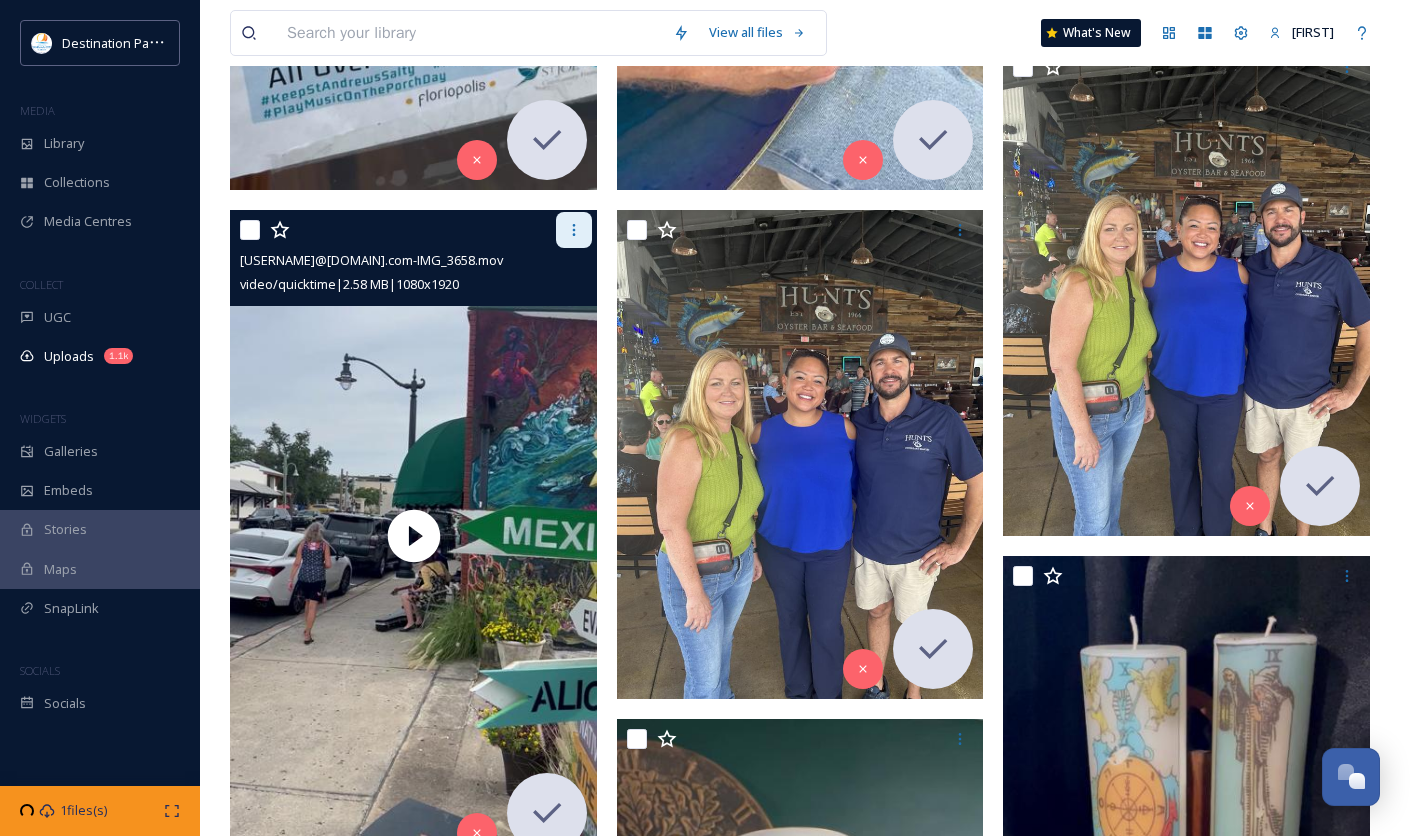 click 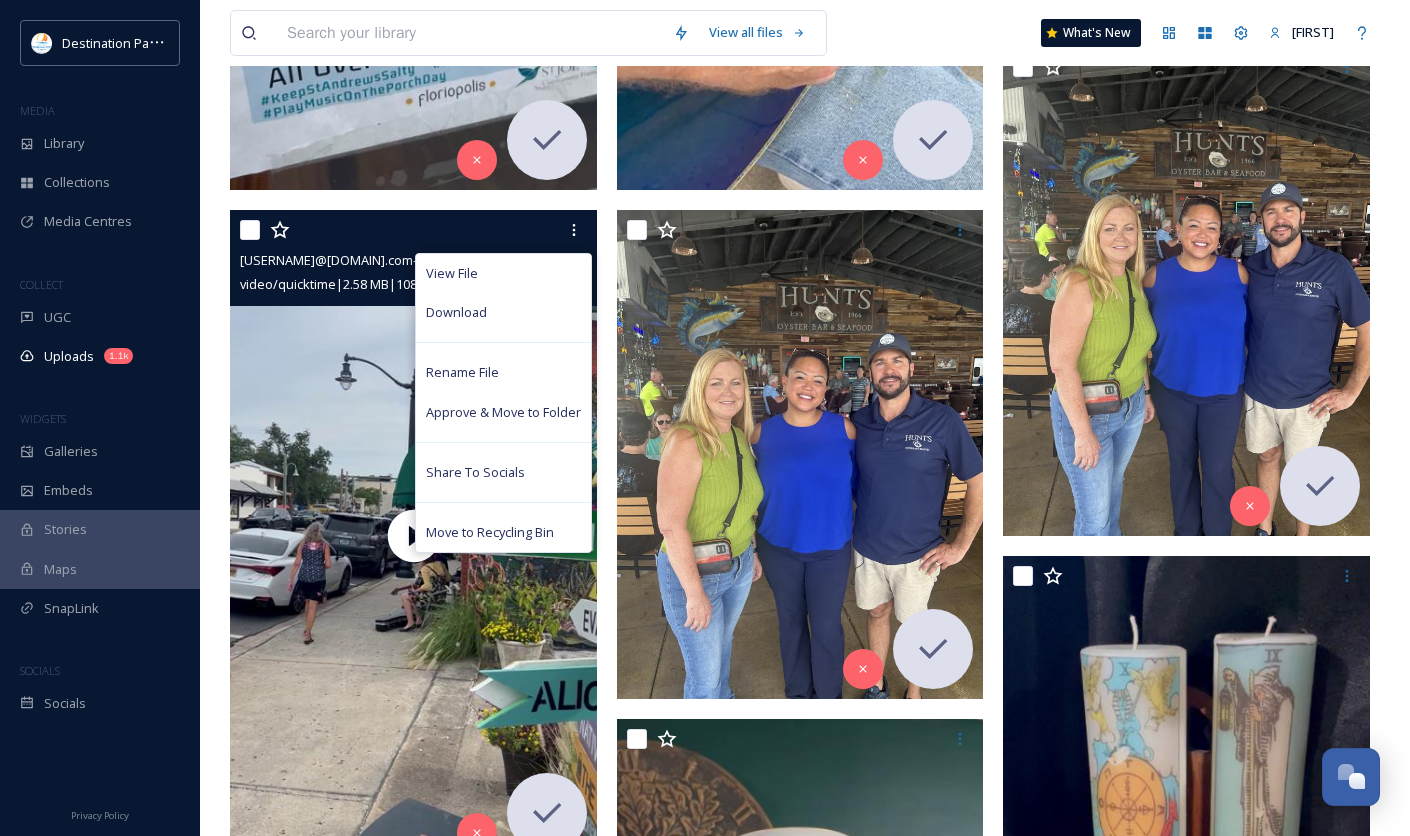 drag, startPoint x: 514, startPoint y: 304, endPoint x: 581, endPoint y: 321, distance: 69.12308 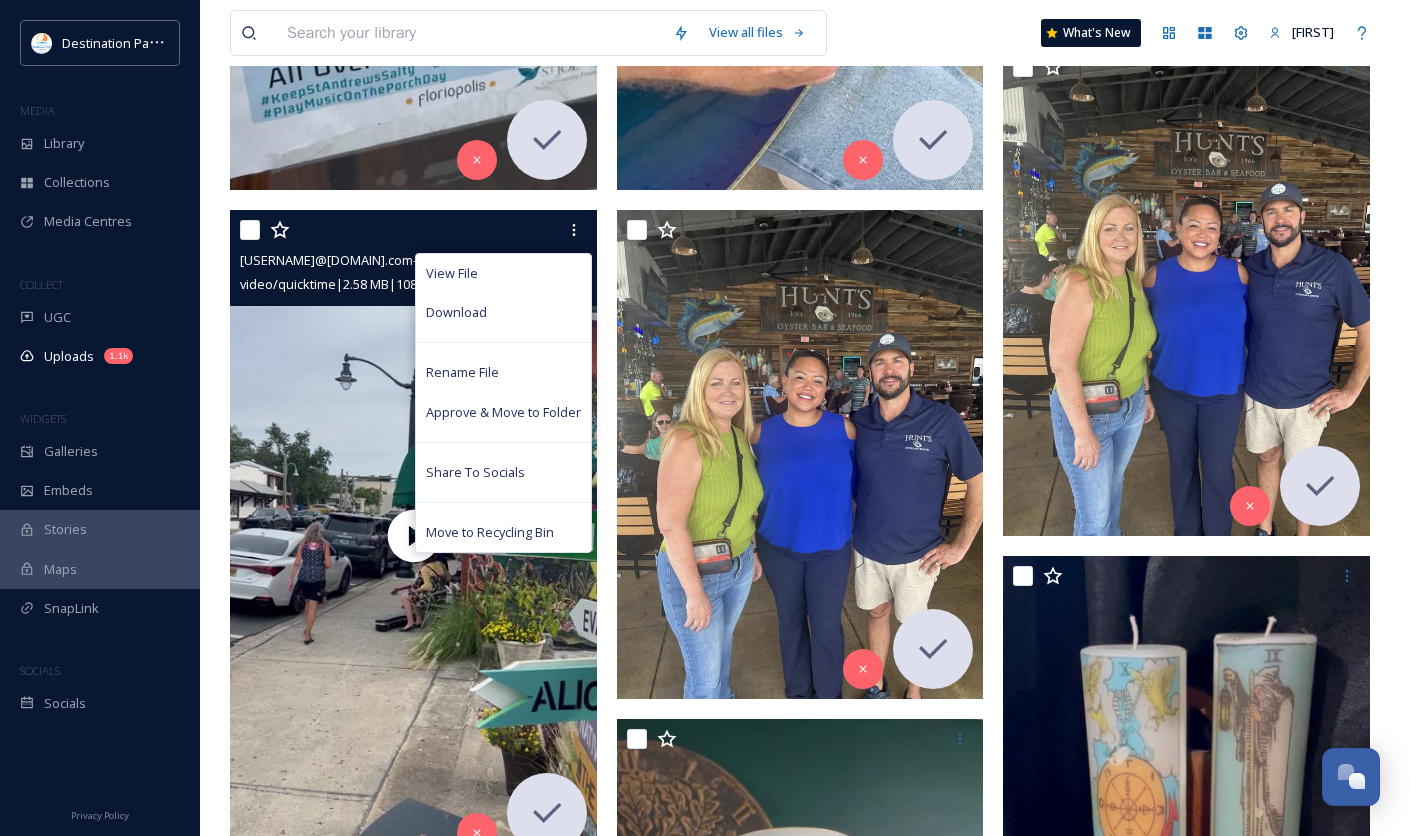 click on "Download" at bounding box center [503, 312] 